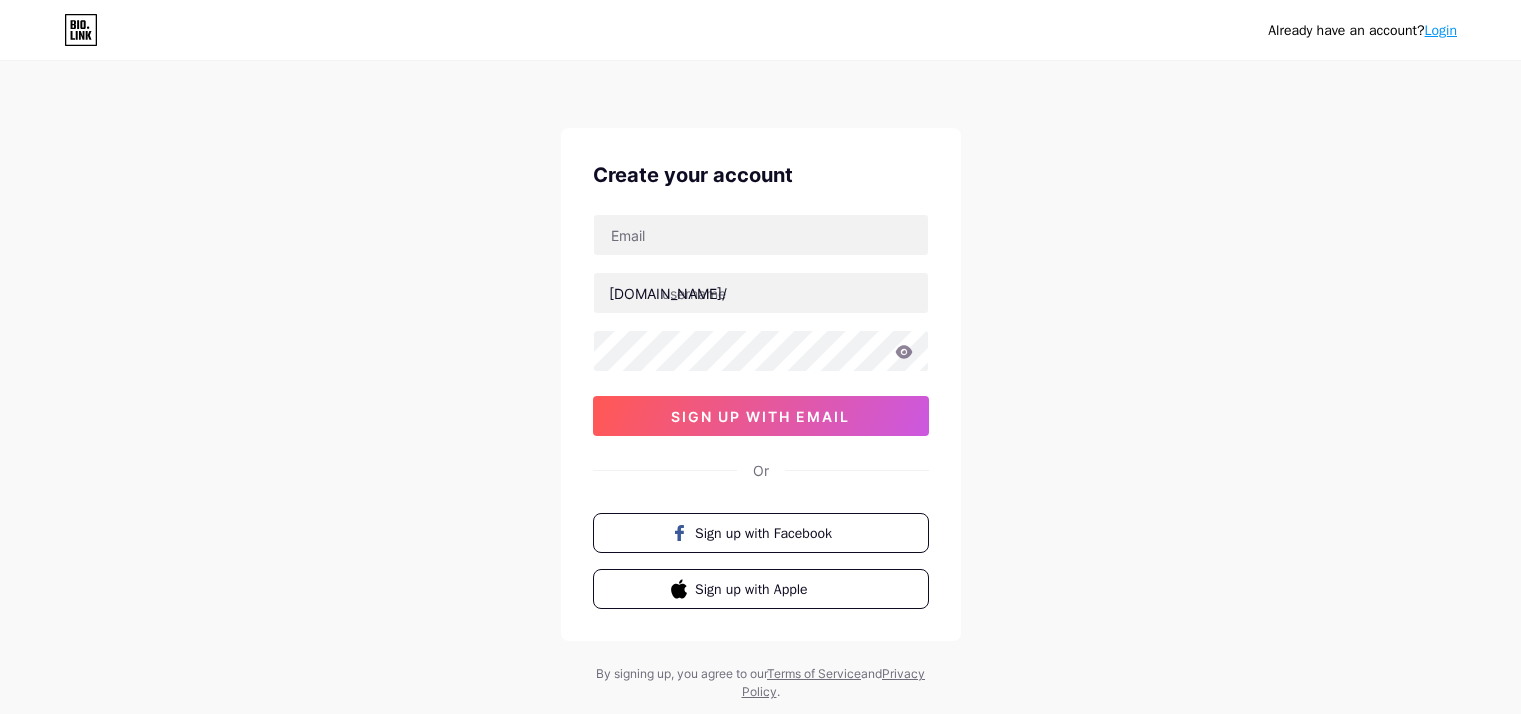 scroll, scrollTop: 0, scrollLeft: 0, axis: both 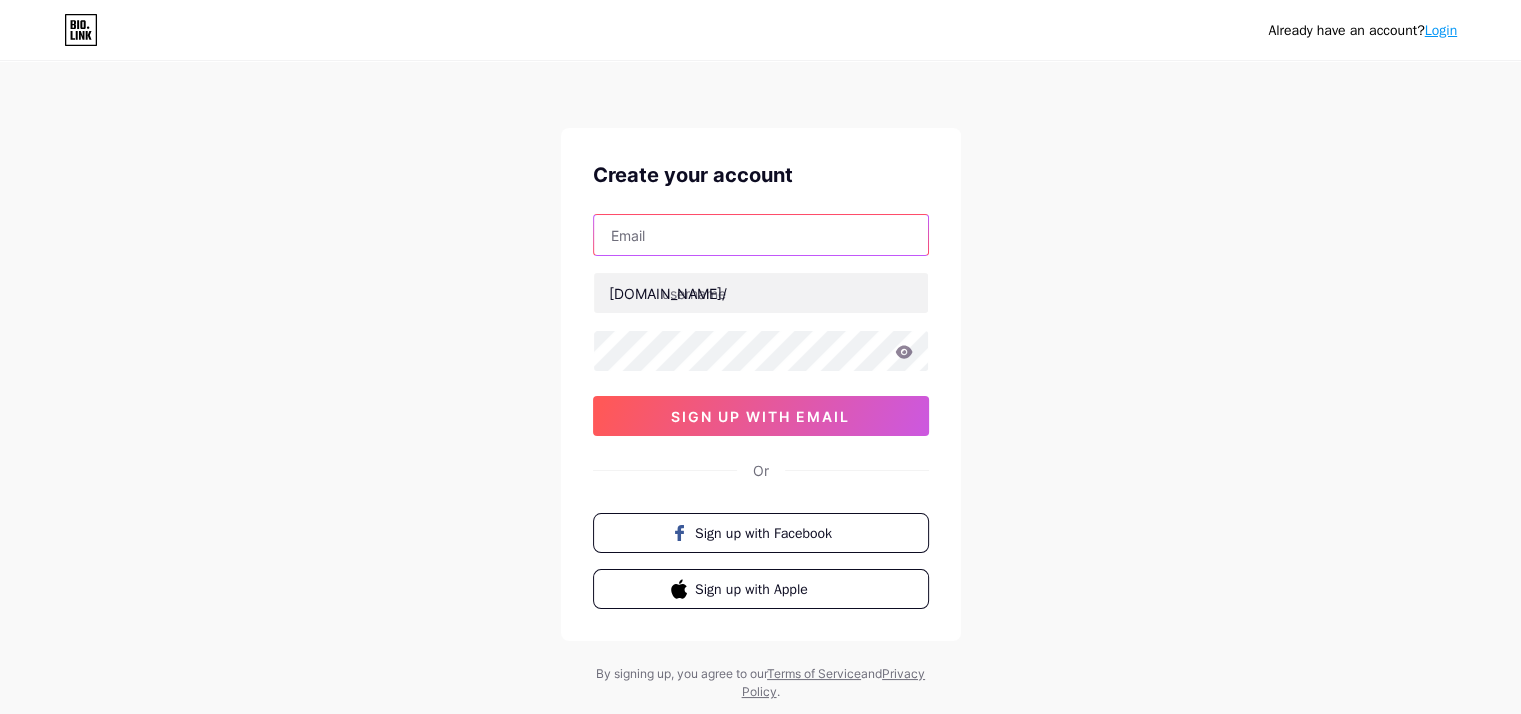 click at bounding box center [761, 235] 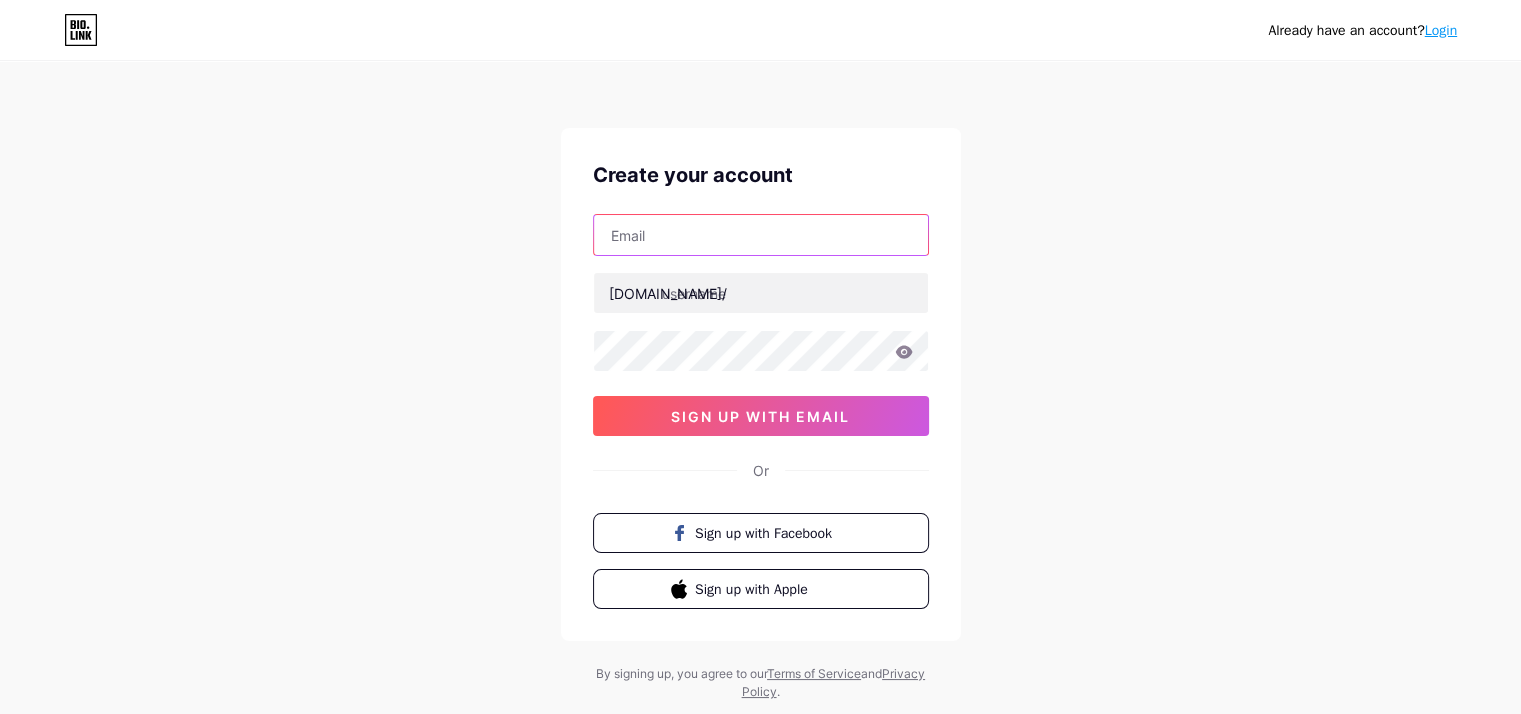 type on "yosifjoseph302@gmail.com" 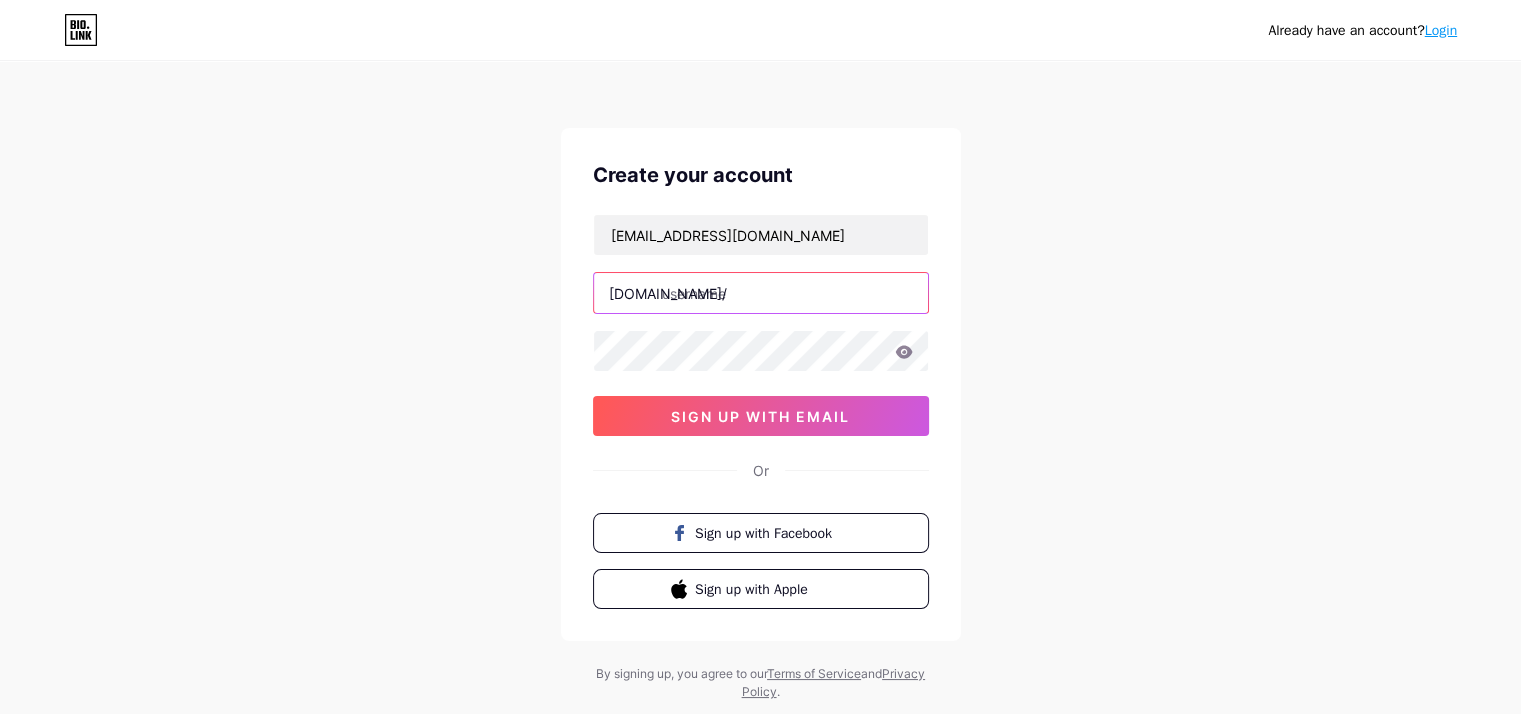 click at bounding box center (761, 293) 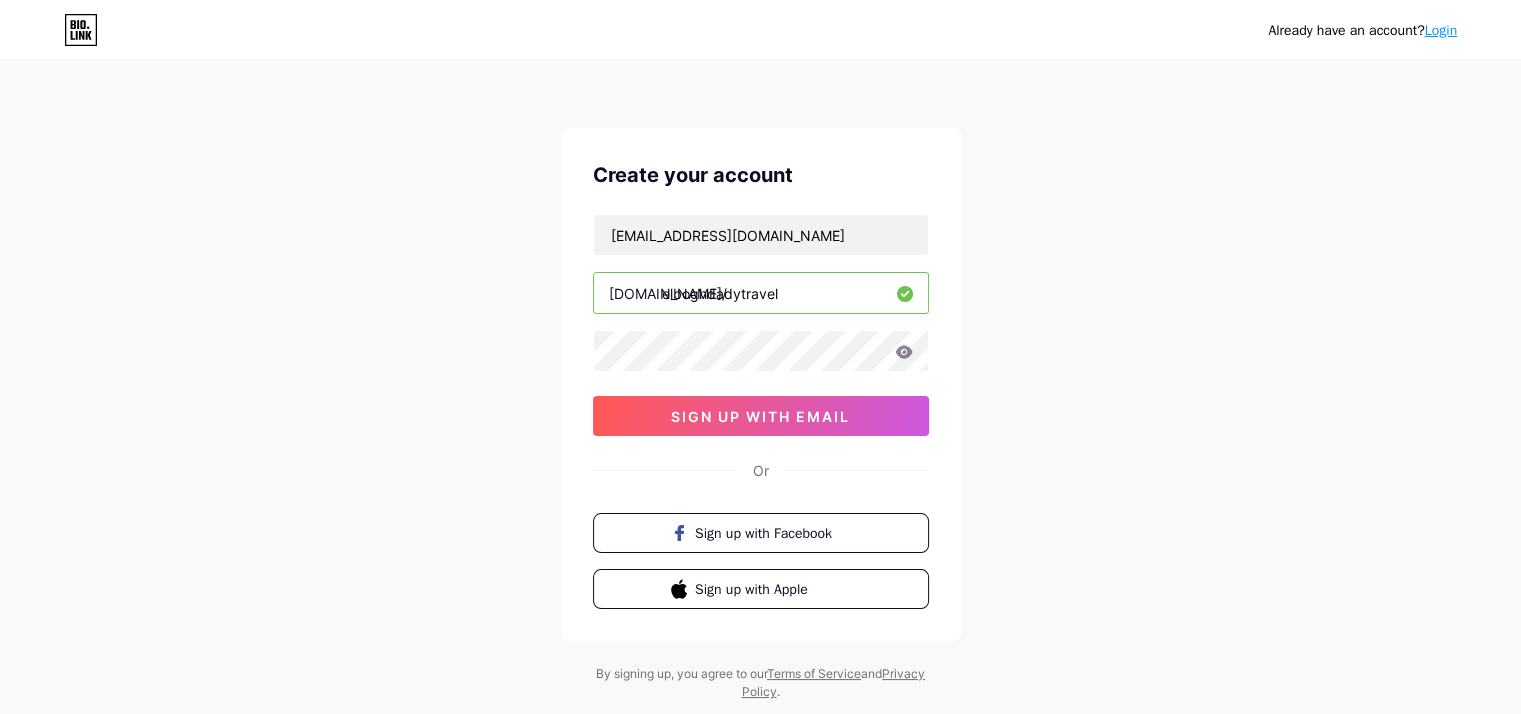 type on "elboghdadytravel" 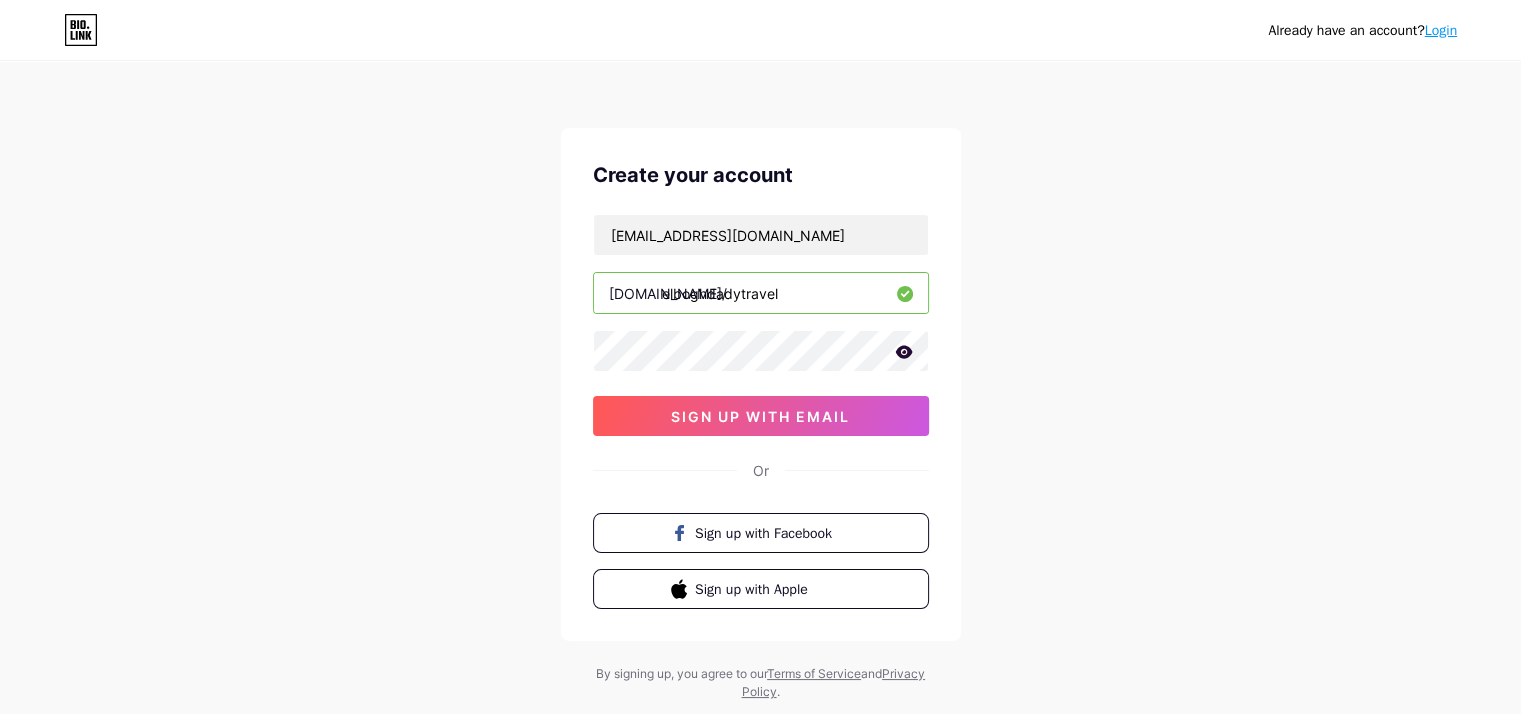 click 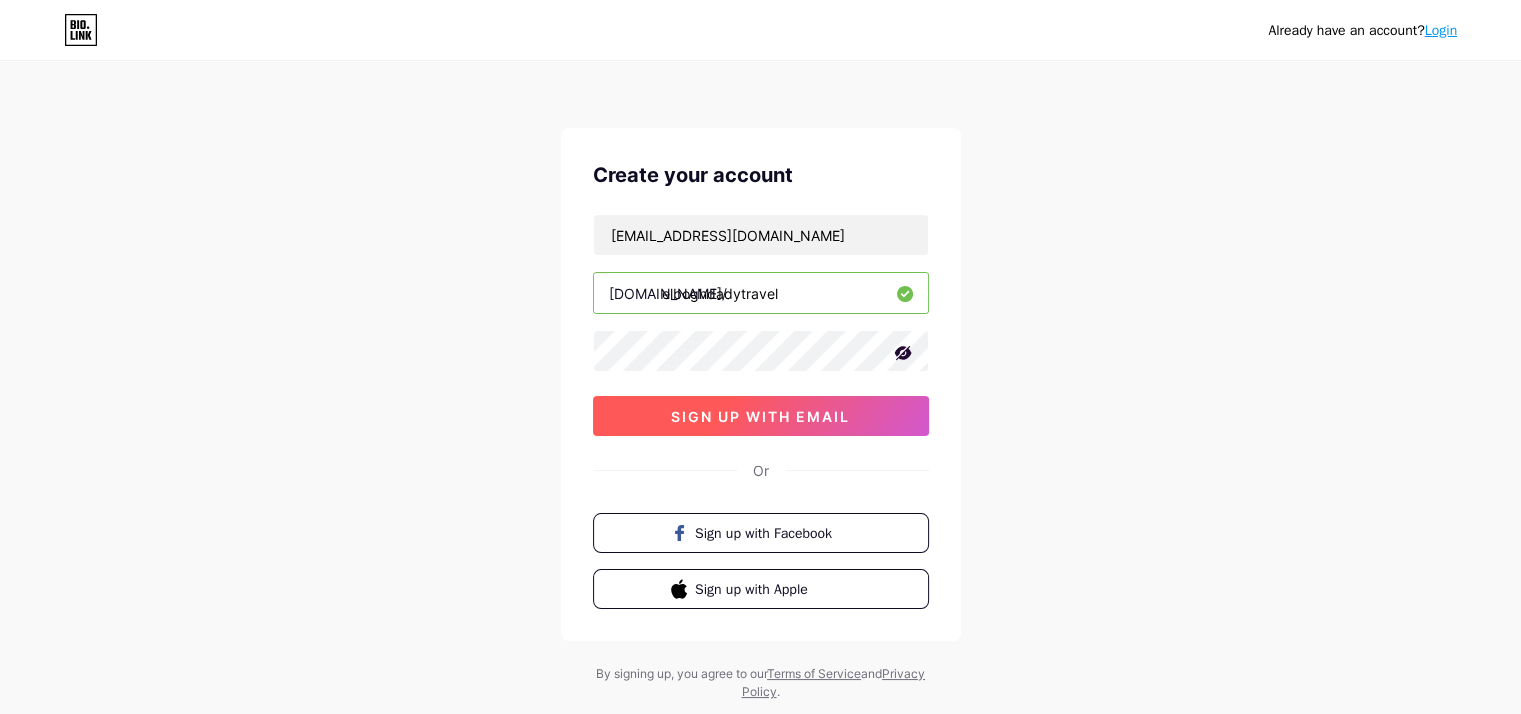 click on "sign up with email" at bounding box center [761, 416] 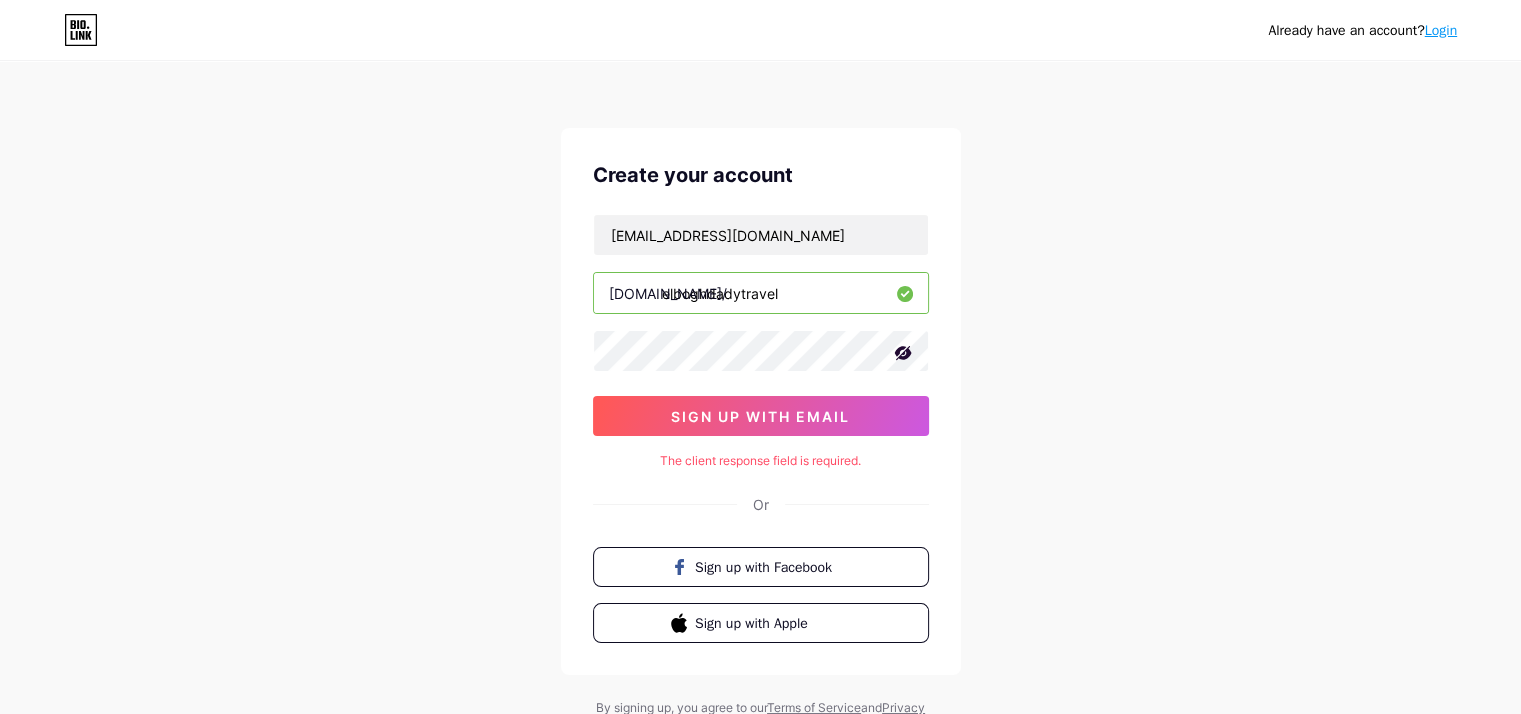 click on "The client response field is required." at bounding box center (761, 461) 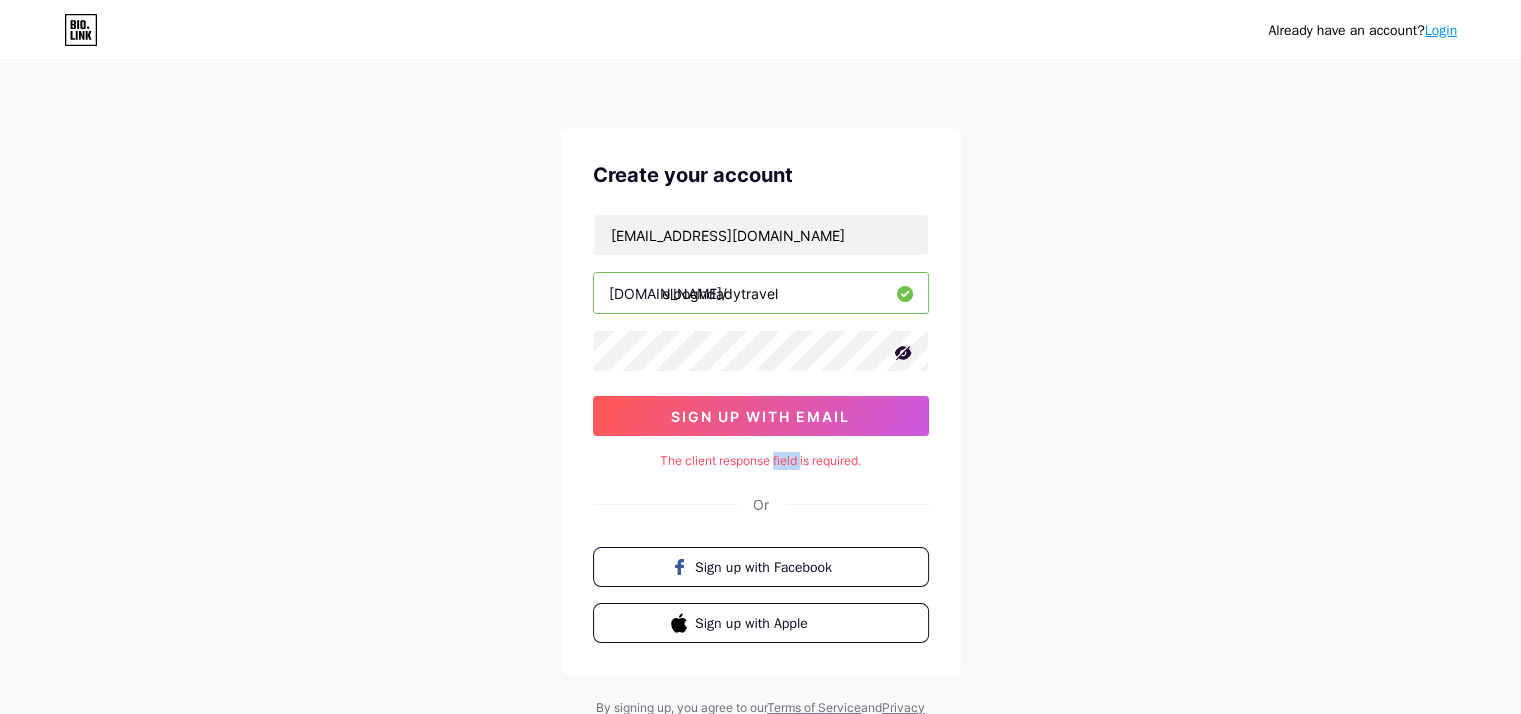 click on "The client response field is required." at bounding box center (761, 461) 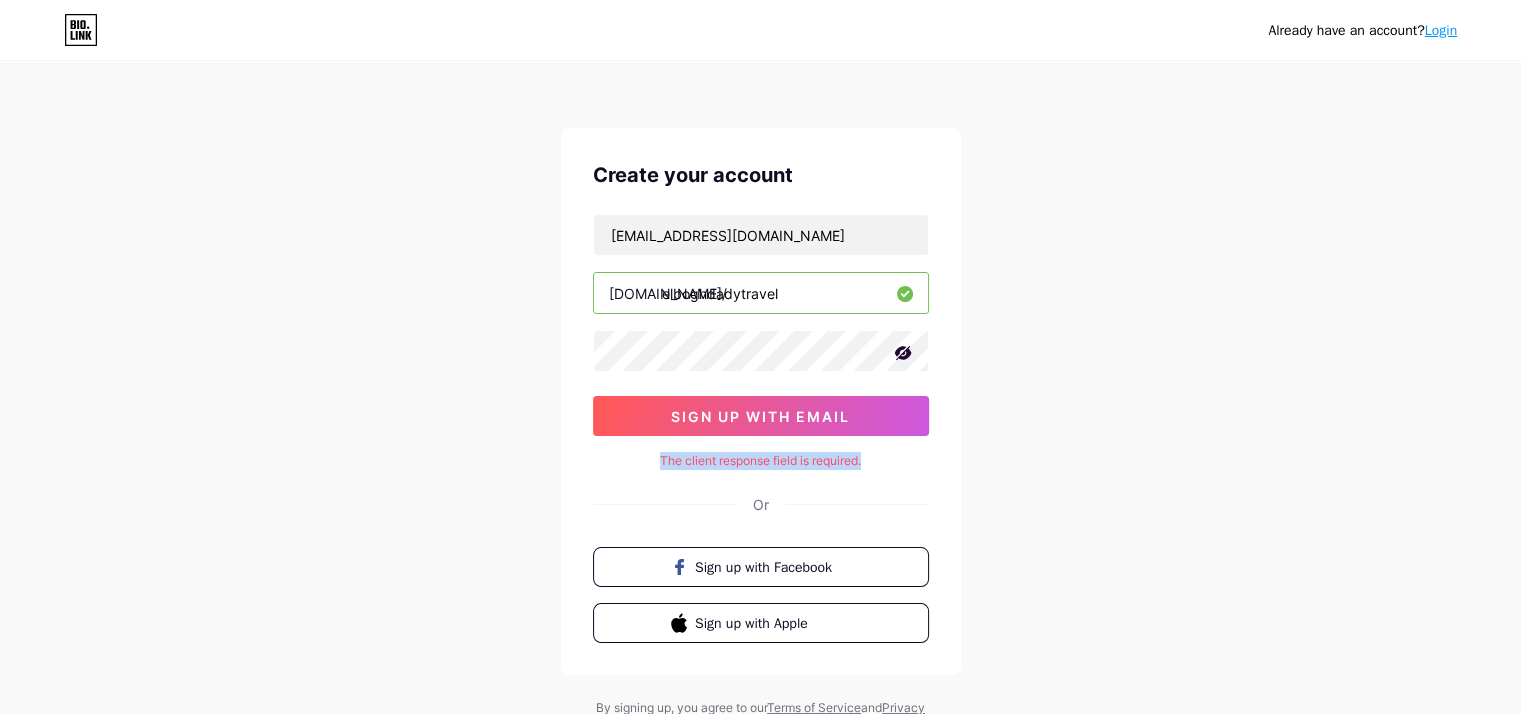 click on "The client response field is required." at bounding box center (761, 461) 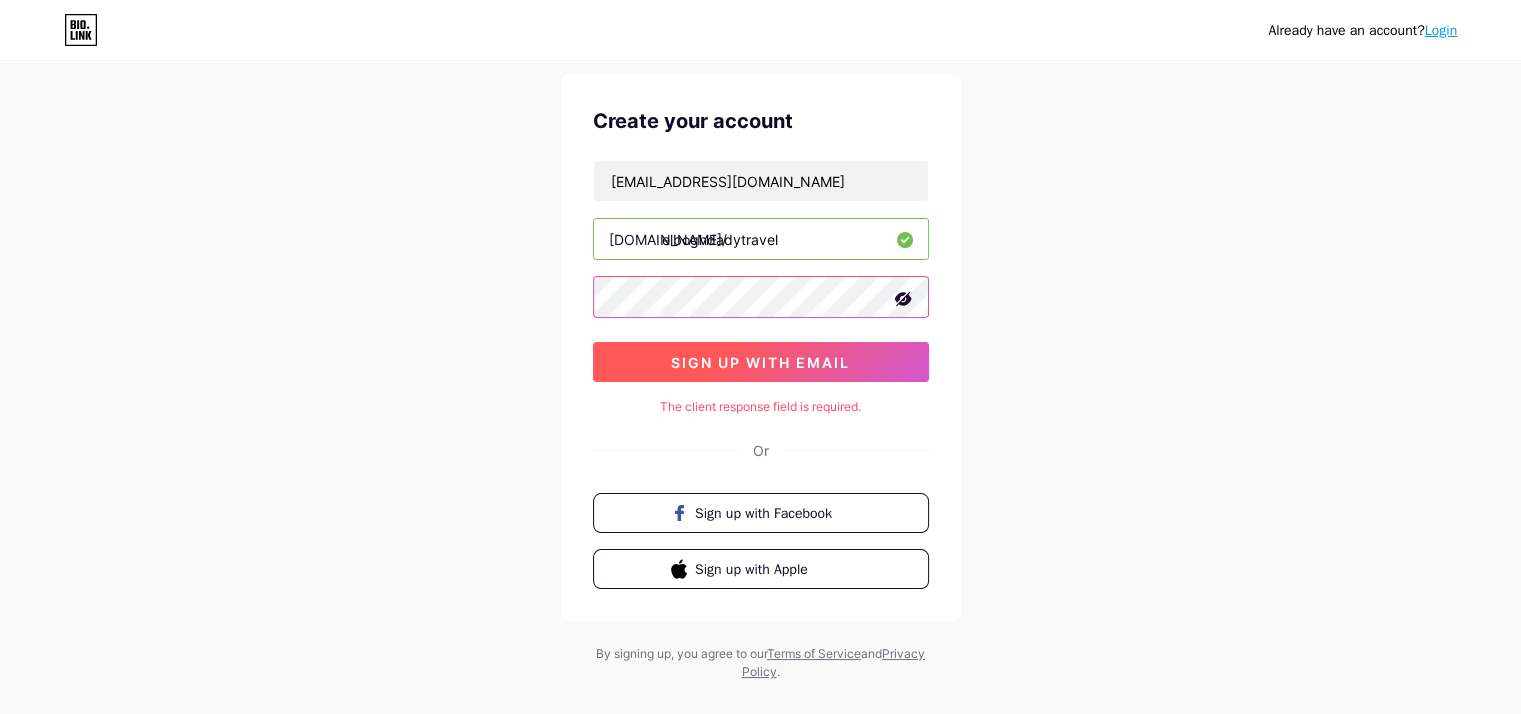 scroll, scrollTop: 84, scrollLeft: 0, axis: vertical 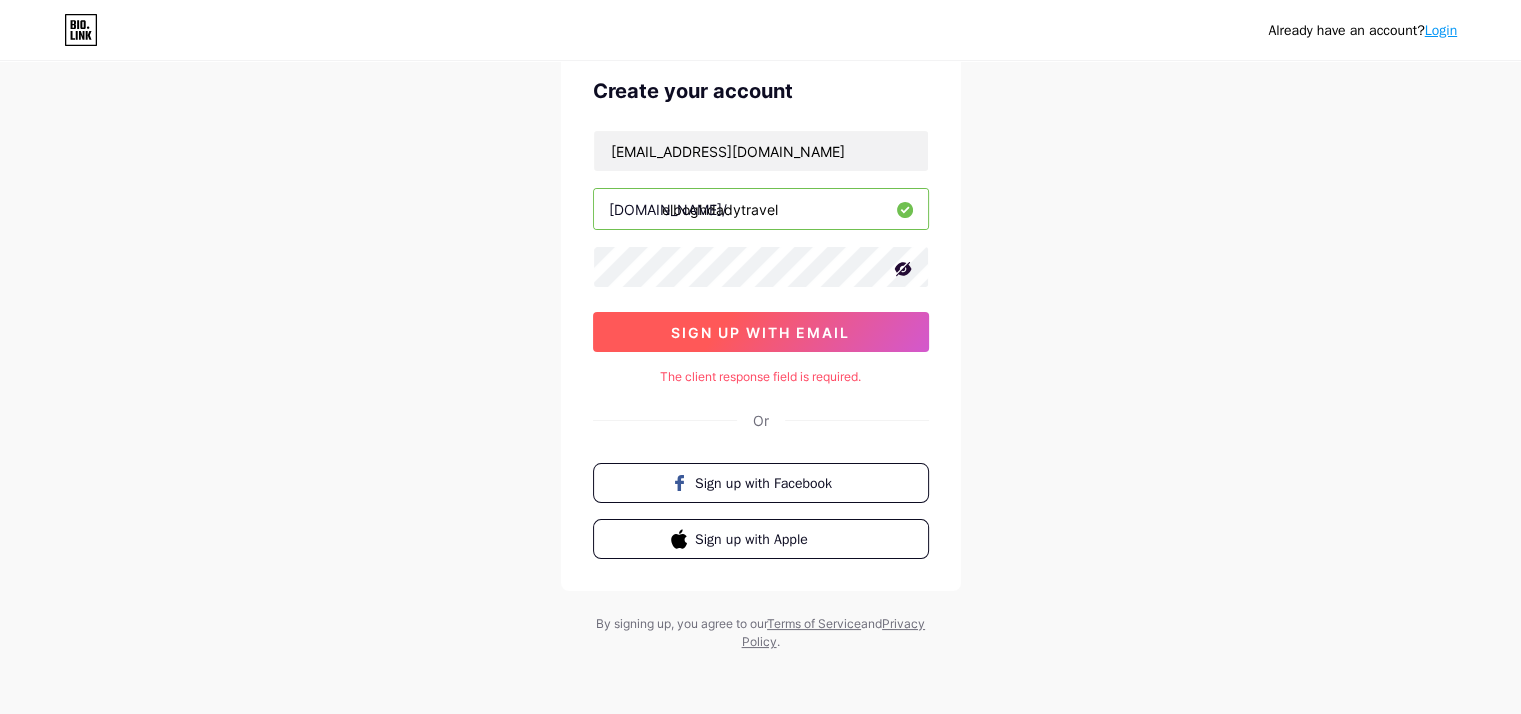 click on "sign up with email" at bounding box center (761, 332) 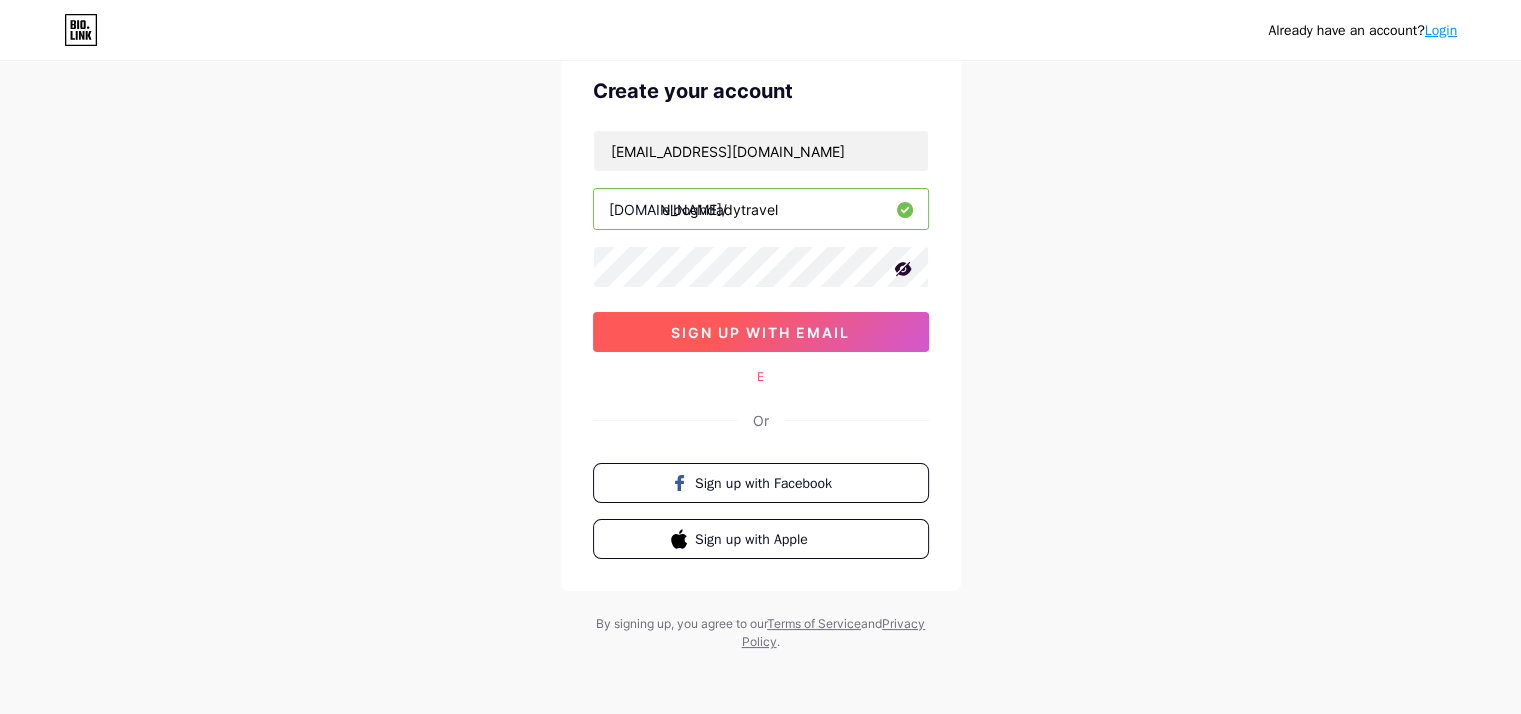 click on "sign up with email" at bounding box center [761, 332] 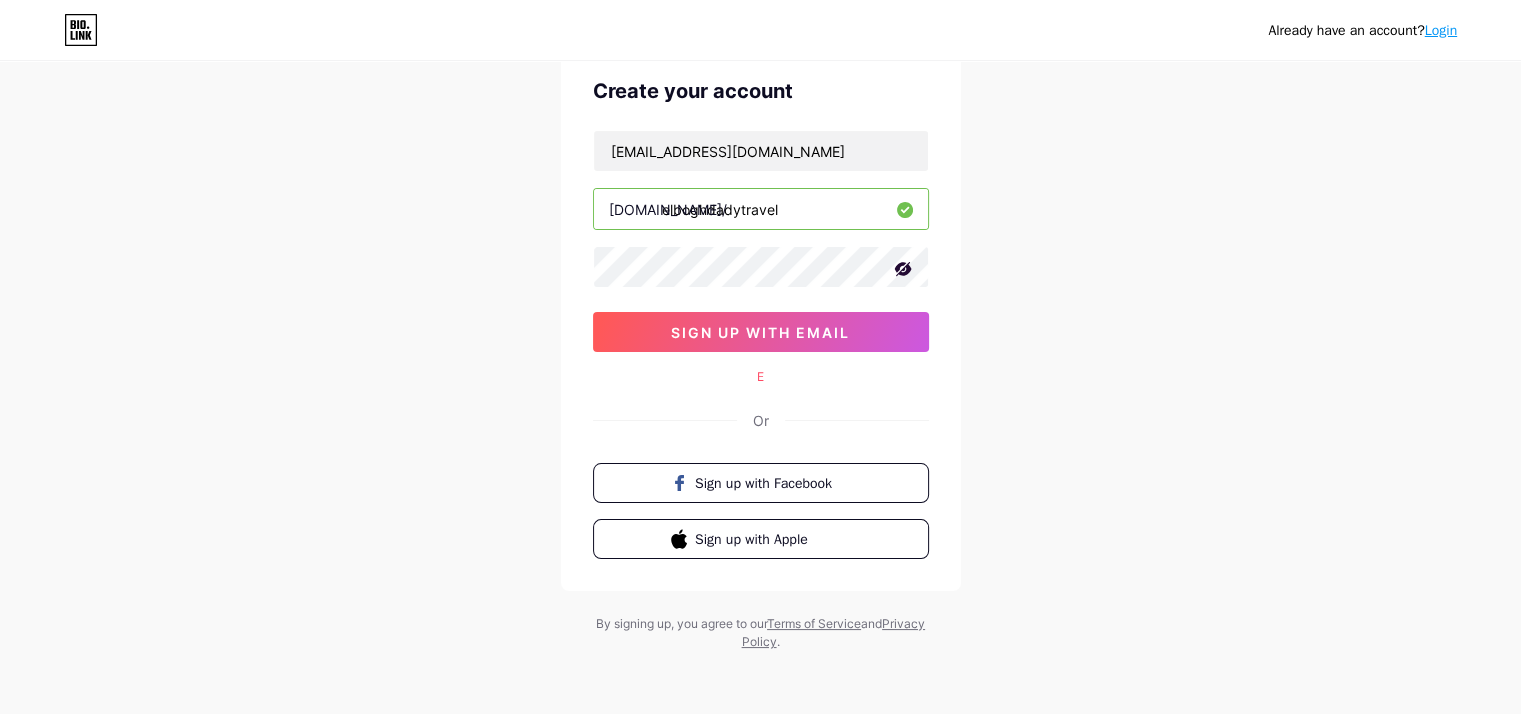 click on "E" at bounding box center [761, 377] 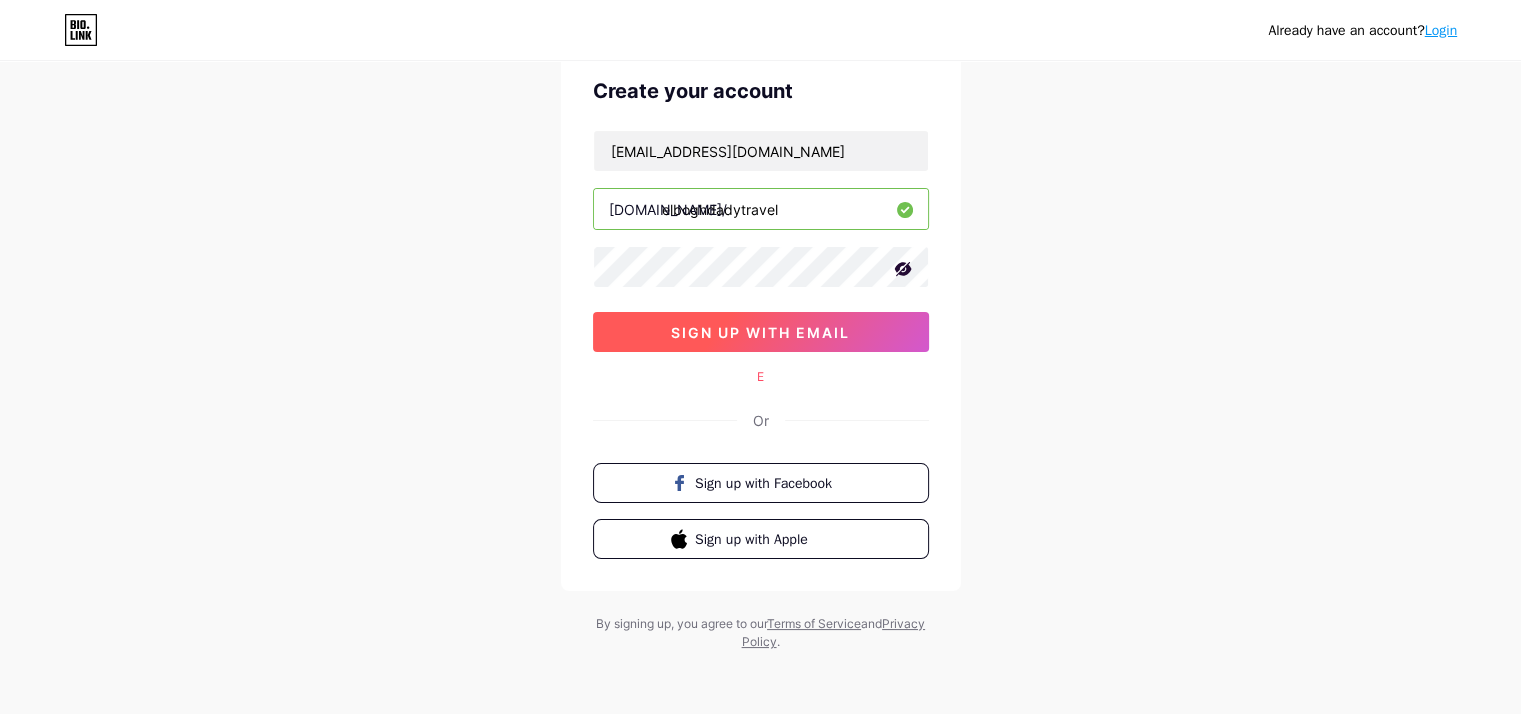 click on "sign up with email" at bounding box center (760, 332) 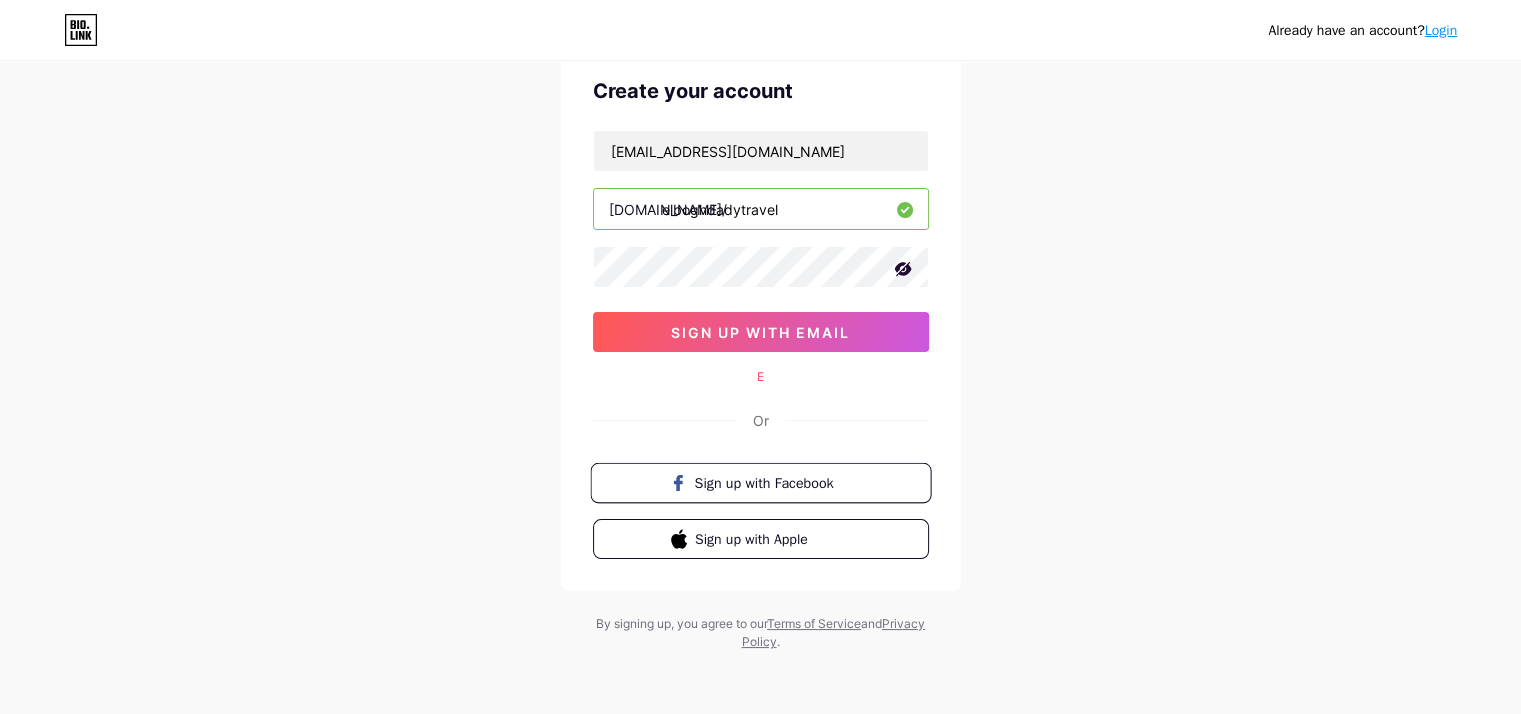scroll, scrollTop: 0, scrollLeft: 0, axis: both 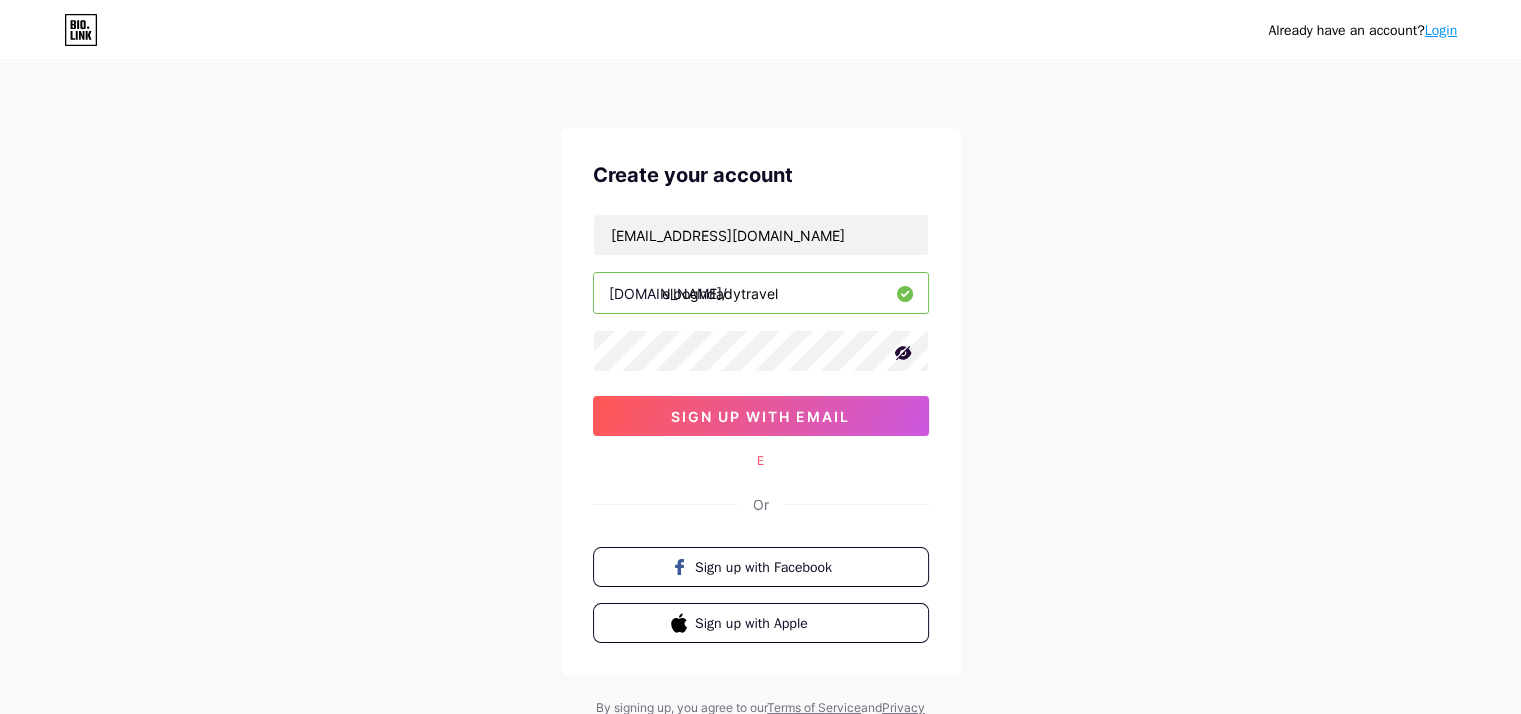 click on "Login" at bounding box center [1441, 30] 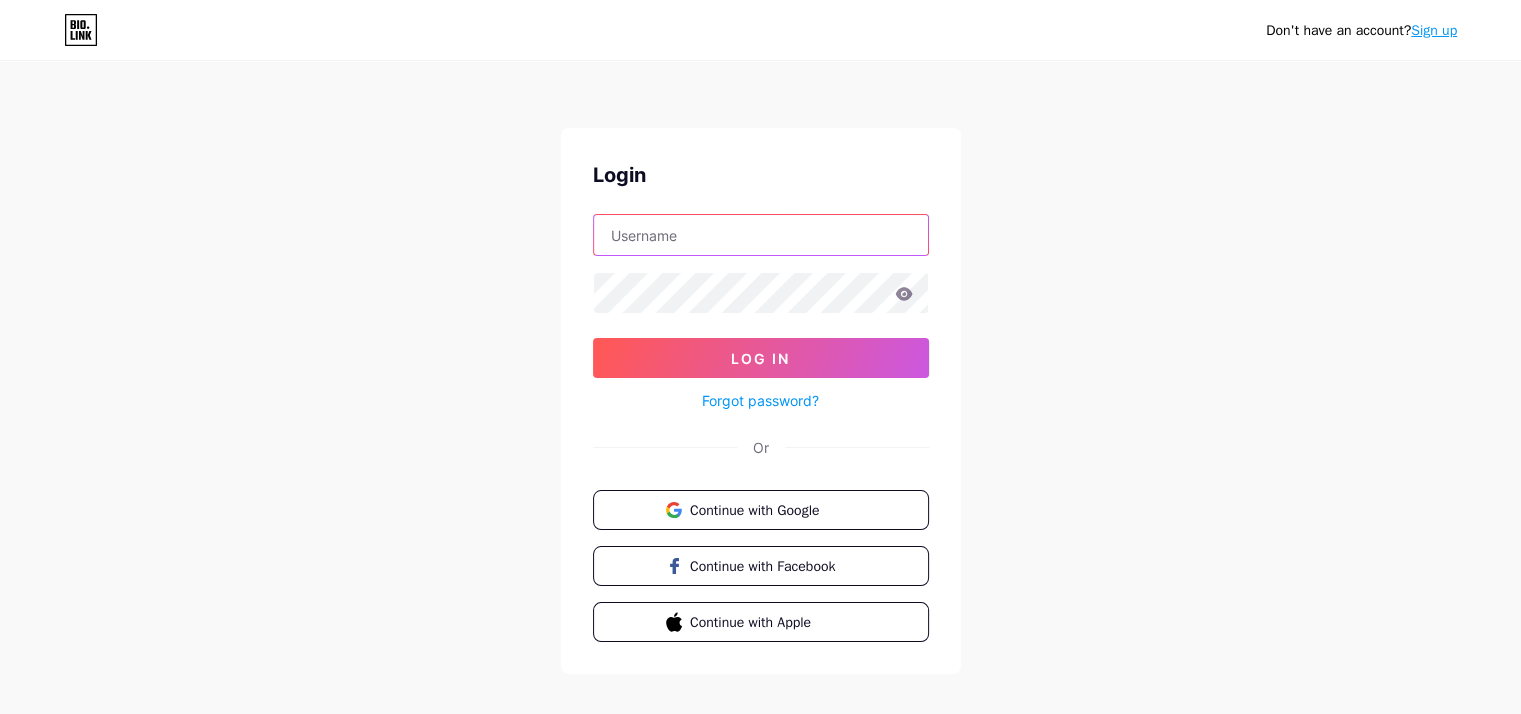 type on "yosifjoseph302@gmail.com" 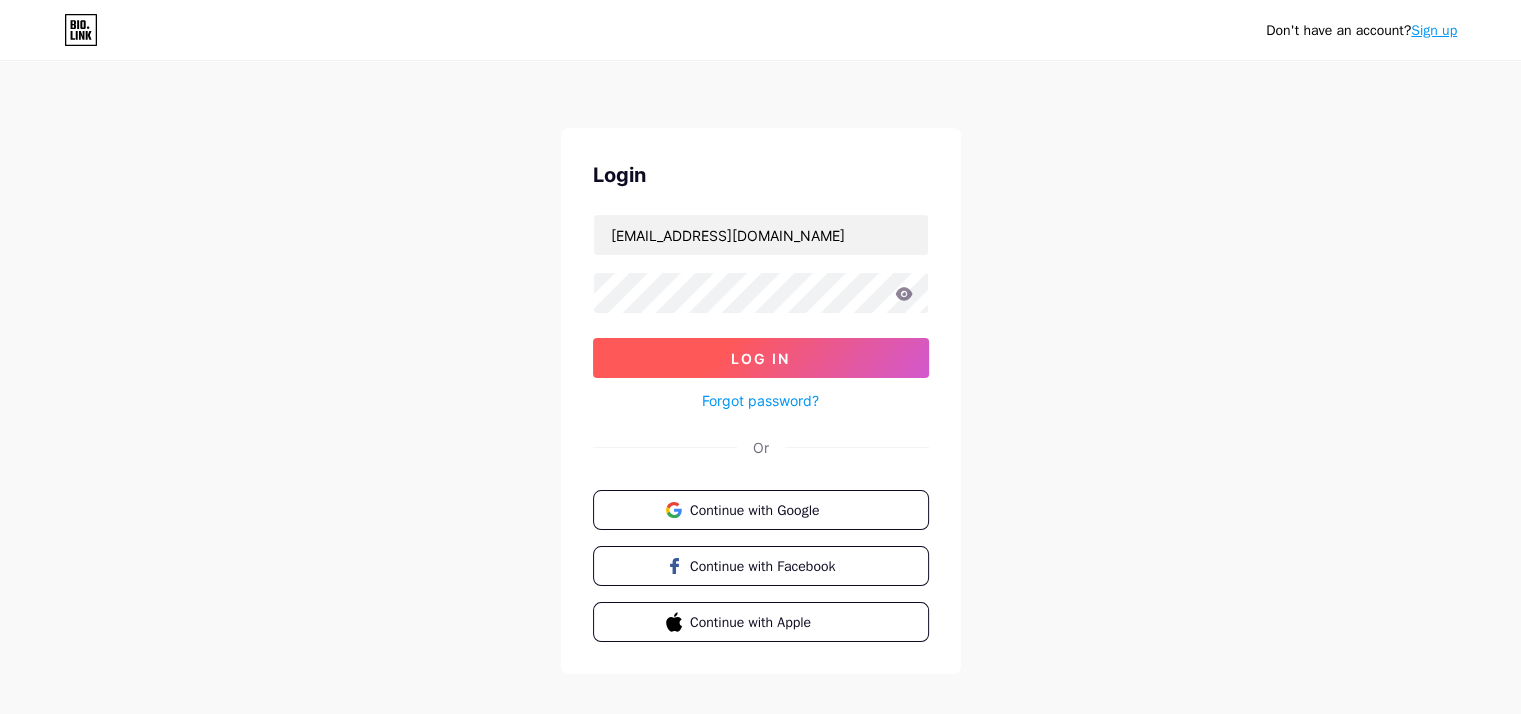 click on "Log In" at bounding box center [761, 358] 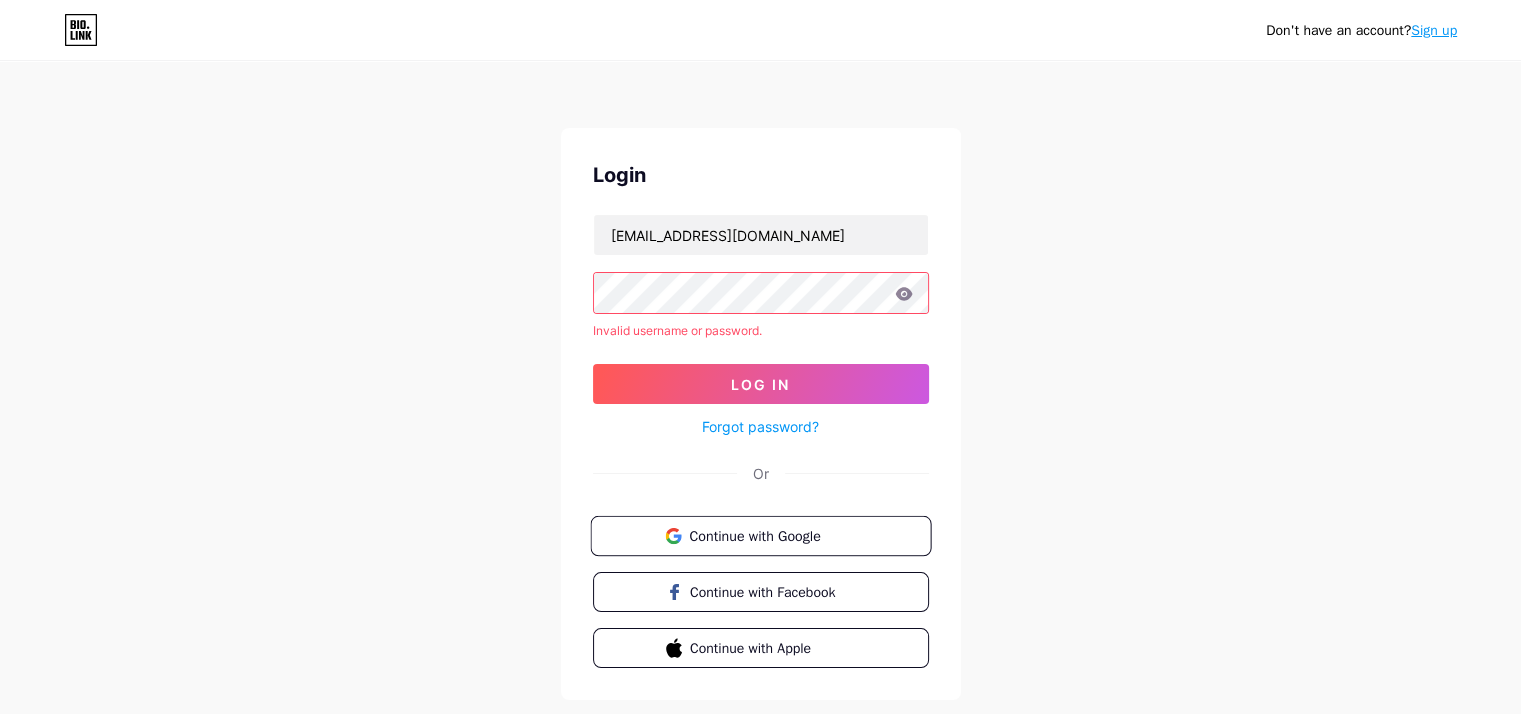 click on "Continue with Google" at bounding box center (760, 536) 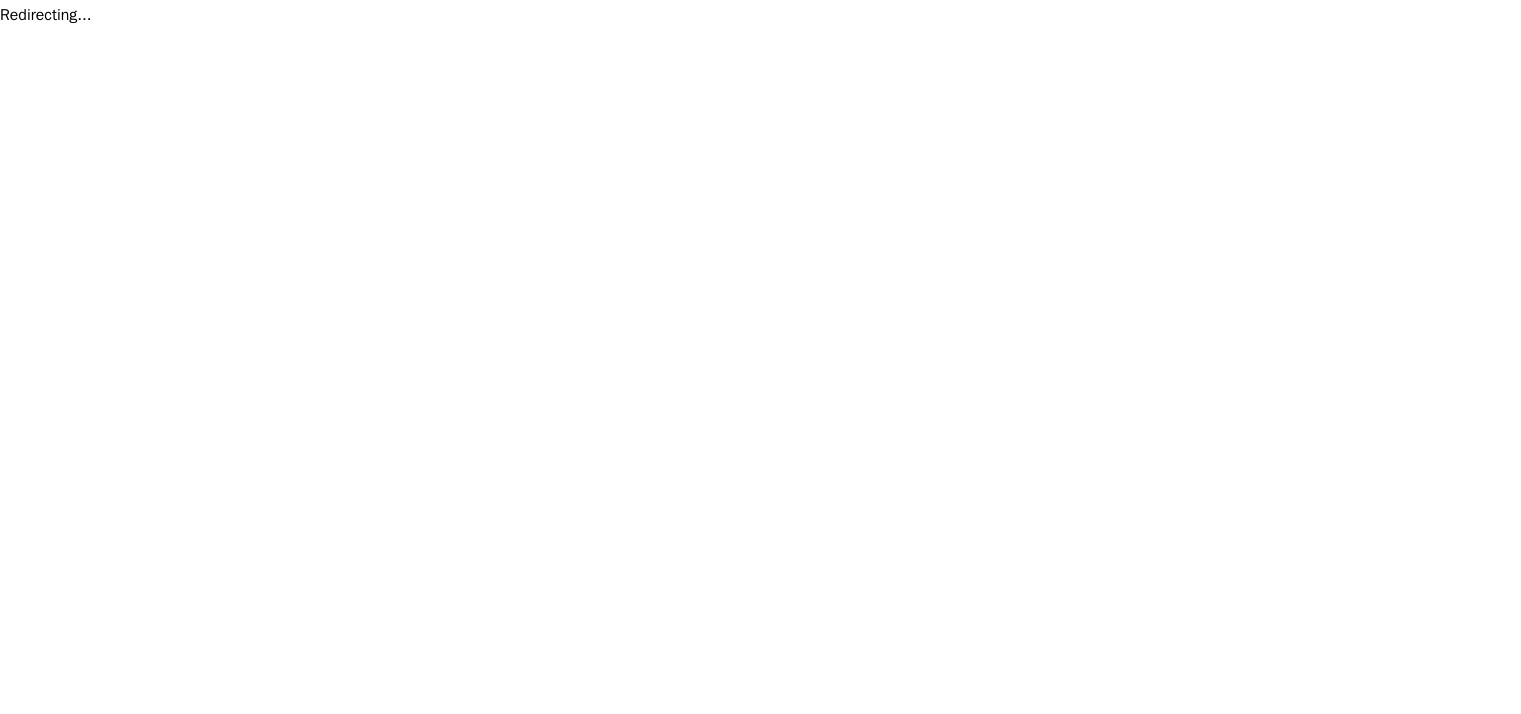 scroll, scrollTop: 0, scrollLeft: 0, axis: both 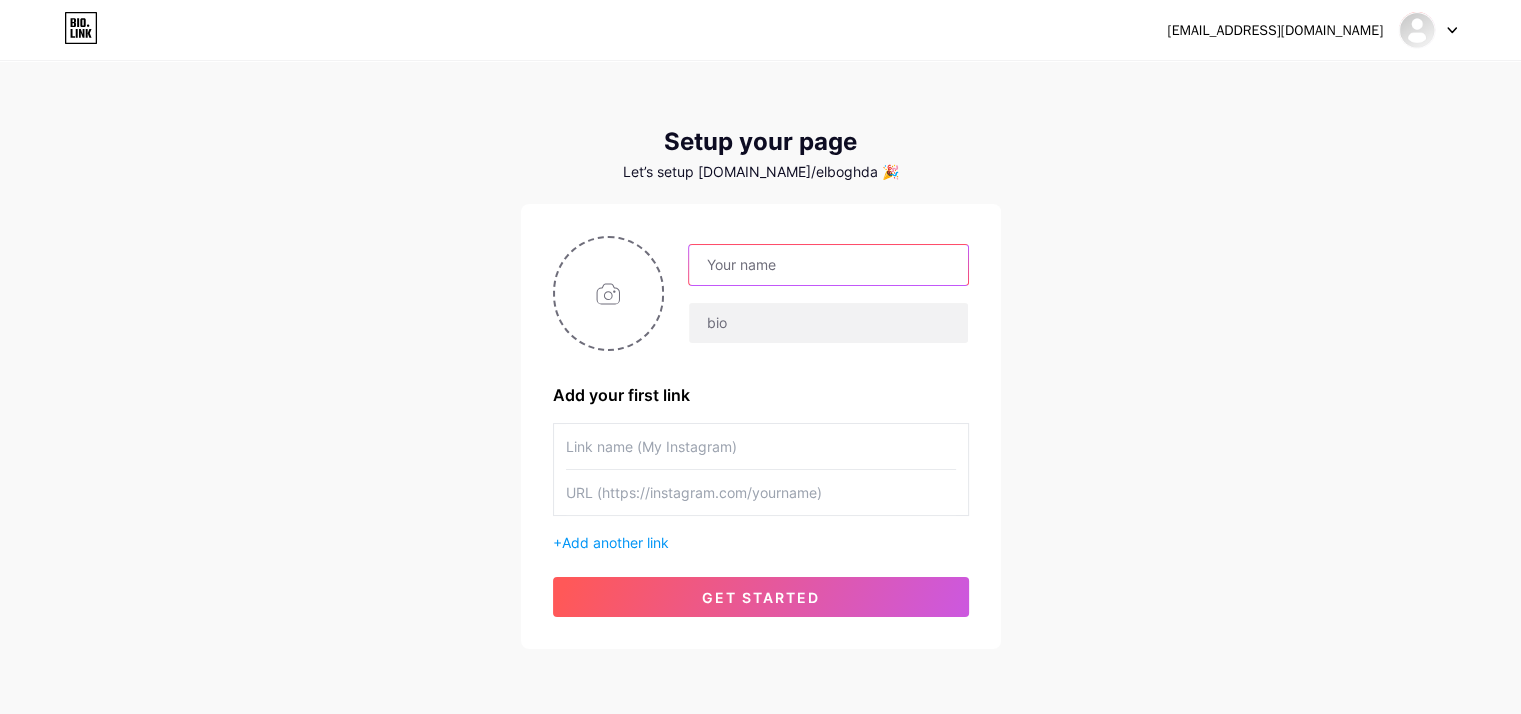 click at bounding box center [828, 265] 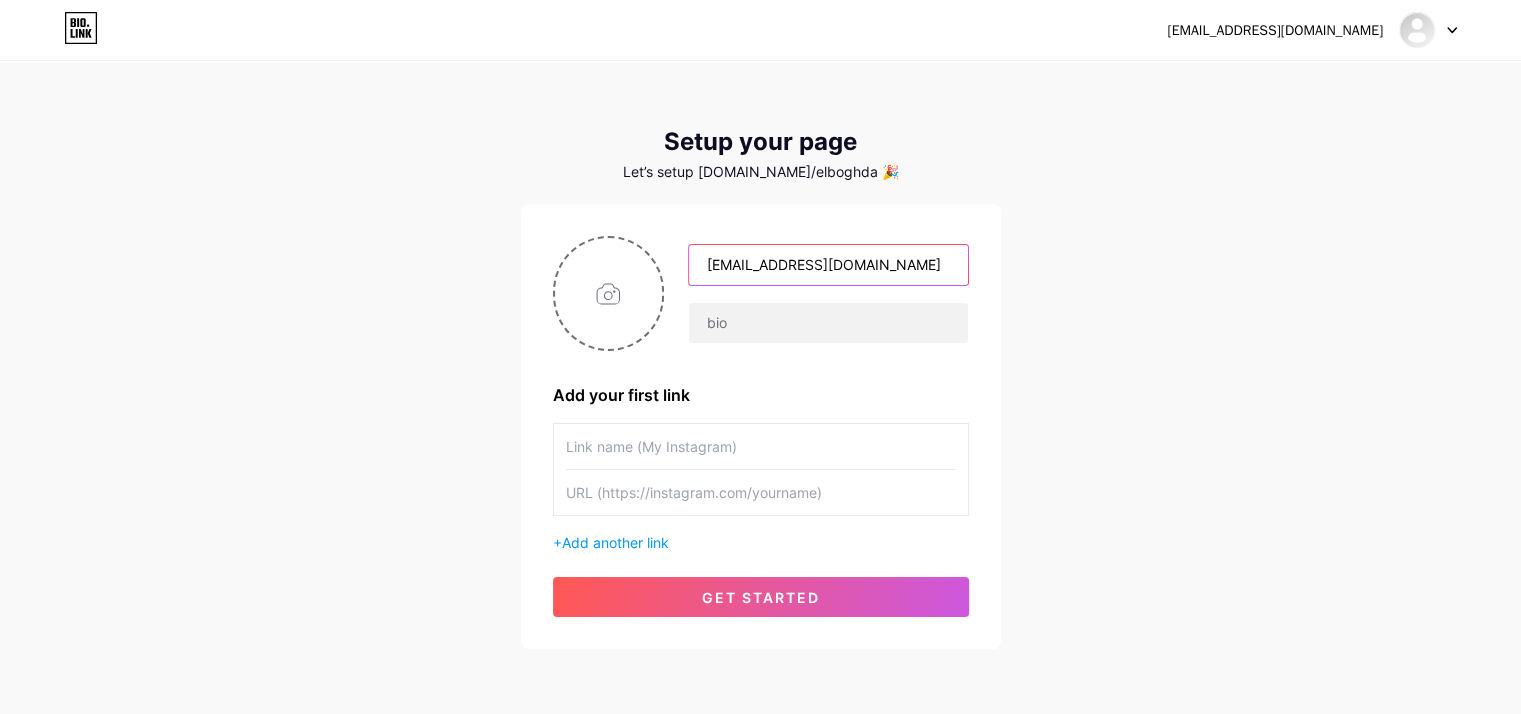 click on "[EMAIL_ADDRESS][DOMAIN_NAME]" at bounding box center (828, 265) 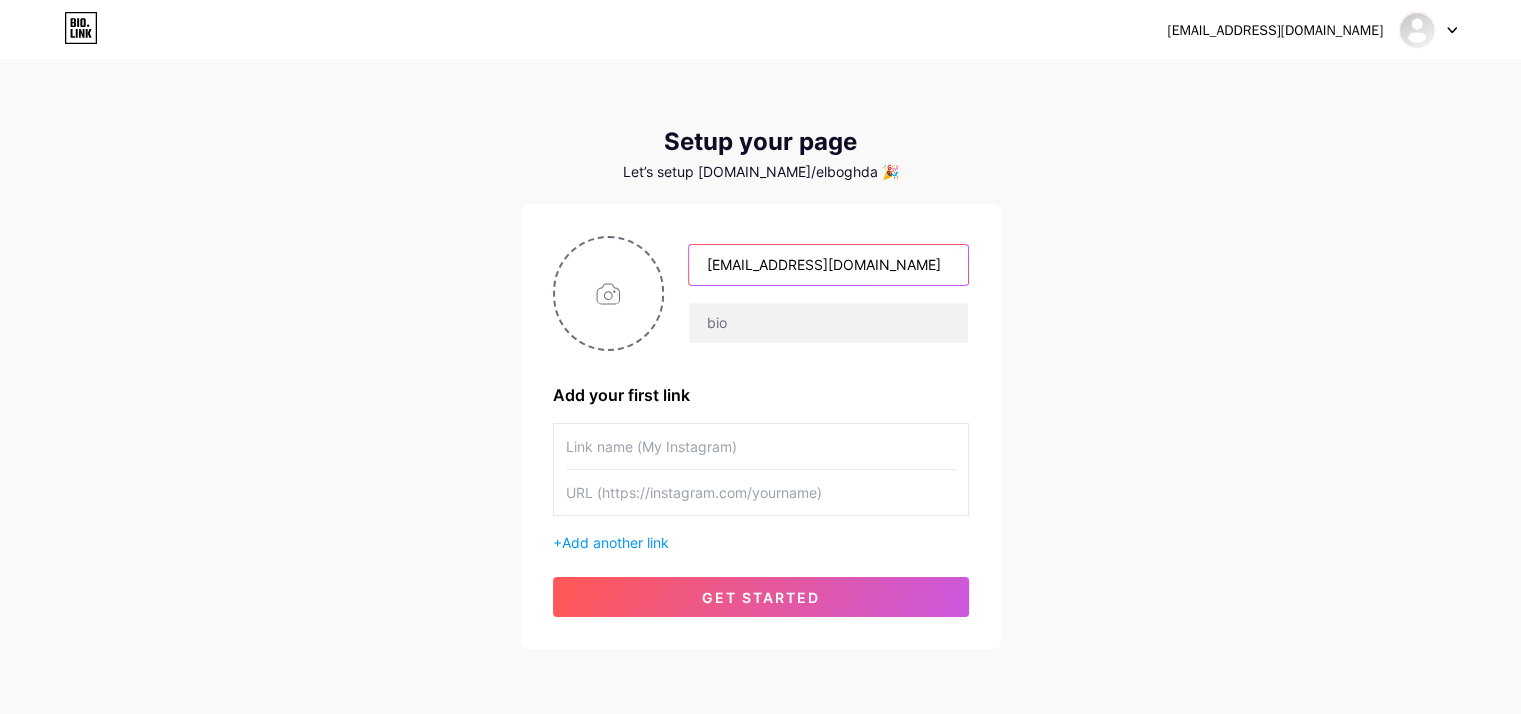 click on "[EMAIL_ADDRESS][DOMAIN_NAME]" at bounding box center (828, 265) 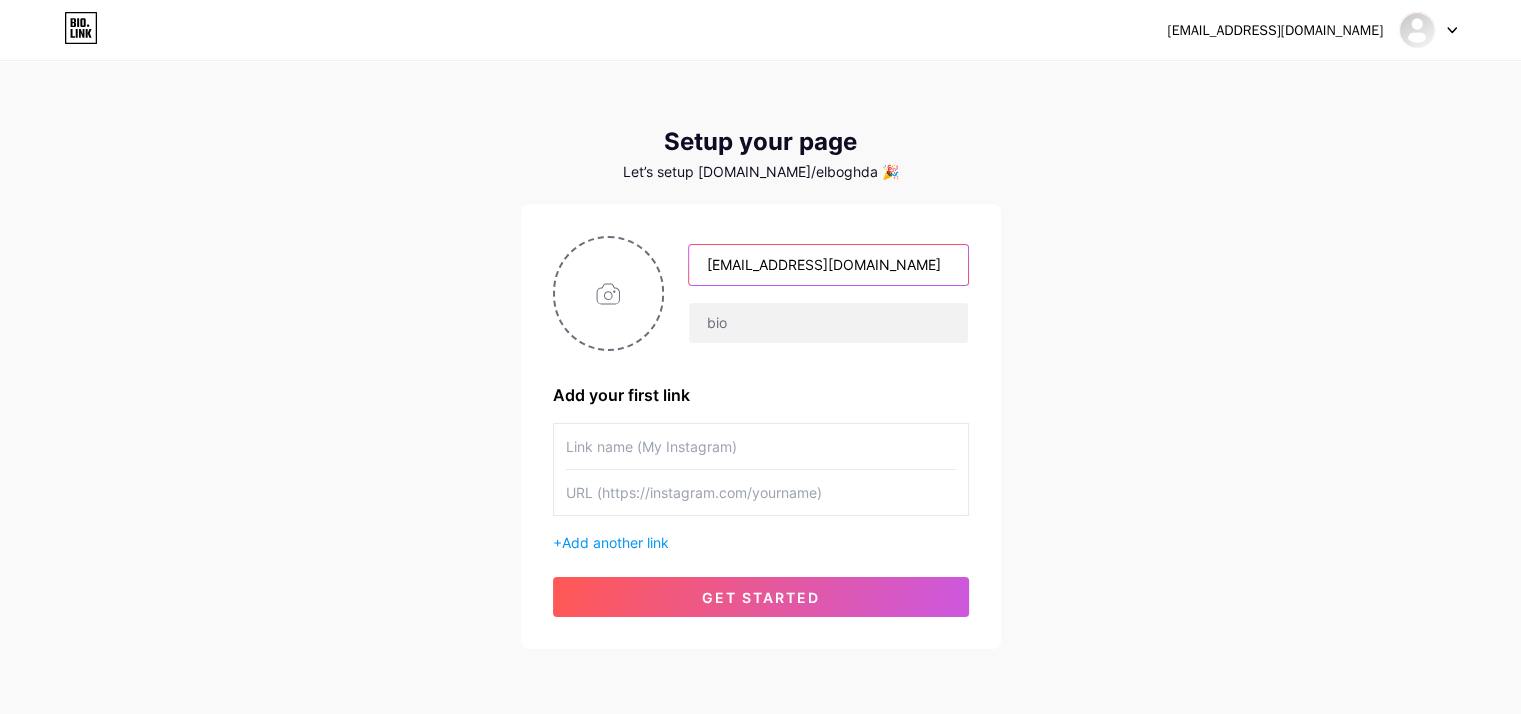 drag, startPoint x: 956, startPoint y: 257, endPoint x: 861, endPoint y: 267, distance: 95.524864 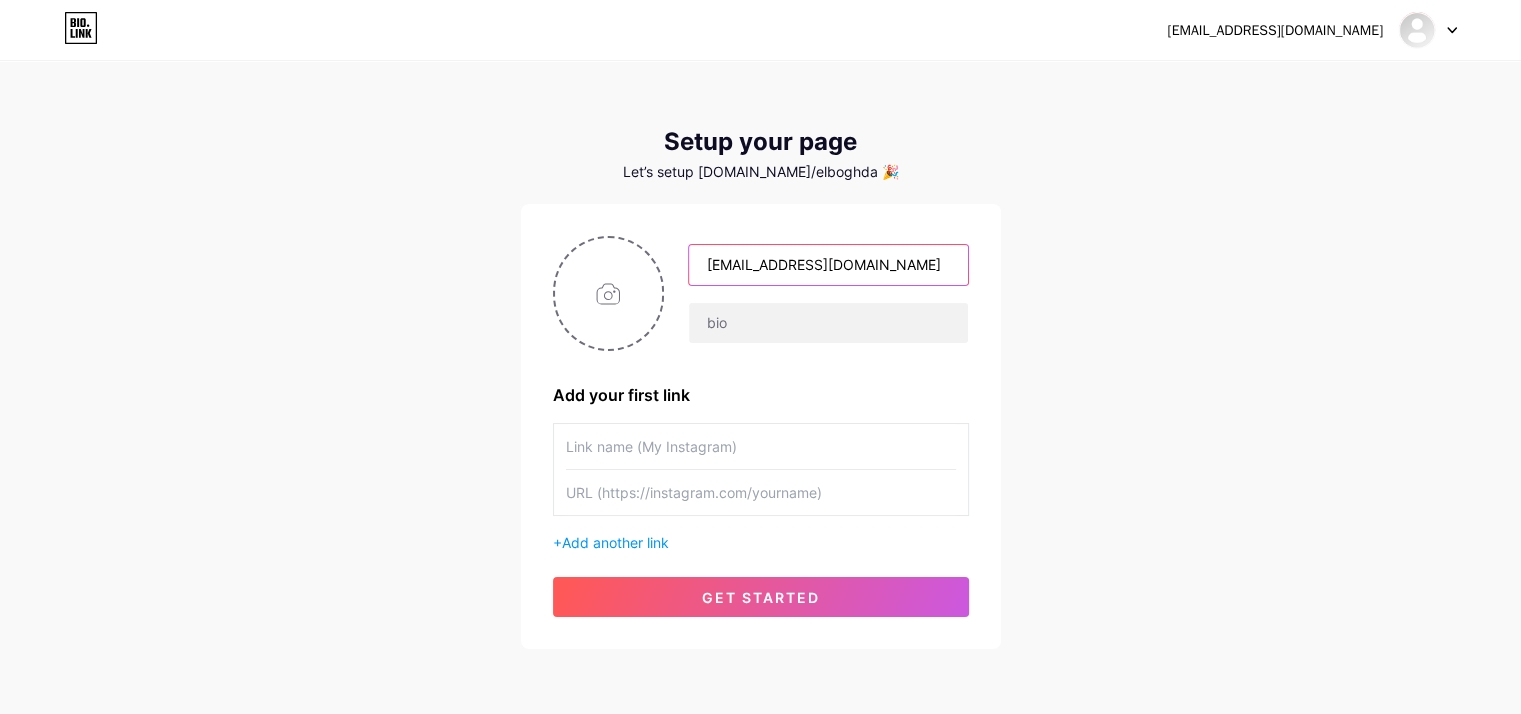 click on "[EMAIL_ADDRESS][DOMAIN_NAME]" at bounding box center [828, 265] 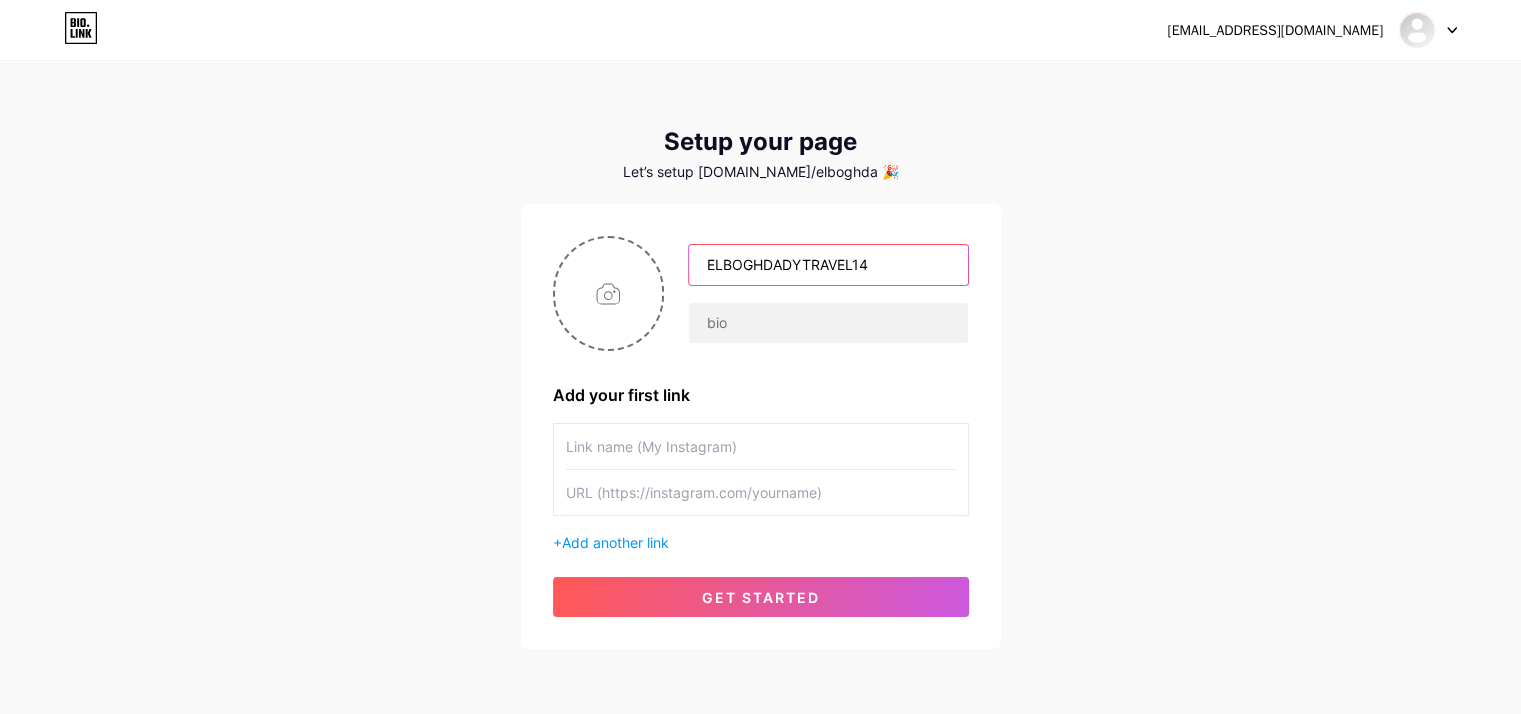 scroll, scrollTop: 0, scrollLeft: 0, axis: both 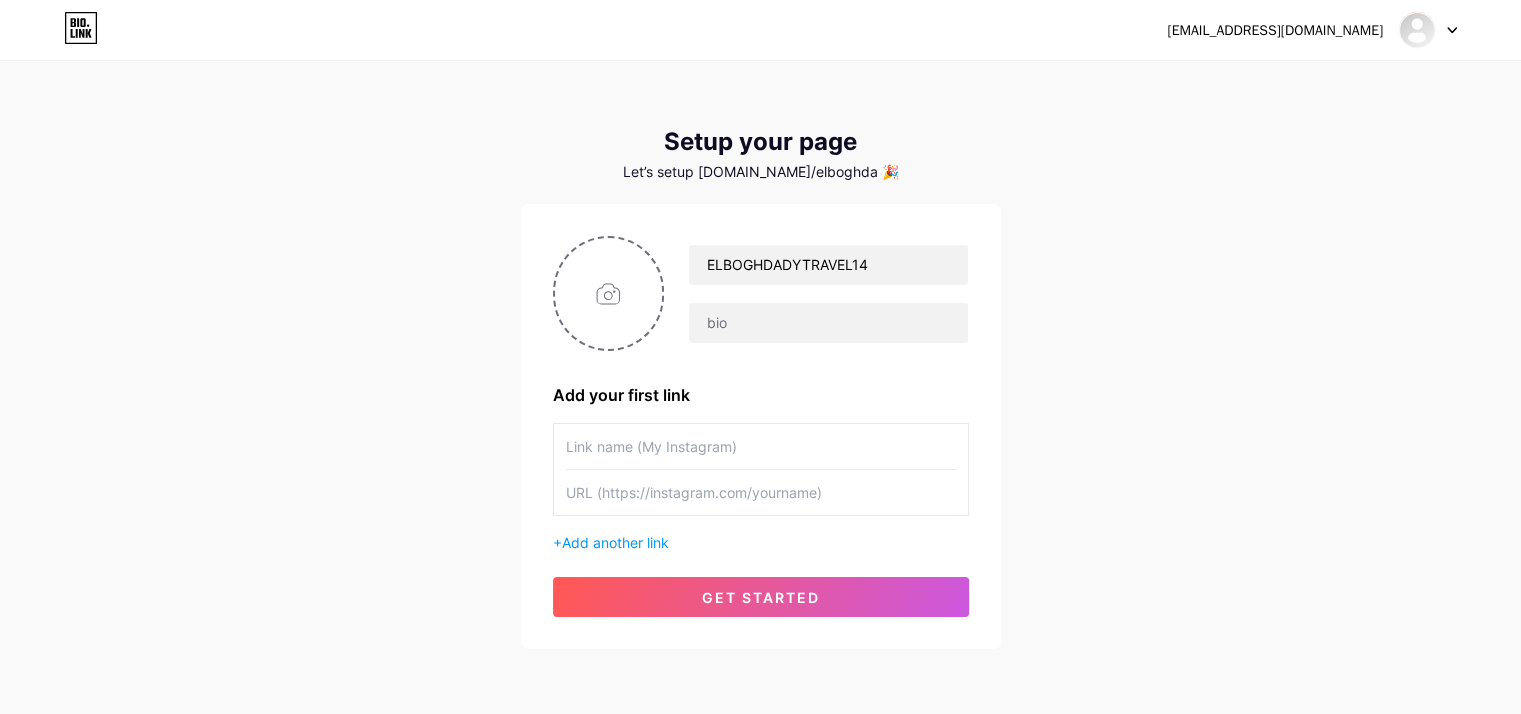 click on "[EMAIL_ADDRESS][DOMAIN_NAME]           Dashboard     Logout   Setup your page   Let’s setup [DOMAIN_NAME]/elboghda 🎉               ELBOGHDADYTRAVEL14         Add your first link
+  Add another link     get started" at bounding box center (760, 356) 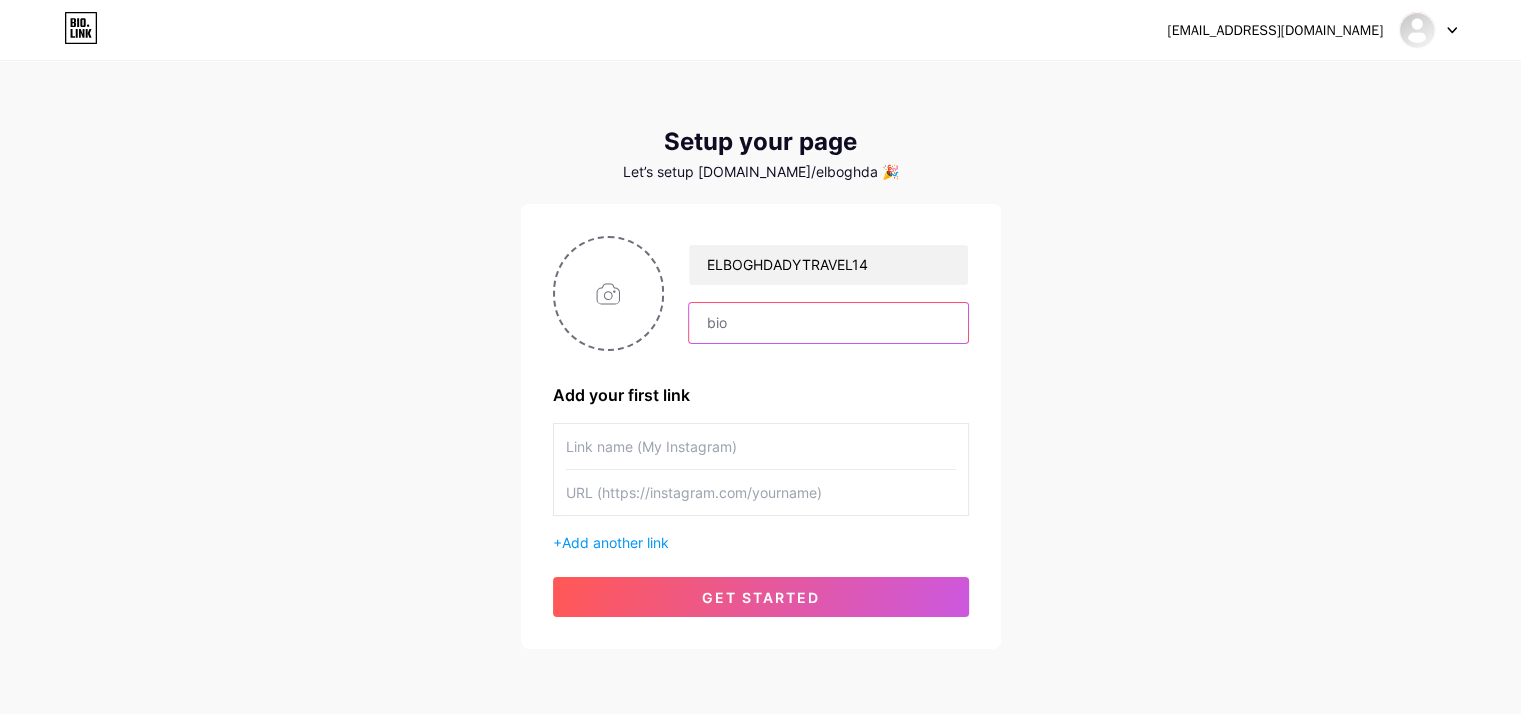 click at bounding box center [828, 323] 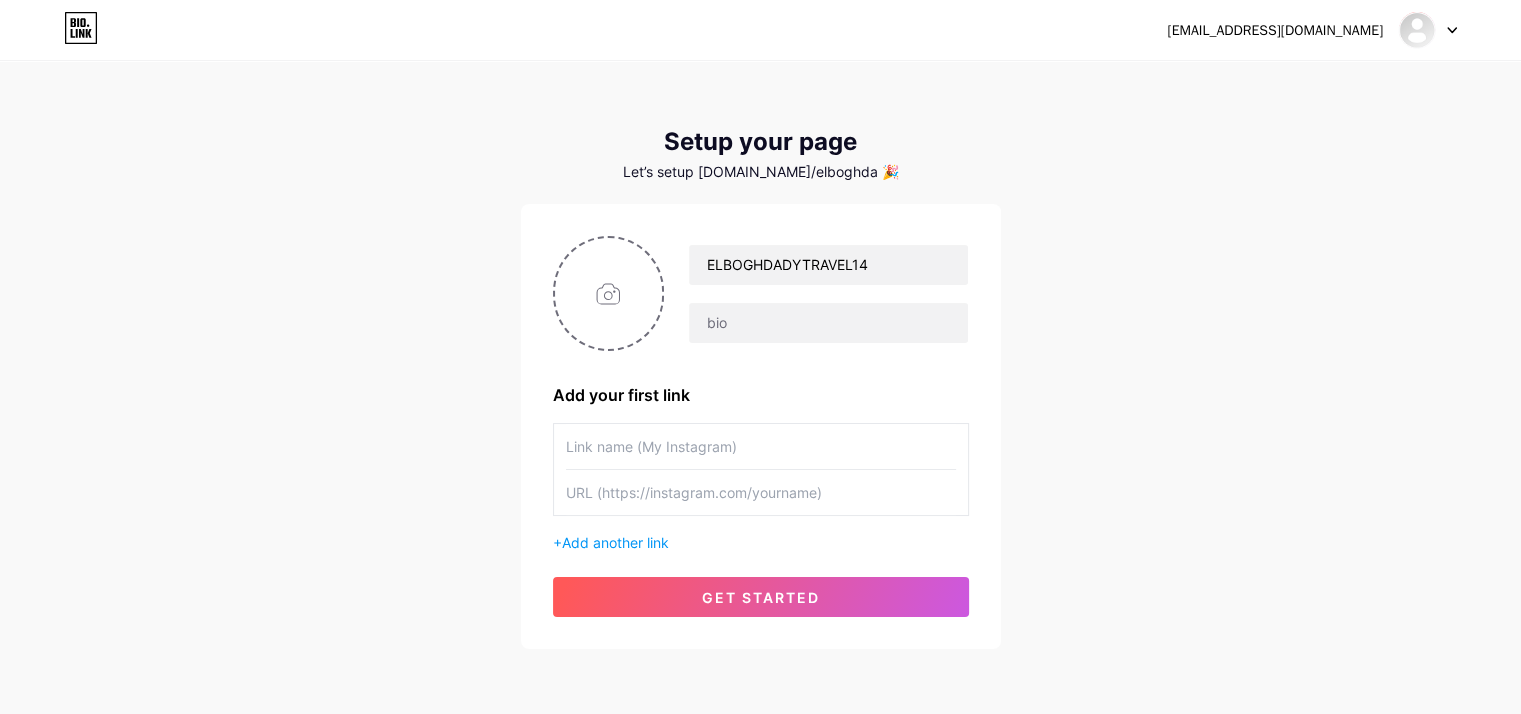 click at bounding box center [761, 446] 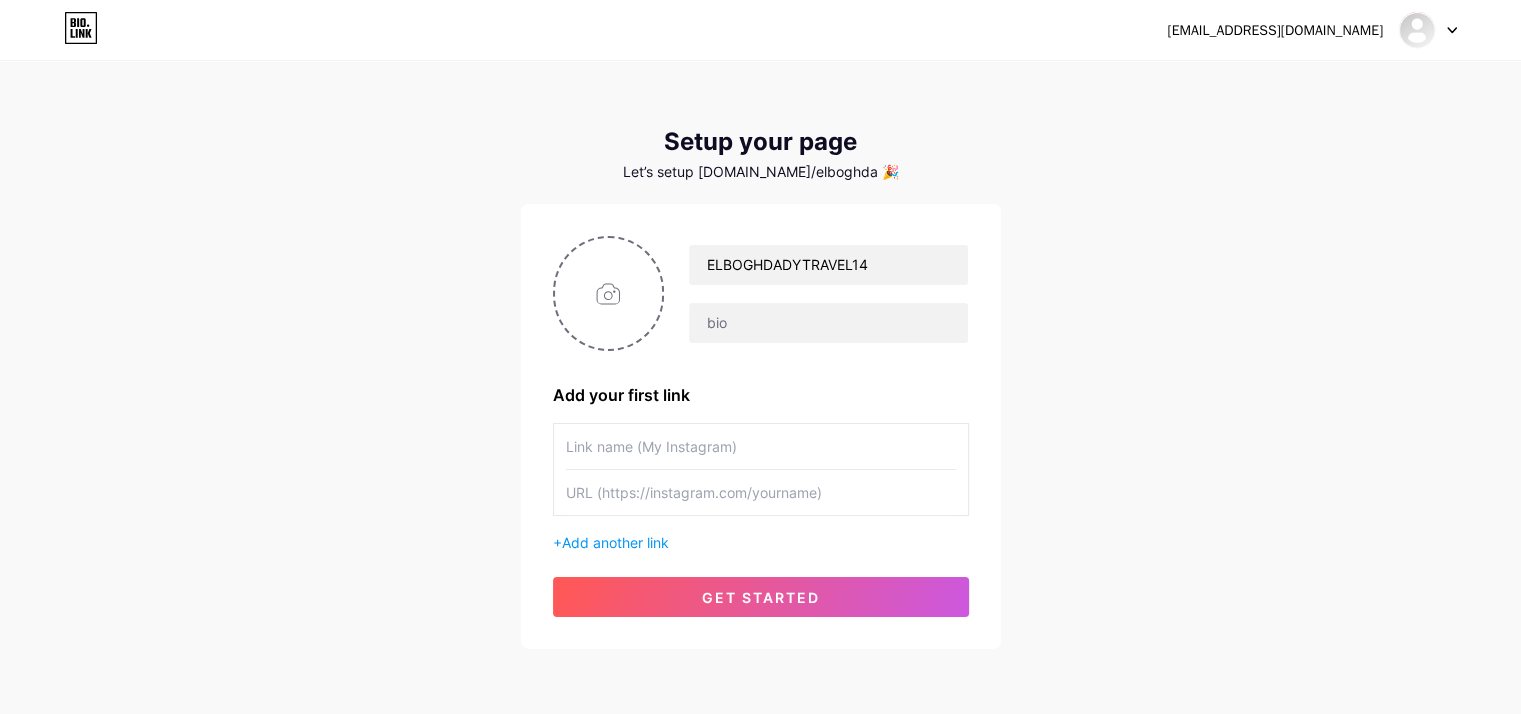 click on "ELBOGHDADYTRAVEL14         Add your first link
+  Add another link     get started" at bounding box center (761, 426) 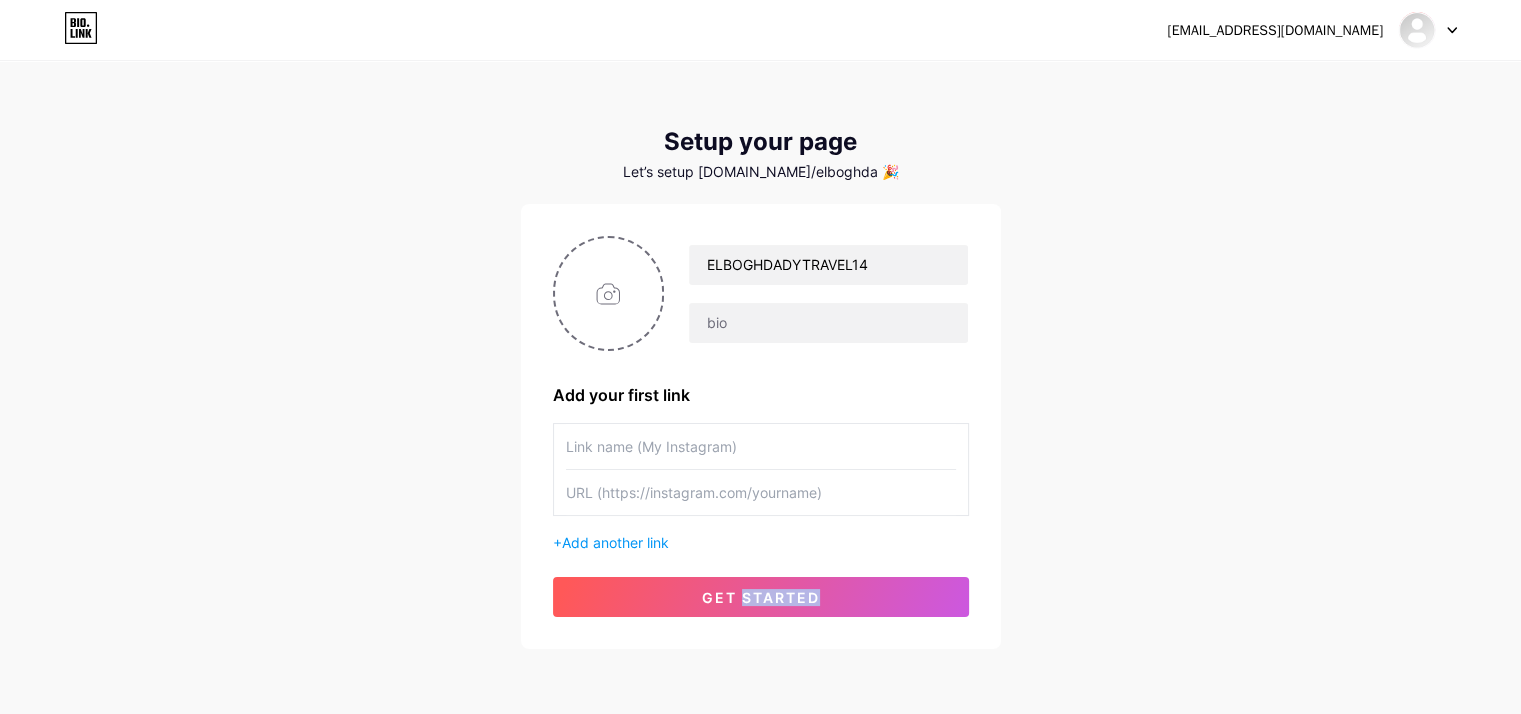 click on "ELBOGHDADYTRAVEL14         Add your first link
+  Add another link     get started" at bounding box center [761, 426] 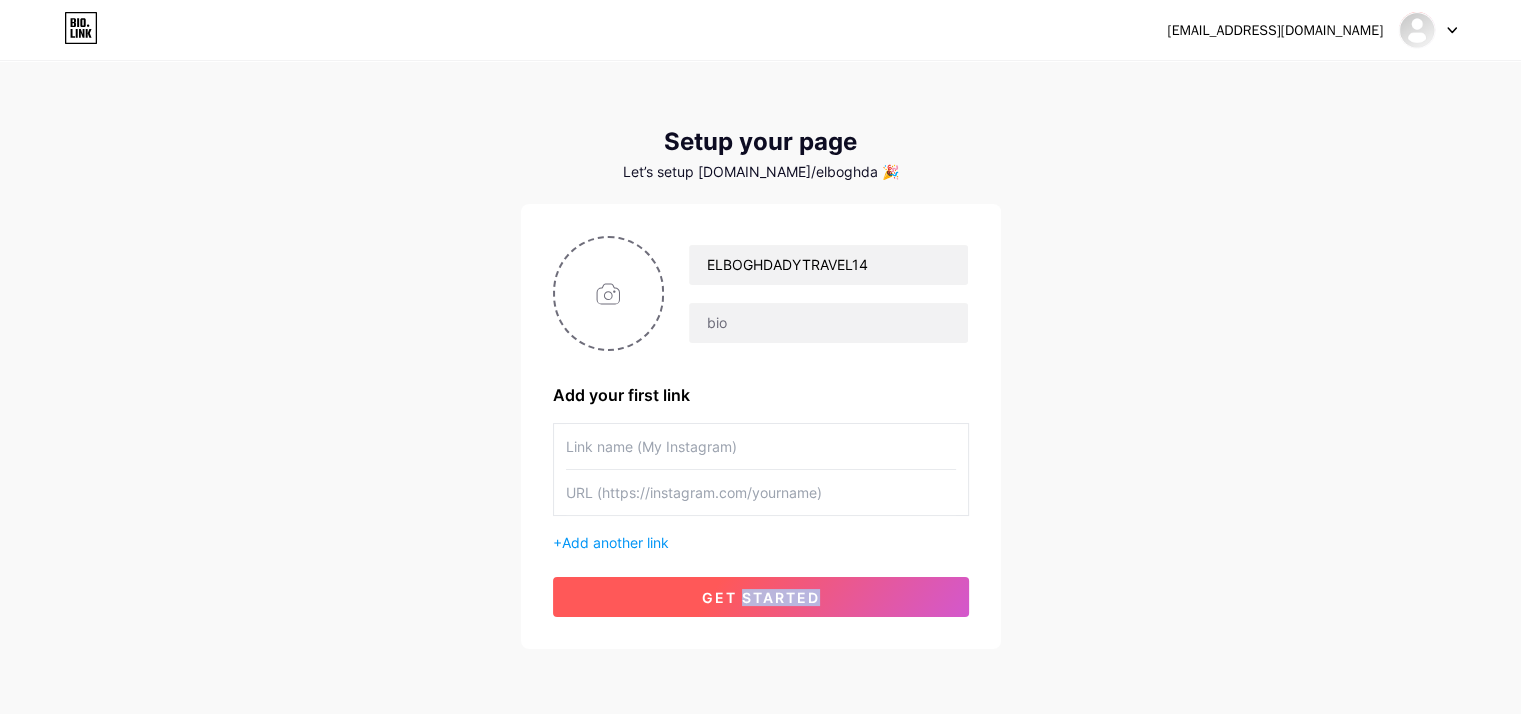 click on "get started" at bounding box center (761, 597) 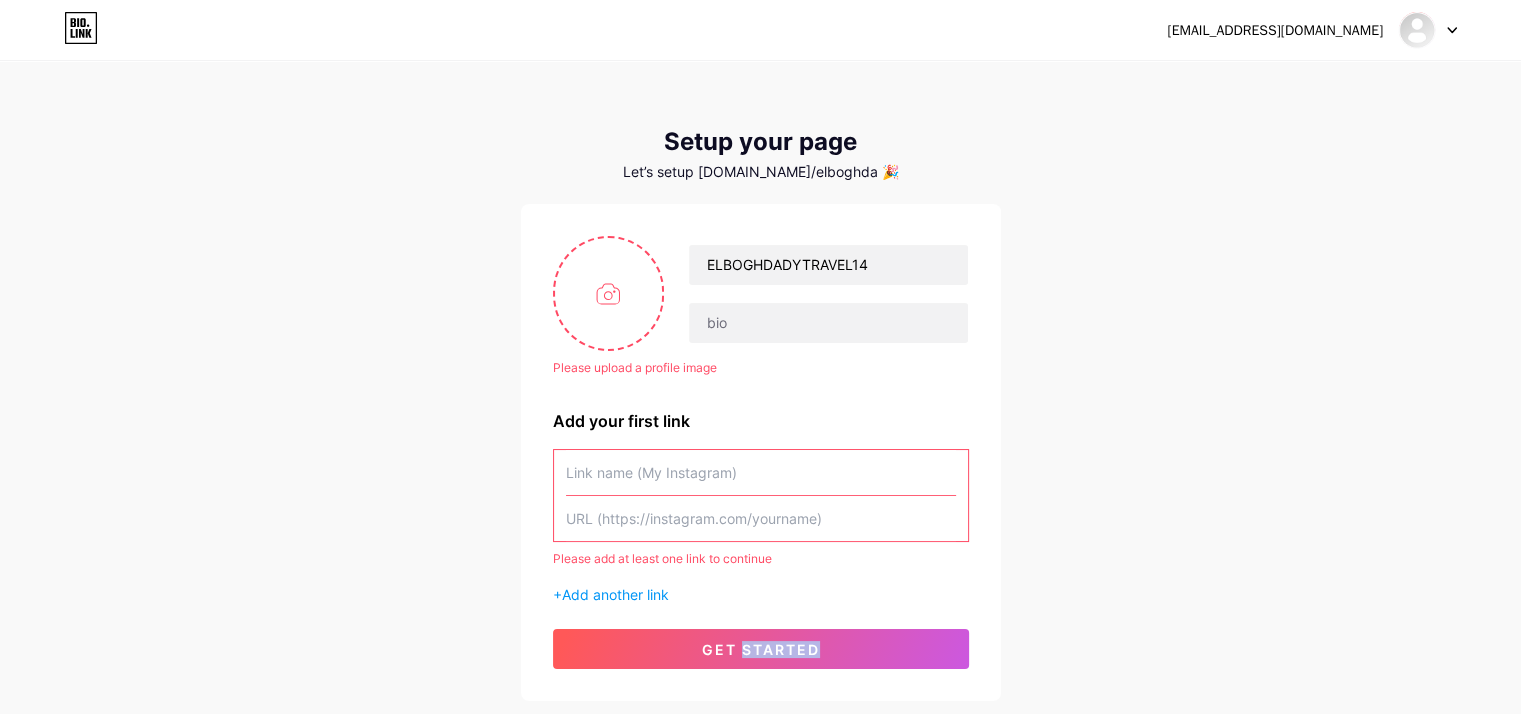 click at bounding box center (761, 472) 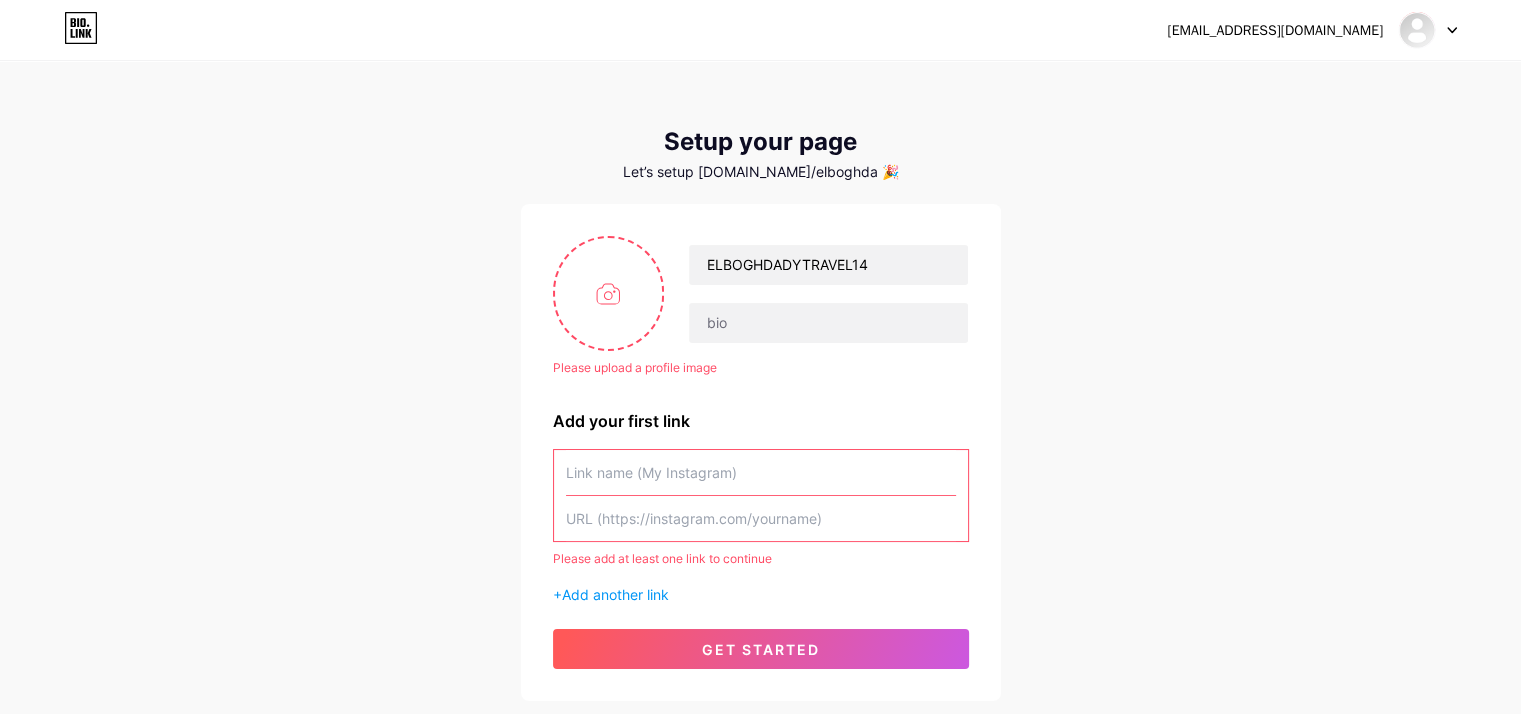 paste on "[URL][DOMAIN_NAME]" 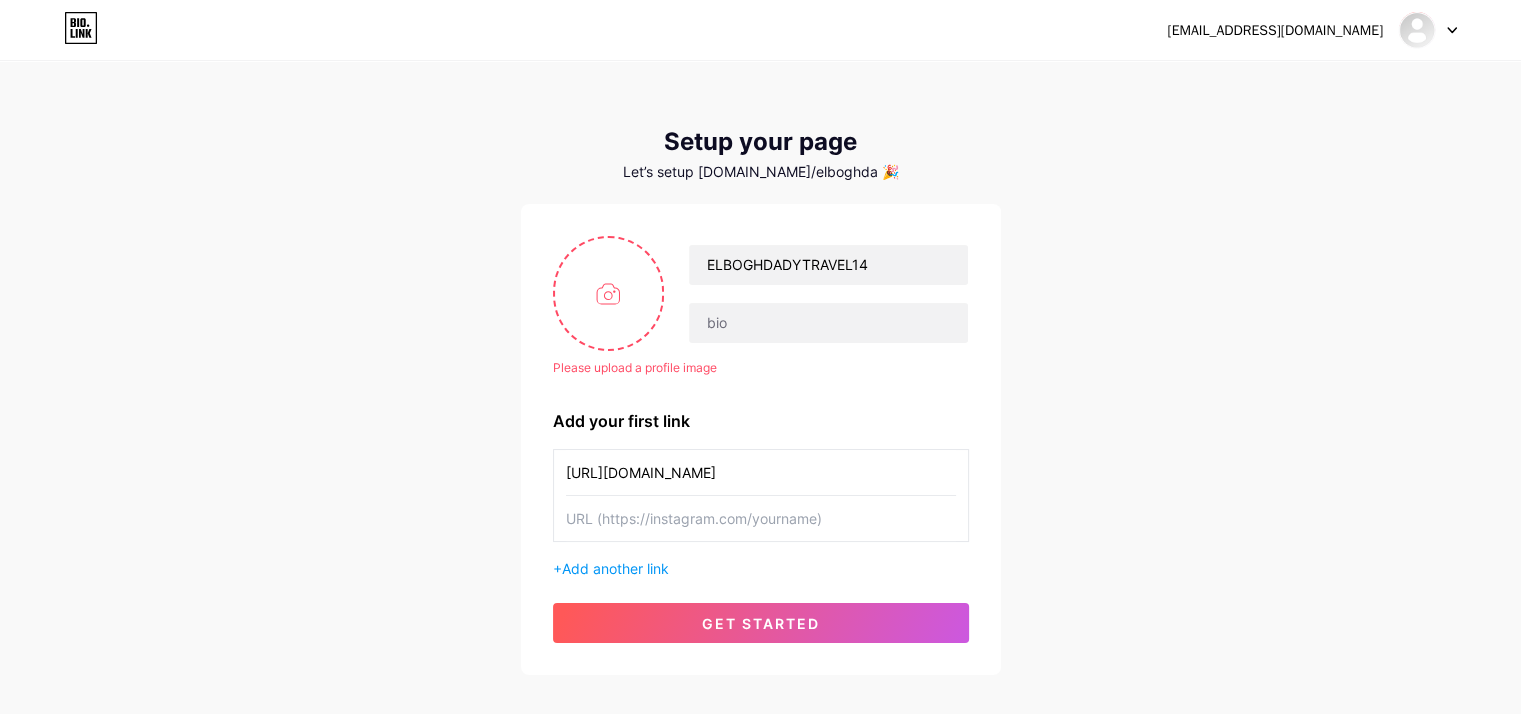 click at bounding box center (761, 518) 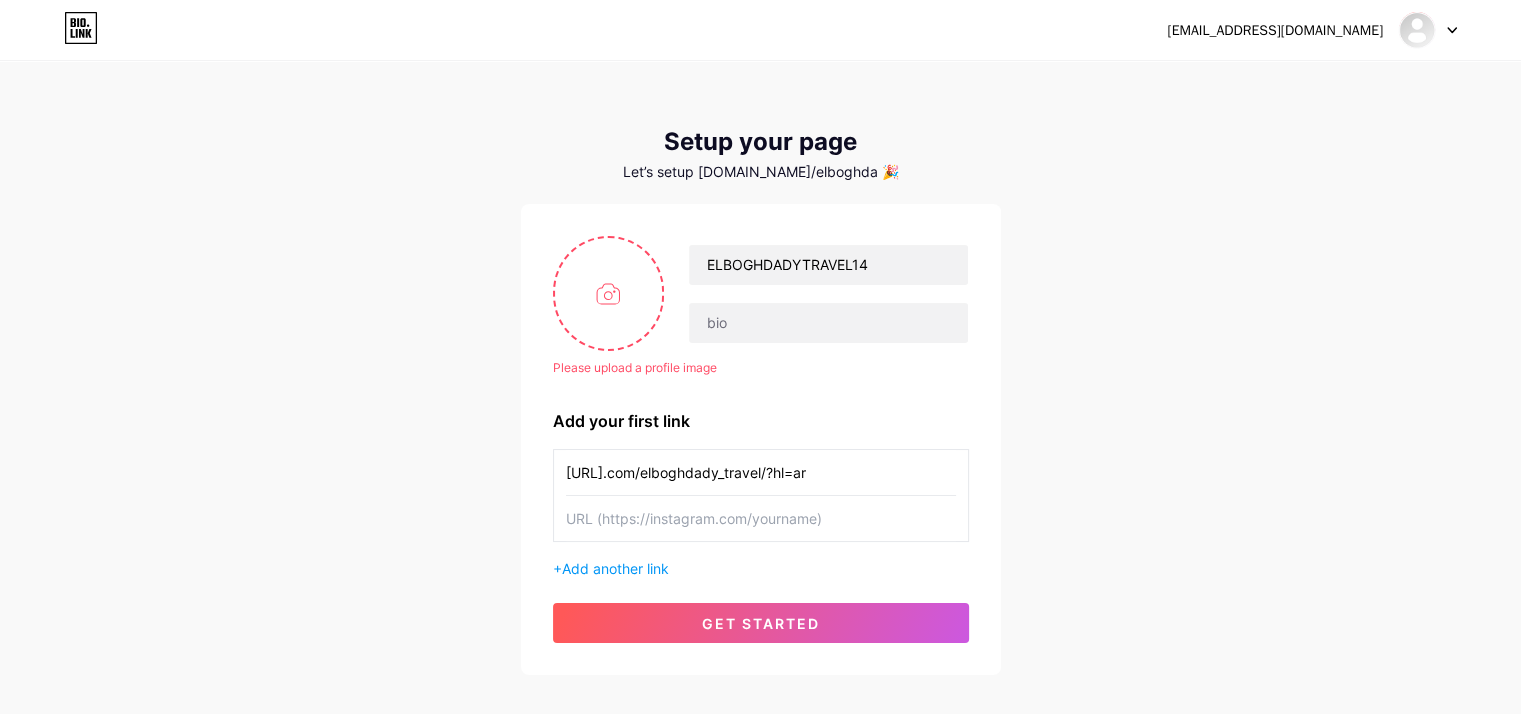 type on "[URL].com/elboghdady_travel/?hl=ar" 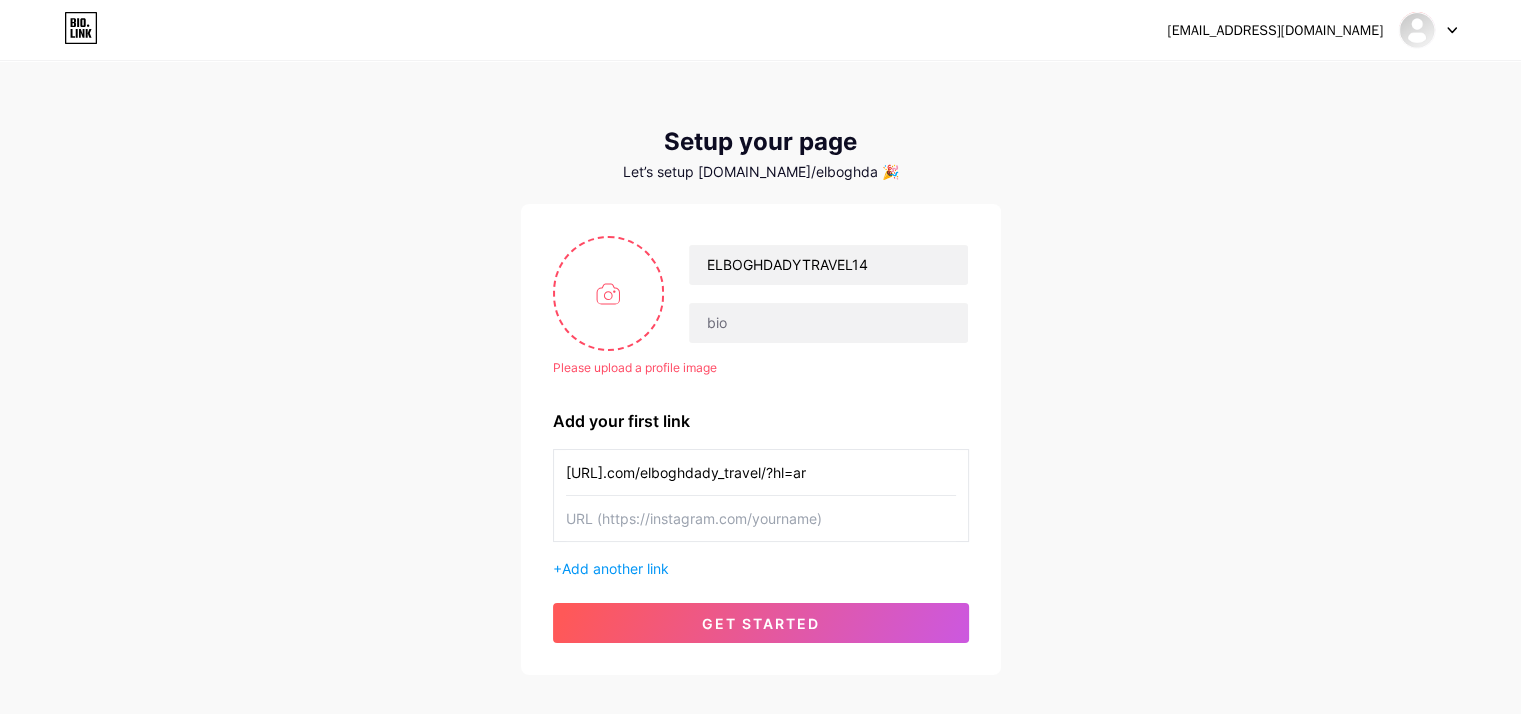 click at bounding box center (761, 518) 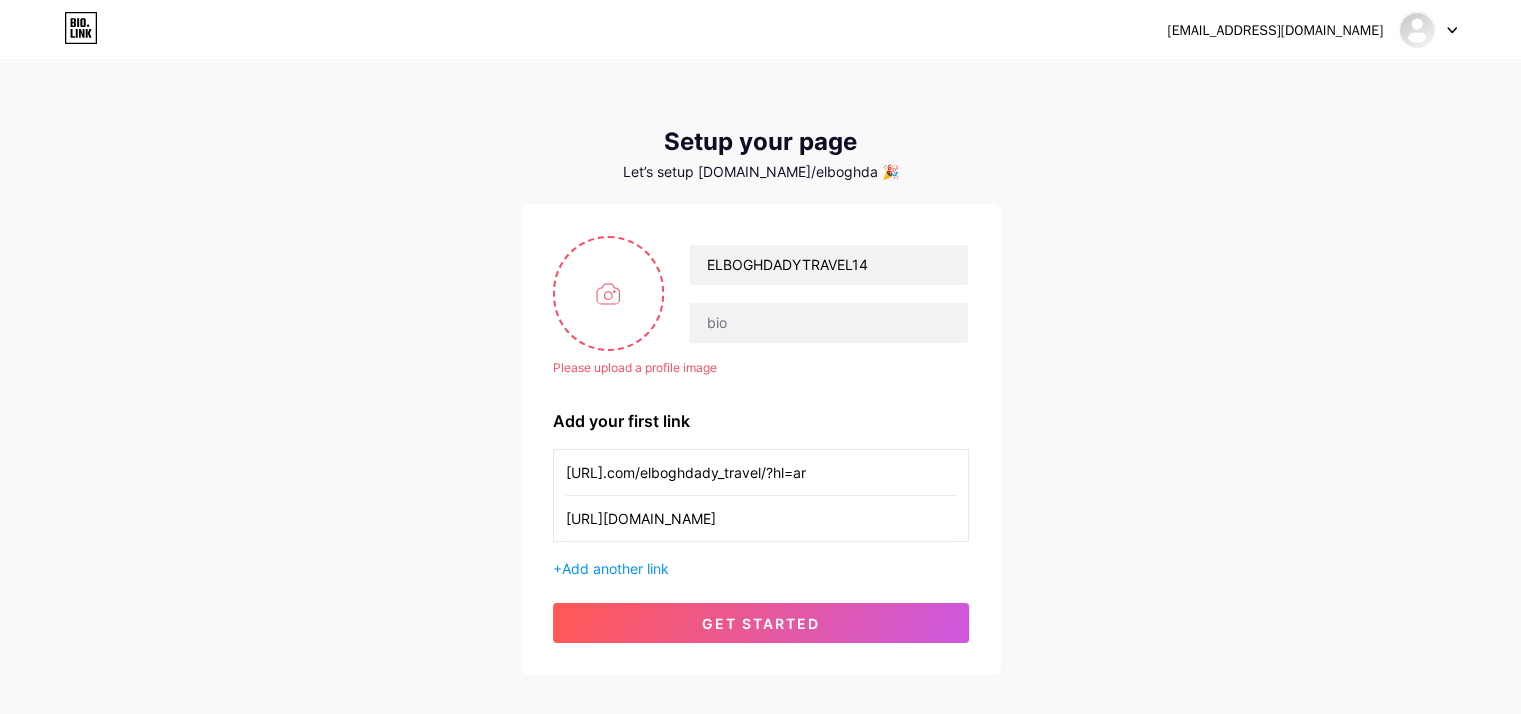click on "[URL][DOMAIN_NAME]" at bounding box center (761, 518) 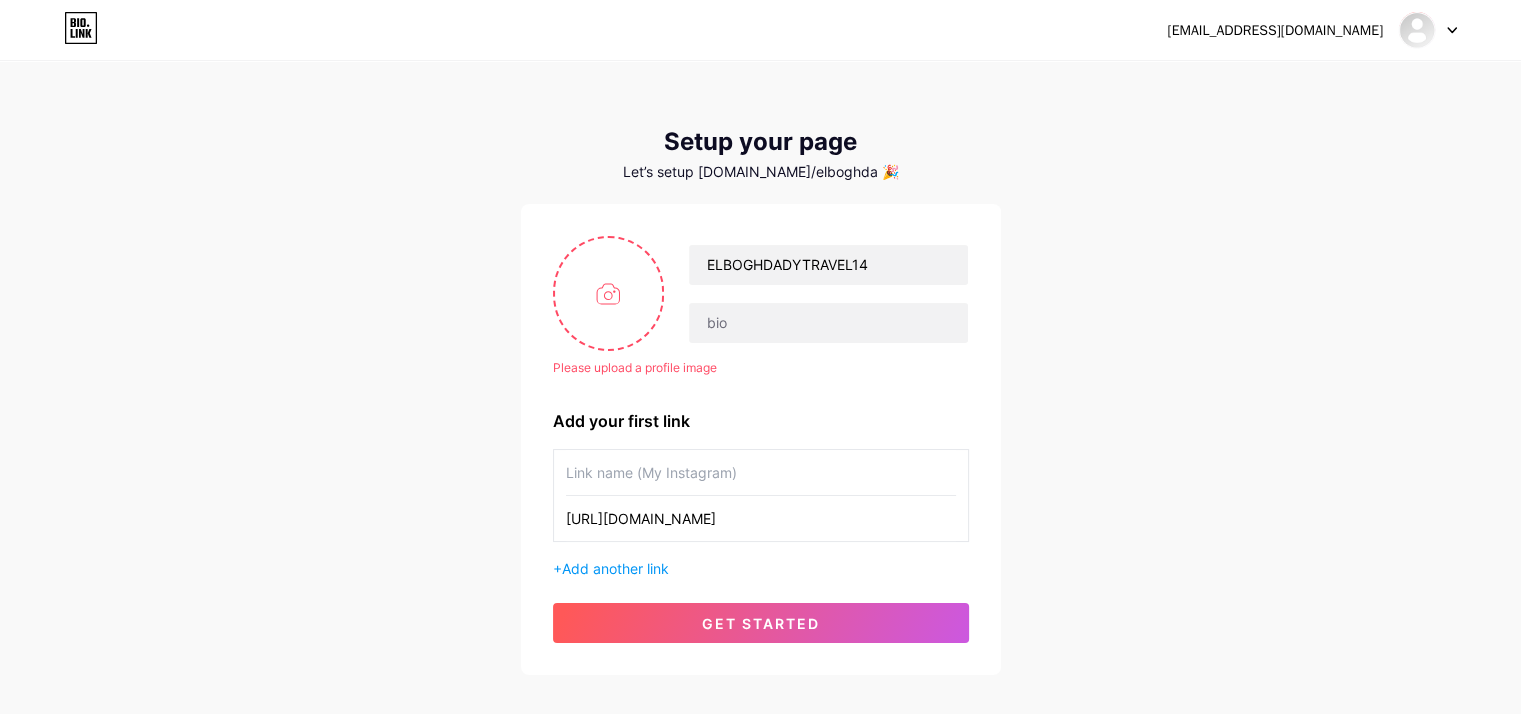 click on "[EMAIL_ADDRESS][DOMAIN_NAME]           Dashboard     Logout   Setup your page   Let’s setup [DOMAIN_NAME]/elboghda 🎉             Please upload a profile image   ELBOGHDADYTRAVEL14       Please upload a profile image   Add your first link     [URL][DOMAIN_NAME]
+  Add another link     get started" at bounding box center (760, 369) 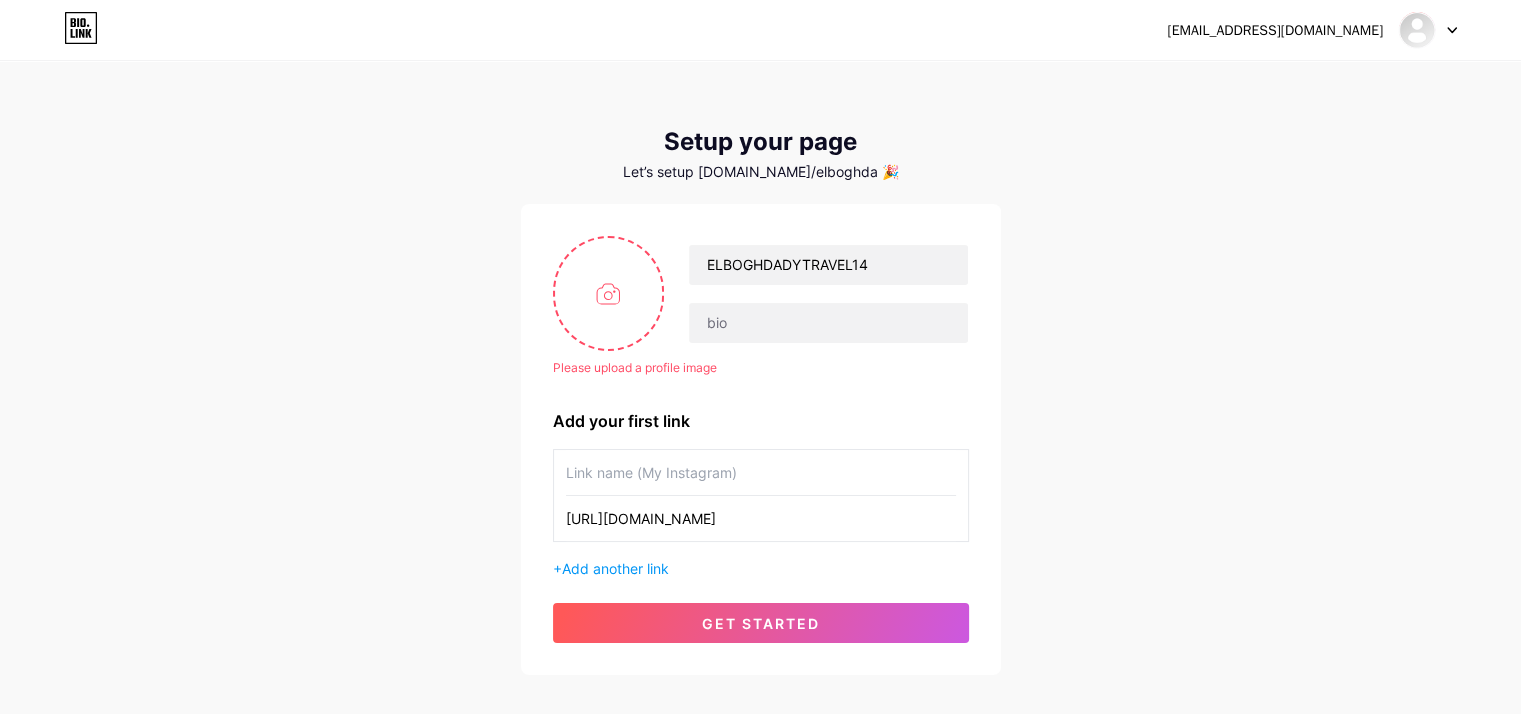 click on "Please upload a profile image   ELBOGHDADYTRAVEL14       Please upload a profile image   Add your first link     [URL][DOMAIN_NAME]
+  Add another link     get started" at bounding box center [761, 439] 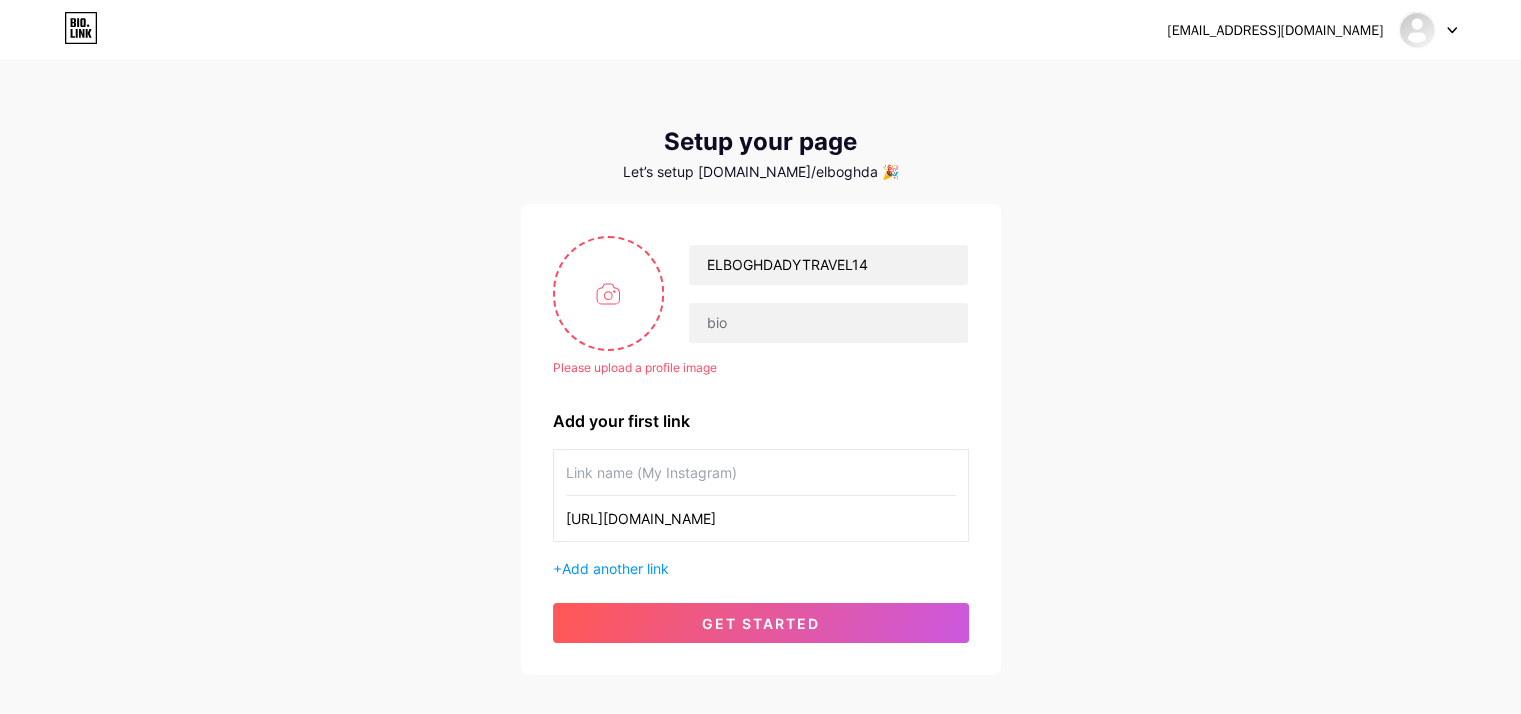 click at bounding box center [761, 472] 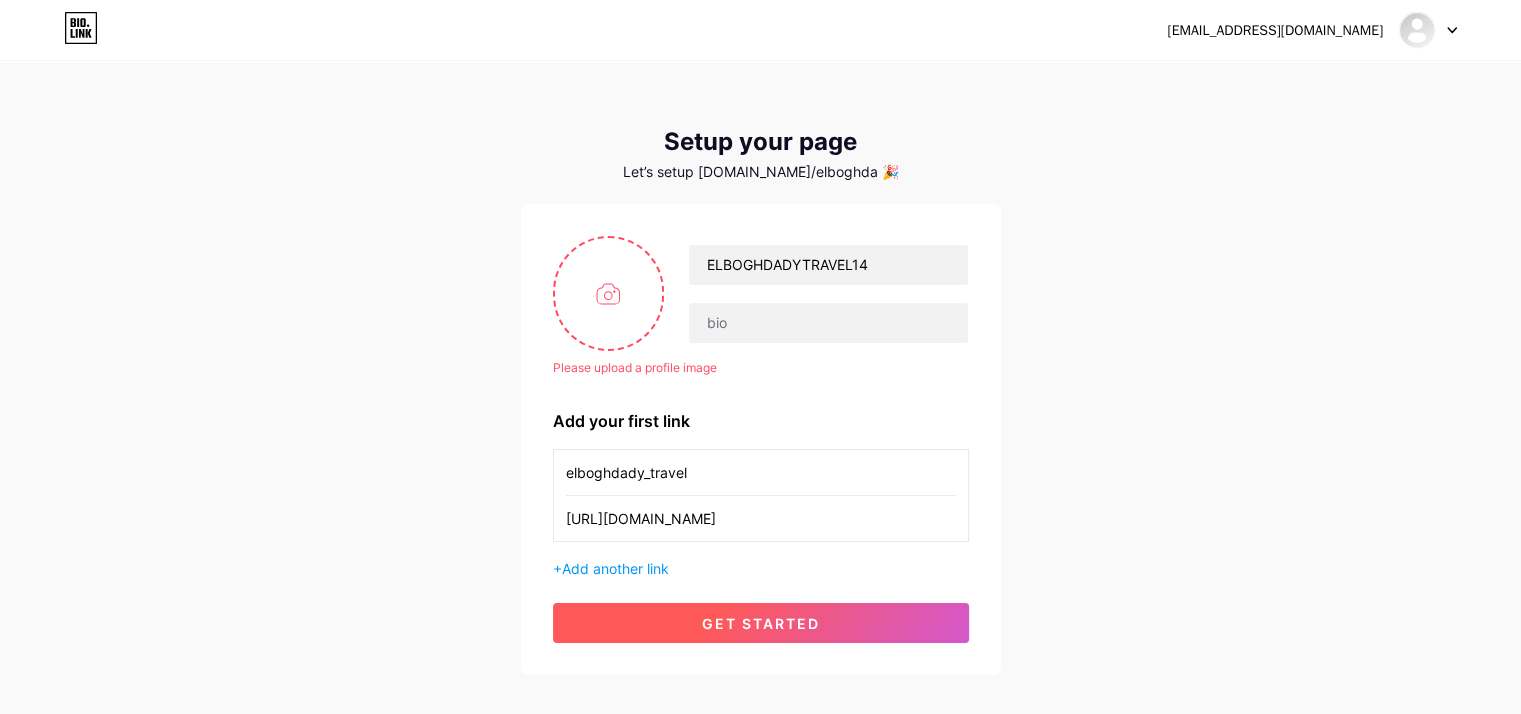type on "elboghdady_travel" 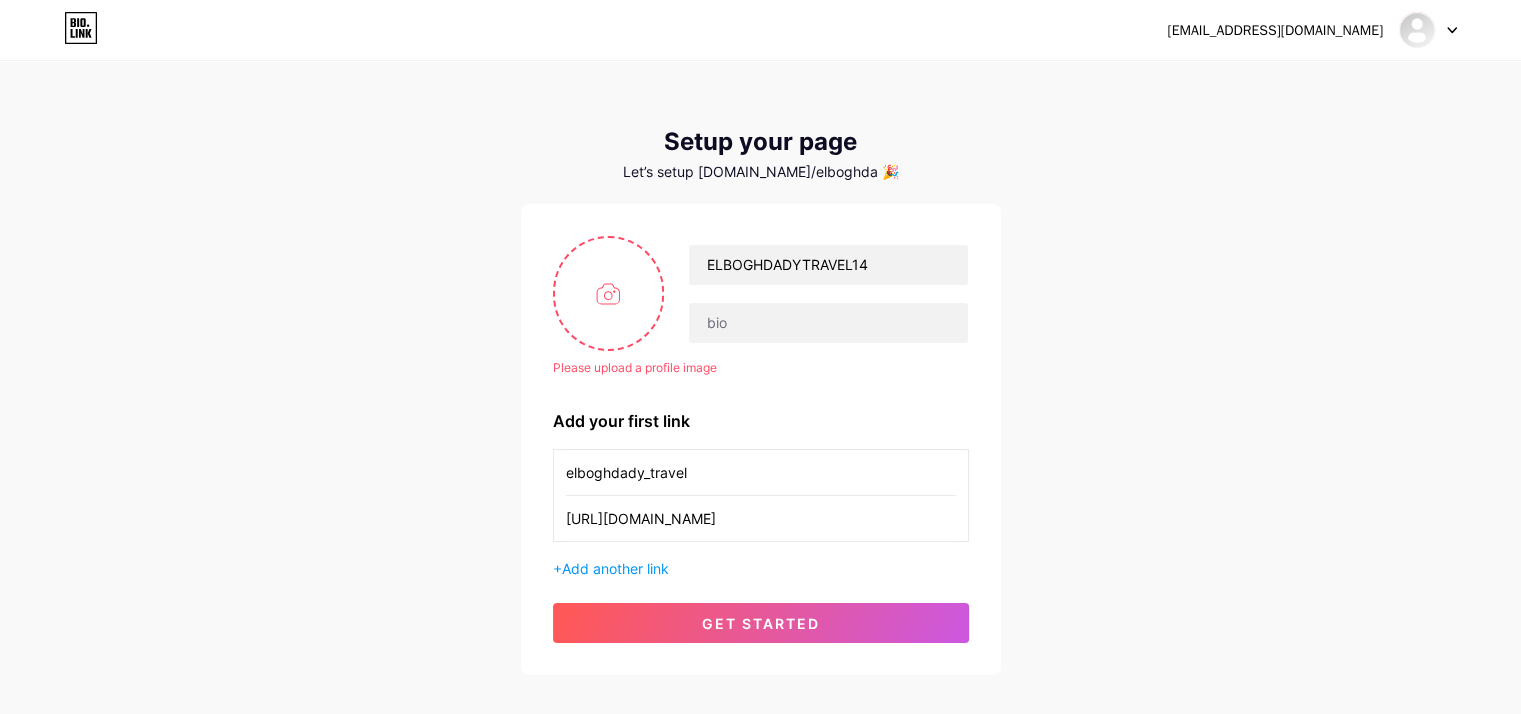 click on "+  Add another link" at bounding box center [761, 568] 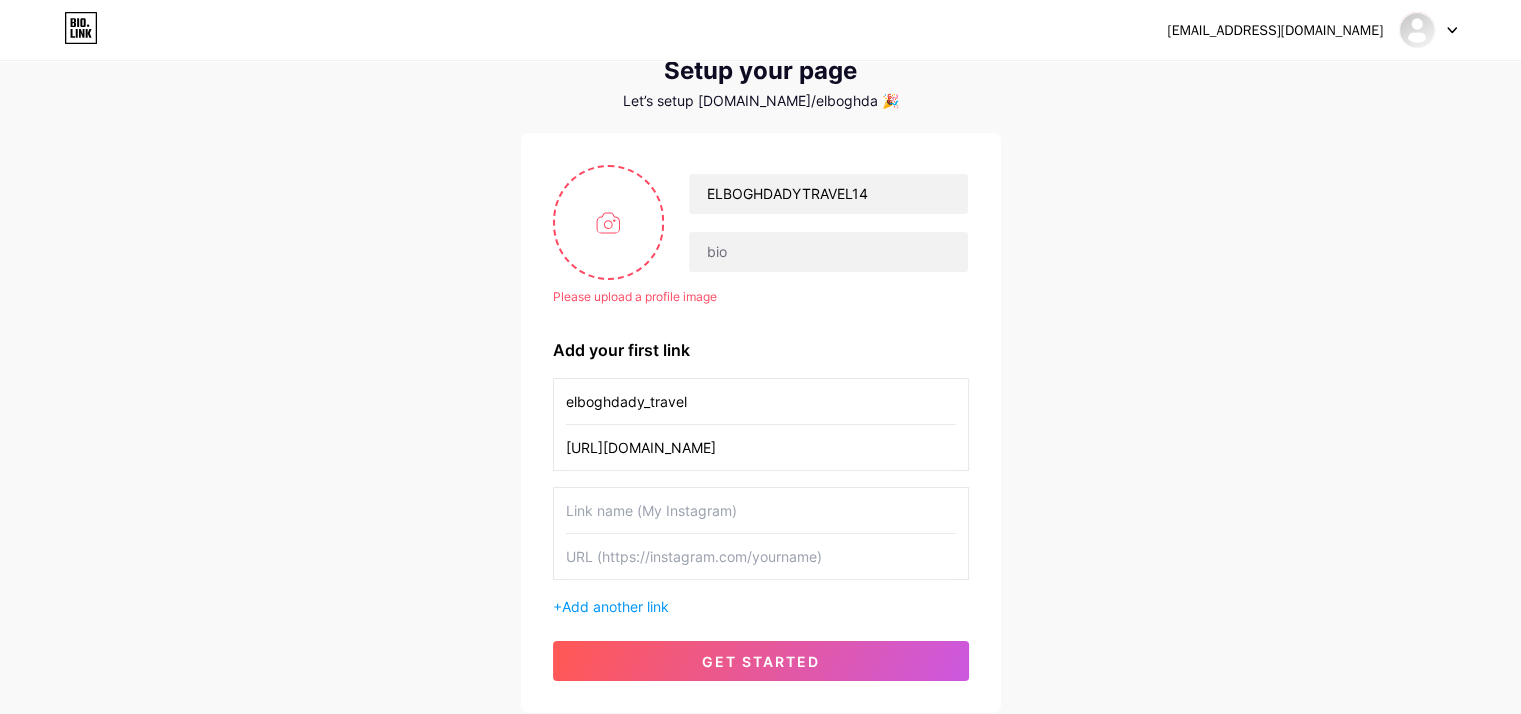 scroll, scrollTop: 200, scrollLeft: 0, axis: vertical 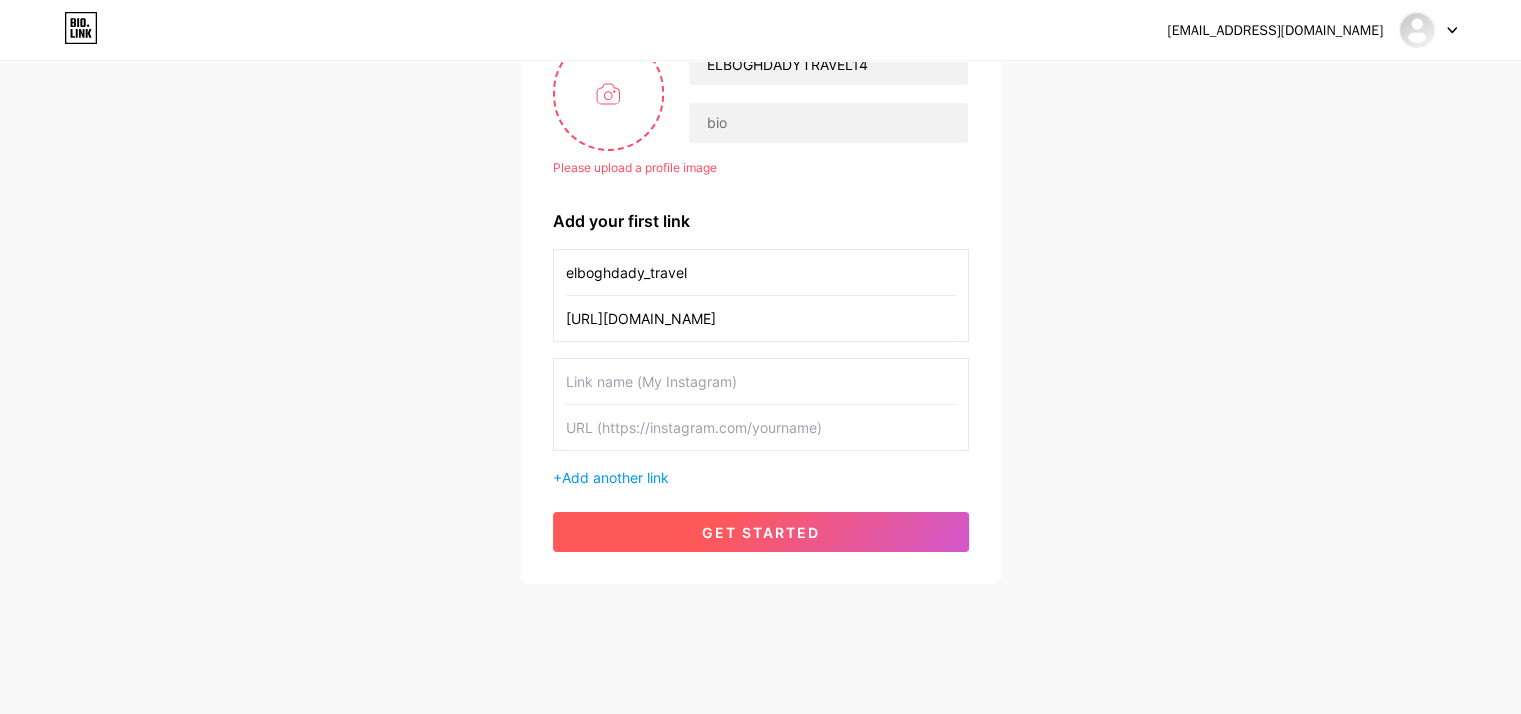 click on "get started" at bounding box center [761, 532] 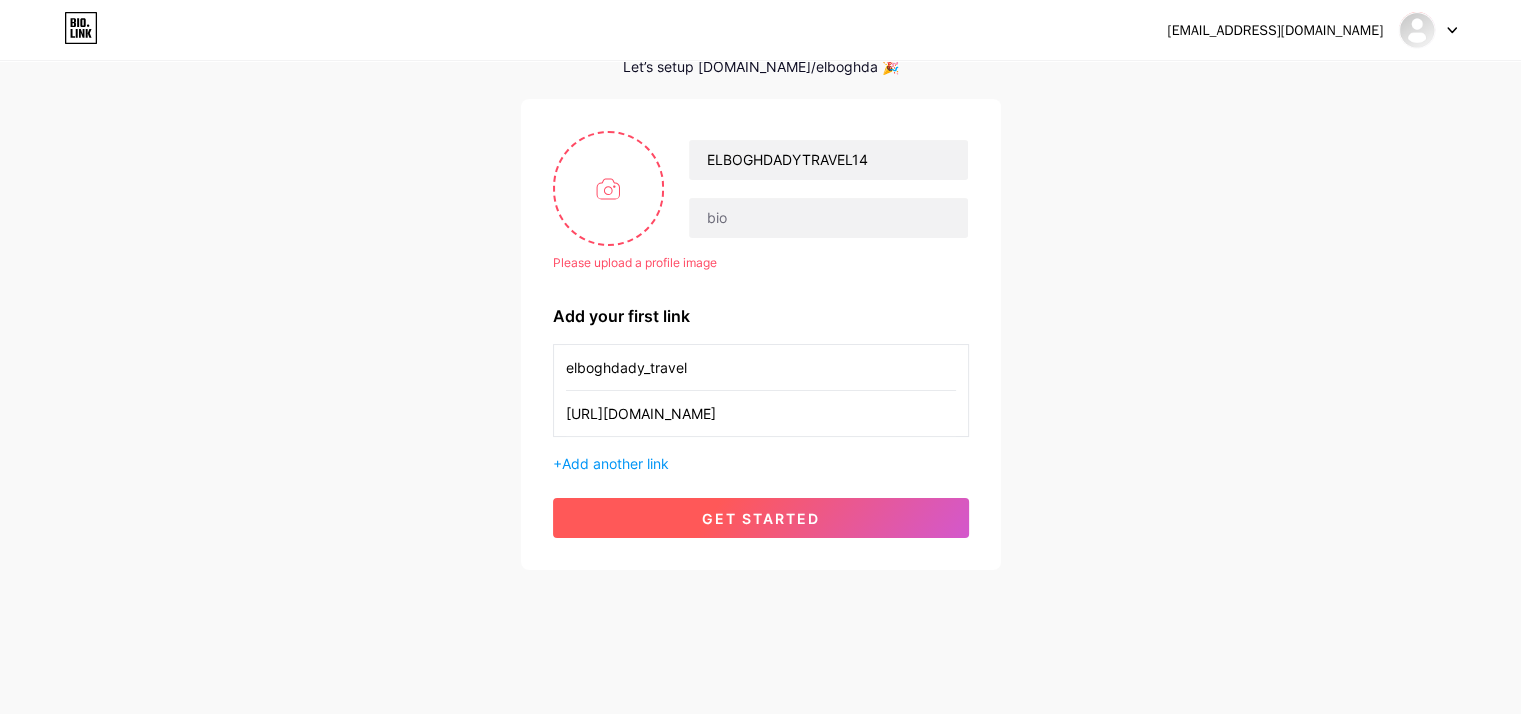 scroll, scrollTop: 104, scrollLeft: 0, axis: vertical 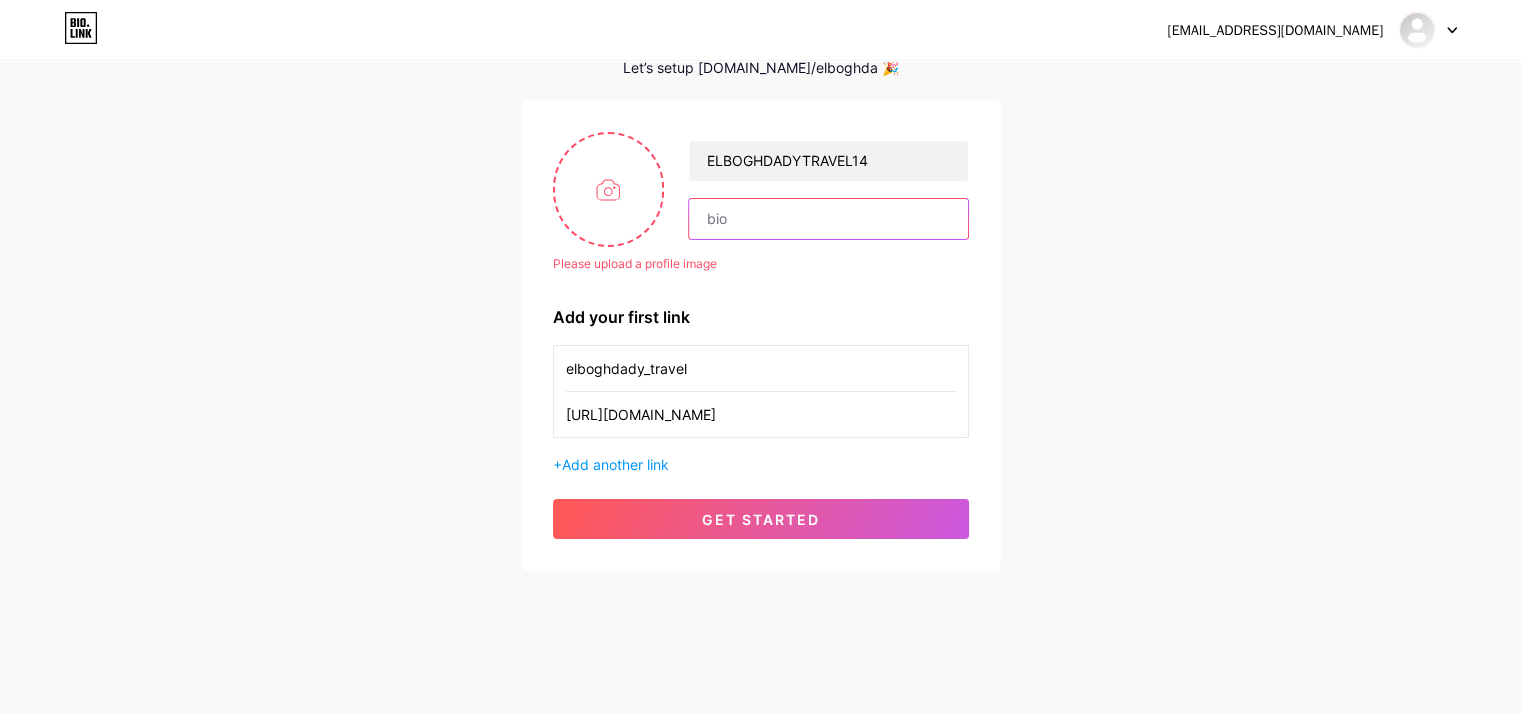 click at bounding box center (828, 219) 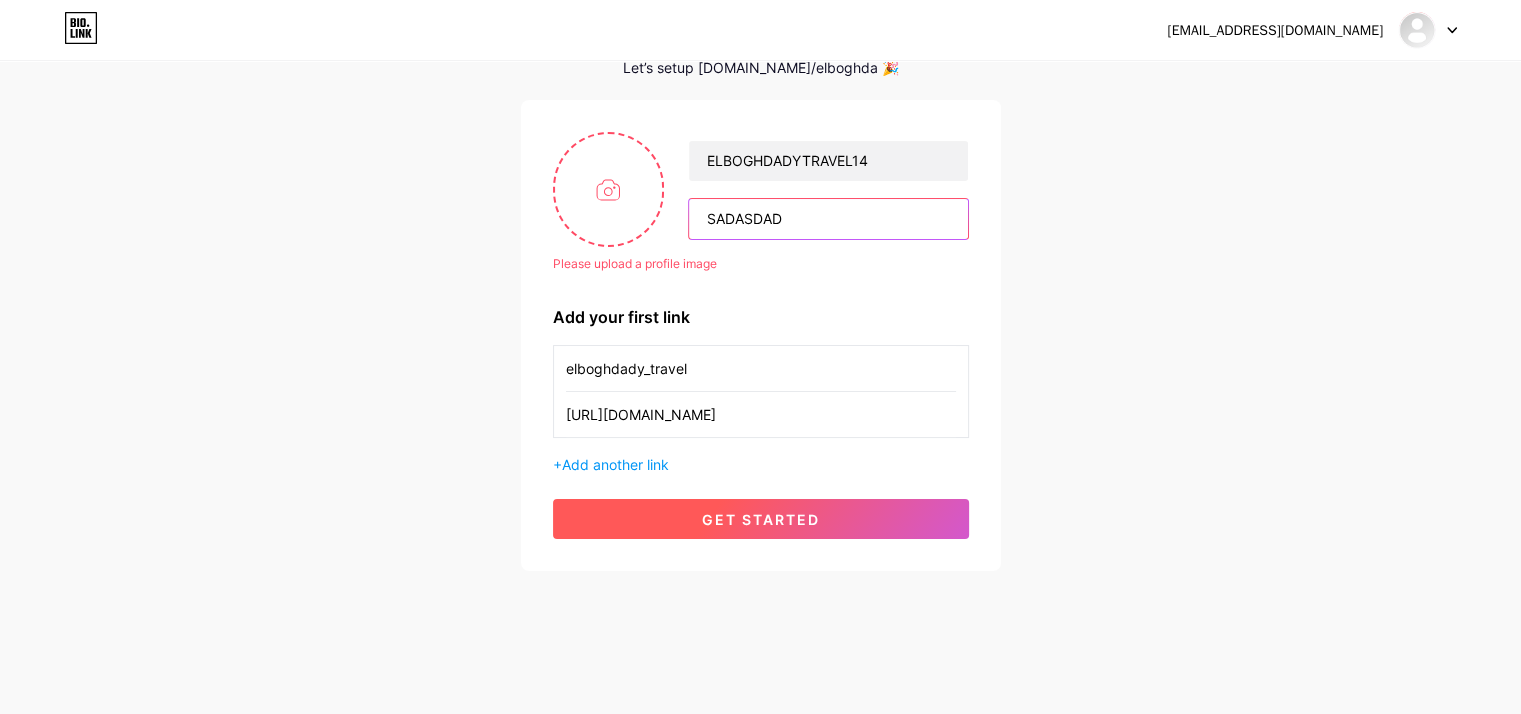 type on "SADASDAD" 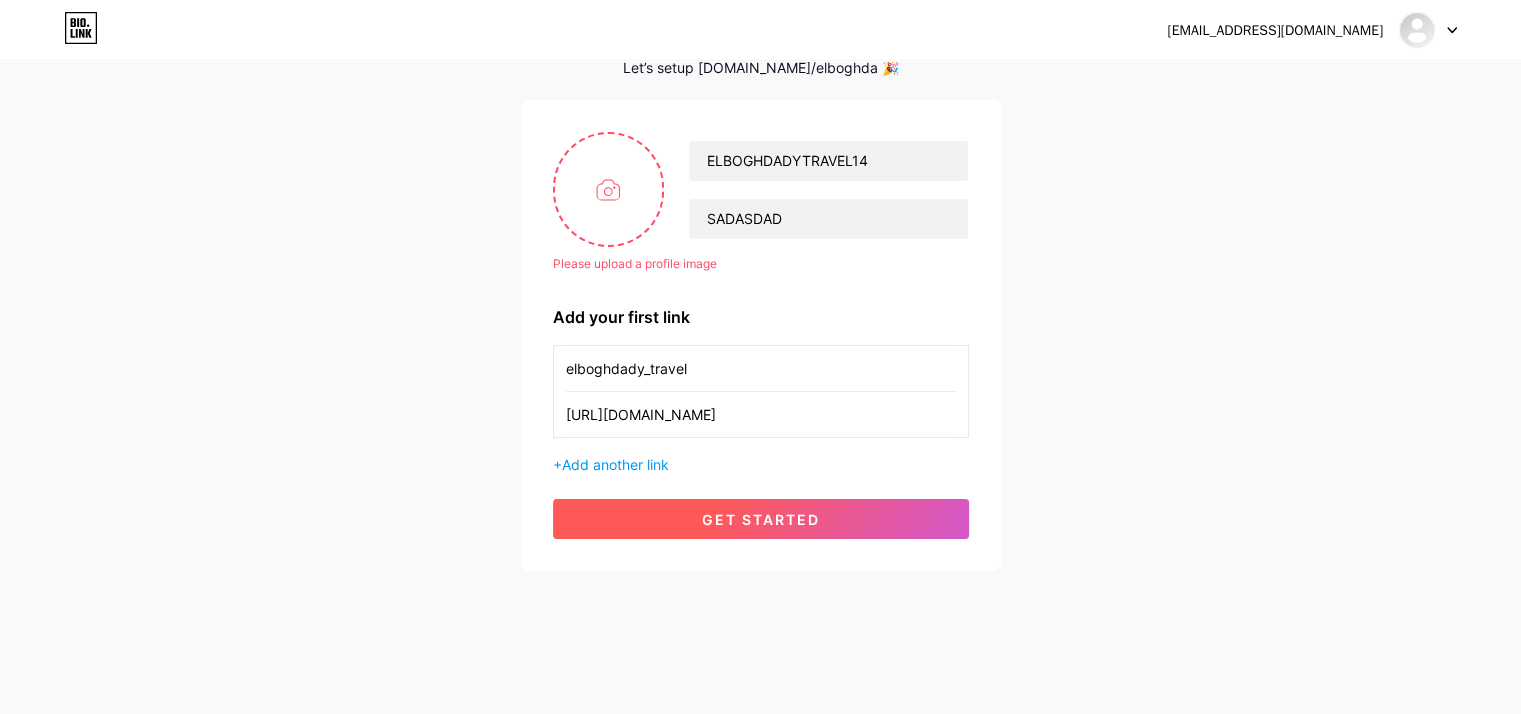 click on "get started" at bounding box center (761, 519) 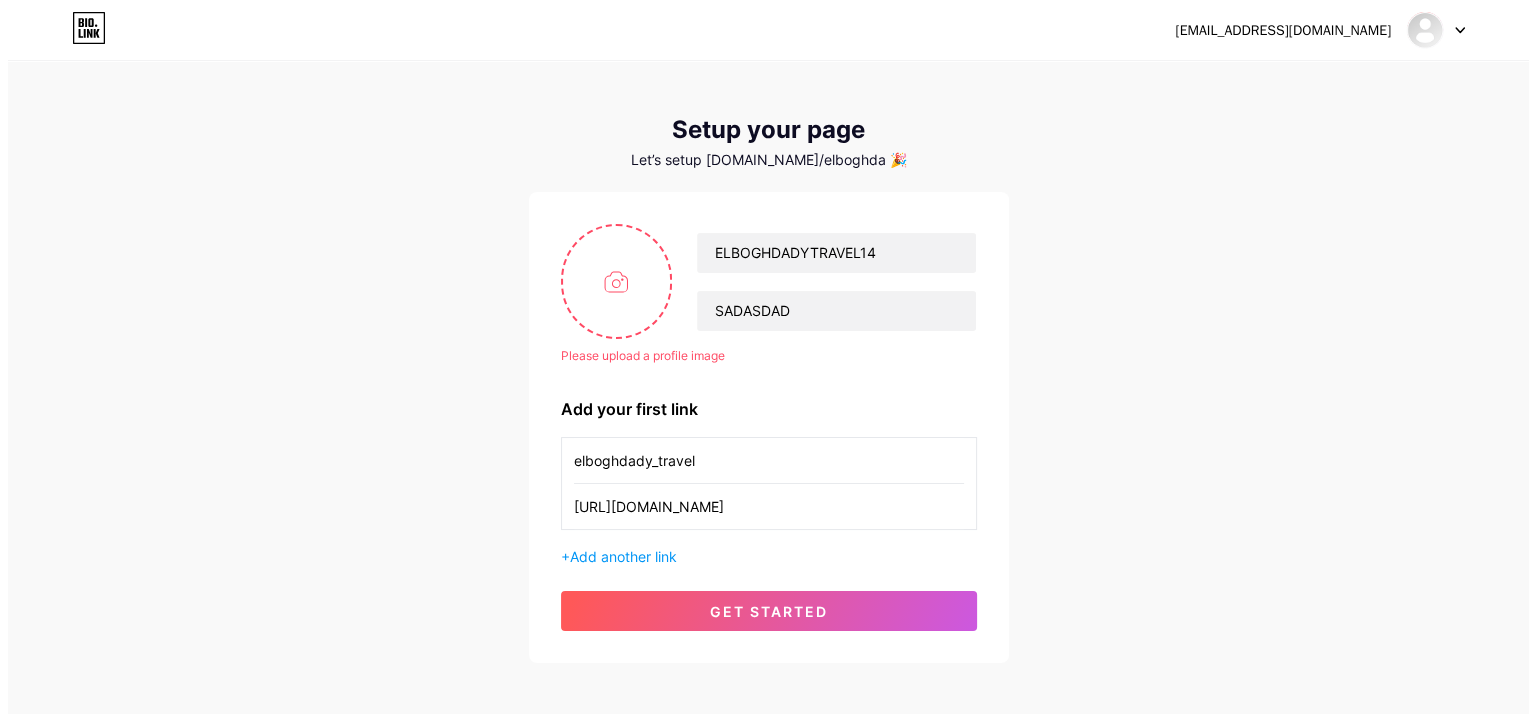 scroll, scrollTop: 0, scrollLeft: 0, axis: both 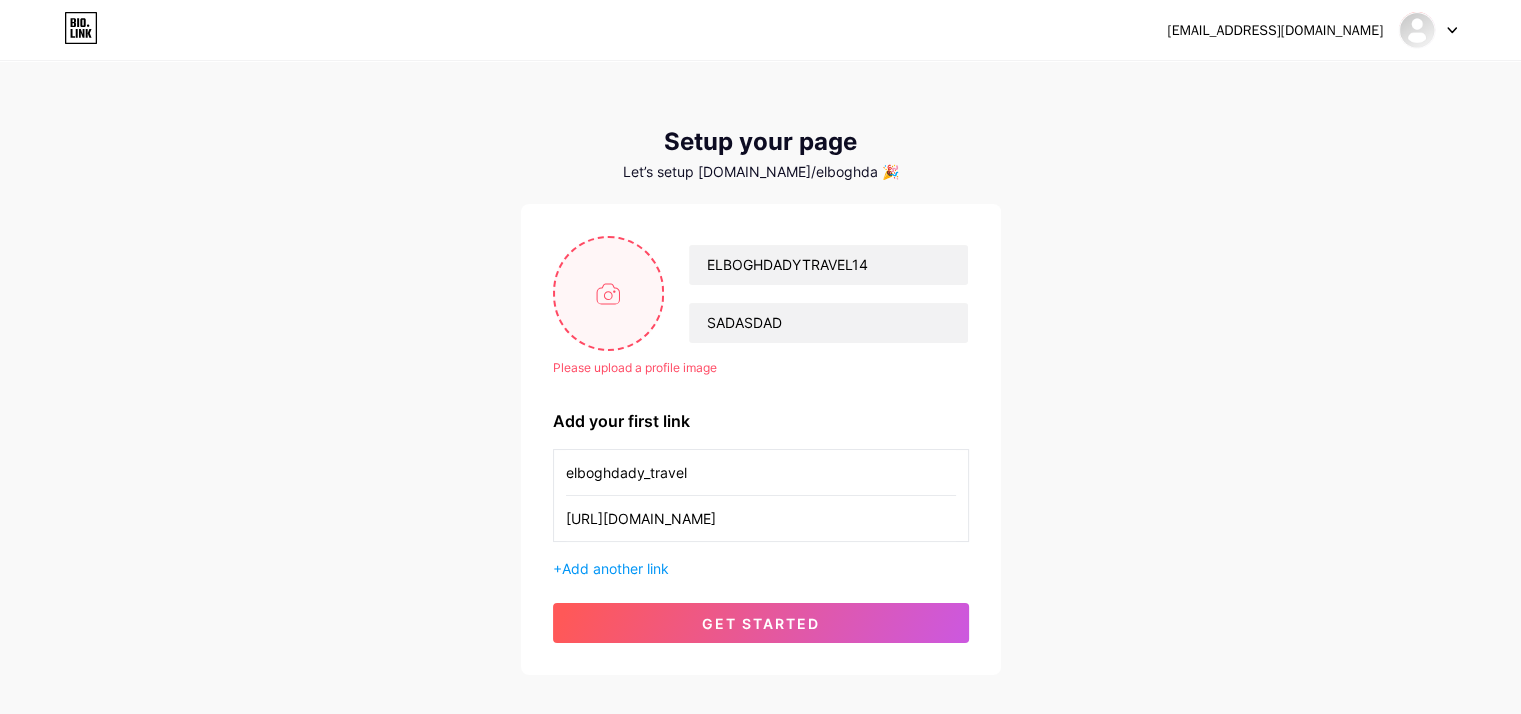 click at bounding box center (609, 293) 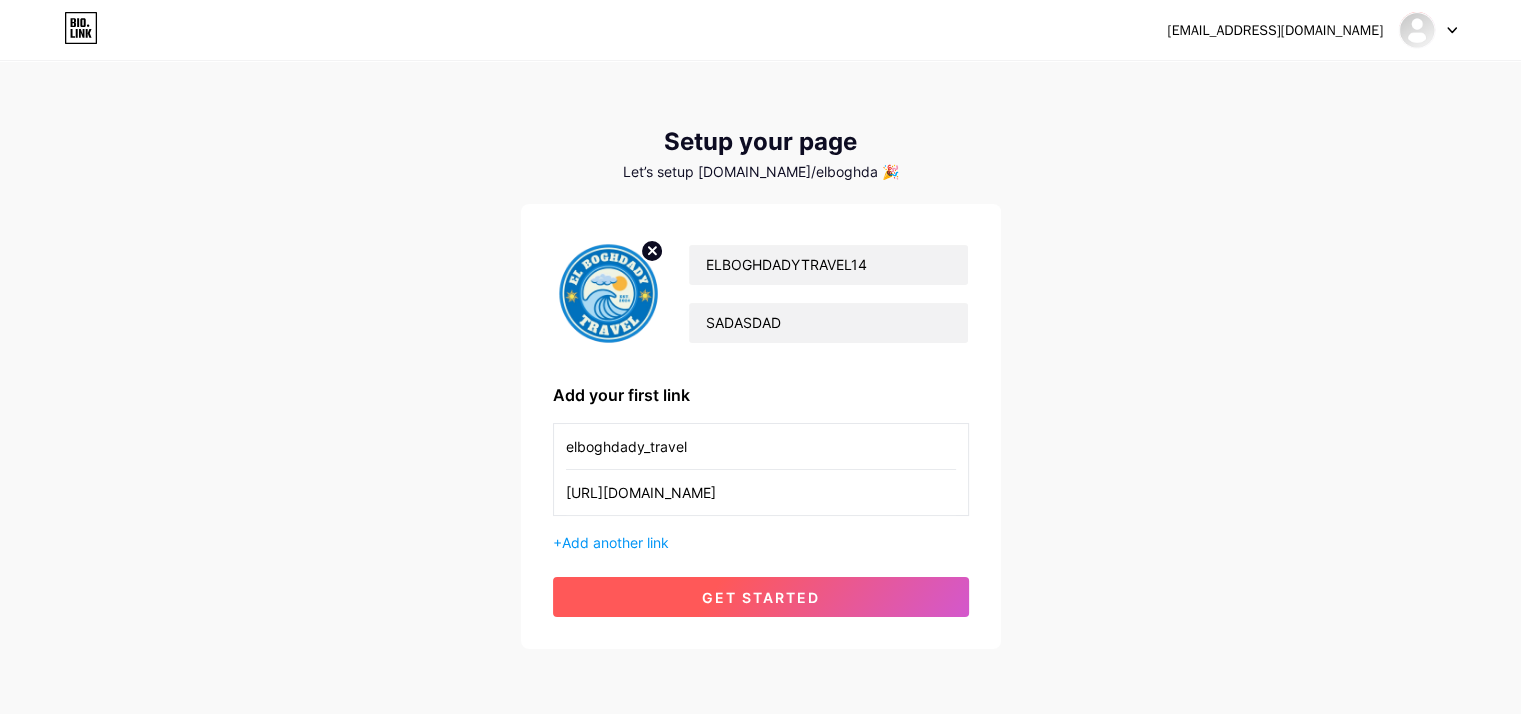 click on "get started" at bounding box center (761, 597) 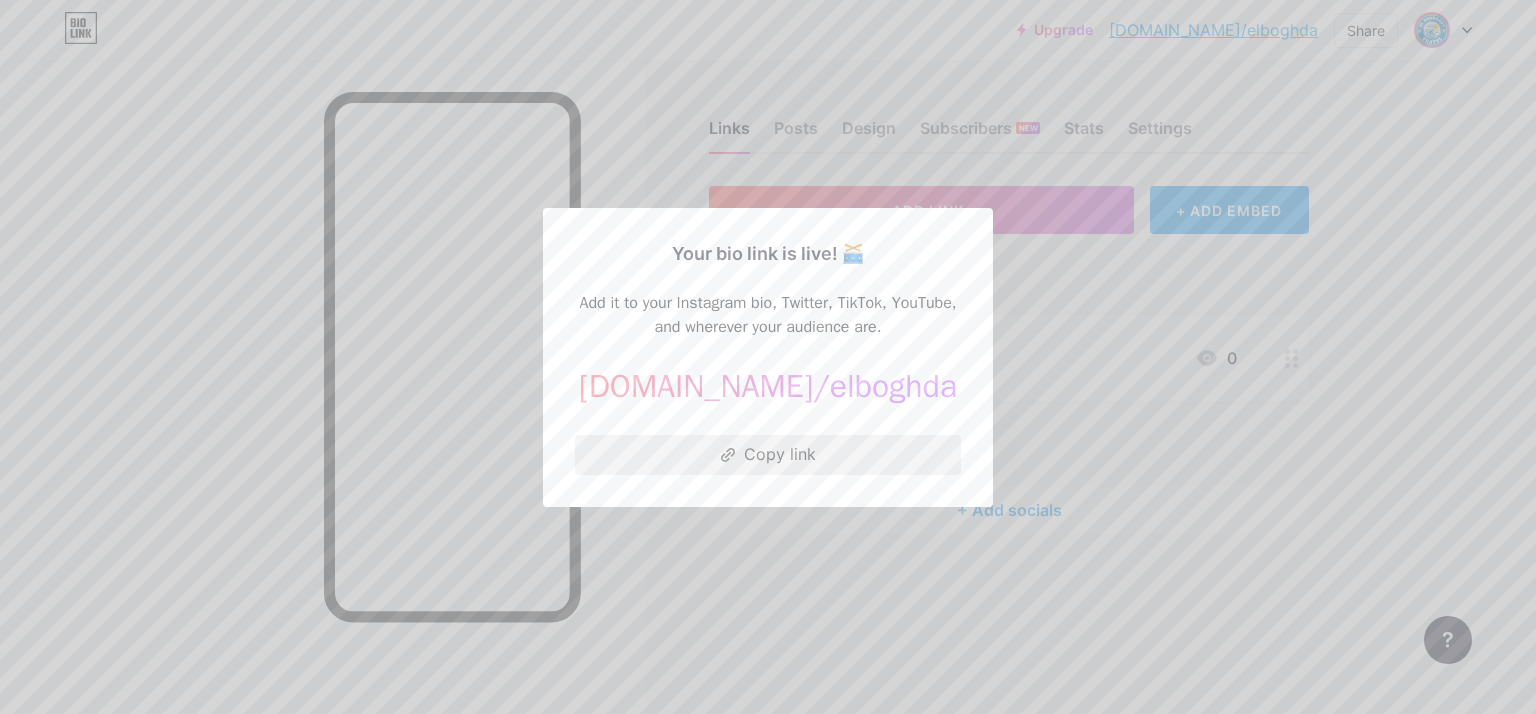 click on "Copy link" at bounding box center (768, 455) 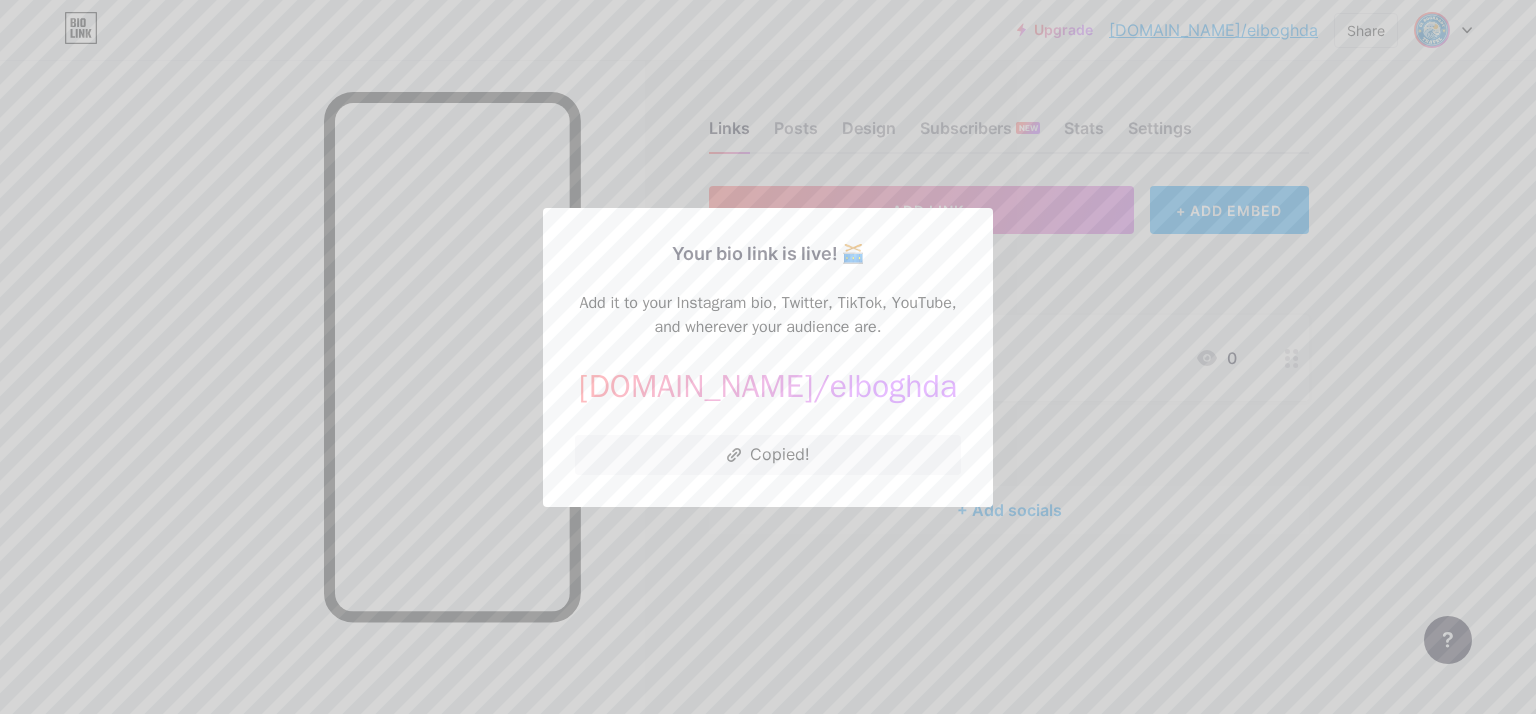 click at bounding box center (768, 357) 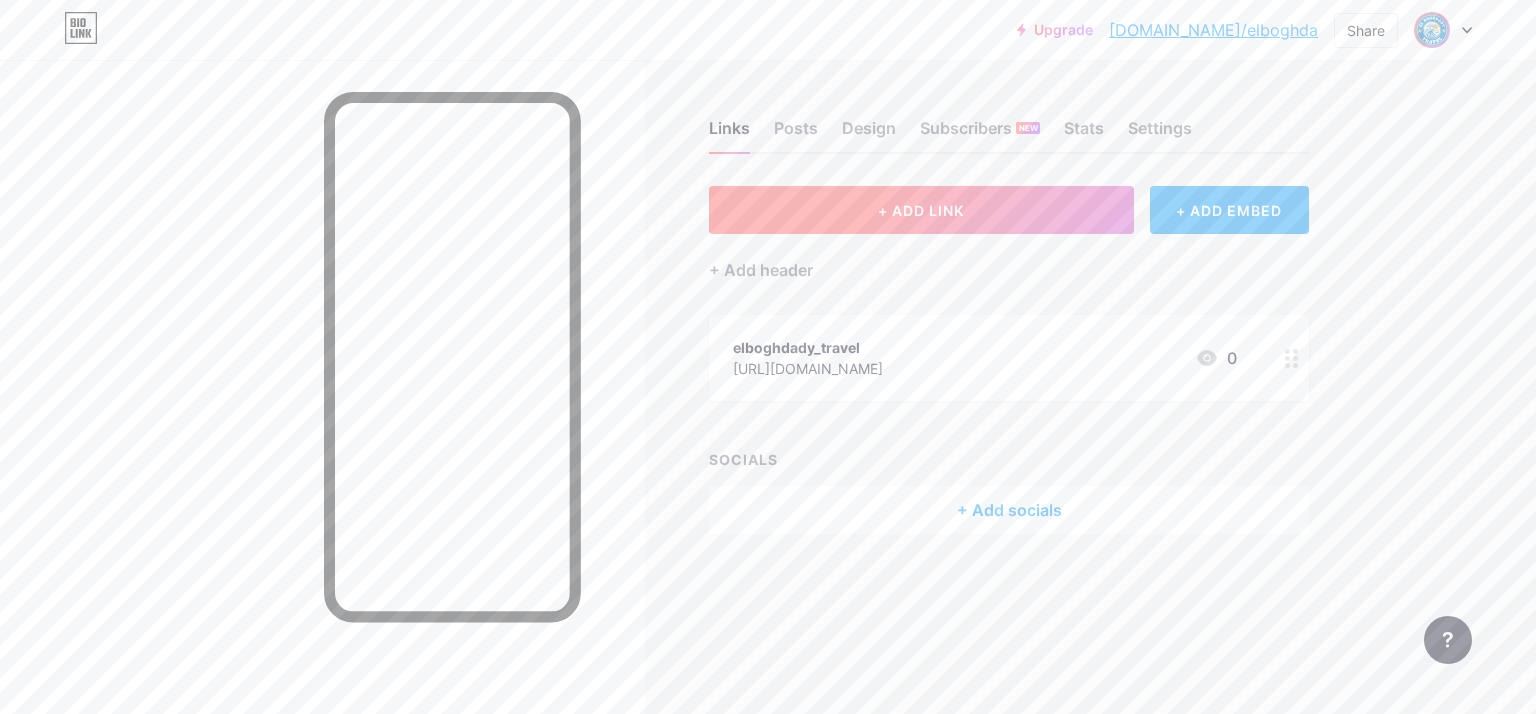 click on "+ ADD LINK" at bounding box center (921, 210) 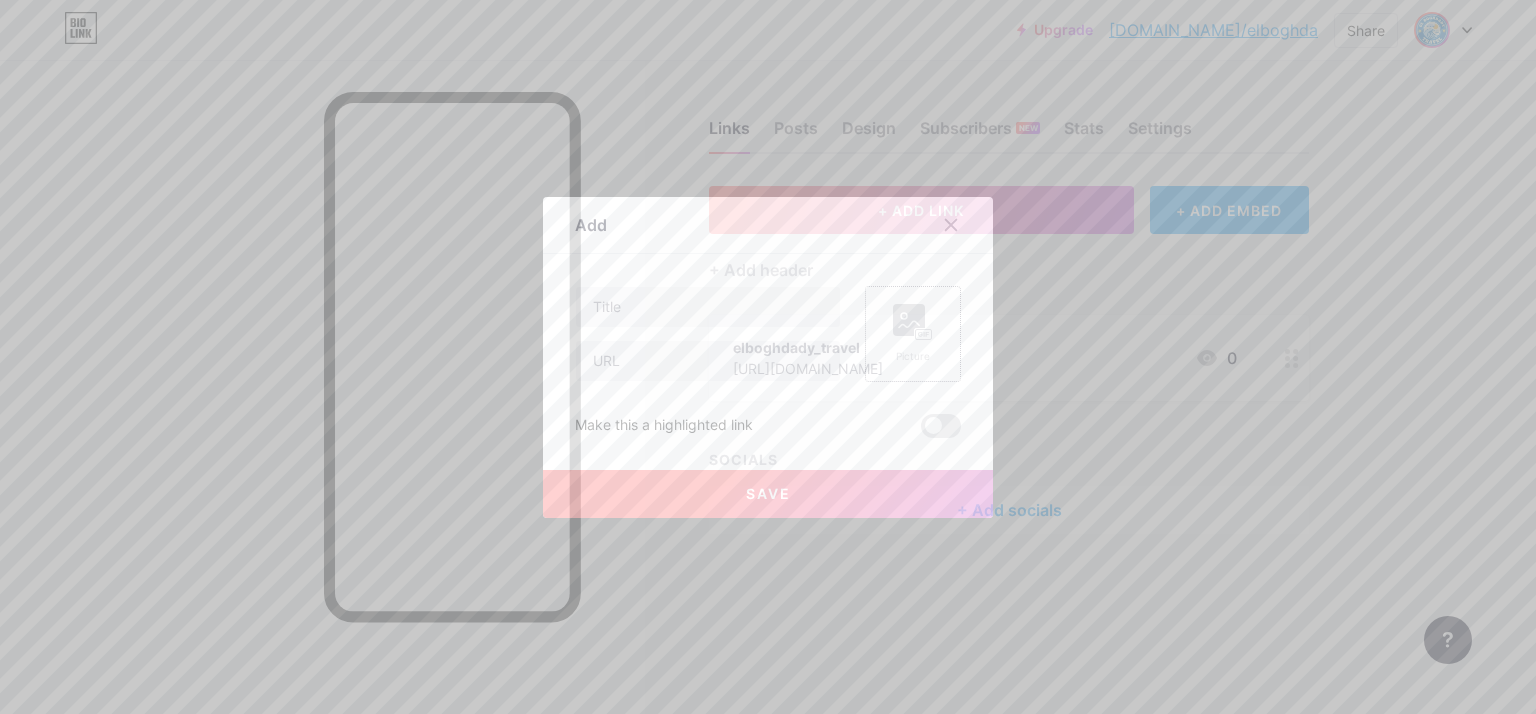 click on "Picture" at bounding box center (913, 356) 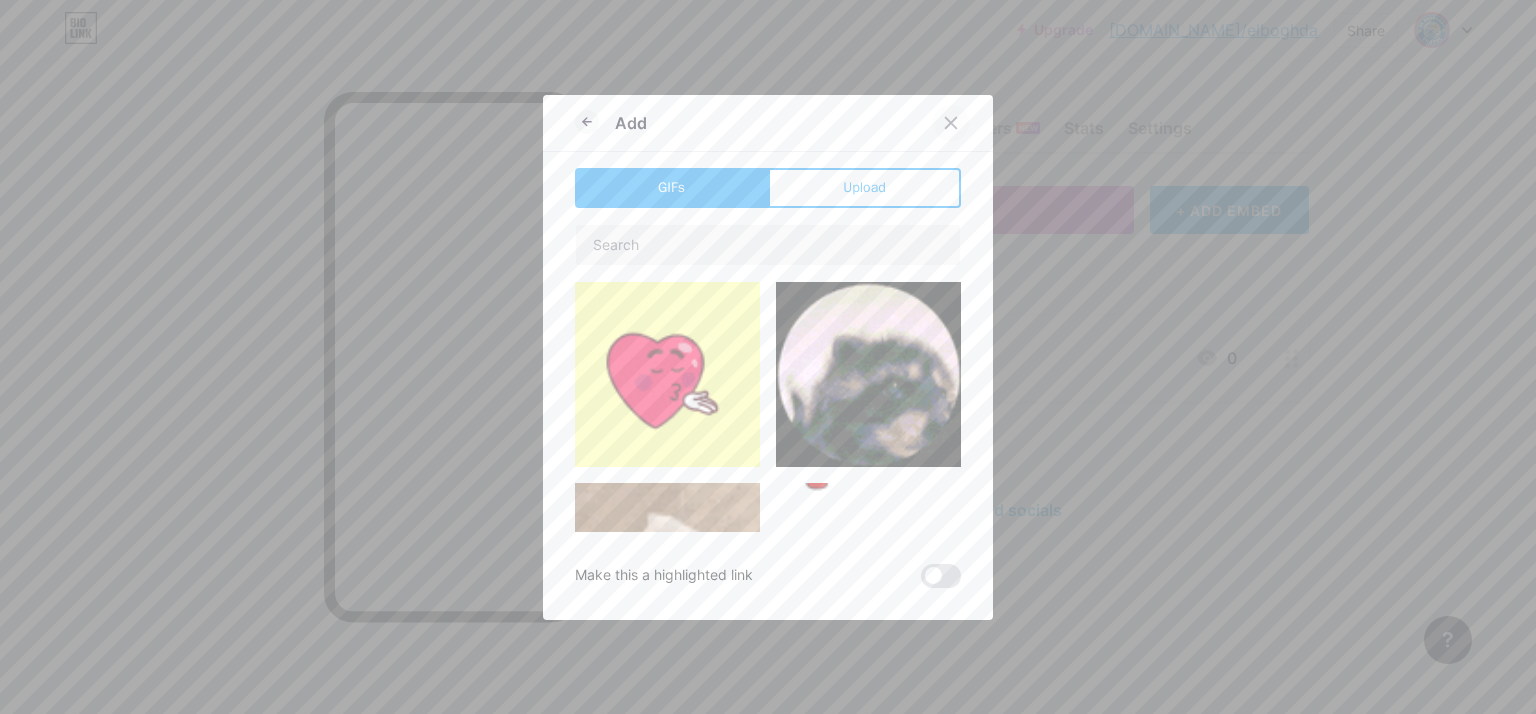 click 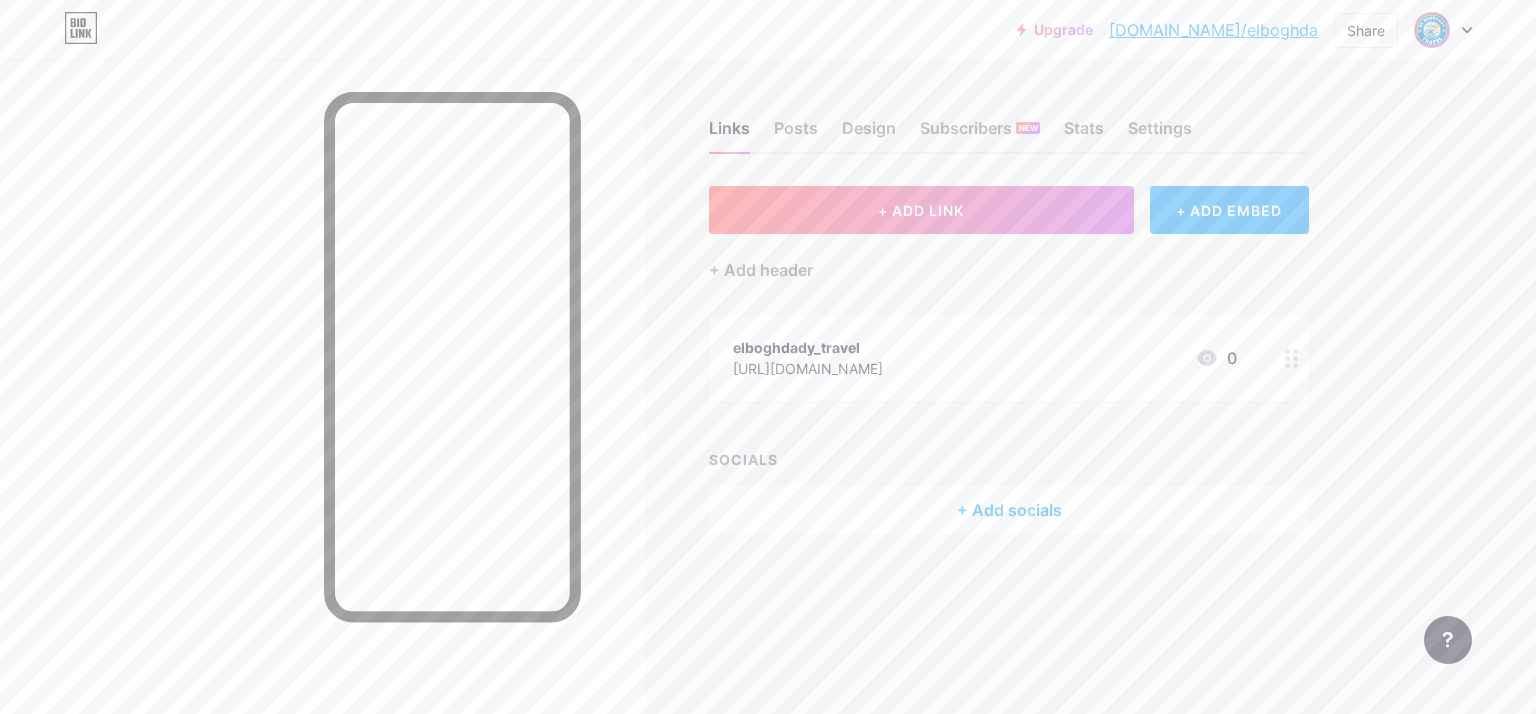 click on "+ Add socials" at bounding box center [1009, 510] 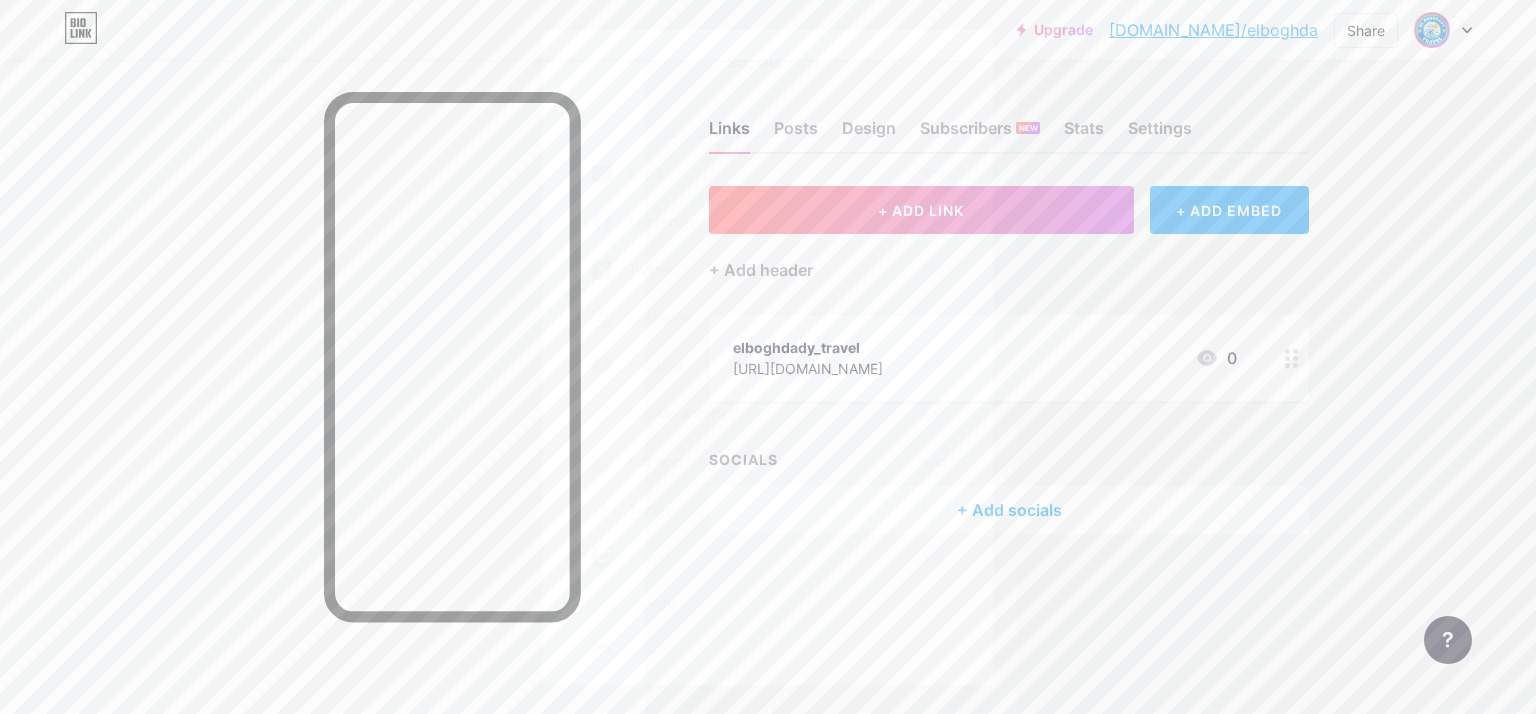 click on "Facebook
Add" at bounding box center (768, 222) 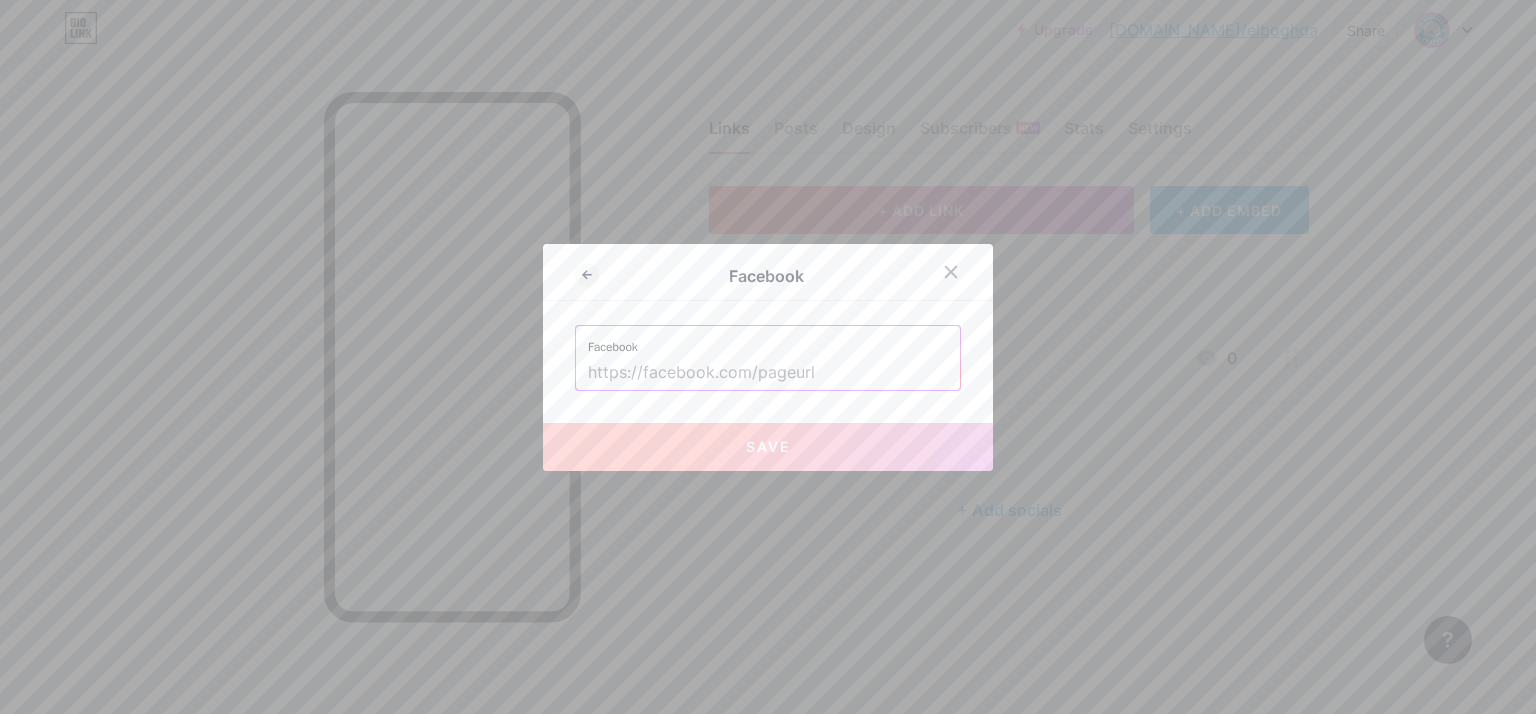 click at bounding box center (768, 373) 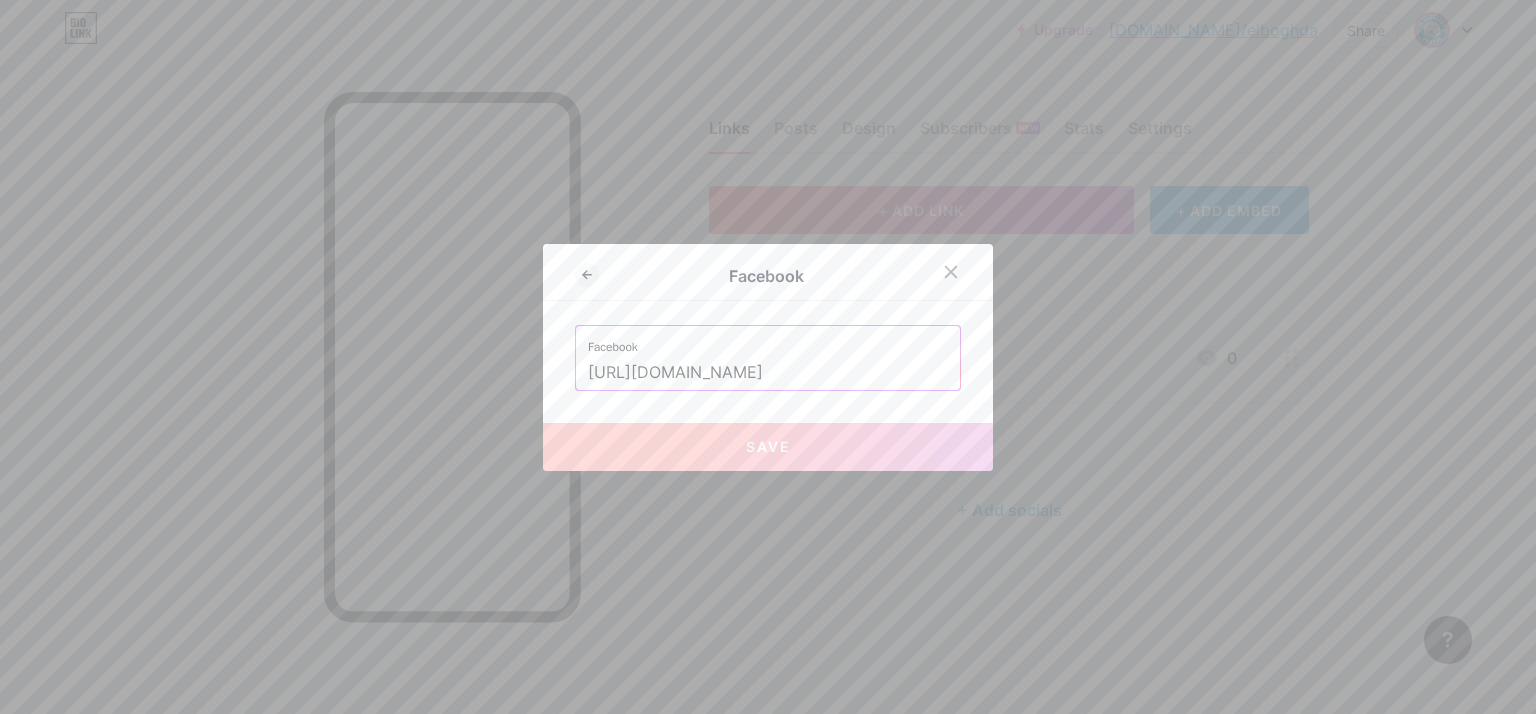 paste on "[URL][DOMAIN_NAME]" 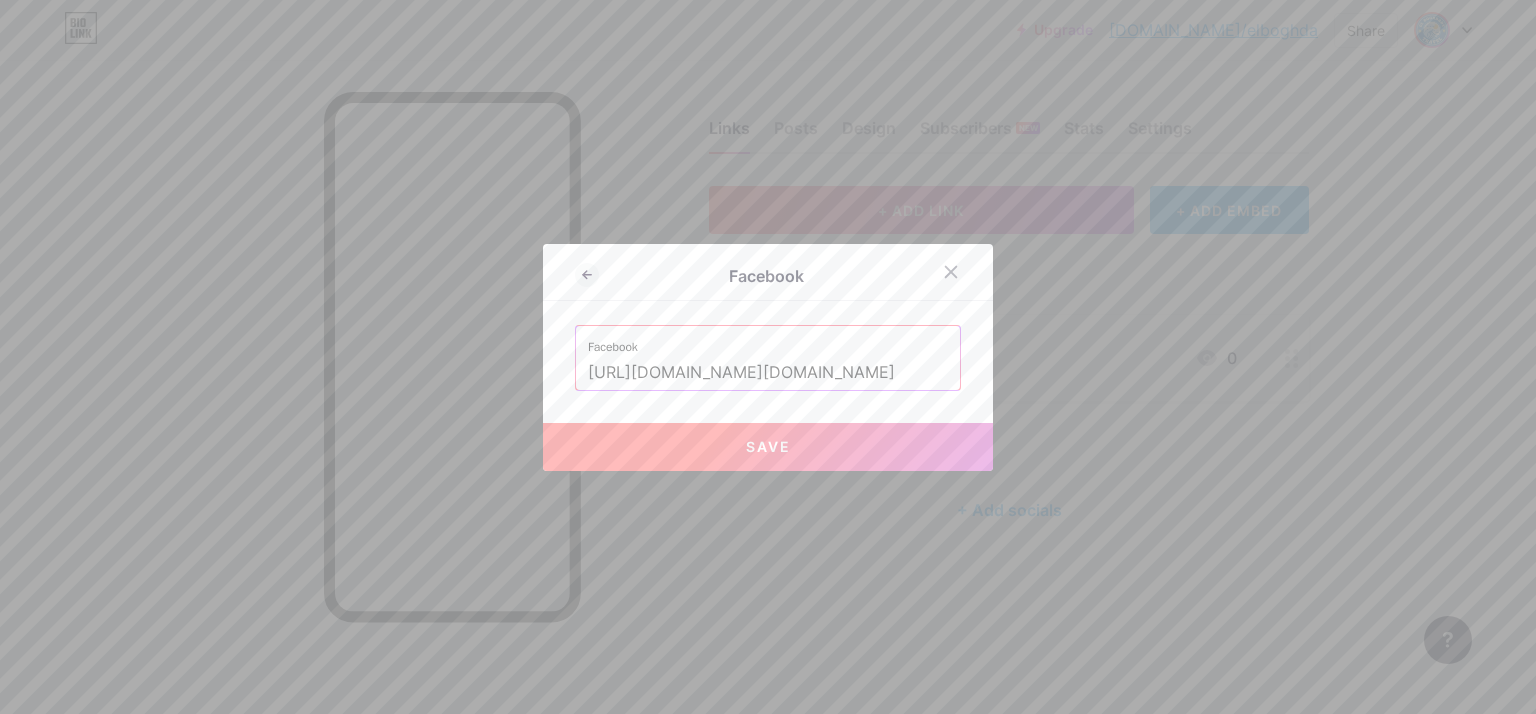 scroll, scrollTop: 0, scrollLeft: 750, axis: horizontal 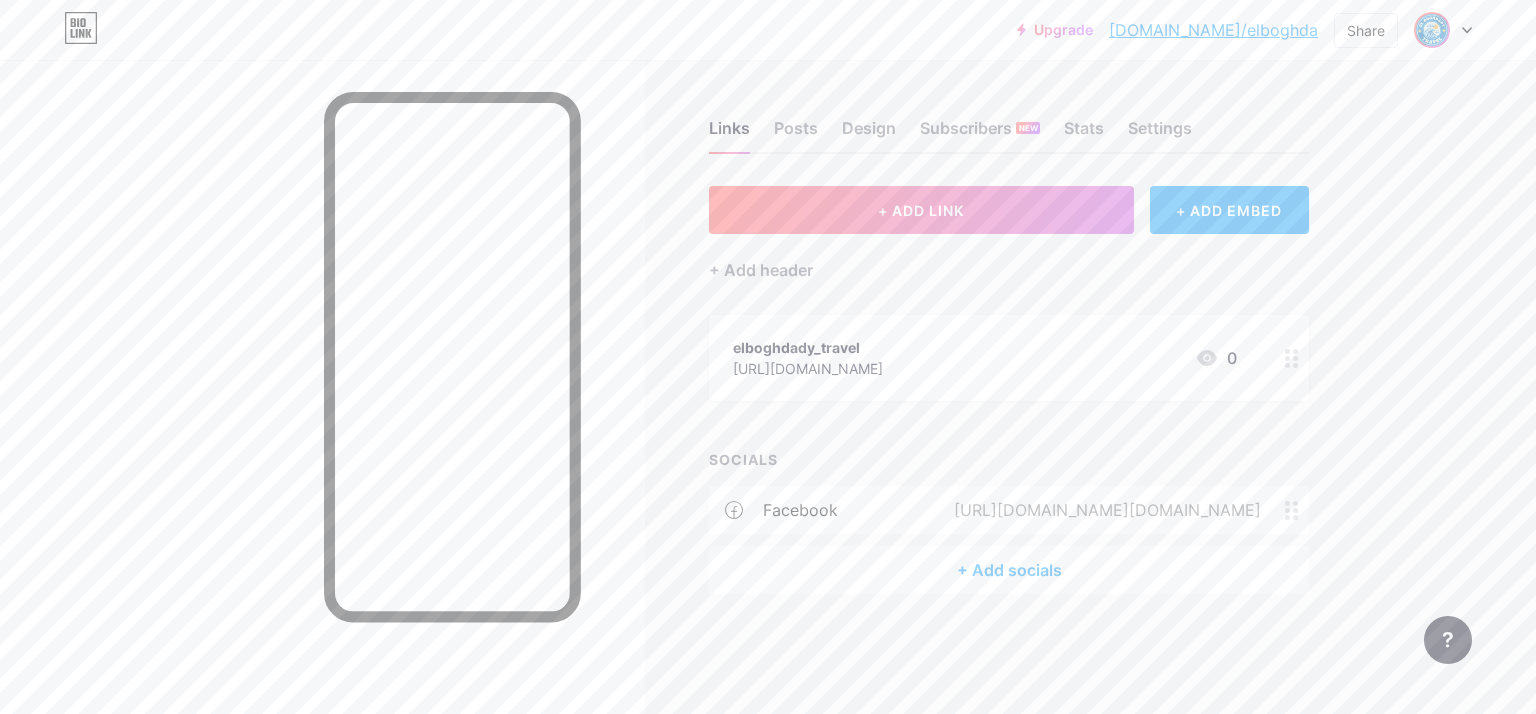 click at bounding box center (1443, 30) 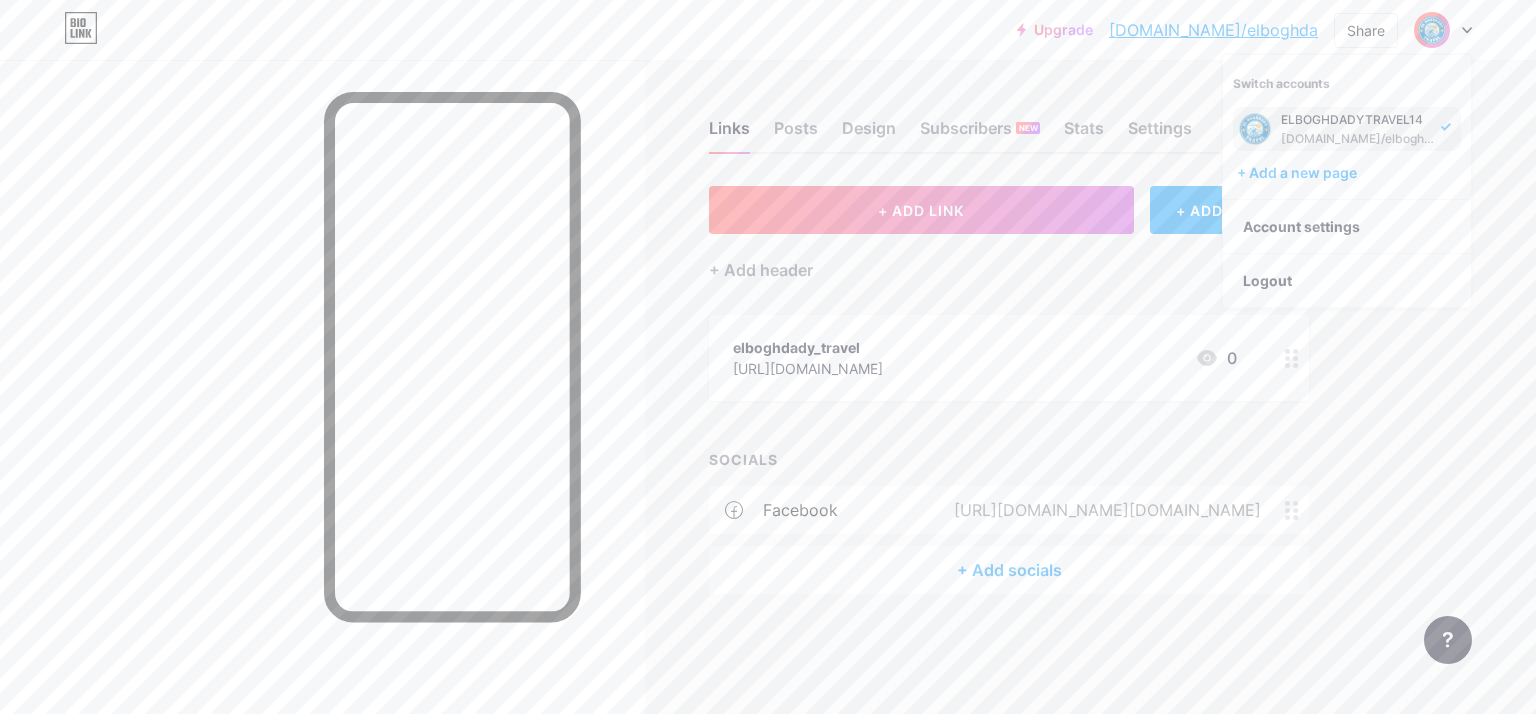 click on "Upgrade   [DOMAIN_NAME]/elbogh...   [DOMAIN_NAME]/elboghda   Share               Switch accounts     ELBOGHDADYTRAVEL14   [DOMAIN_NAME]/elboghda       + Add a new page        Account settings   Logout   Link Copied
Links
Posts
Design
Subscribers
NEW
Stats
Settings       + ADD LINK     + ADD EMBED
+ Add header
elboghdady_travel
[URL][DOMAIN_NAME]
0
SOCIALS
facebook
[URL][DOMAIN_NAME][DOMAIN_NAME]               + Add socials                       Feature requests             Help center         Contact support" at bounding box center (768, 357) 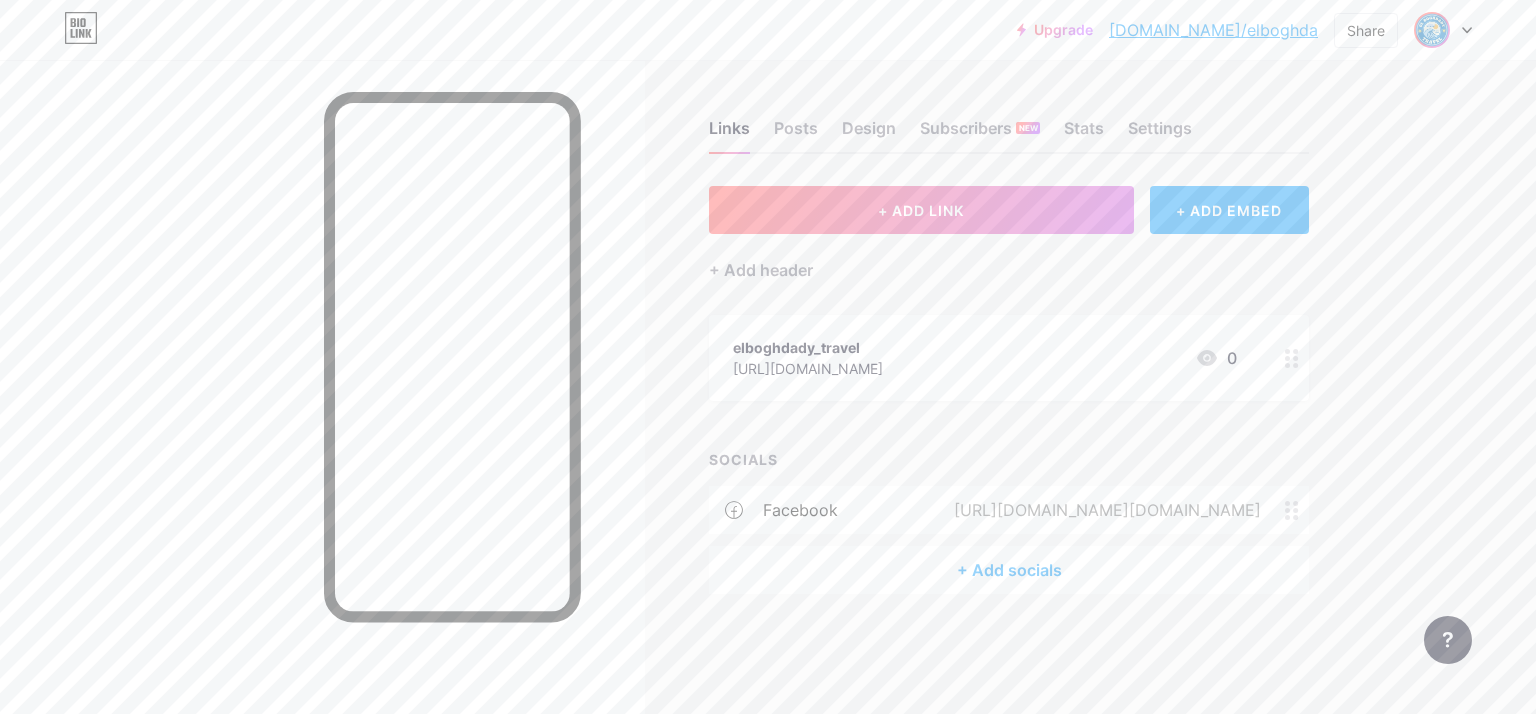 click on "+ Add socials" at bounding box center [1009, 570] 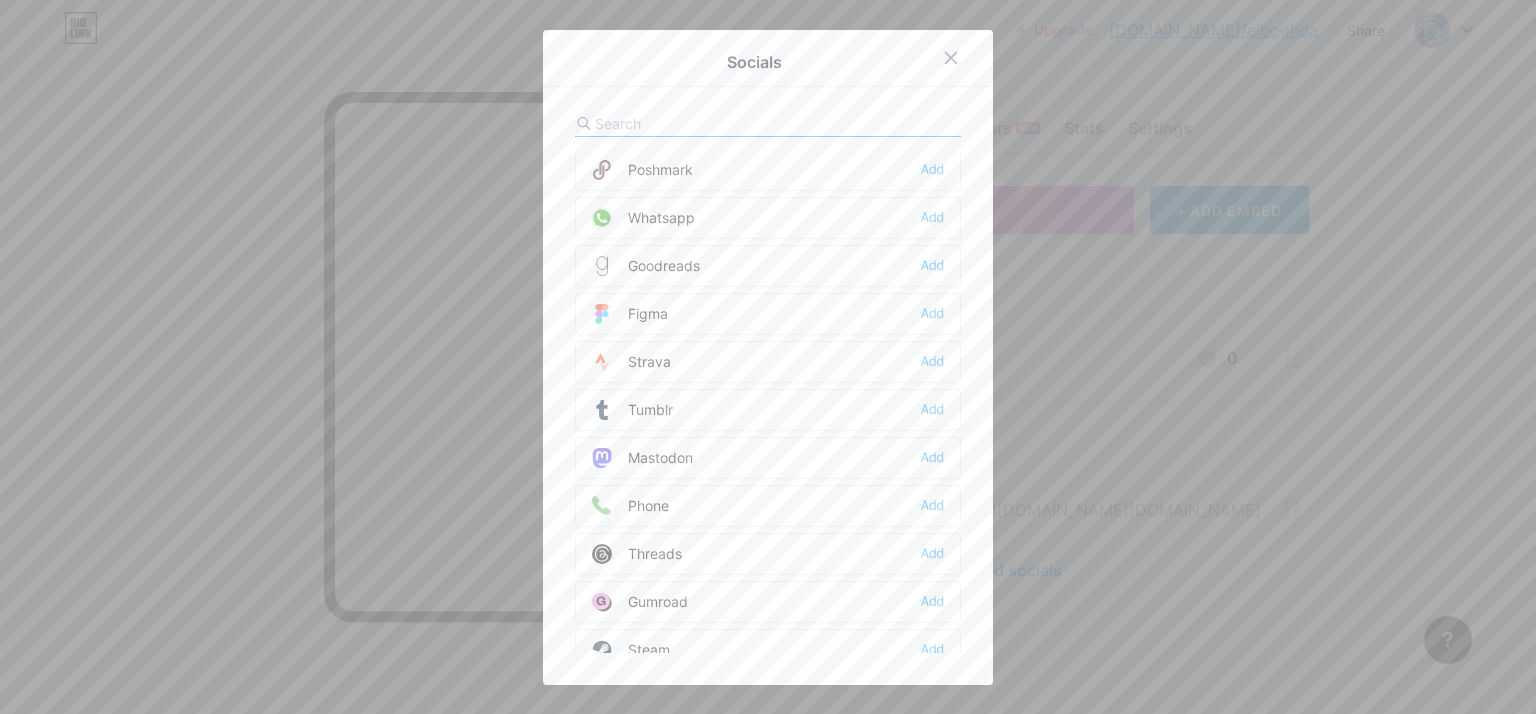 scroll, scrollTop: 1584, scrollLeft: 0, axis: vertical 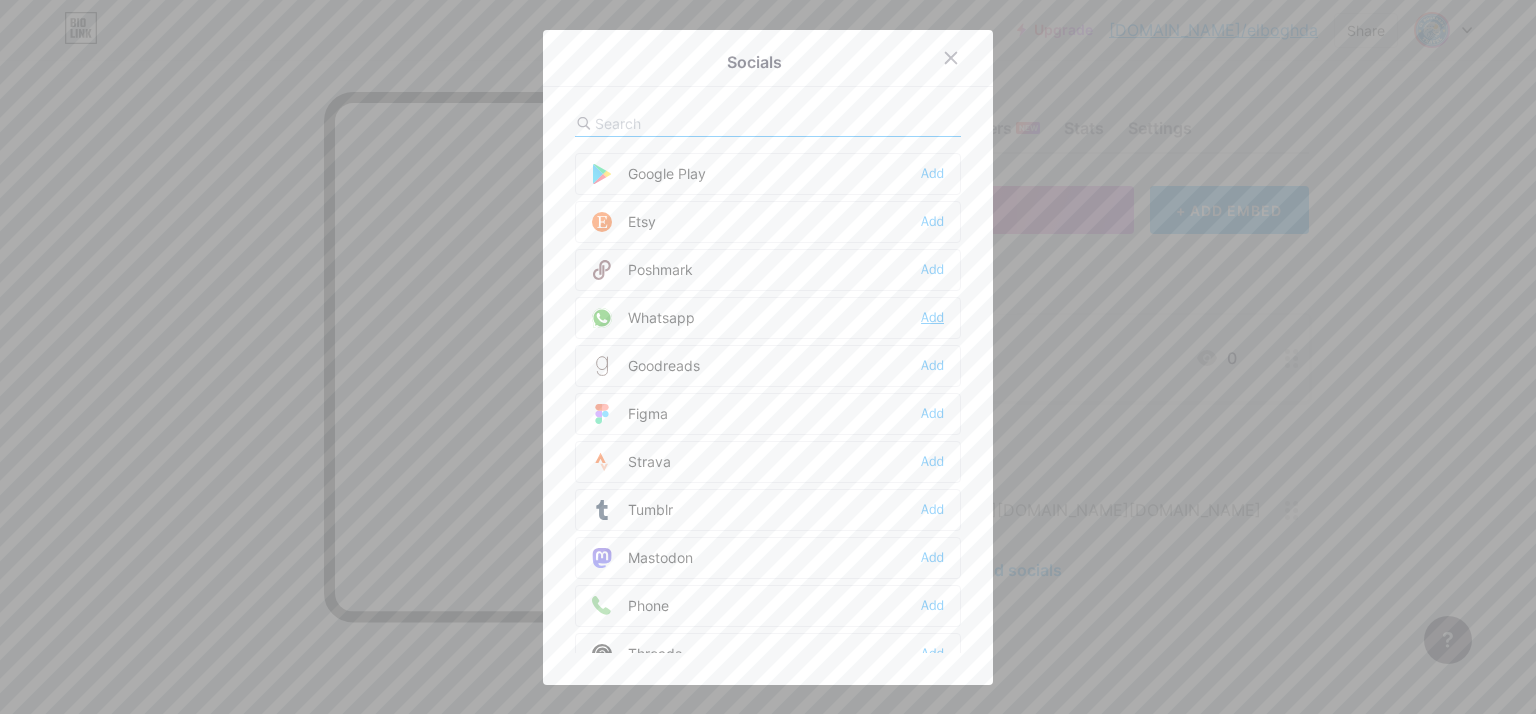 click on "Add" at bounding box center (932, 318) 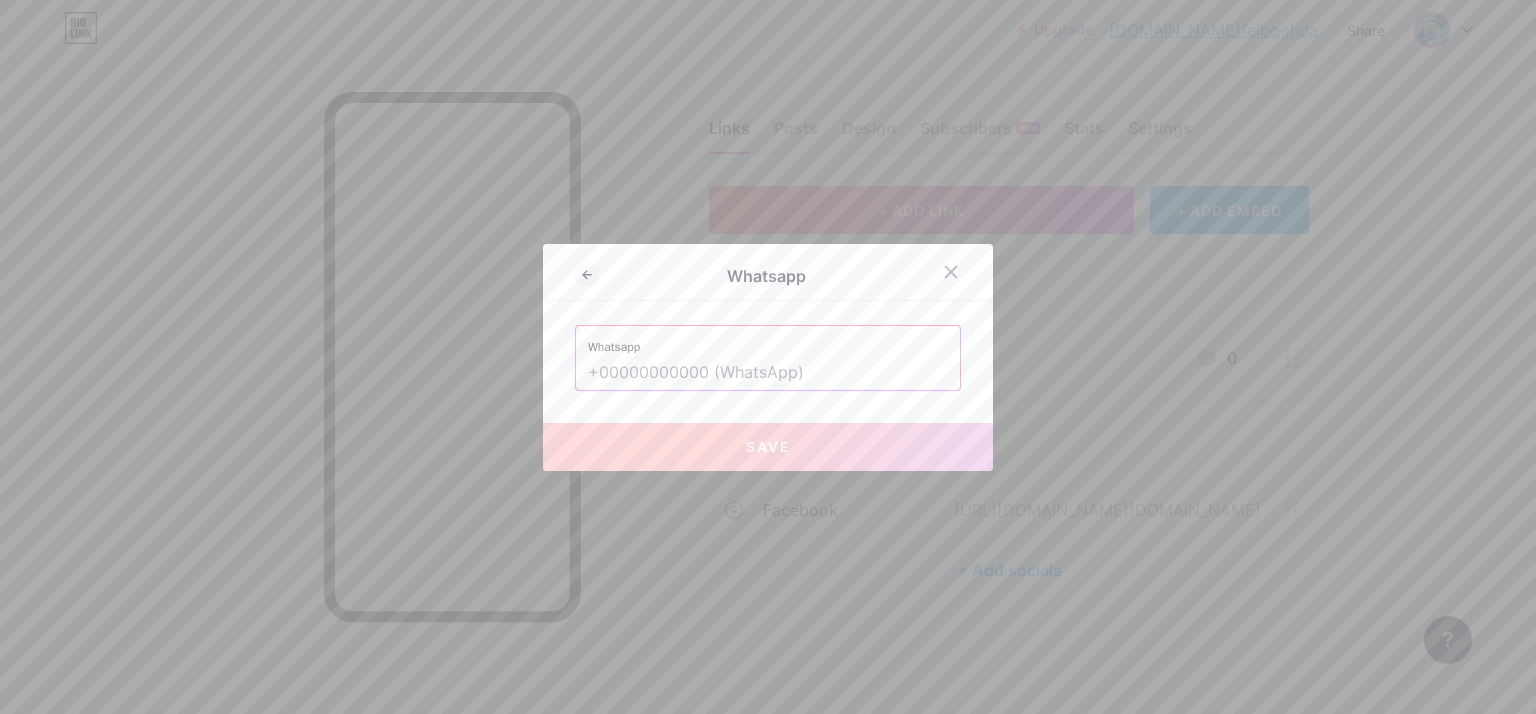 click on "Whatsapp" at bounding box center (768, 341) 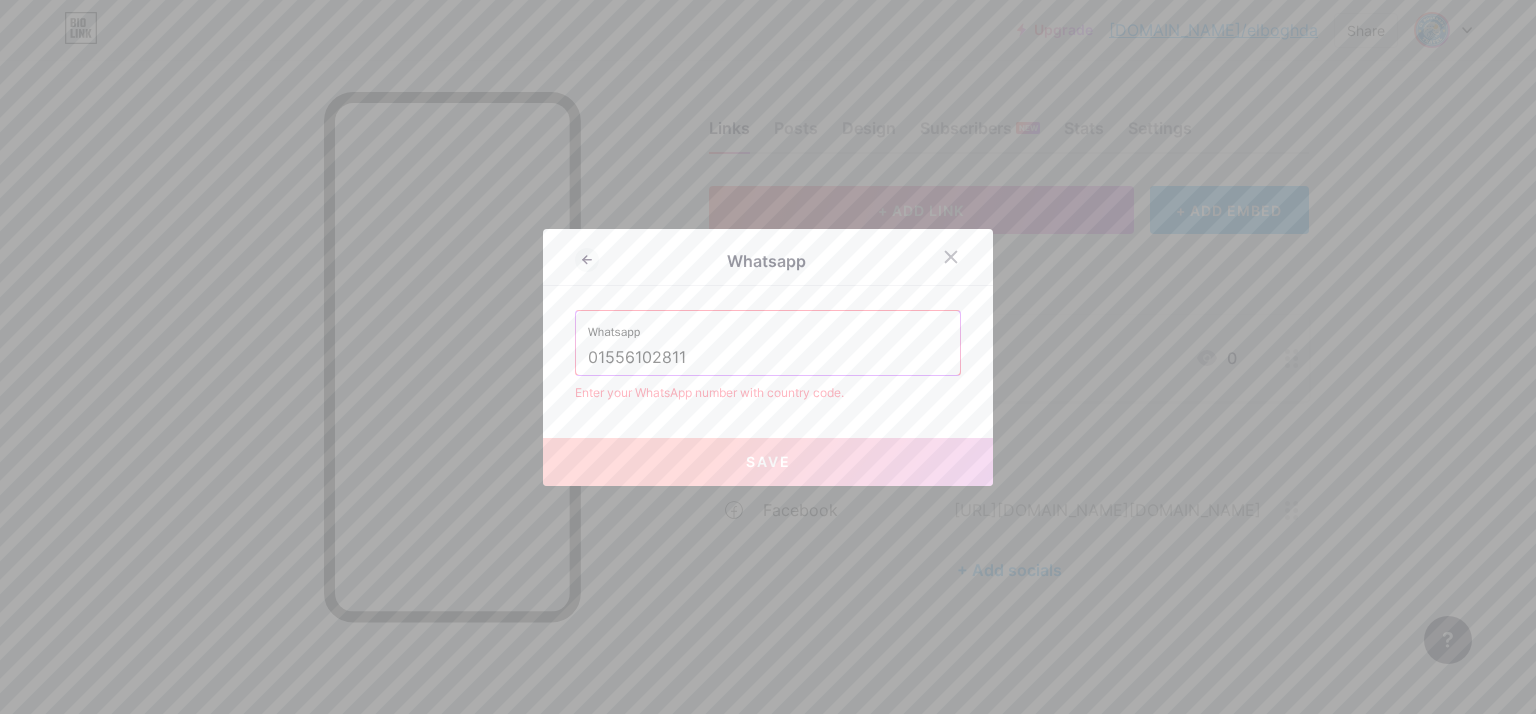 click on "Whatsapp       Whatsapp   01556102811   Enter your WhatsApp number with country code.       Save" at bounding box center (768, 357) 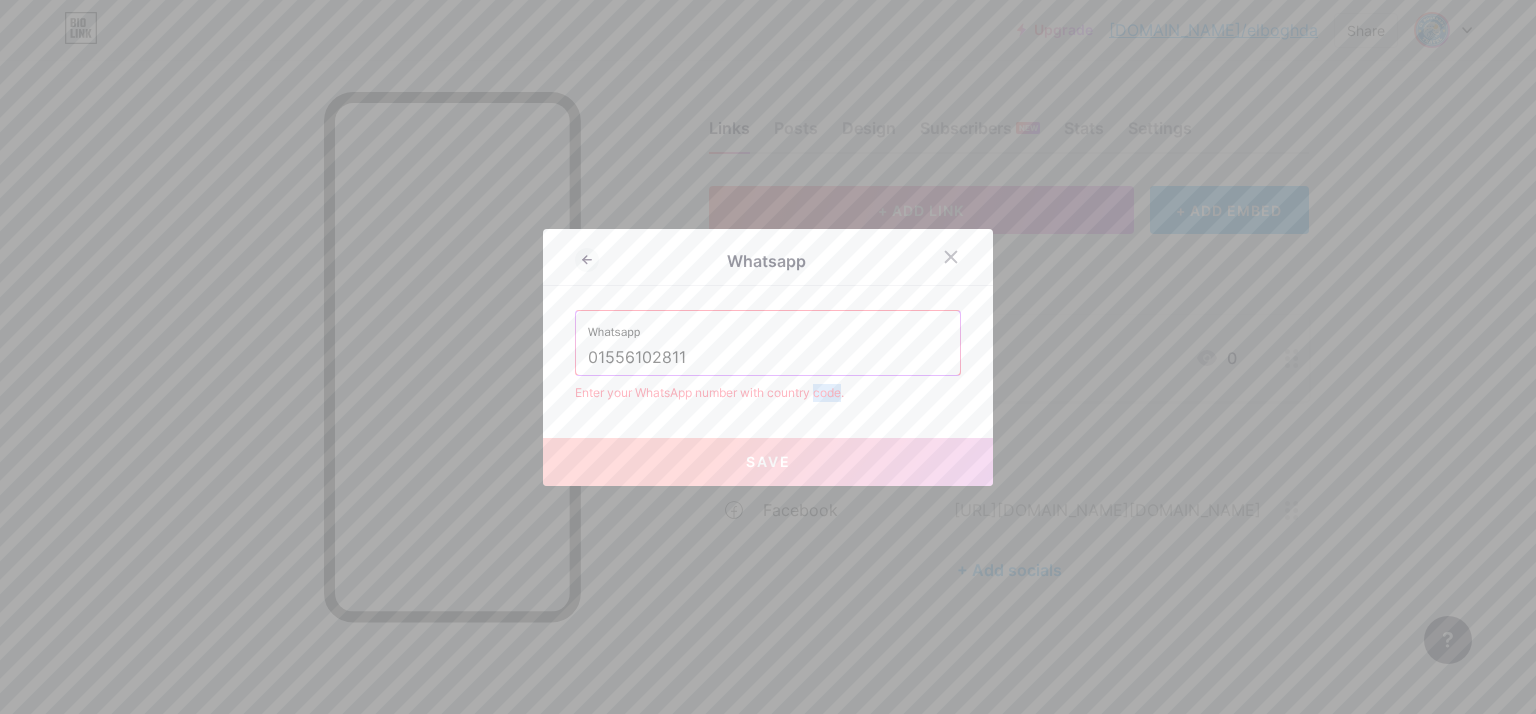 click on "Enter your WhatsApp number with country code." at bounding box center (768, 393) 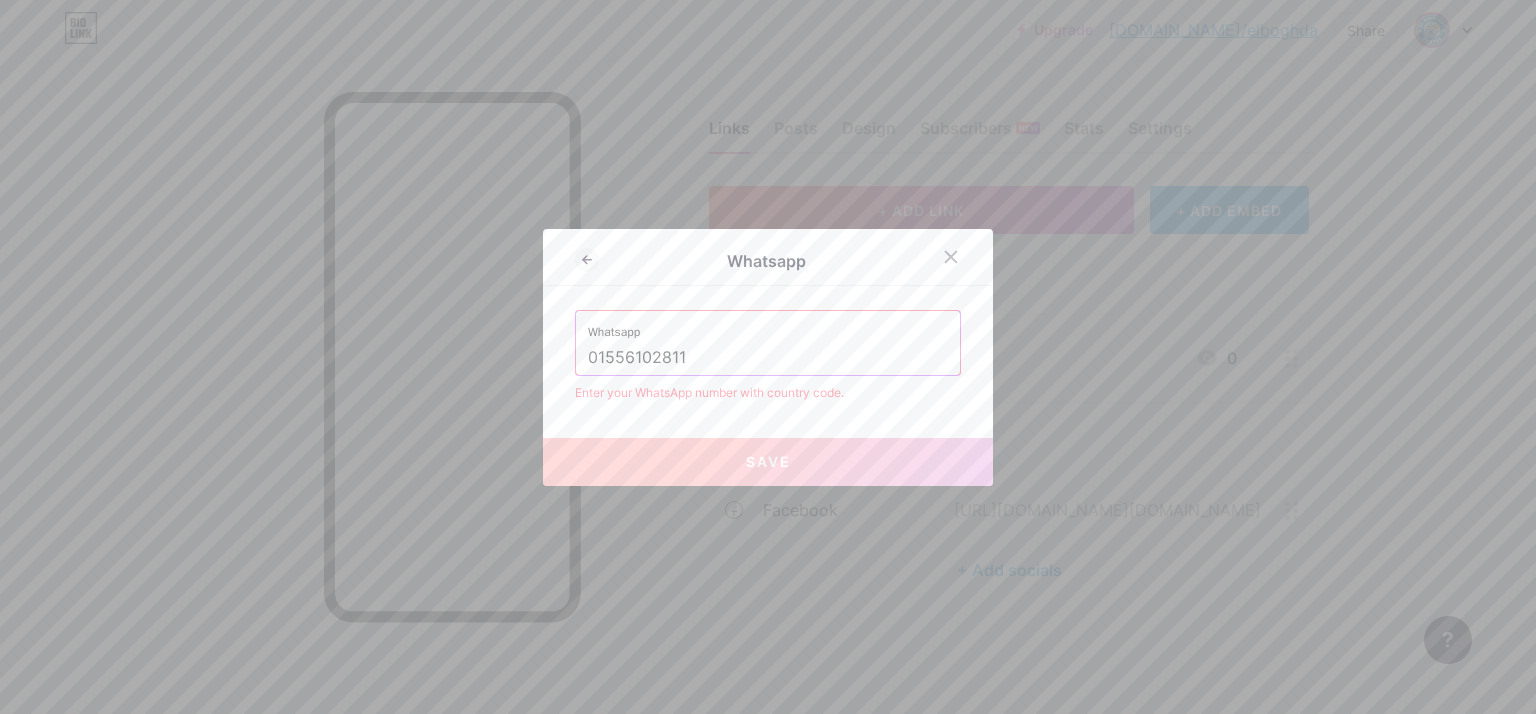 click on "01556102811" at bounding box center [768, 358] 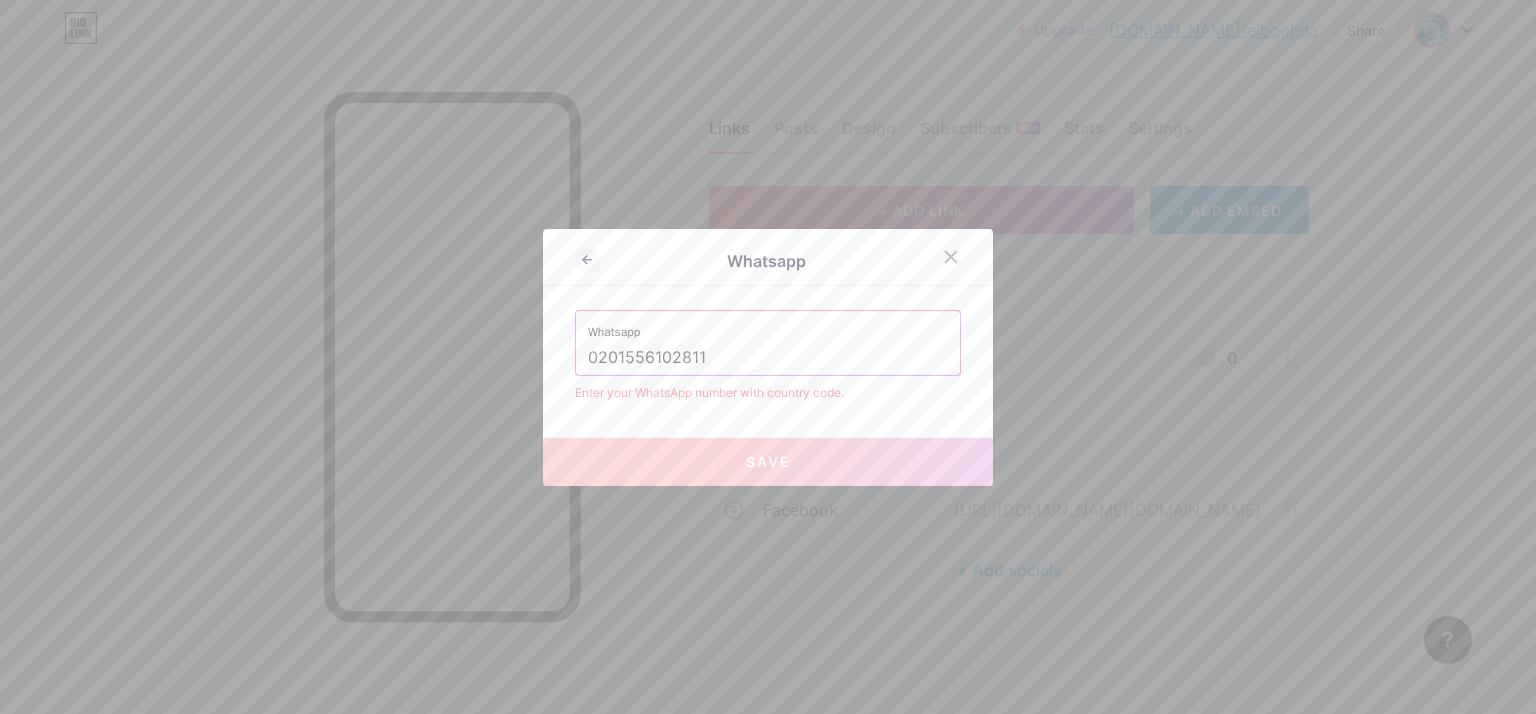click on "Whatsapp       Whatsapp   0201556102811   Enter your WhatsApp number with country code.       Save" at bounding box center (768, 357) 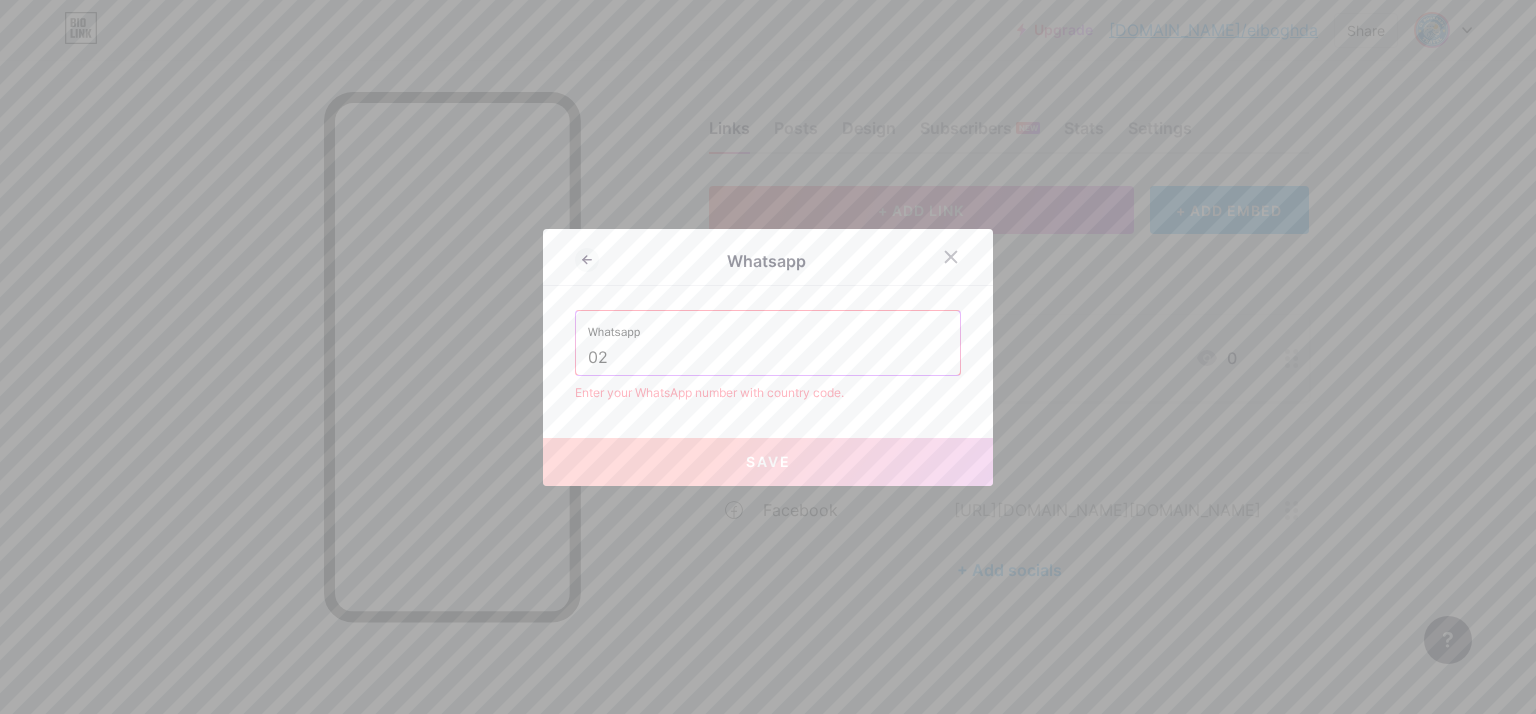 type on "0" 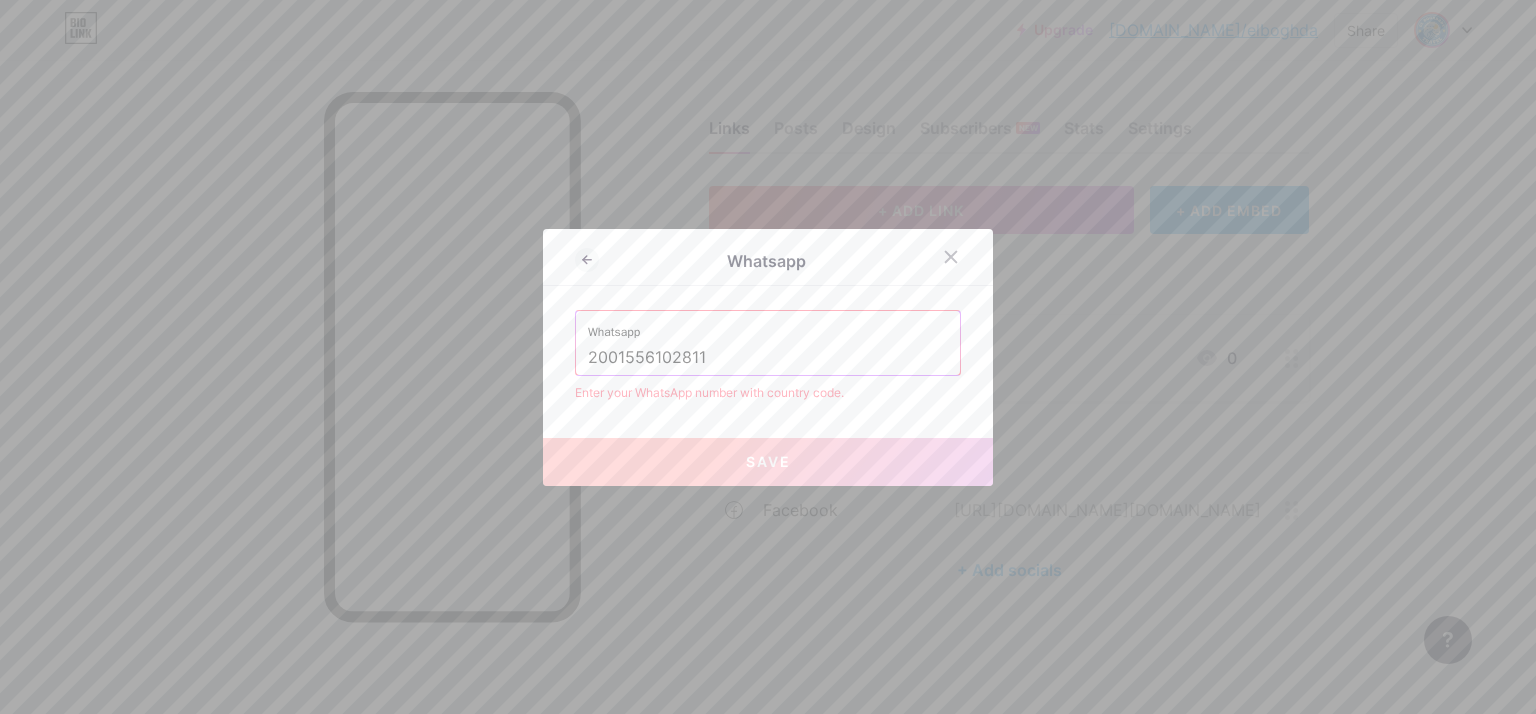 click on "2001556102811" at bounding box center (768, 358) 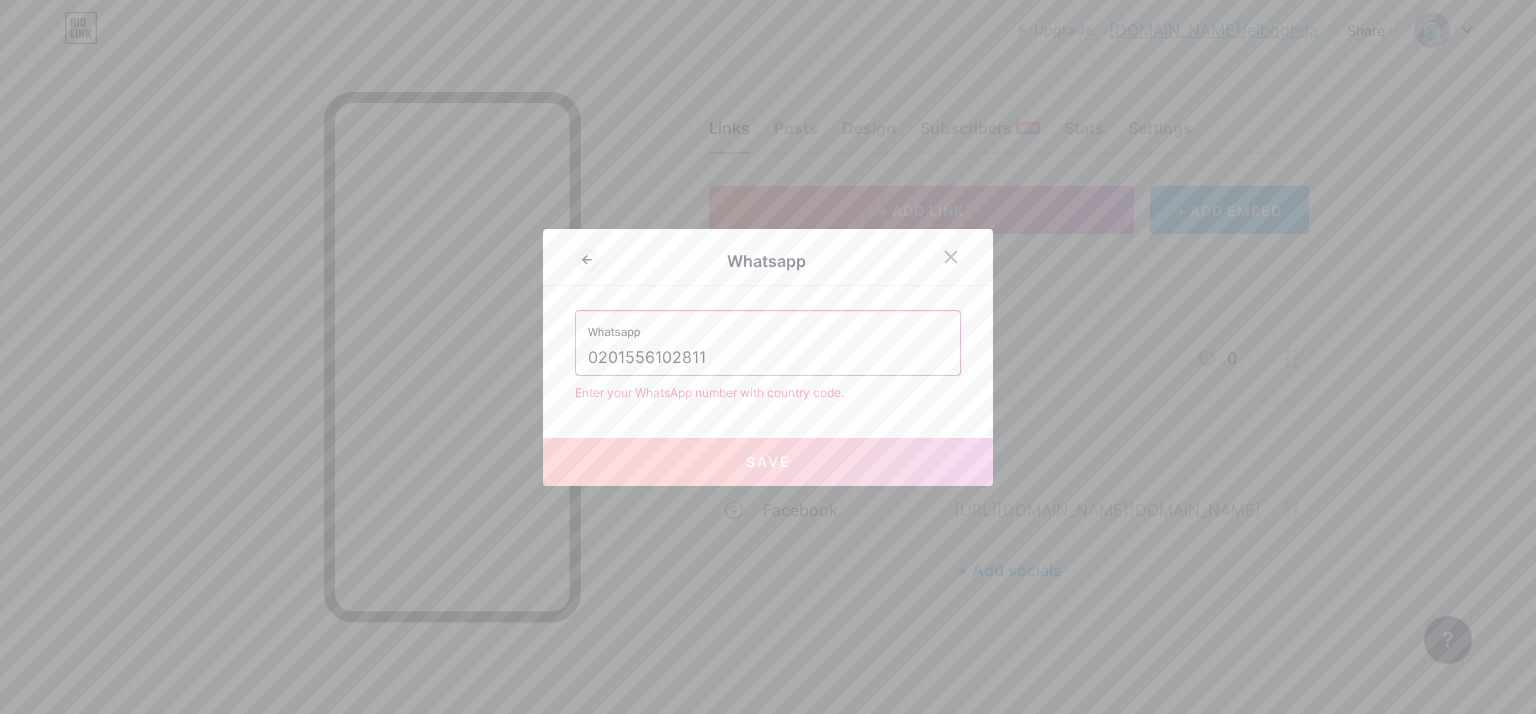 click on "Save" at bounding box center [768, 462] 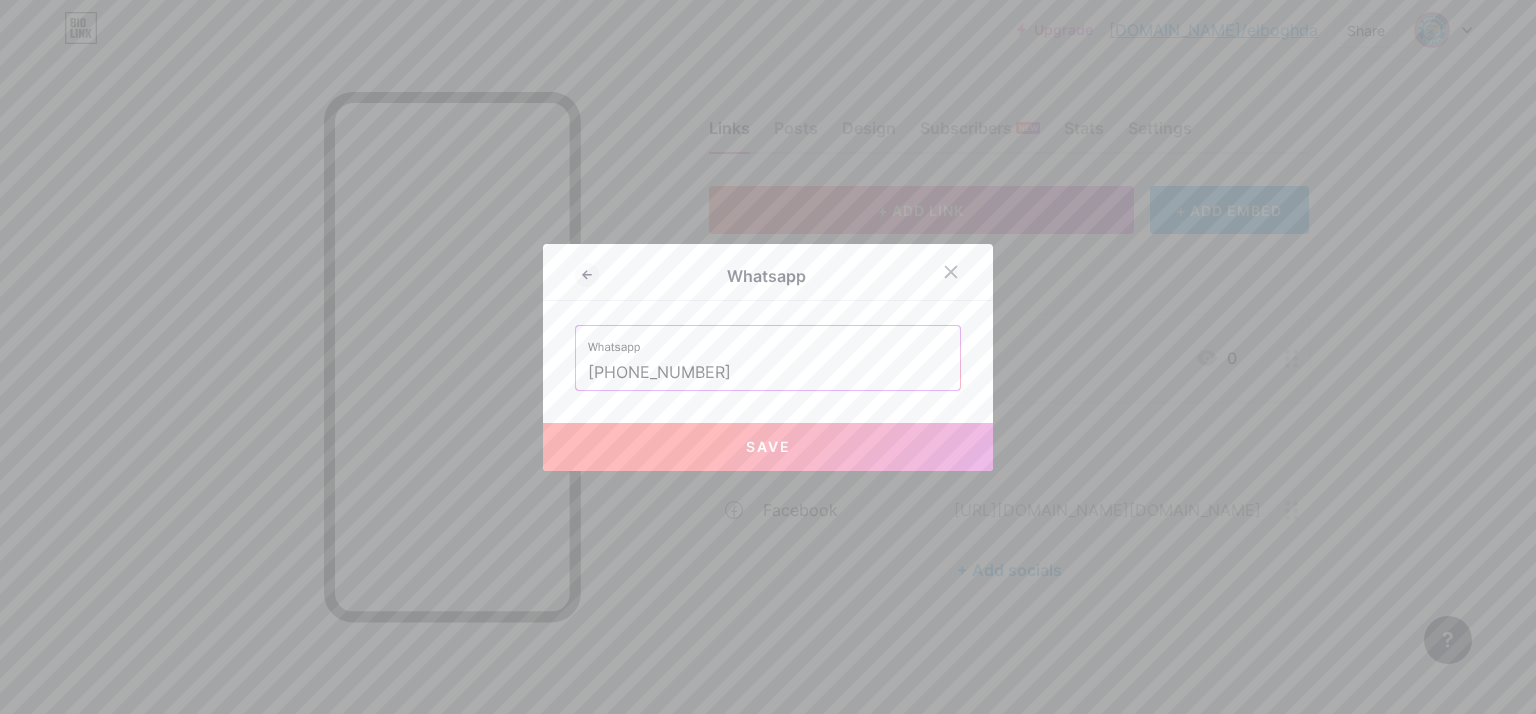 click on "Save" at bounding box center (768, 446) 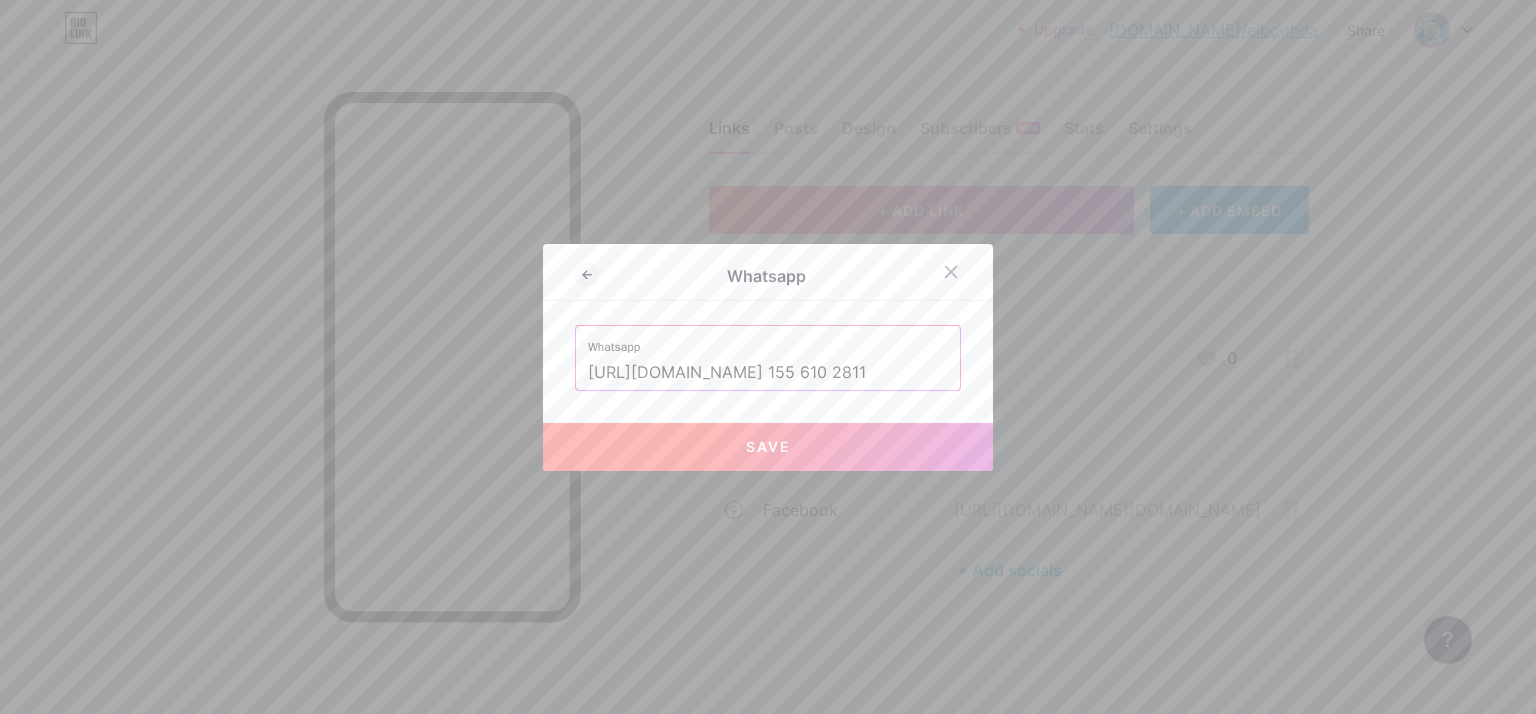 click on "Save" at bounding box center [768, 446] 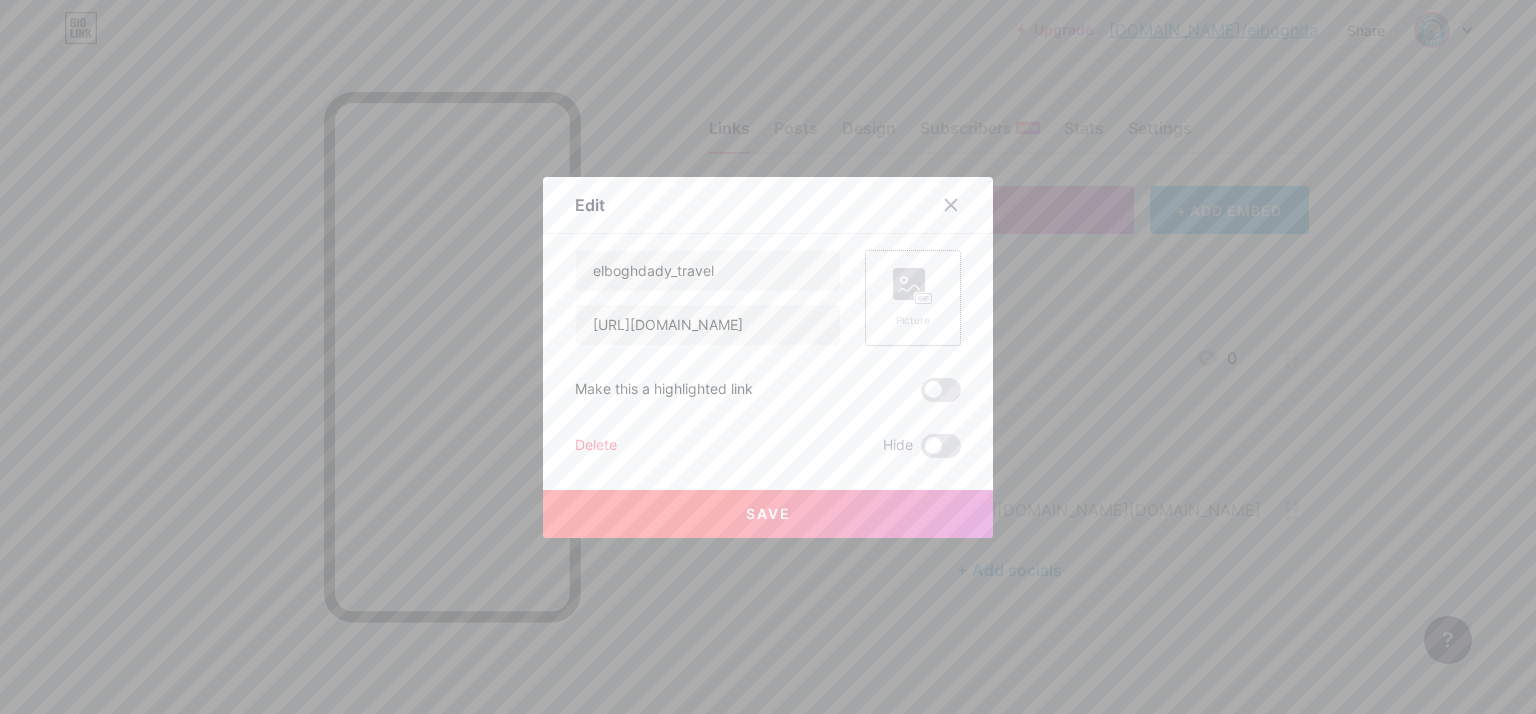 click 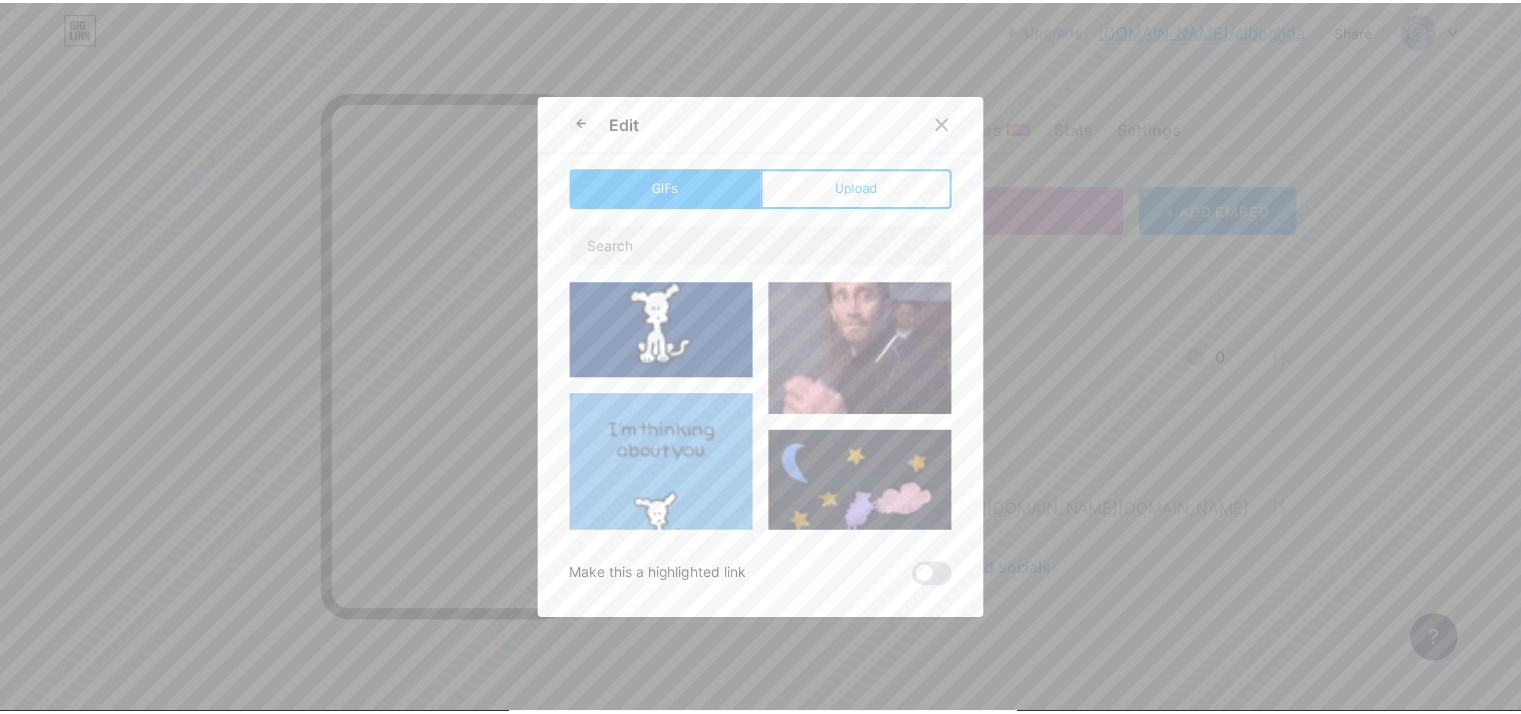 scroll, scrollTop: 900, scrollLeft: 0, axis: vertical 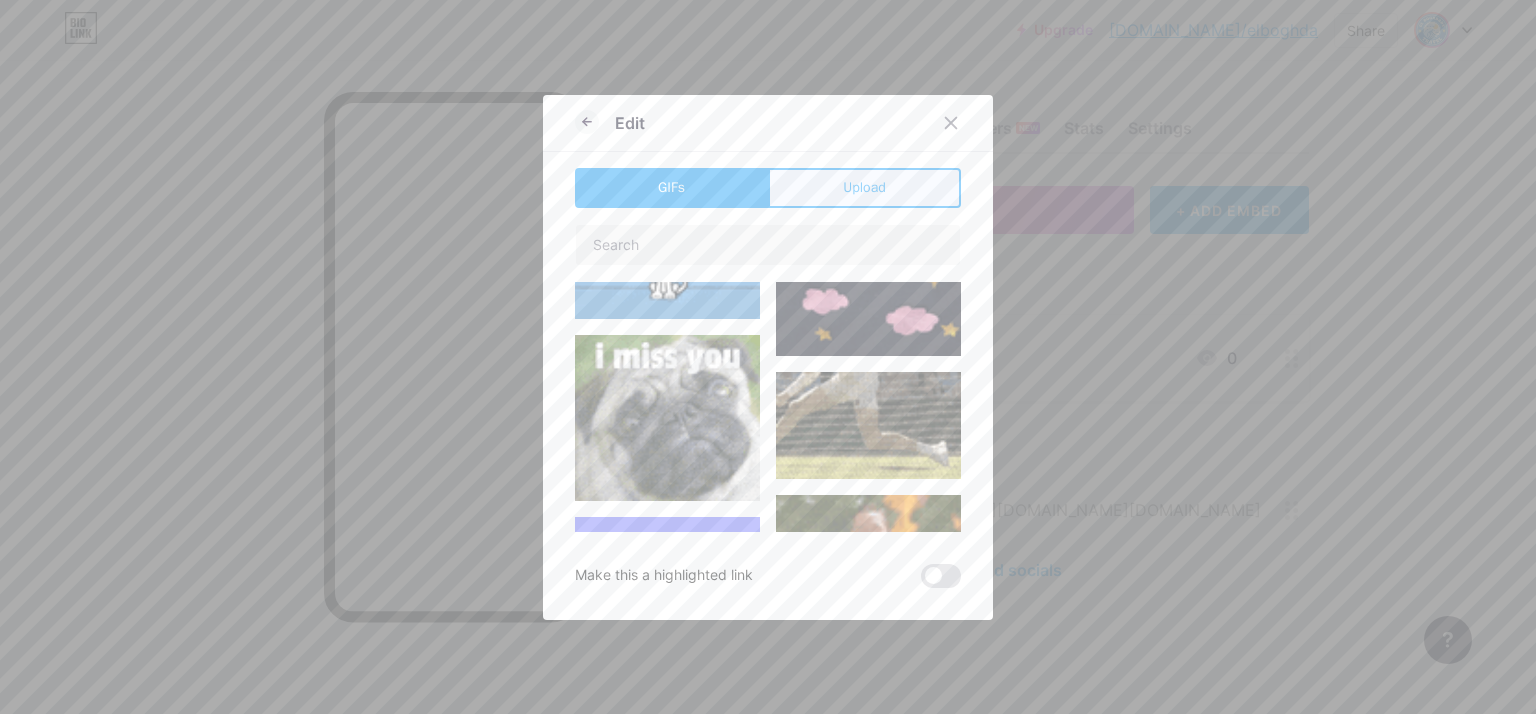 click on "Upload" at bounding box center (864, 187) 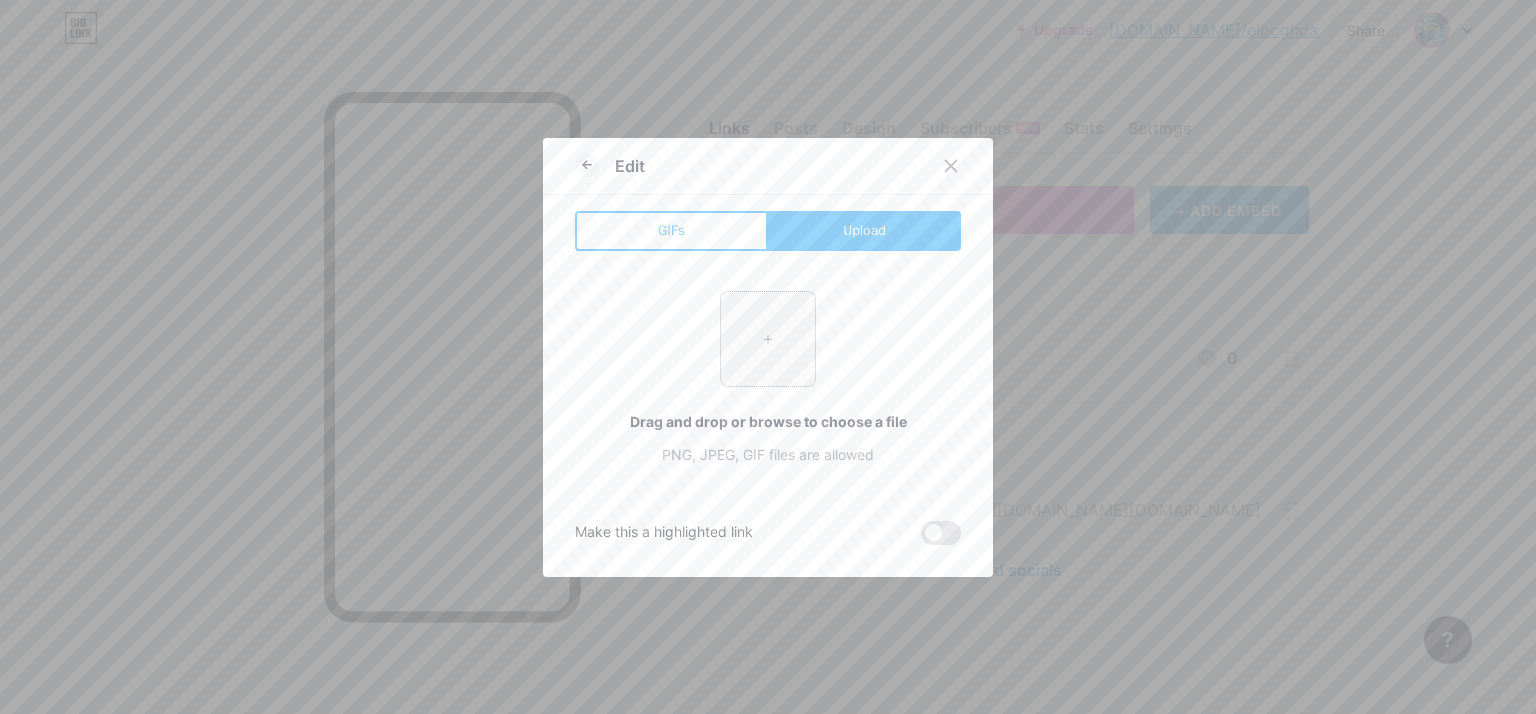 click at bounding box center (768, 339) 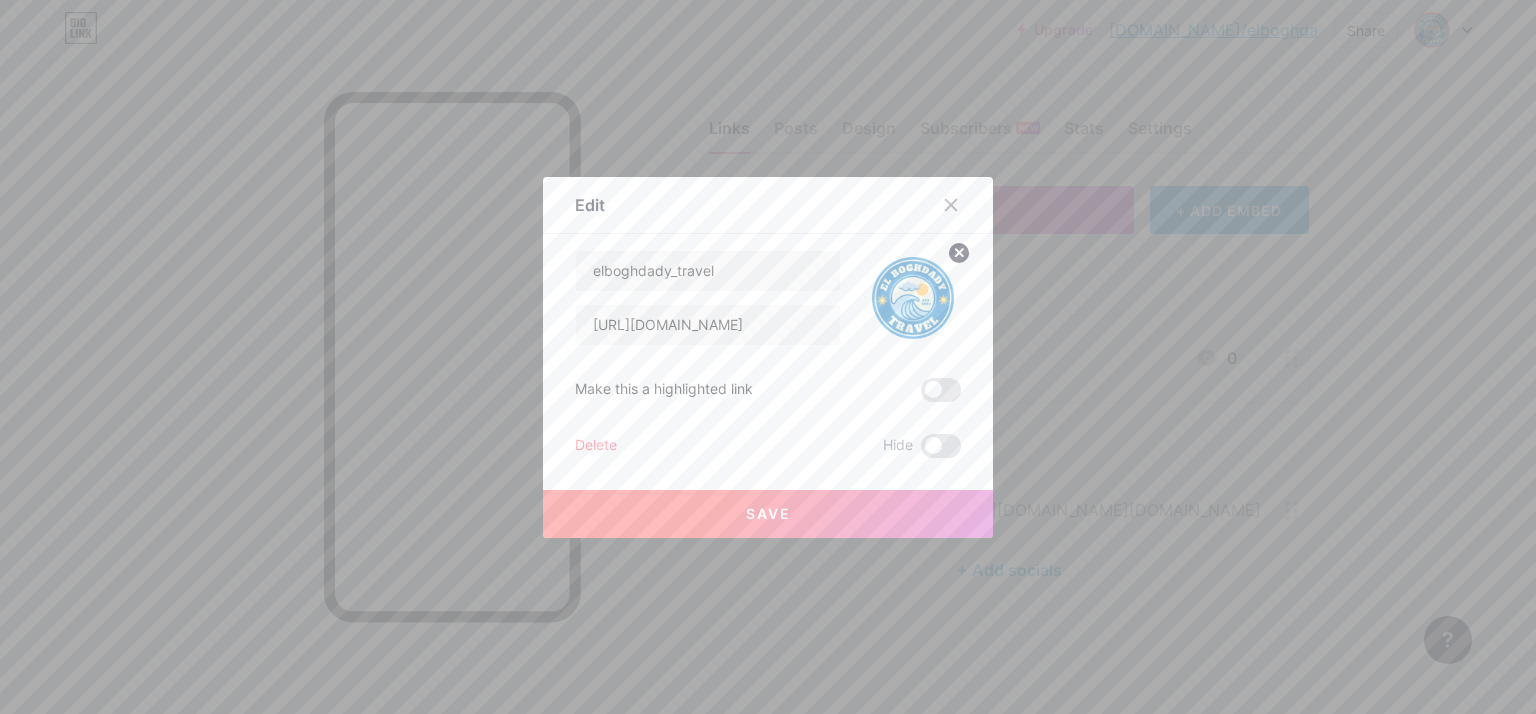 click on "elboghdady_travel     [URL][DOMAIN_NAME]
Make this a highlighted link
Delete
Hide         Save" at bounding box center [768, 354] 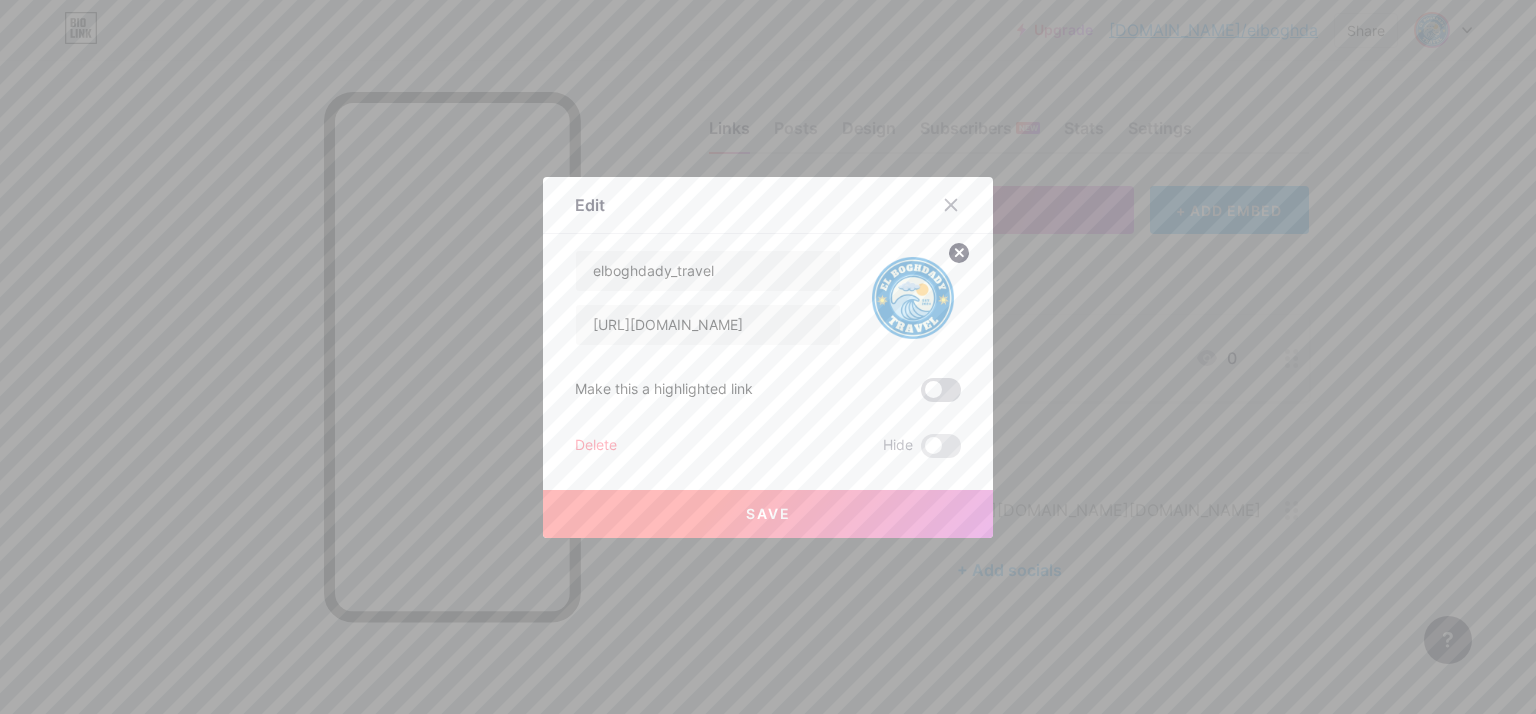 click at bounding box center (941, 390) 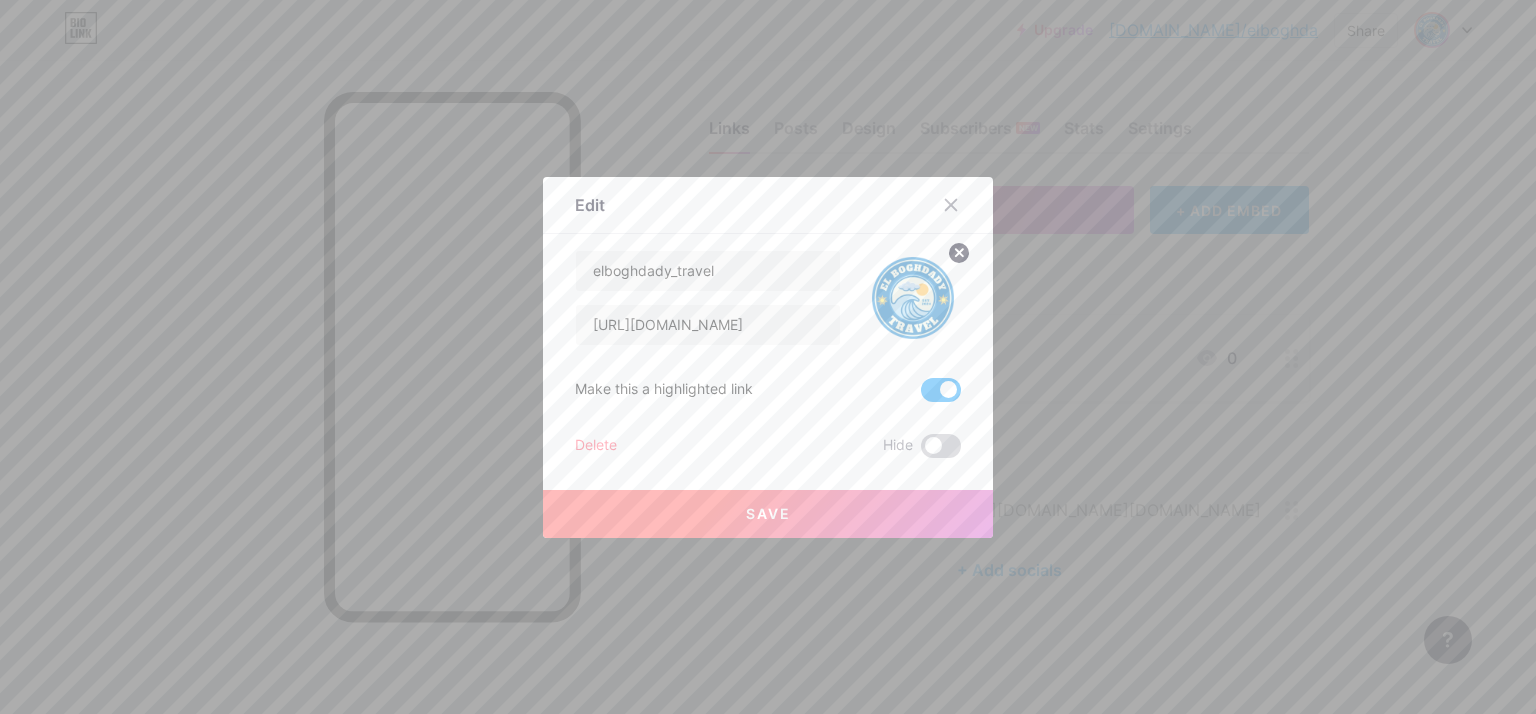 click at bounding box center [941, 446] 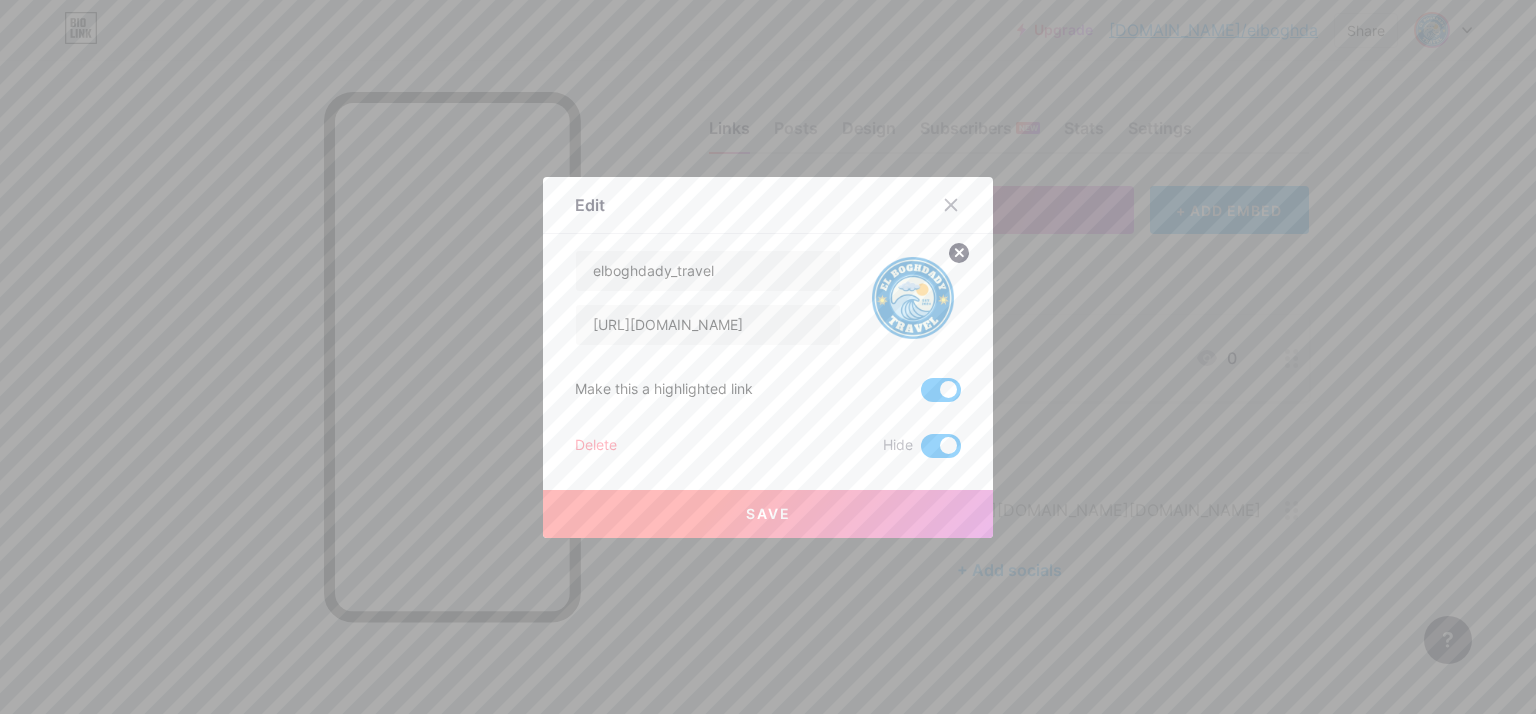click on "Save" at bounding box center (768, 514) 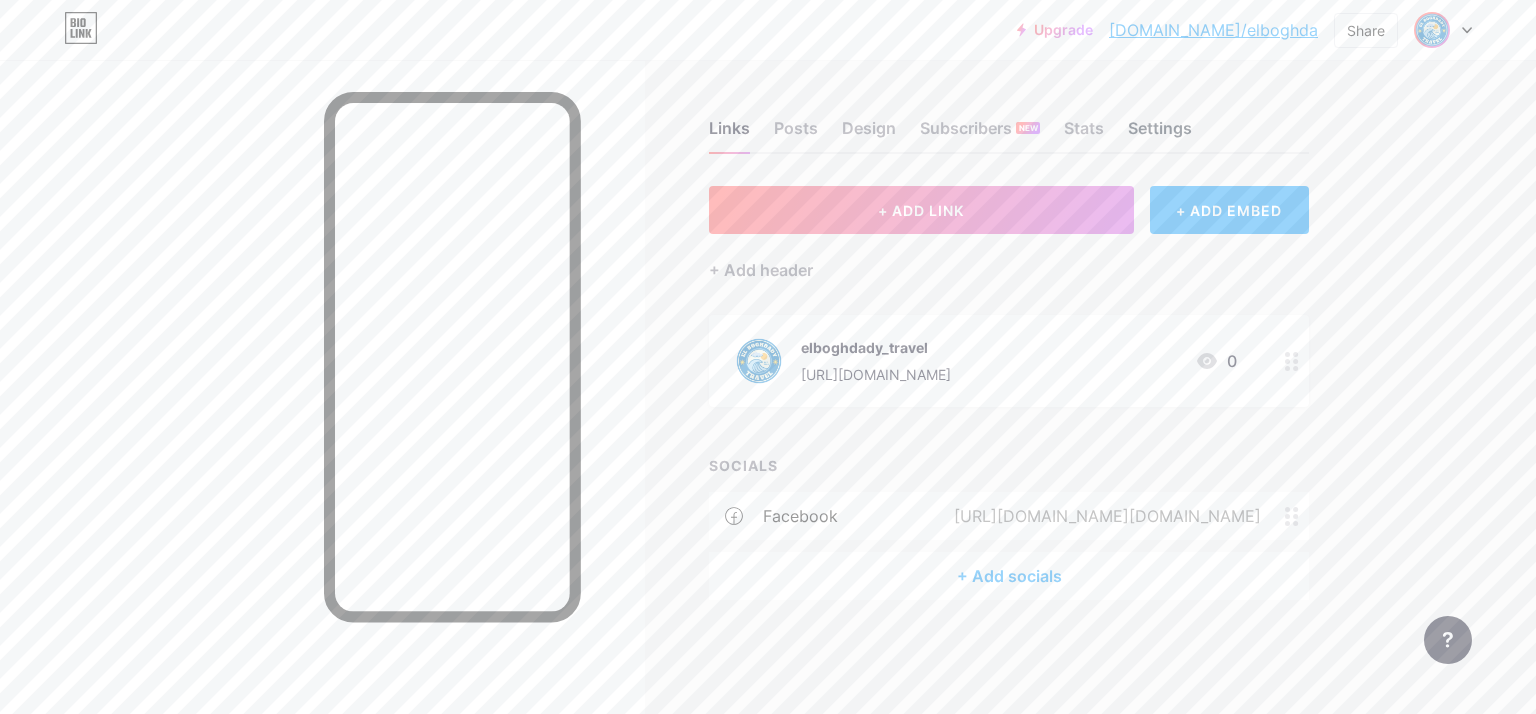 click on "Settings" at bounding box center (1160, 134) 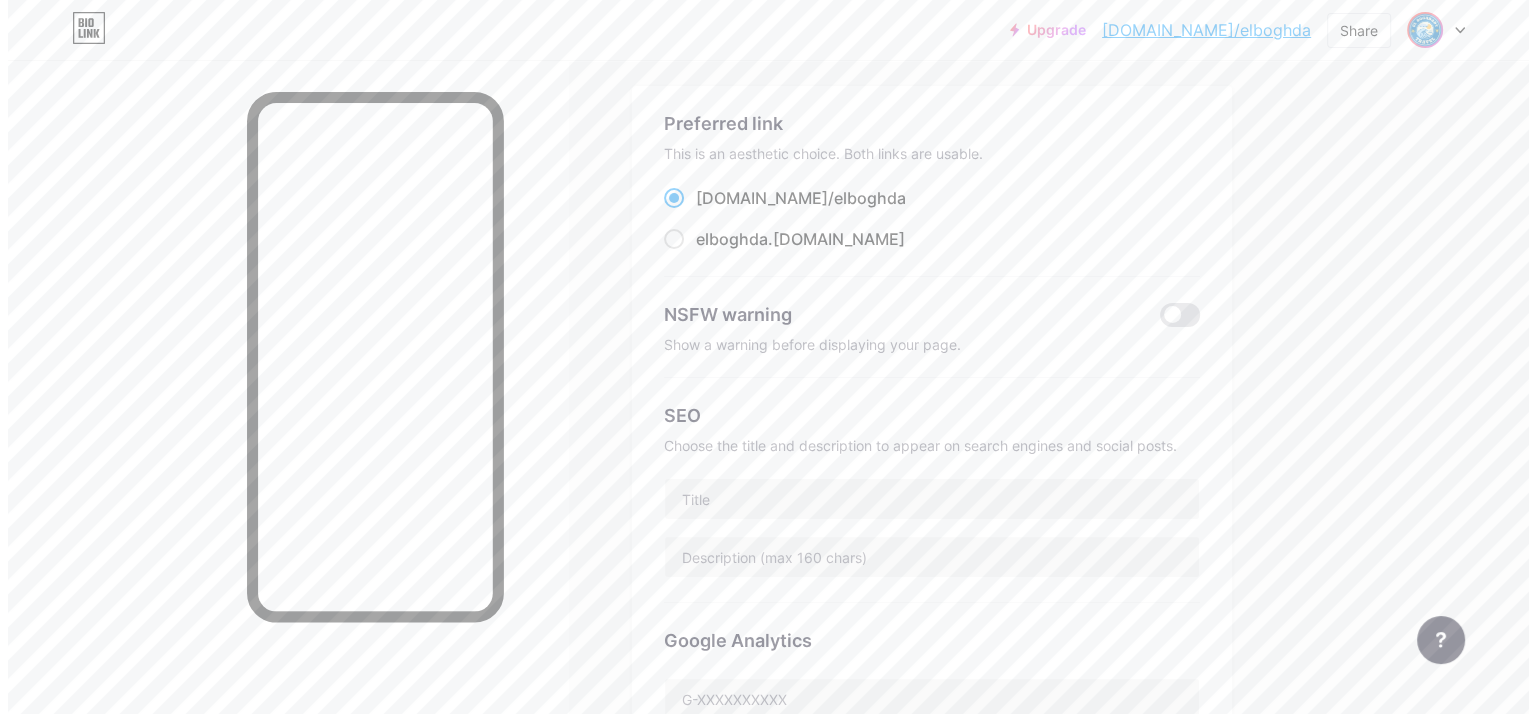 scroll, scrollTop: 0, scrollLeft: 0, axis: both 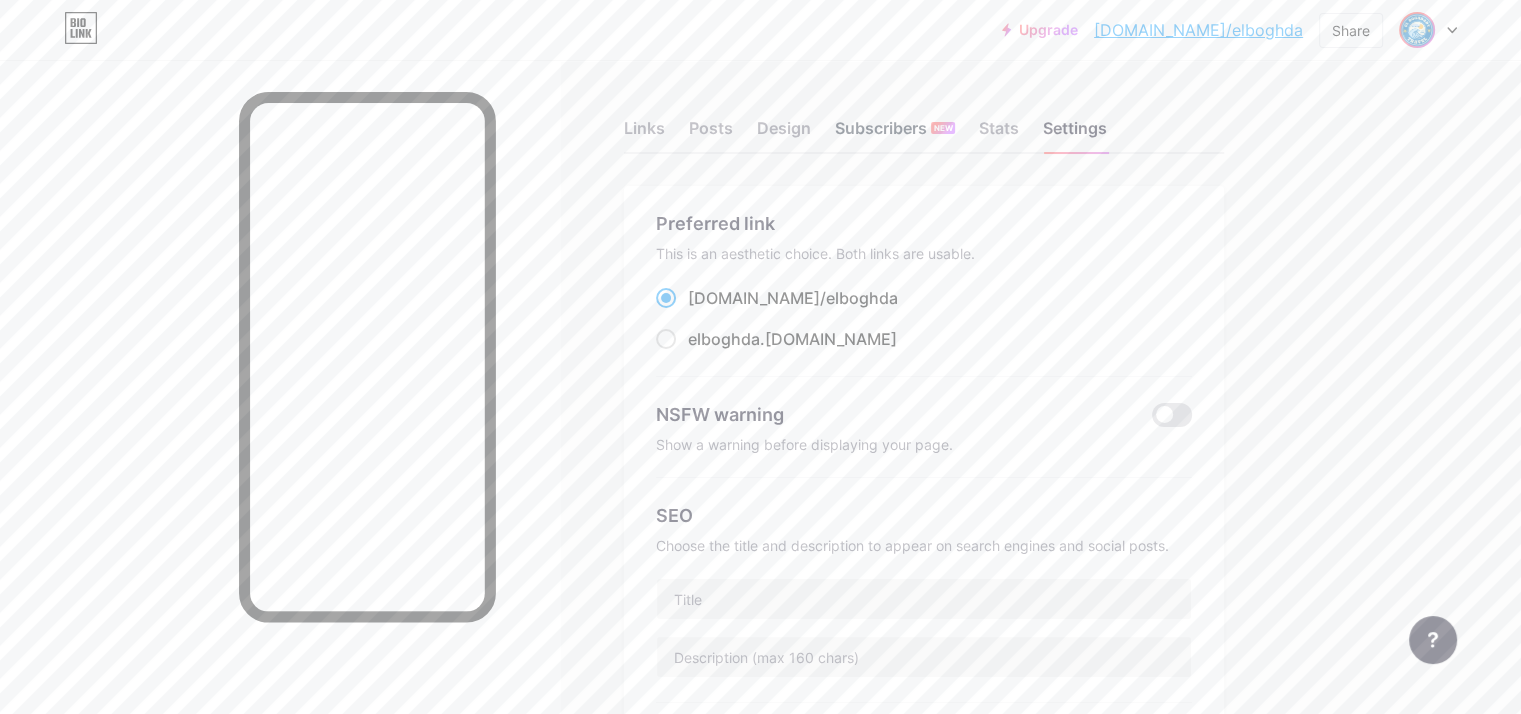 click on "Subscribers
NEW" at bounding box center [895, 134] 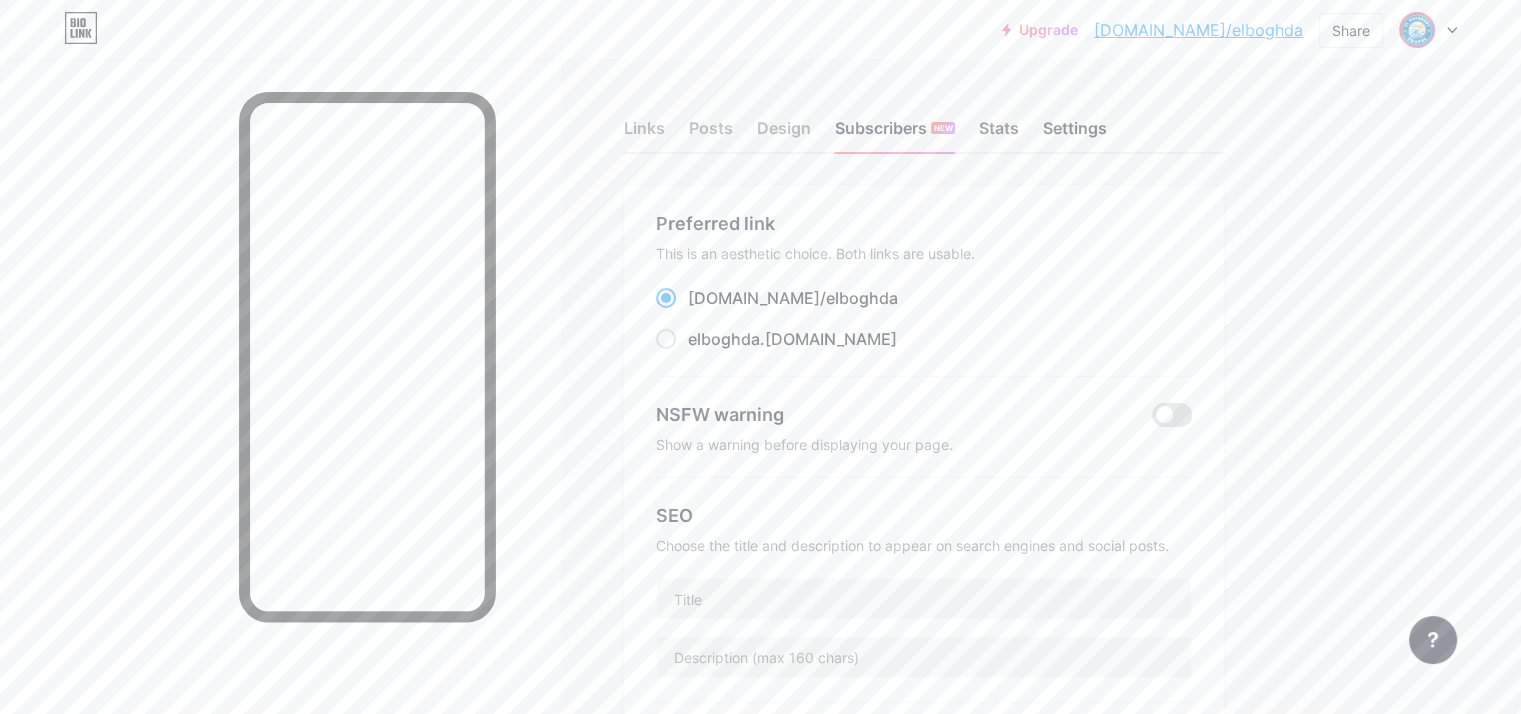 click on "Stats" at bounding box center [999, 134] 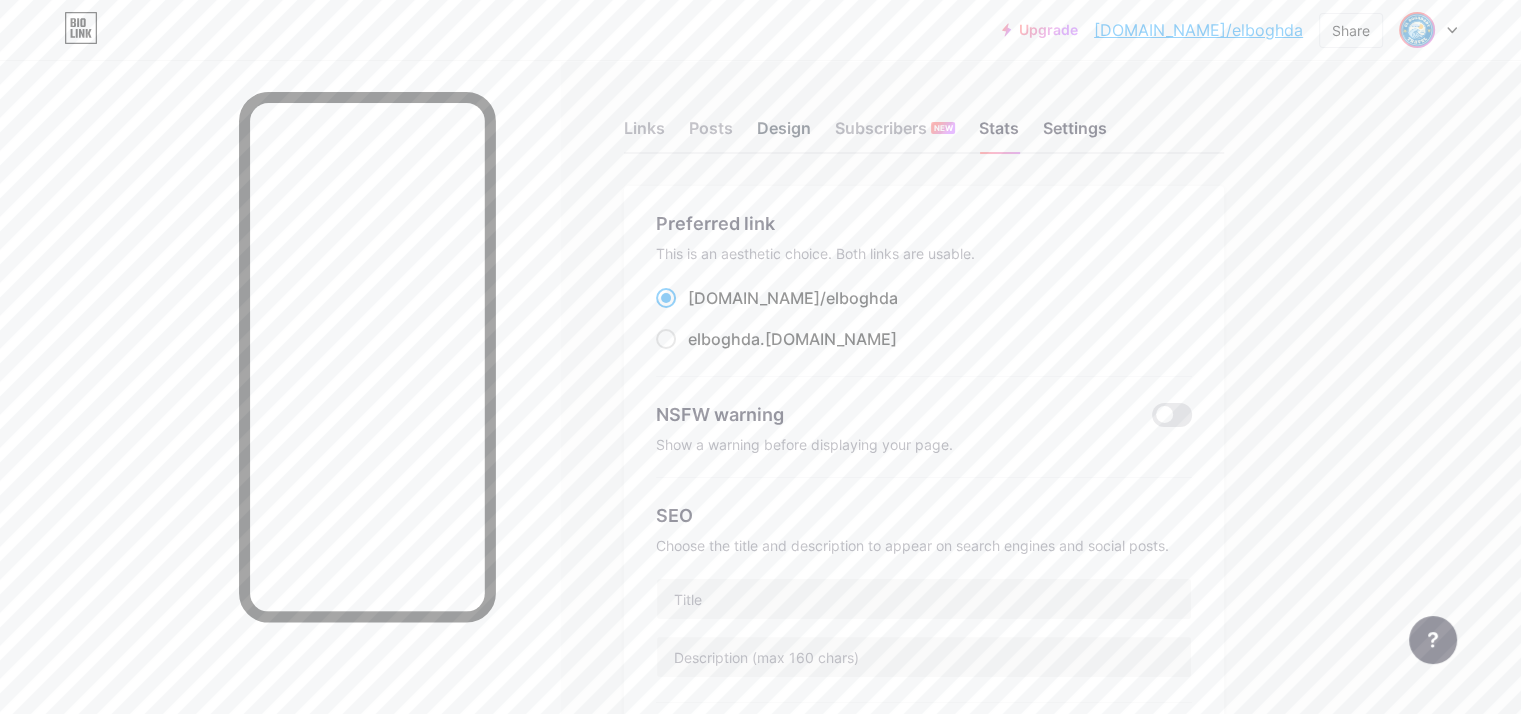 click on "Design" at bounding box center (784, 134) 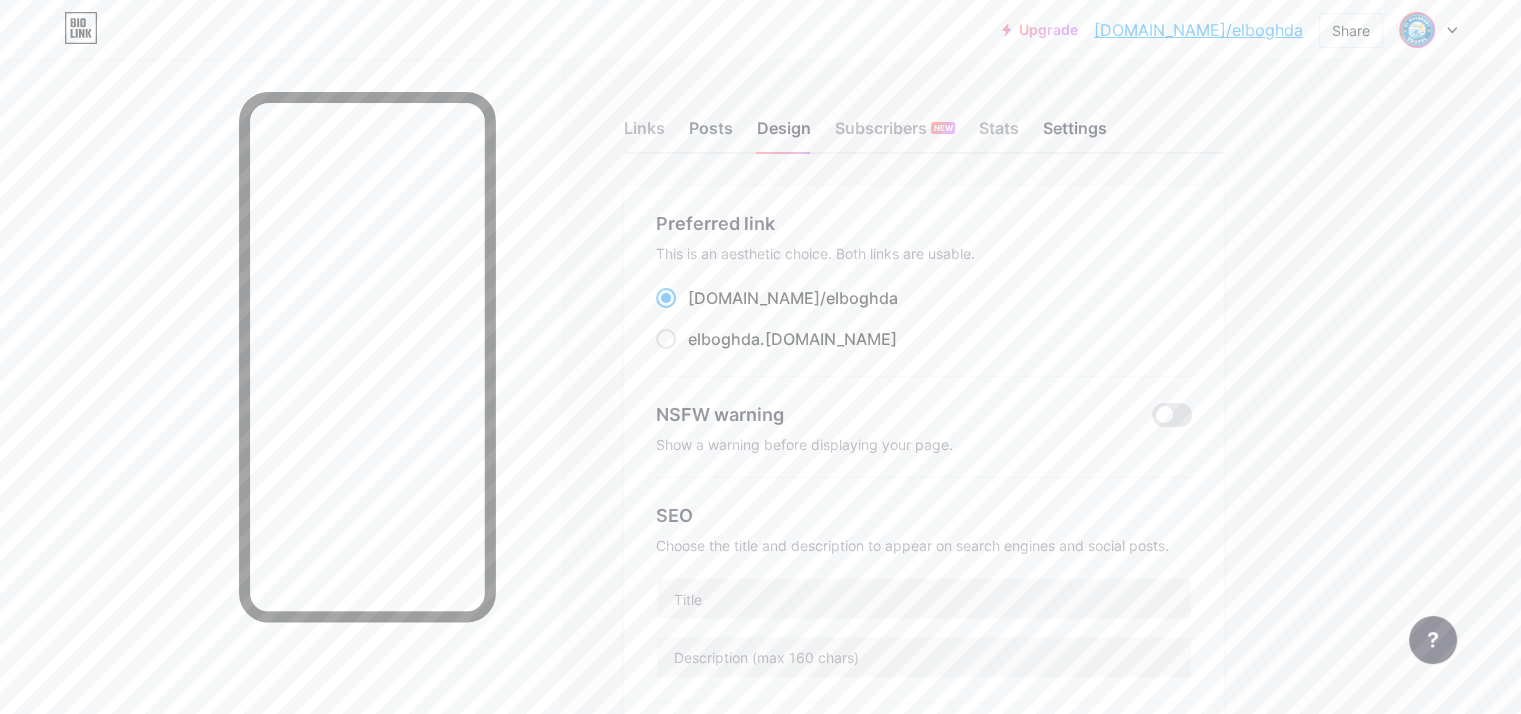 click on "Posts" at bounding box center (711, 134) 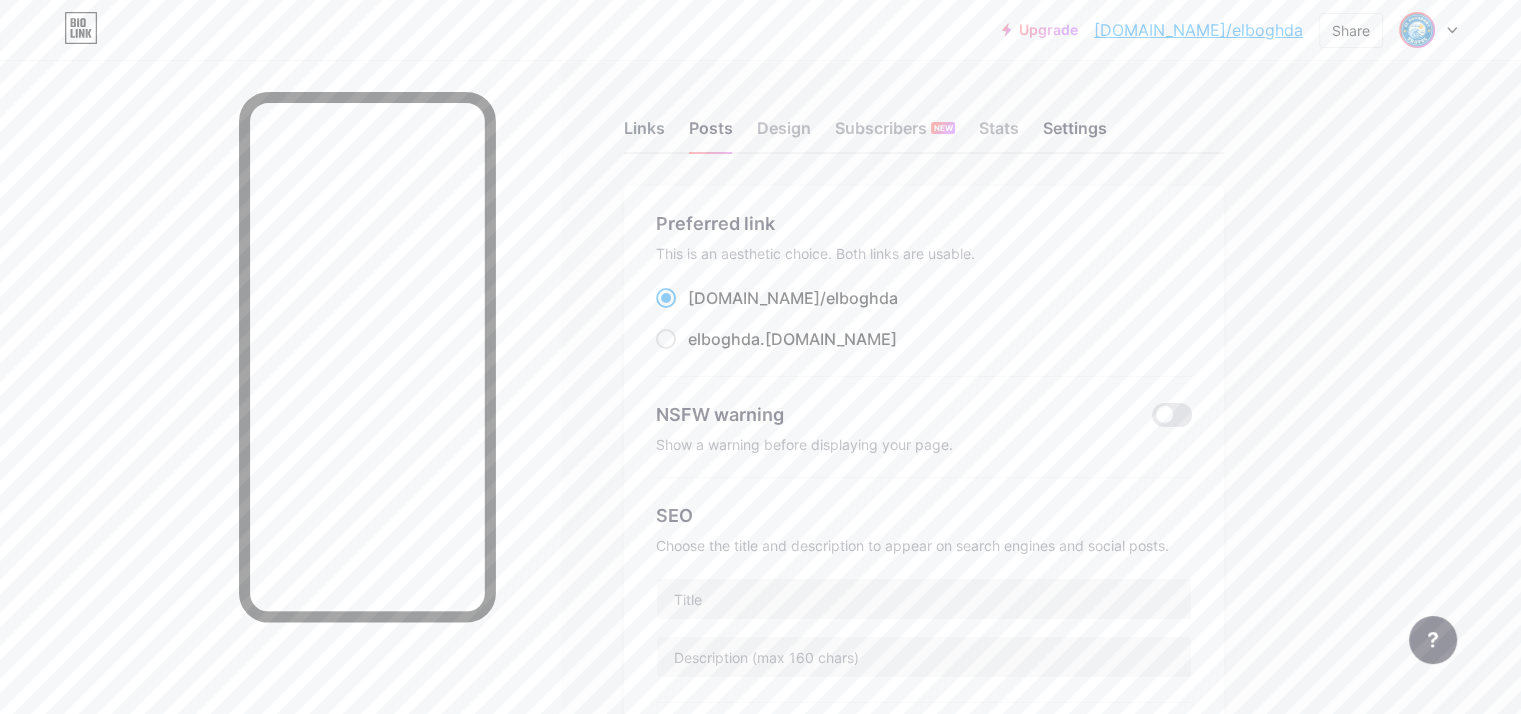 click on "Links" at bounding box center (644, 134) 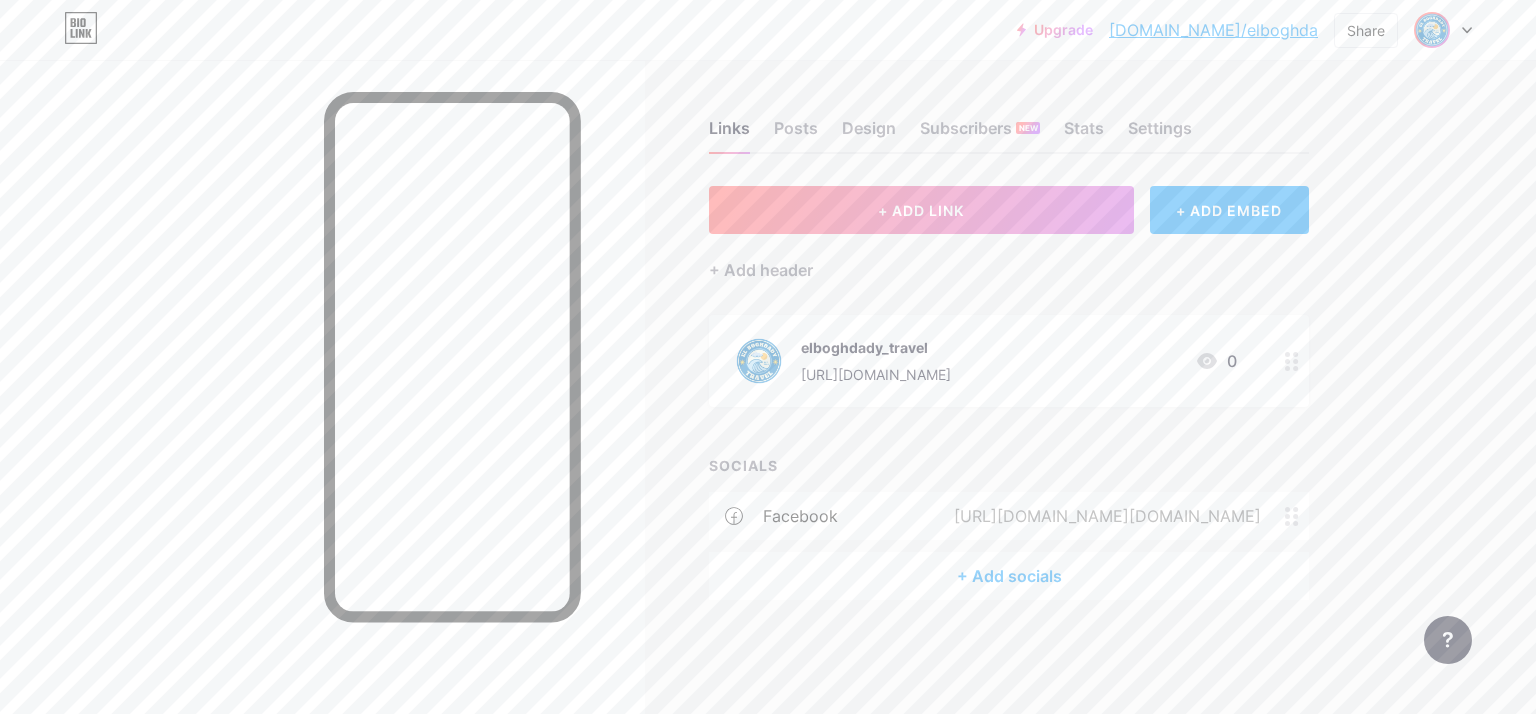 click on "+ Add socials" at bounding box center [1009, 576] 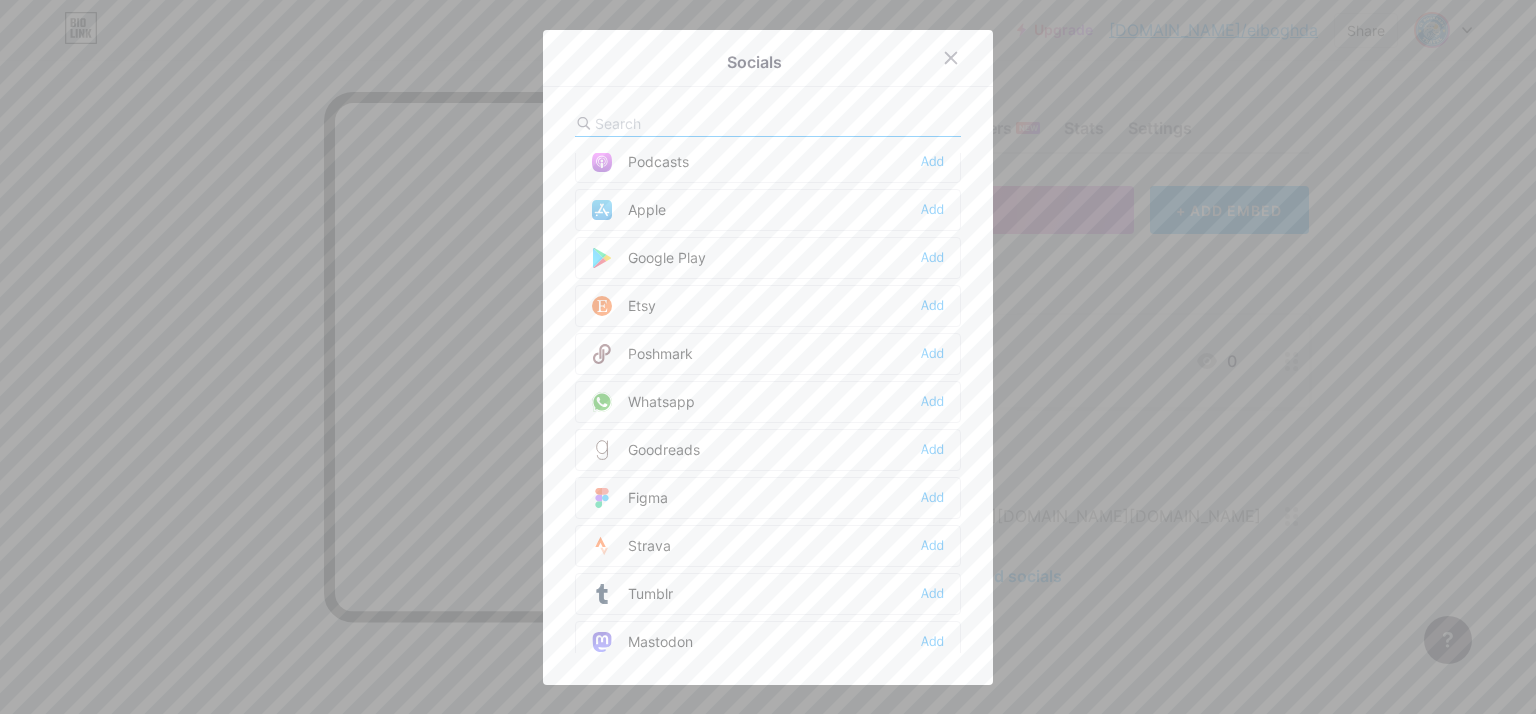 scroll, scrollTop: 1600, scrollLeft: 0, axis: vertical 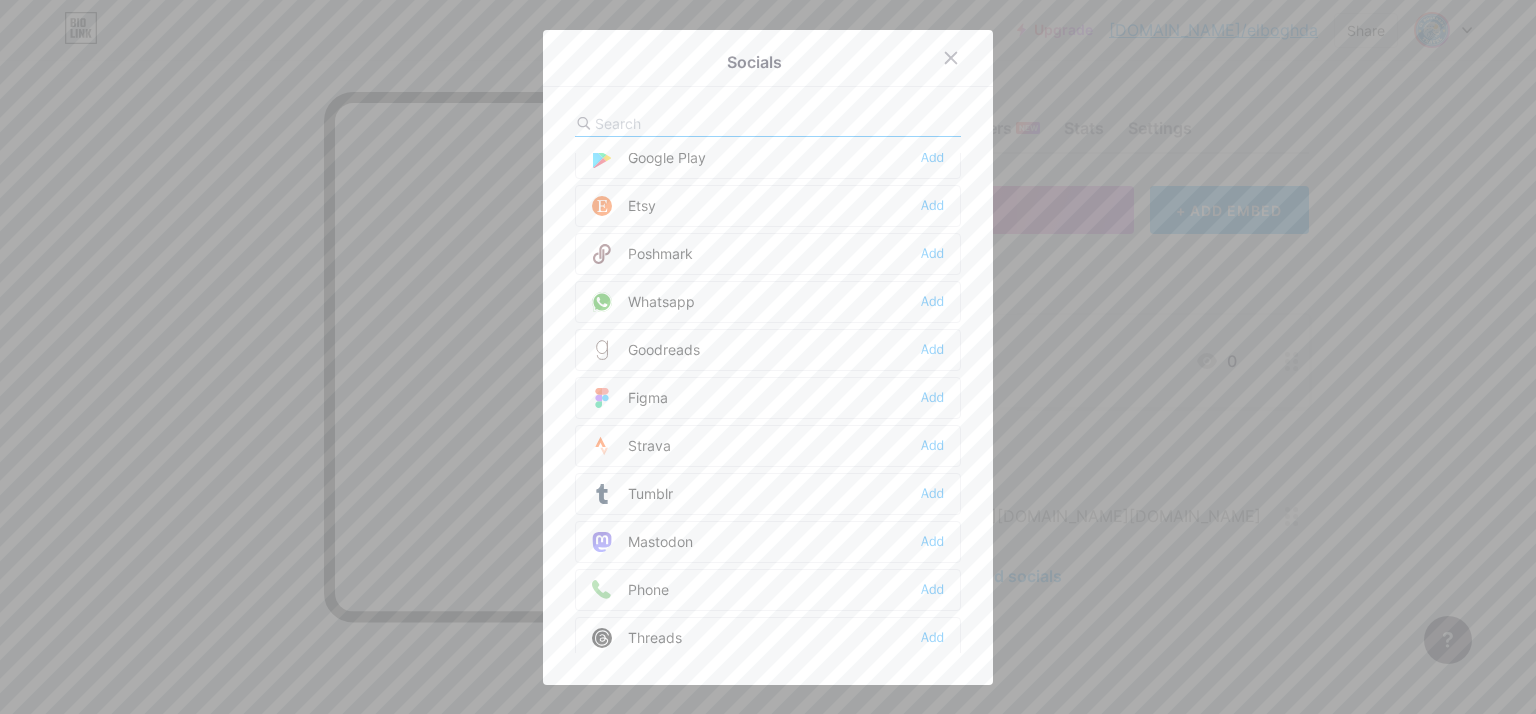 click on "Whatsapp
Add" at bounding box center [768, 302] 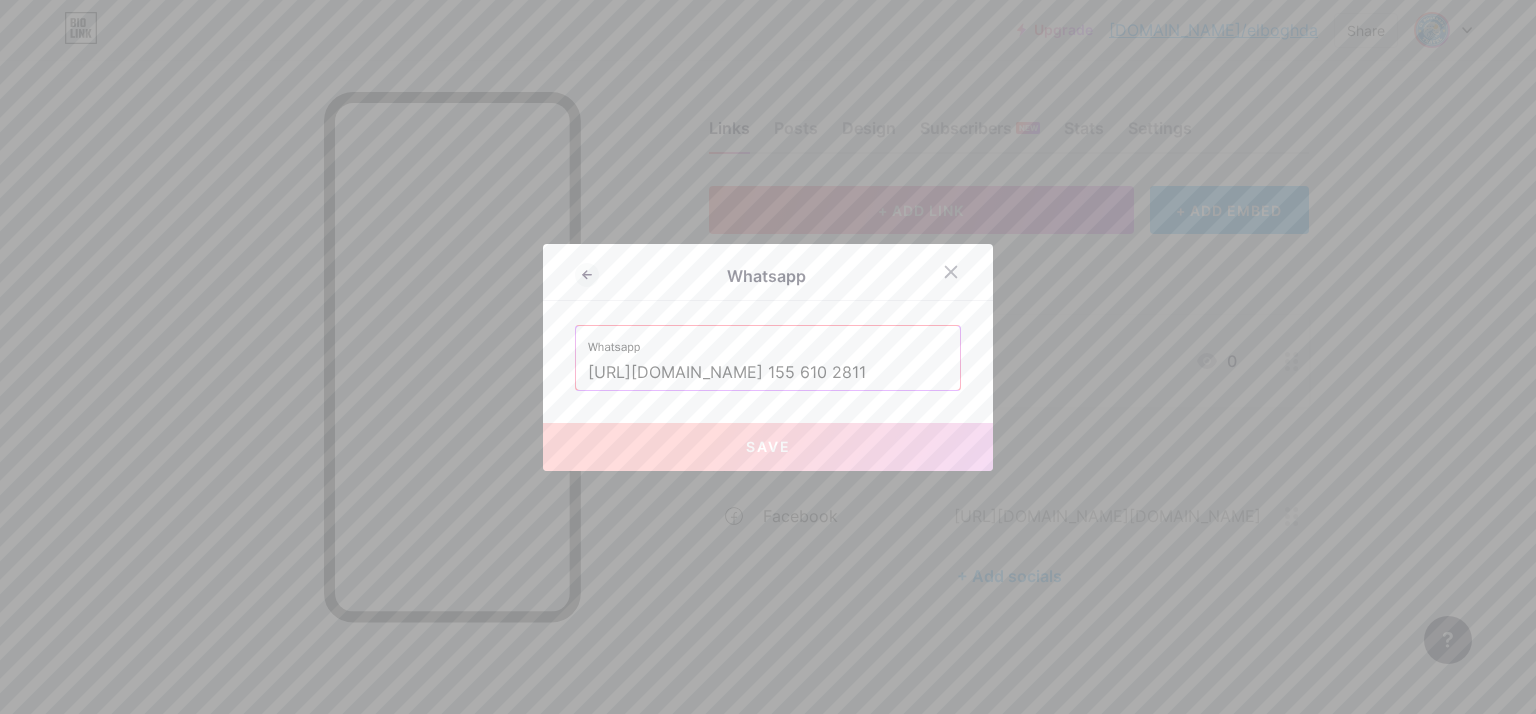 click on "[URL][DOMAIN_NAME] 155 610 2811" at bounding box center [768, 373] 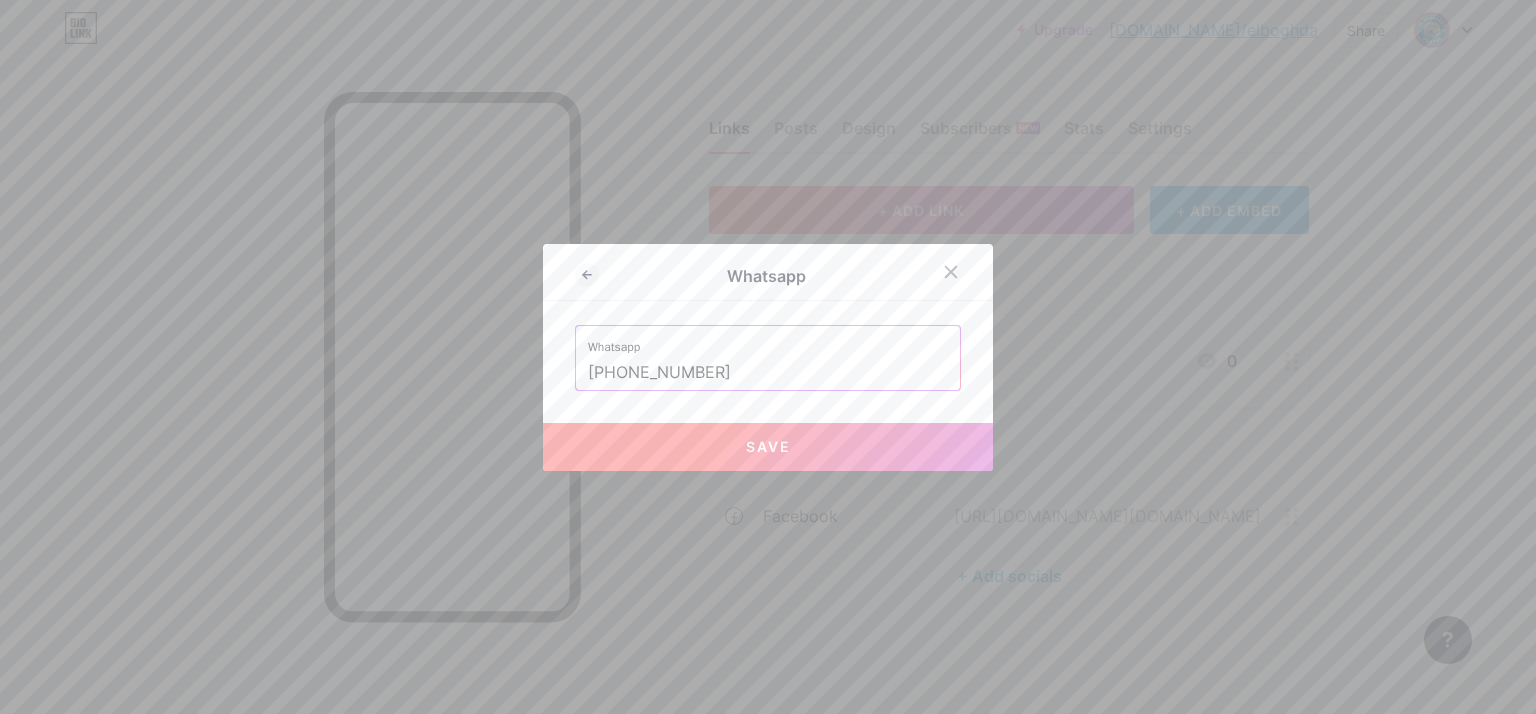 click on "Save" at bounding box center (768, 447) 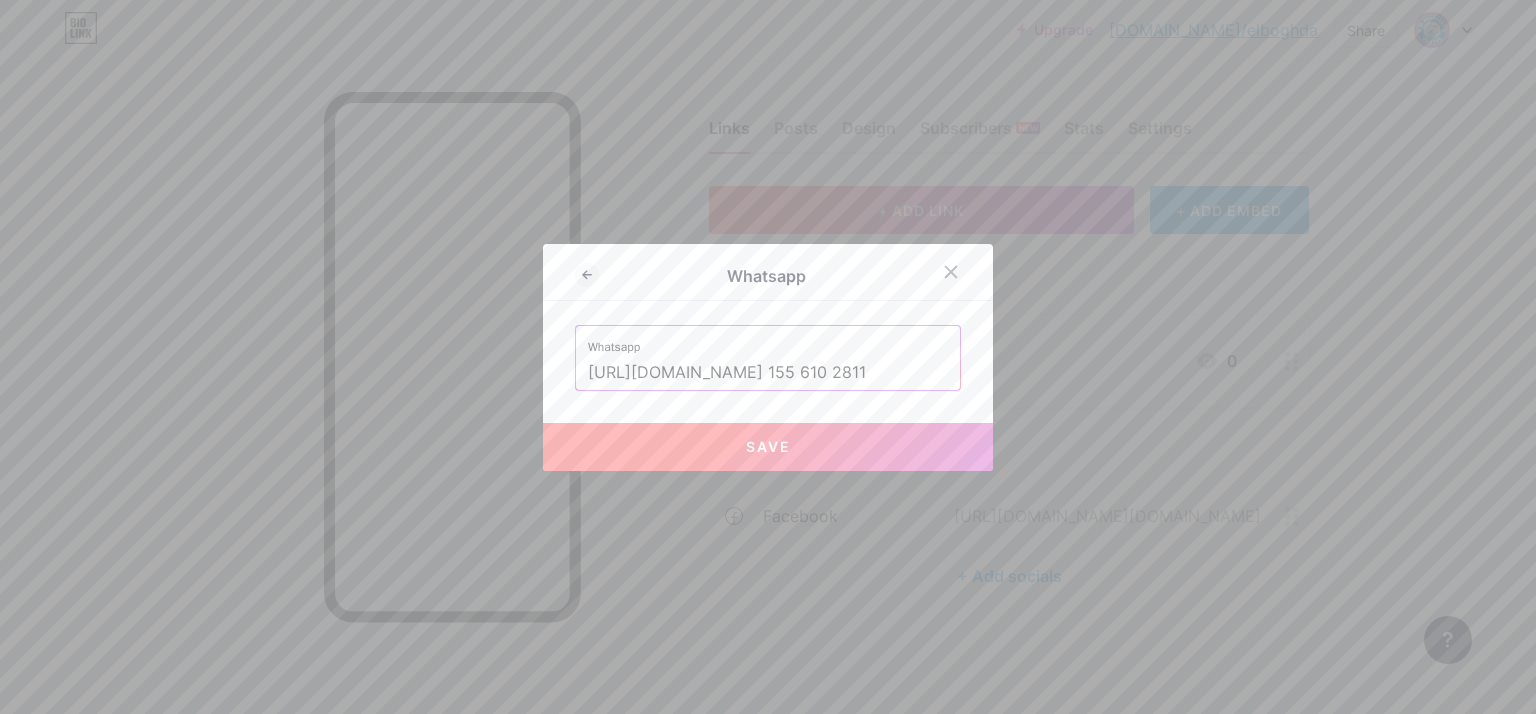 click on "[URL][DOMAIN_NAME] 155 610 2811" at bounding box center [768, 373] 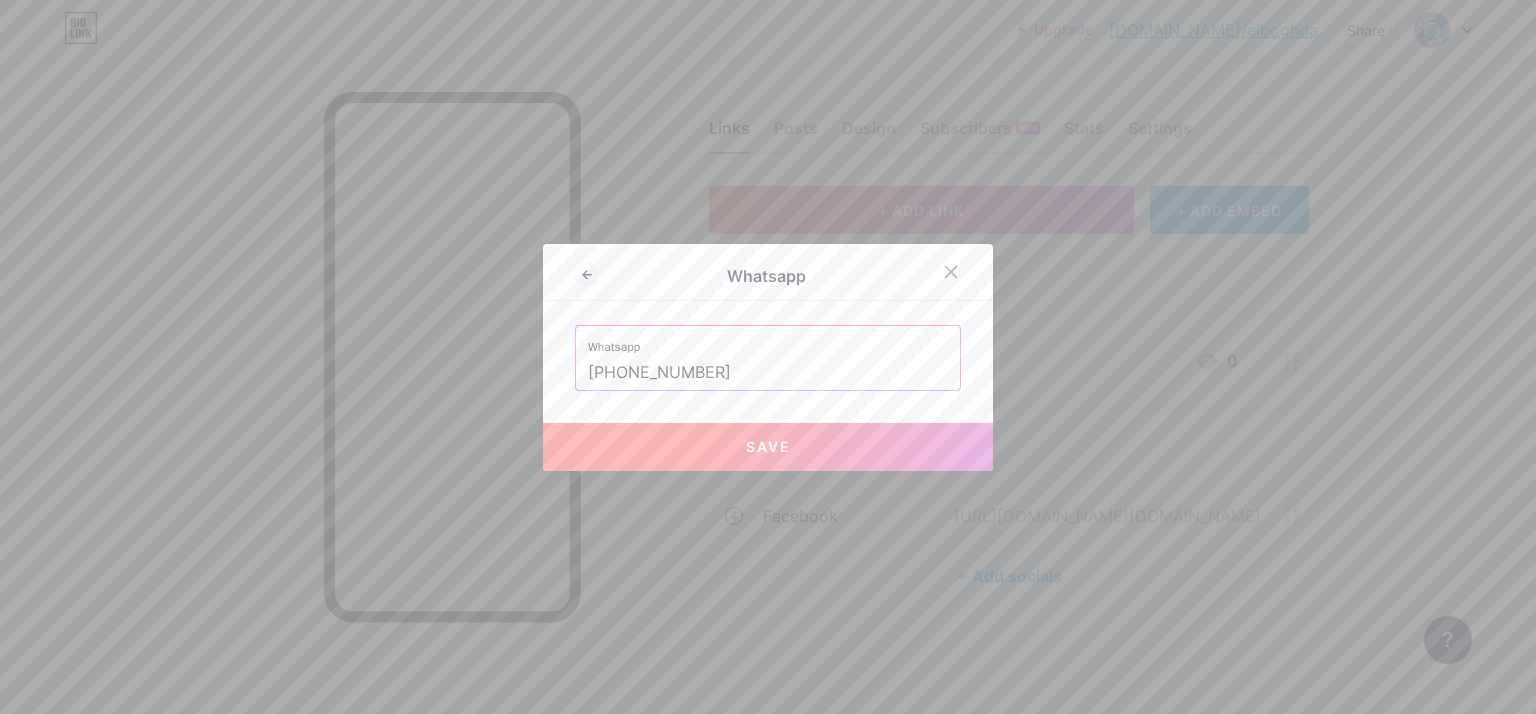 click on "Save" at bounding box center [768, 447] 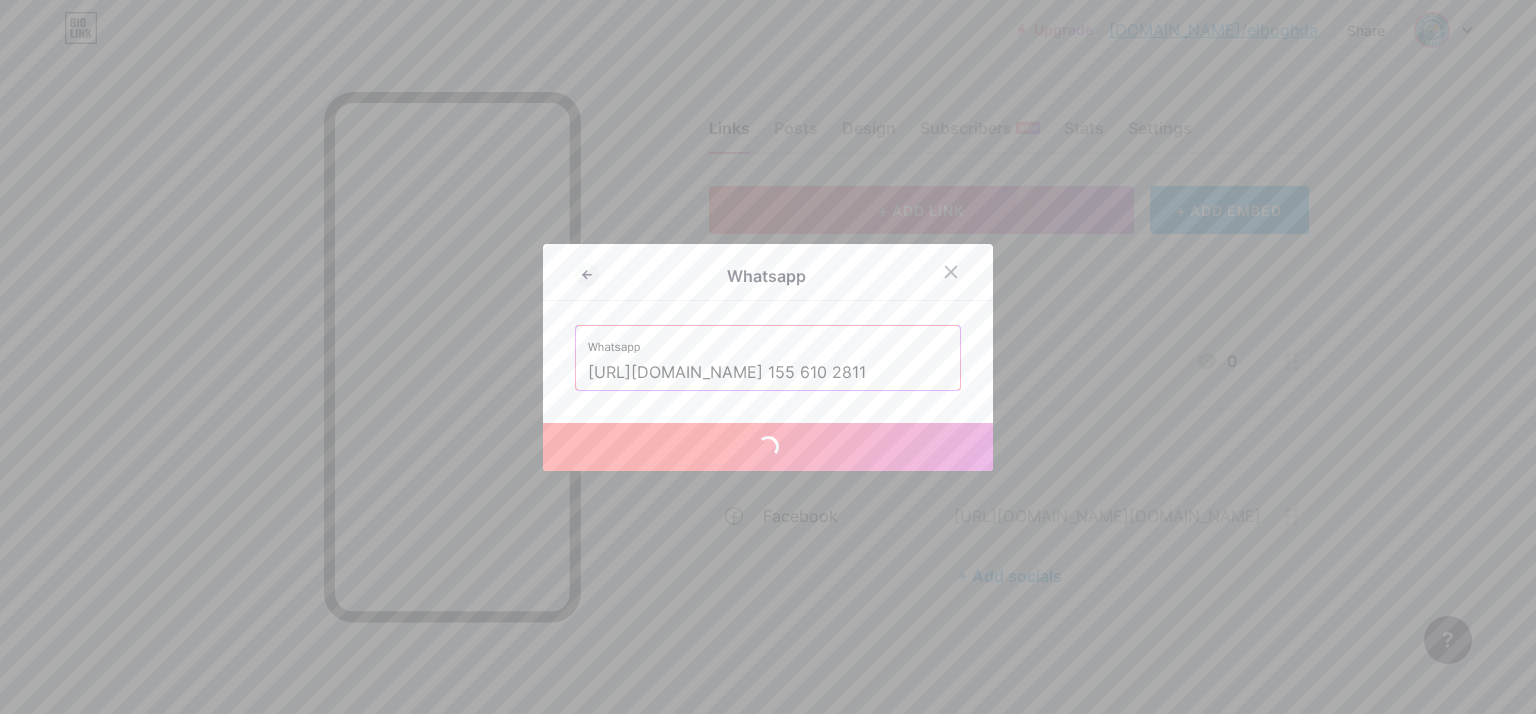 click on "Save" at bounding box center (768, 447) 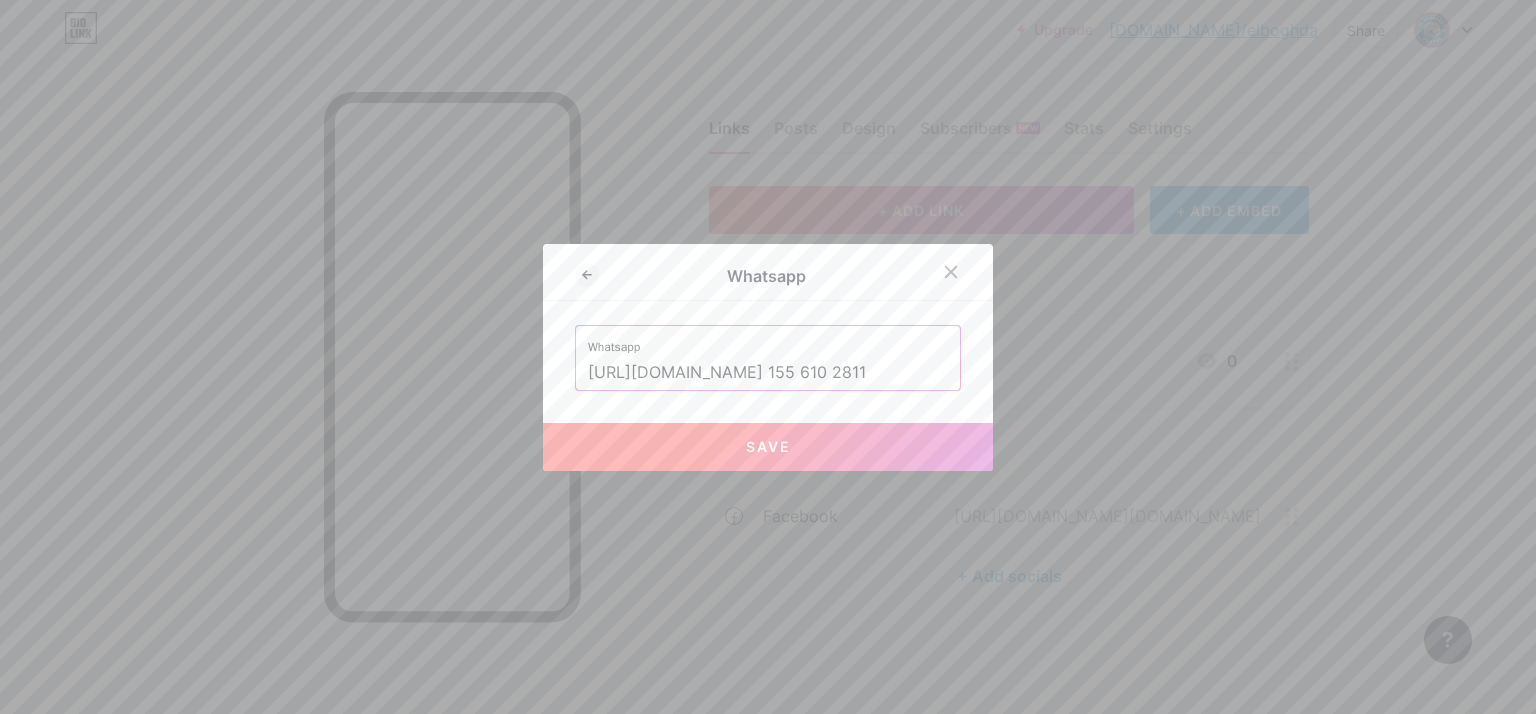 drag, startPoint x: 834, startPoint y: 371, endPoint x: 688, endPoint y: 385, distance: 146.6697 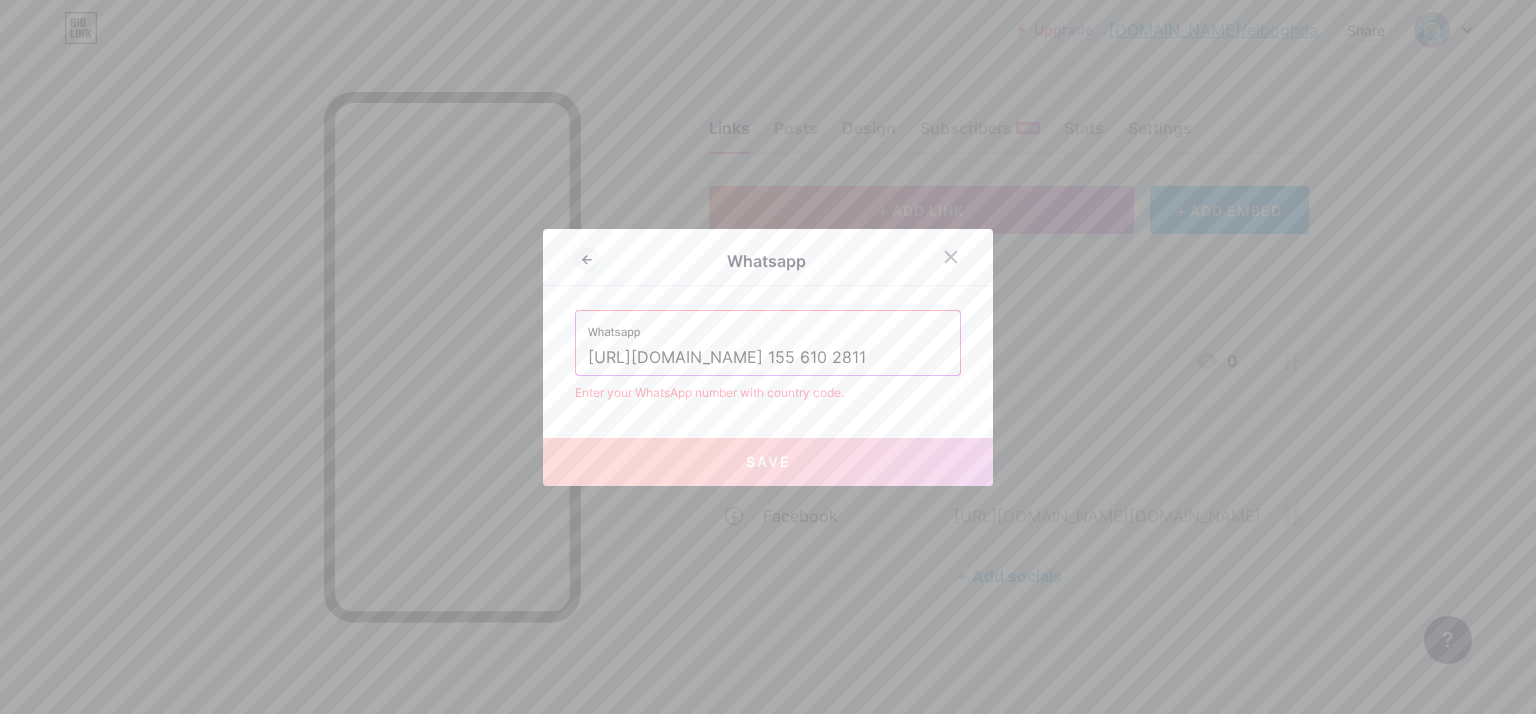 click on "Save" at bounding box center [768, 462] 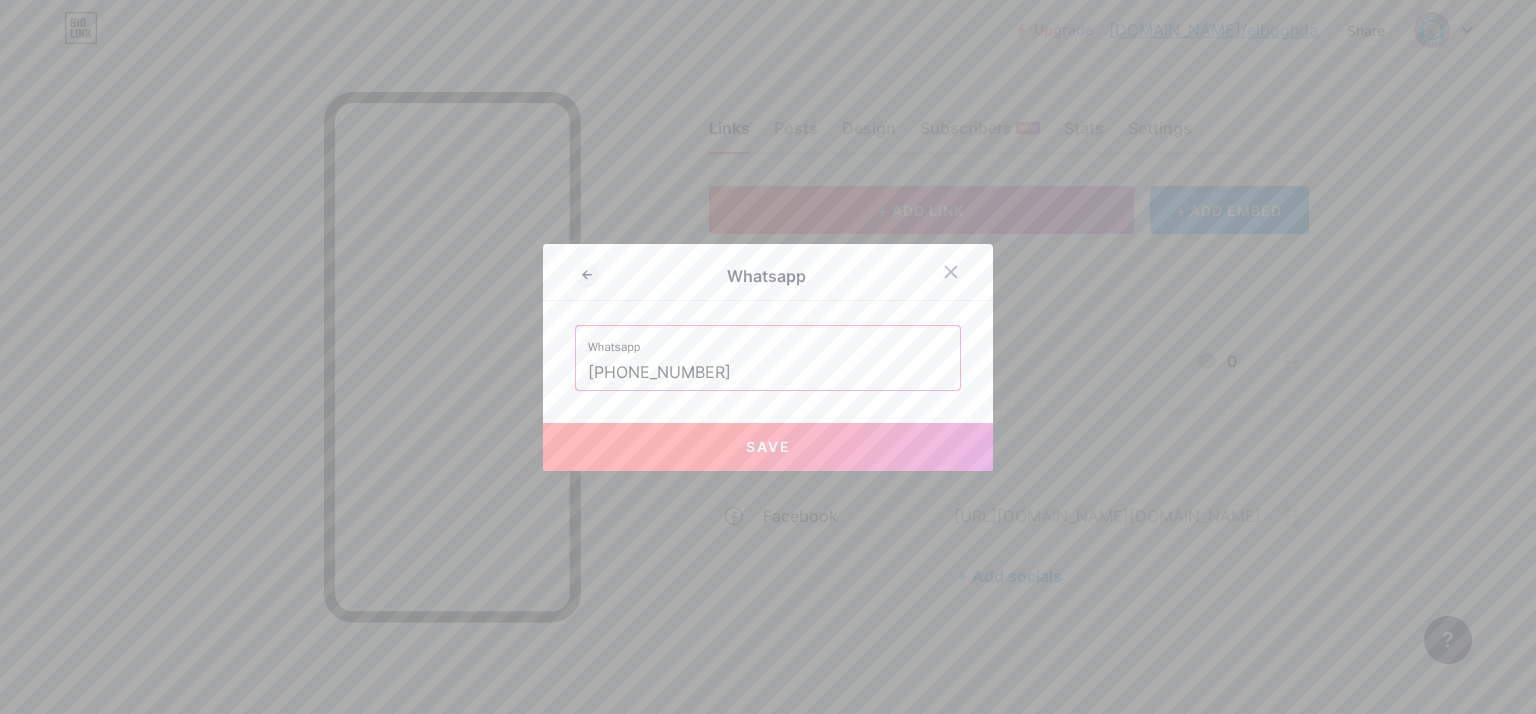 type on "[PHONE_NUMBER]" 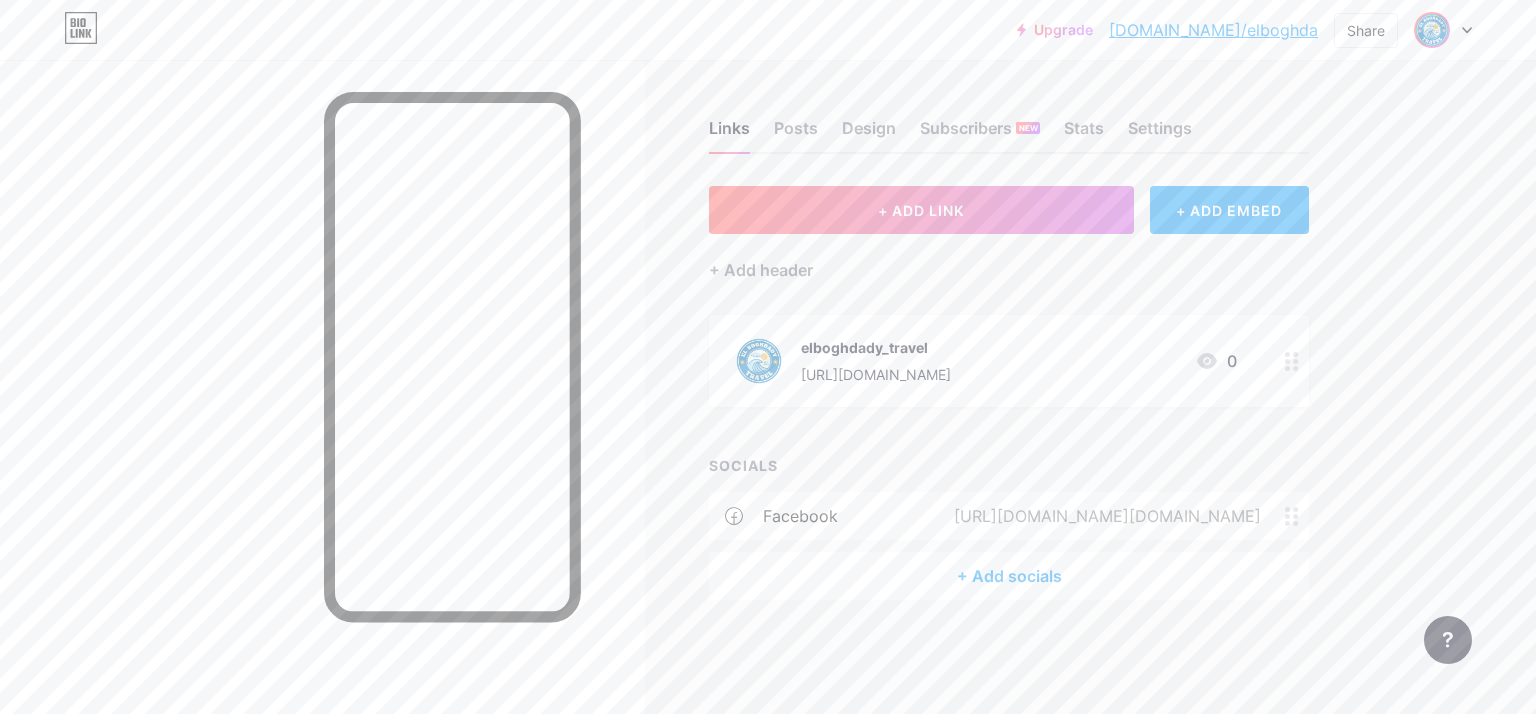 click on "+ Add socials" at bounding box center (1009, 576) 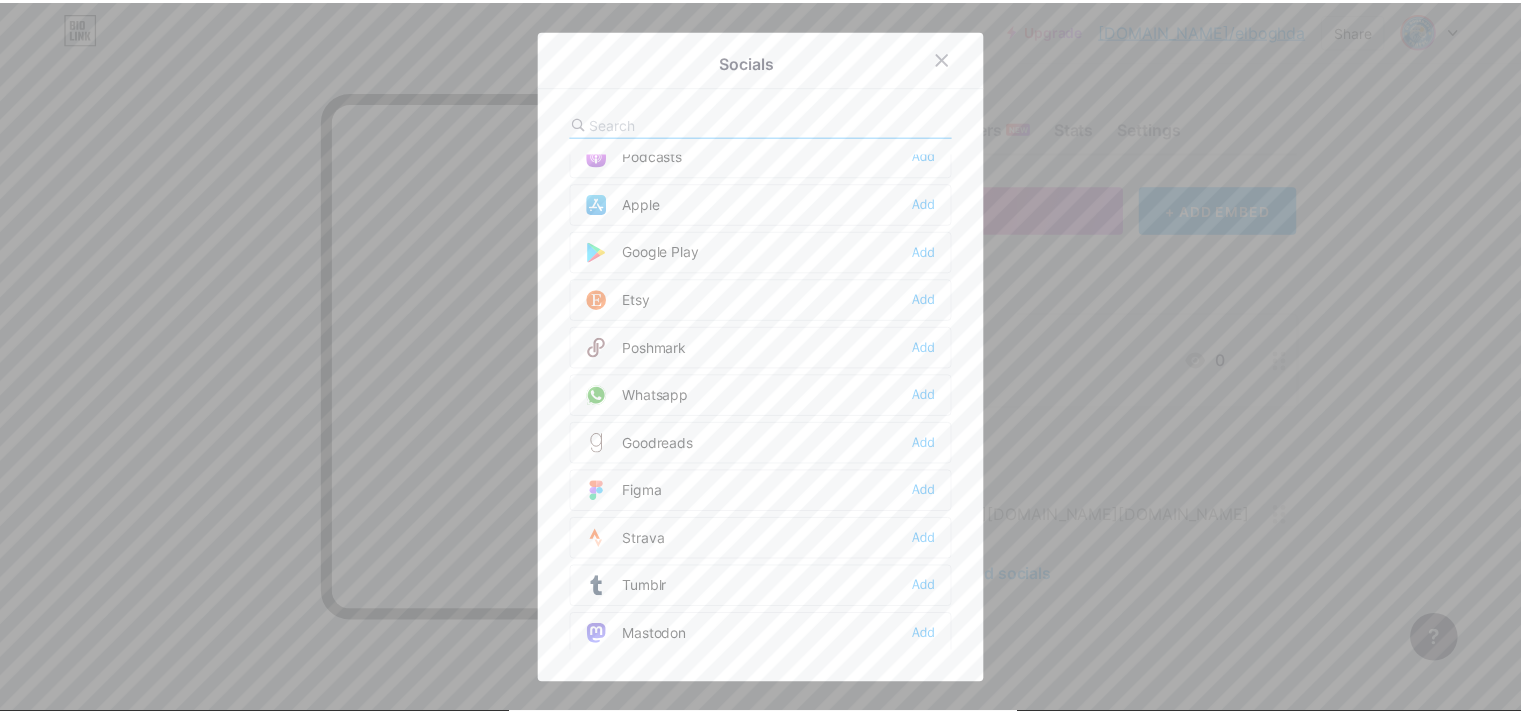 scroll, scrollTop: 1600, scrollLeft: 0, axis: vertical 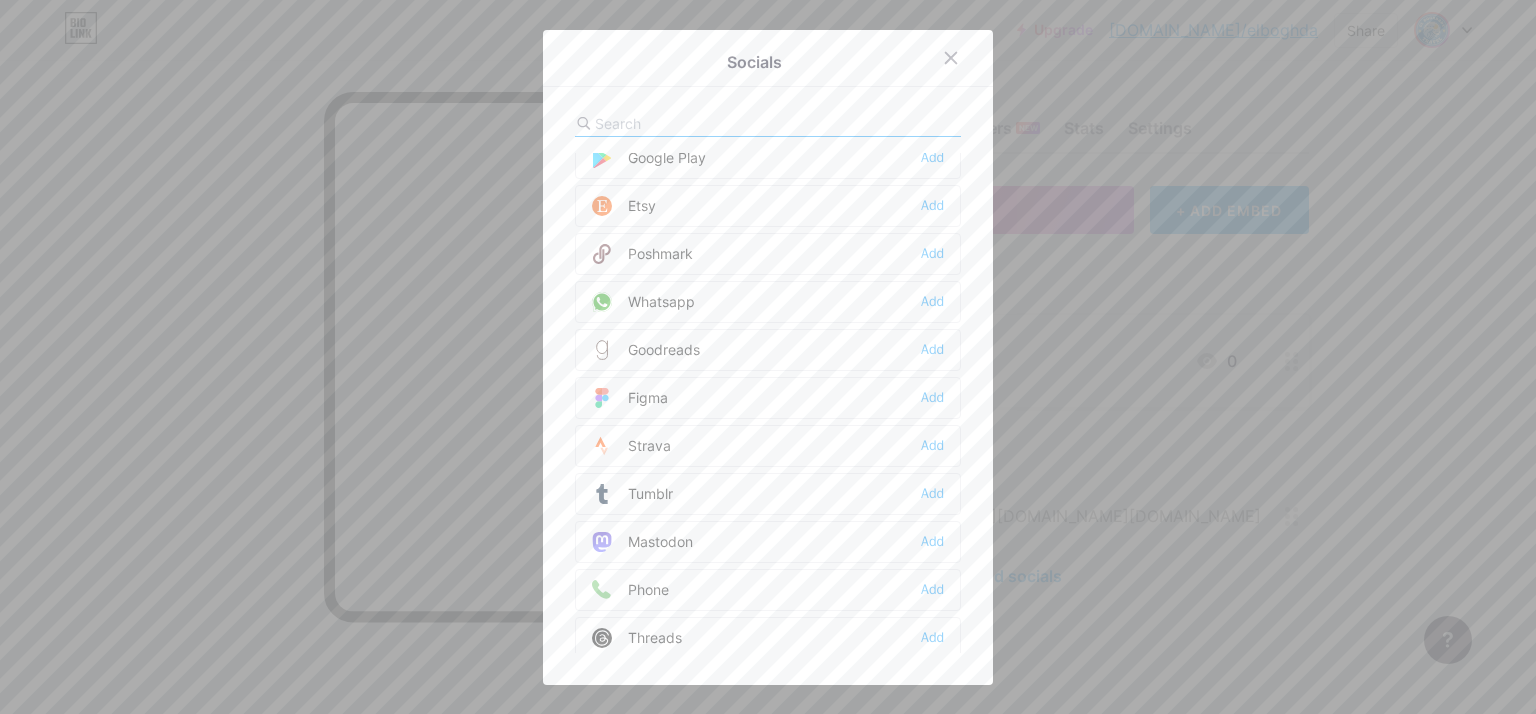 click on "Whatsapp
Add" at bounding box center [768, 302] 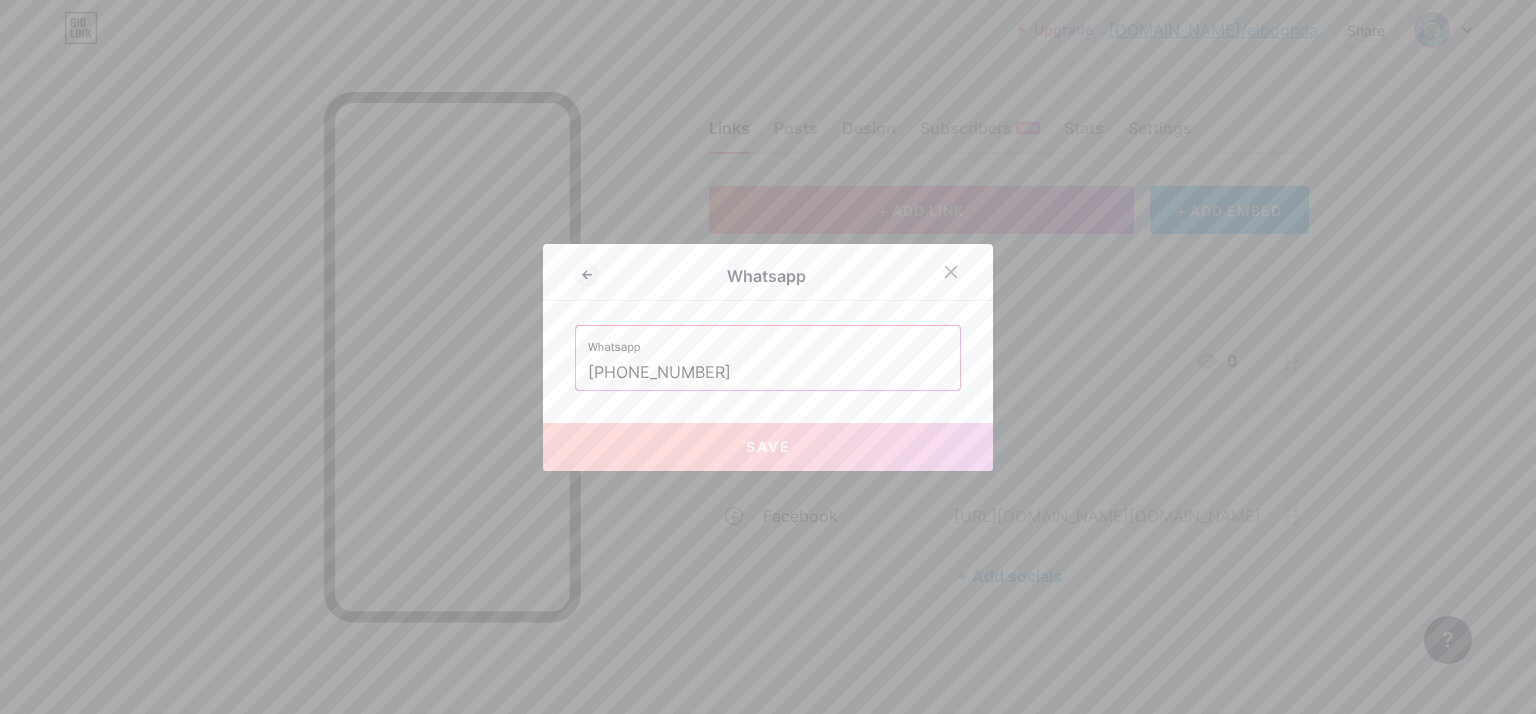 click on "[PHONE_NUMBER]" at bounding box center (768, 373) 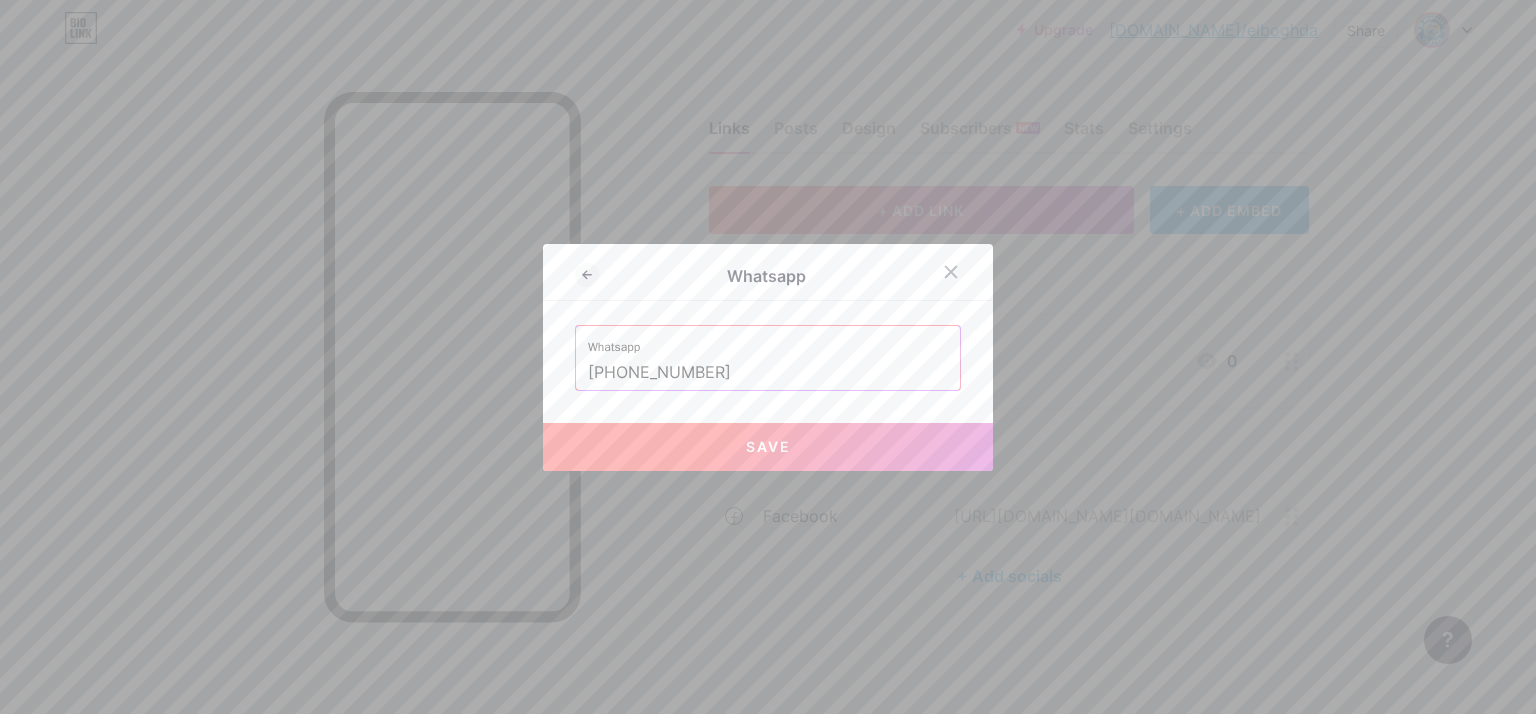 click on "Save" at bounding box center [768, 447] 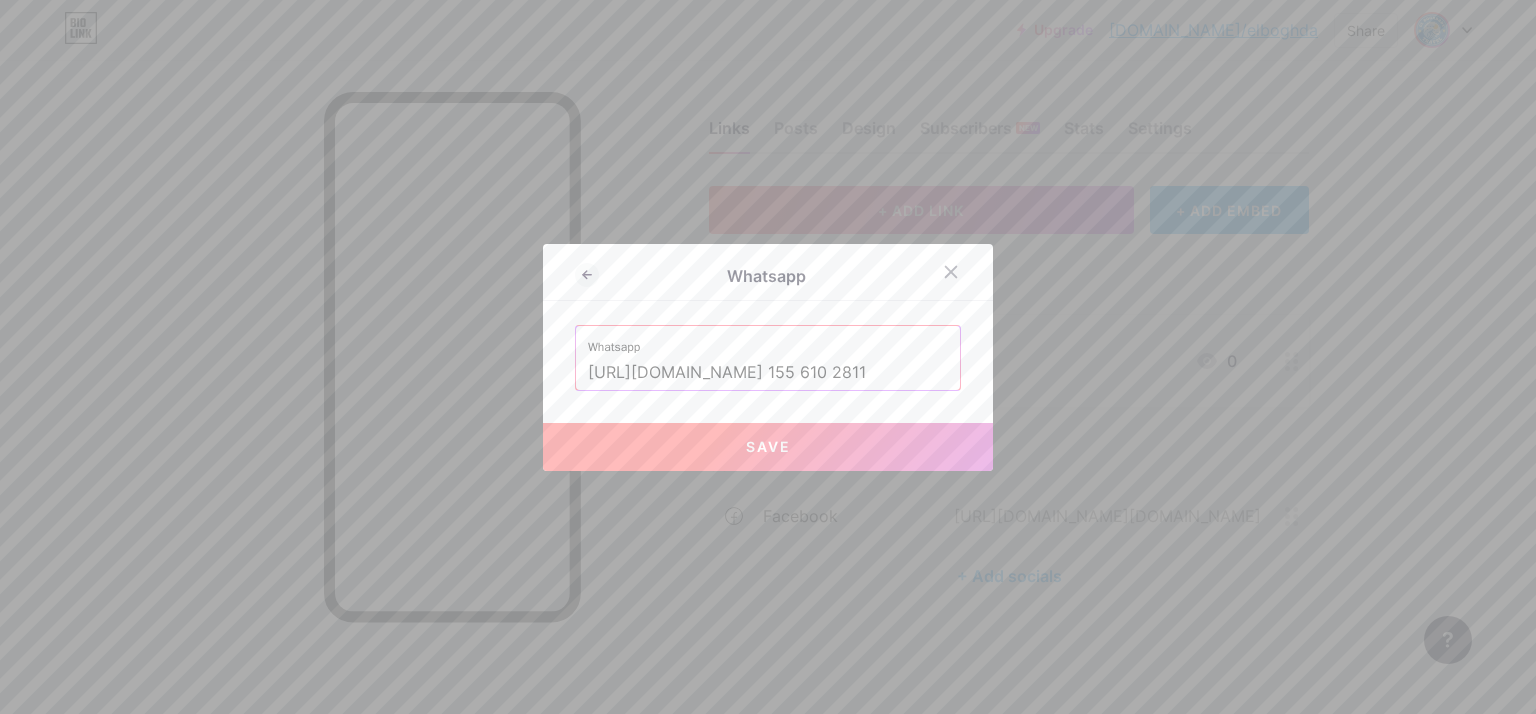 click on "[URL][DOMAIN_NAME] 155 610 2811" at bounding box center (768, 373) 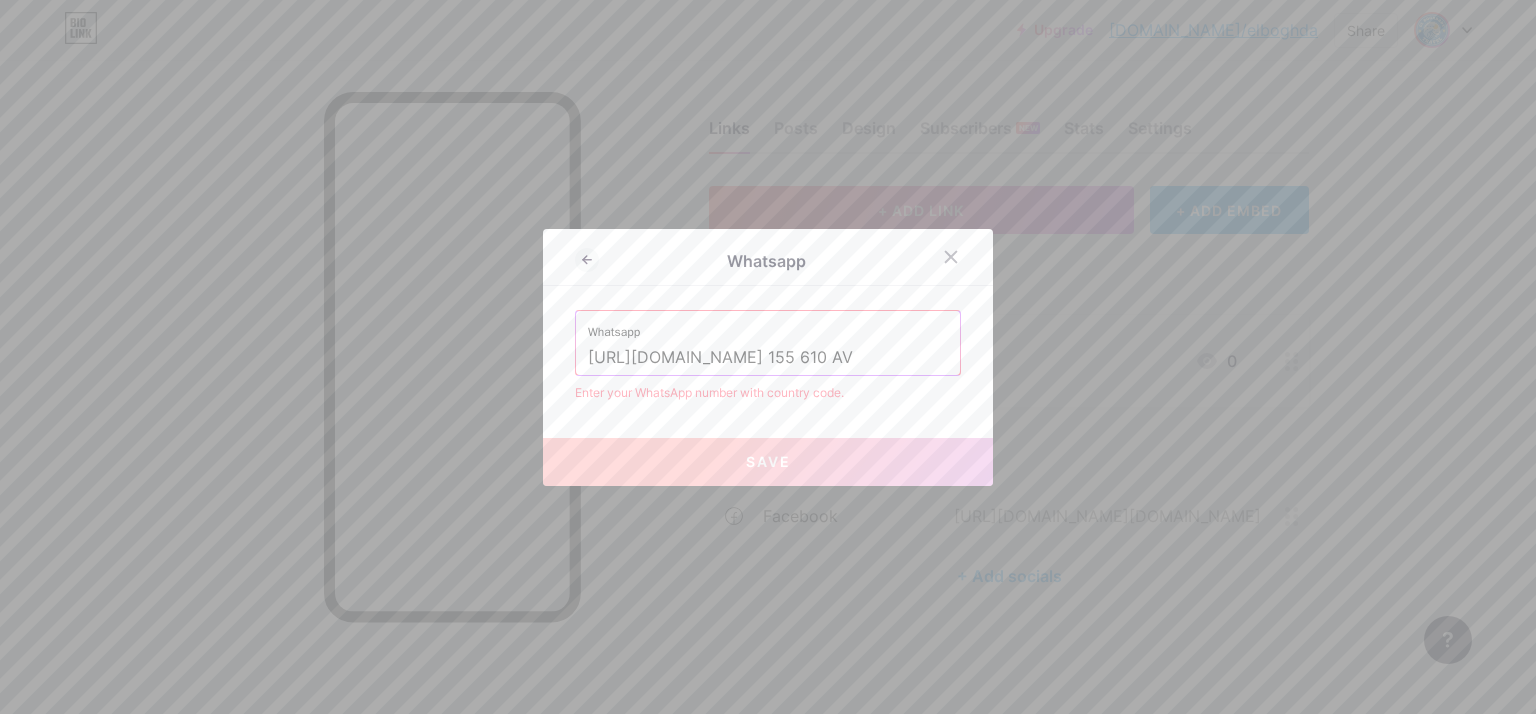 click on "[URL][DOMAIN_NAME] 155 610 AV" at bounding box center (768, 358) 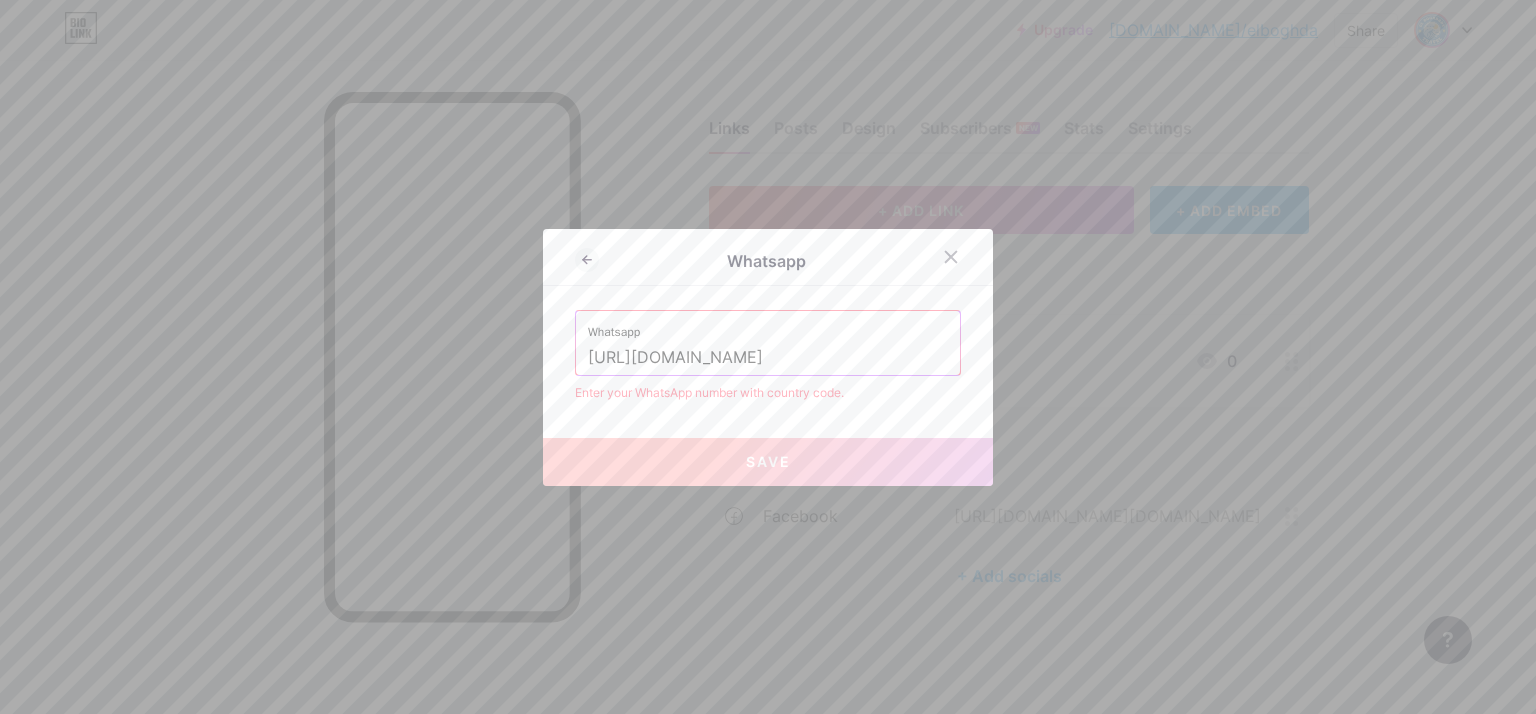 click on "Save" at bounding box center (768, 462) 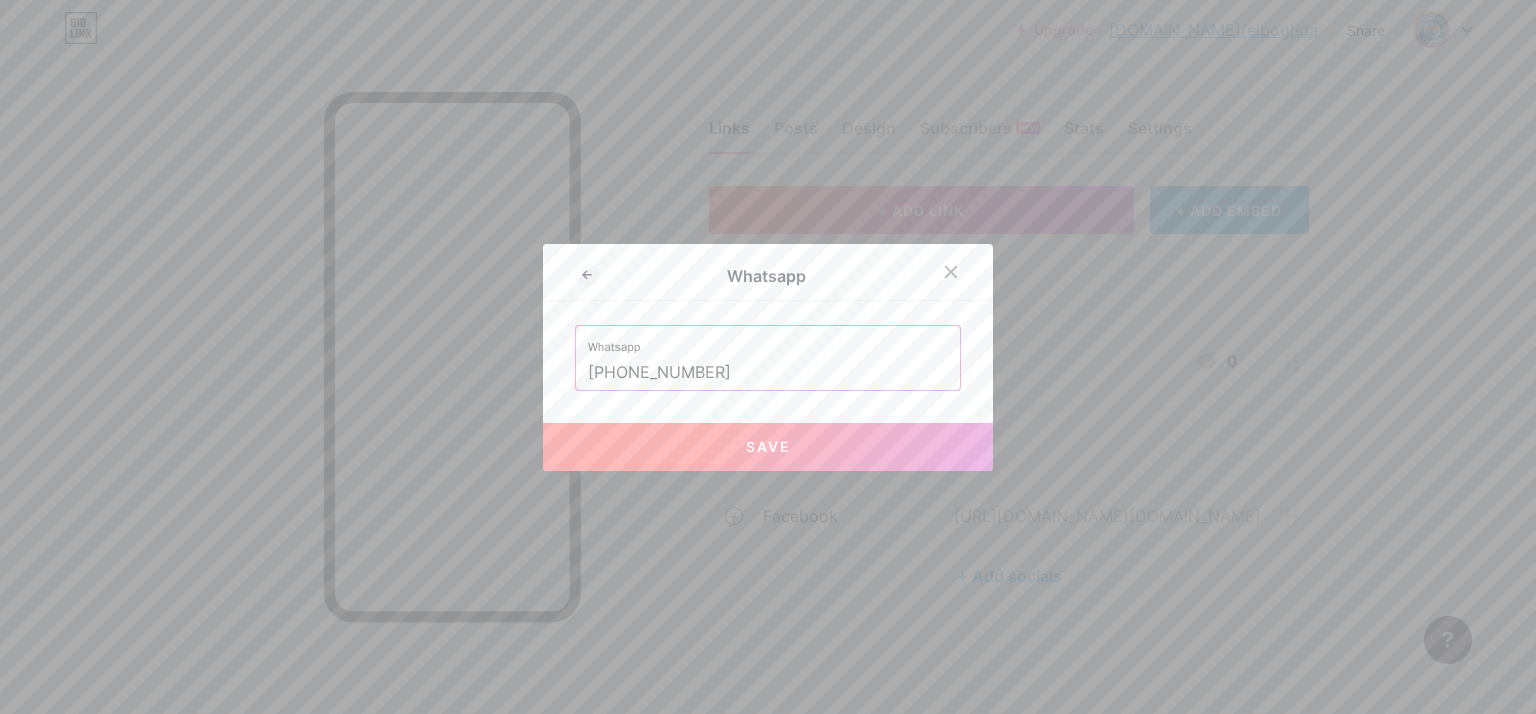 click on "Save" at bounding box center (768, 447) 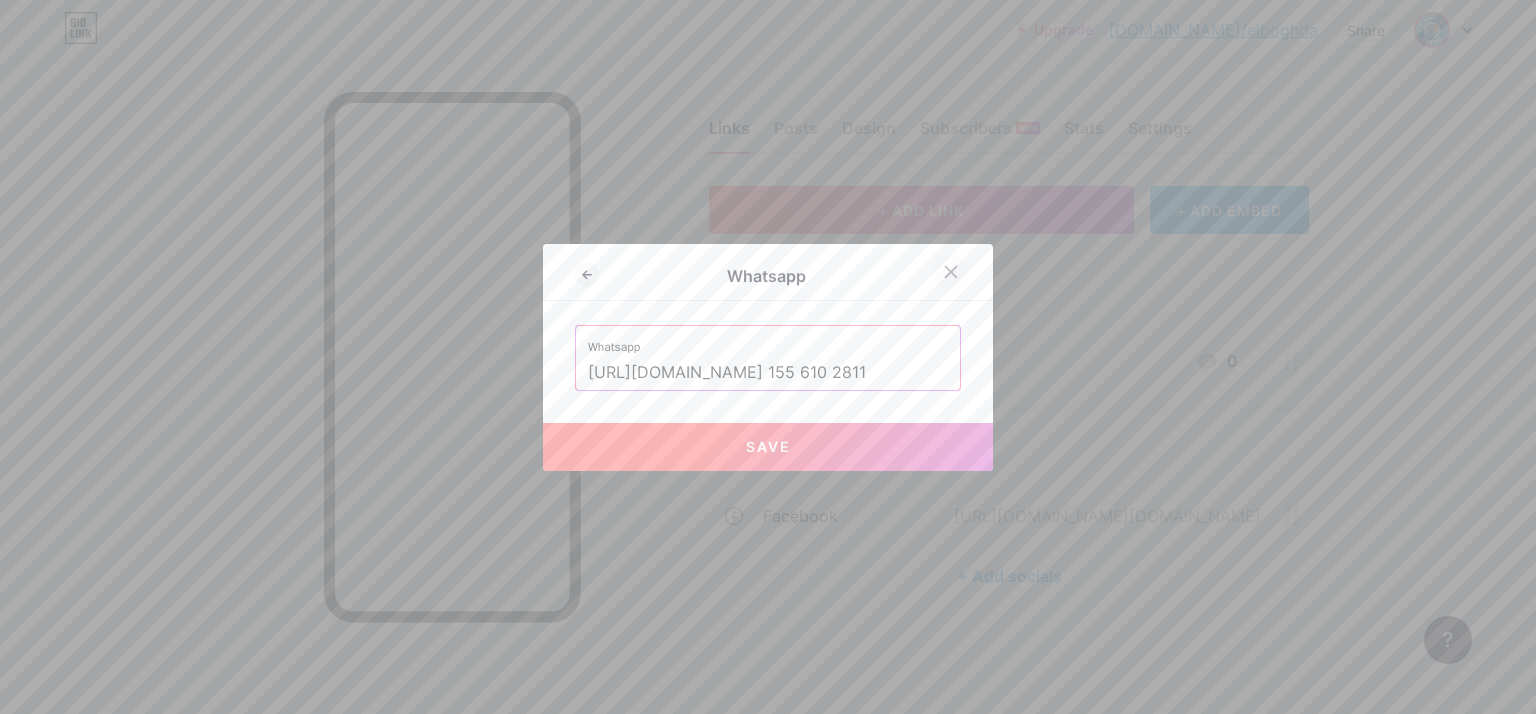 click 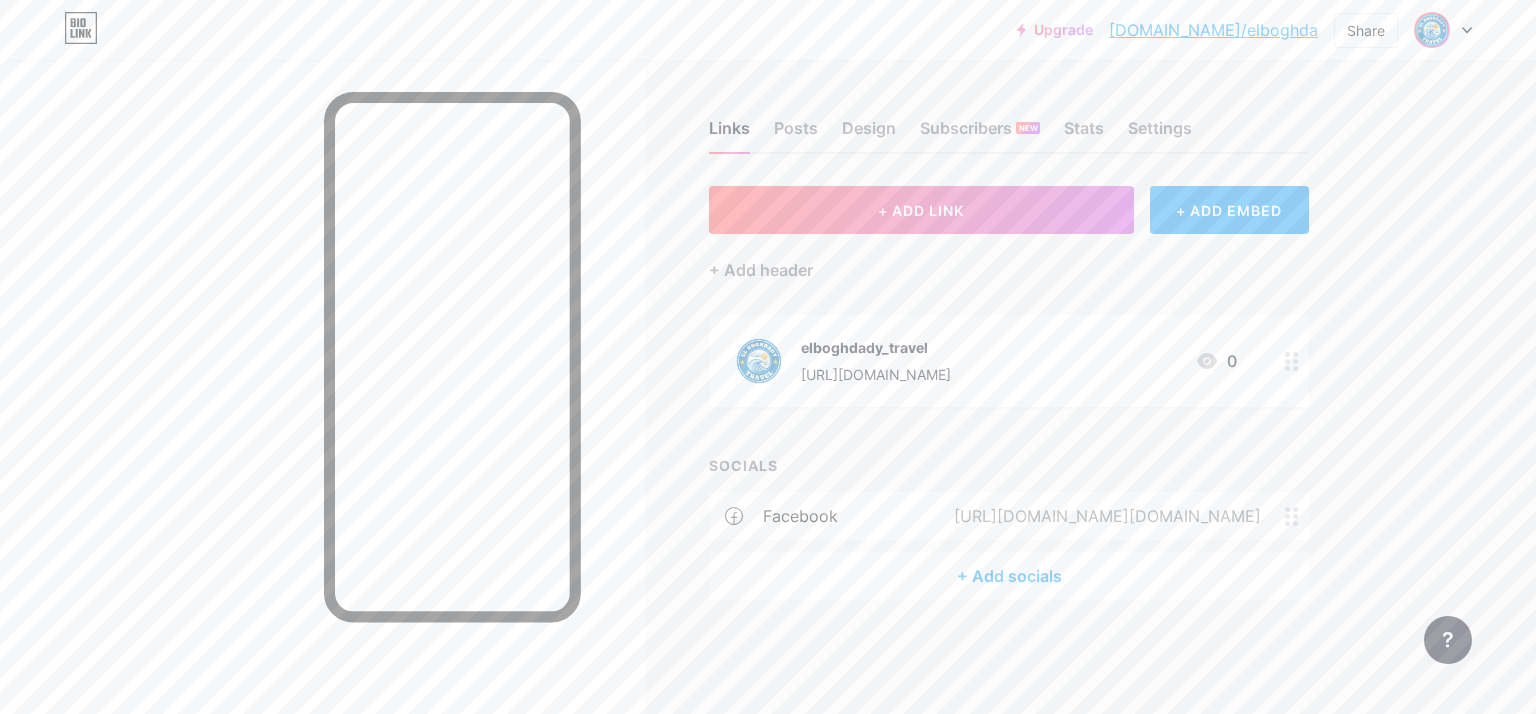 click on "Upgrade   [DOMAIN_NAME]/elbogh...   [DOMAIN_NAME]/elboghda   Share               Switch accounts     ELBOGHDADYTRAVEL14   [DOMAIN_NAME]/elboghda       + Add a new page        Account settings   Logout   Link Copied
Links
Posts
Design
Subscribers
NEW
Stats
Settings       + ADD LINK     + ADD EMBED
+ Add header
elboghdady_travel
[URL][DOMAIN_NAME]
0
SOCIALS
facebook
[URL][DOMAIN_NAME][DOMAIN_NAME]               + Add socials                       Feature requests             Help center         Contact support" at bounding box center (768, 357) 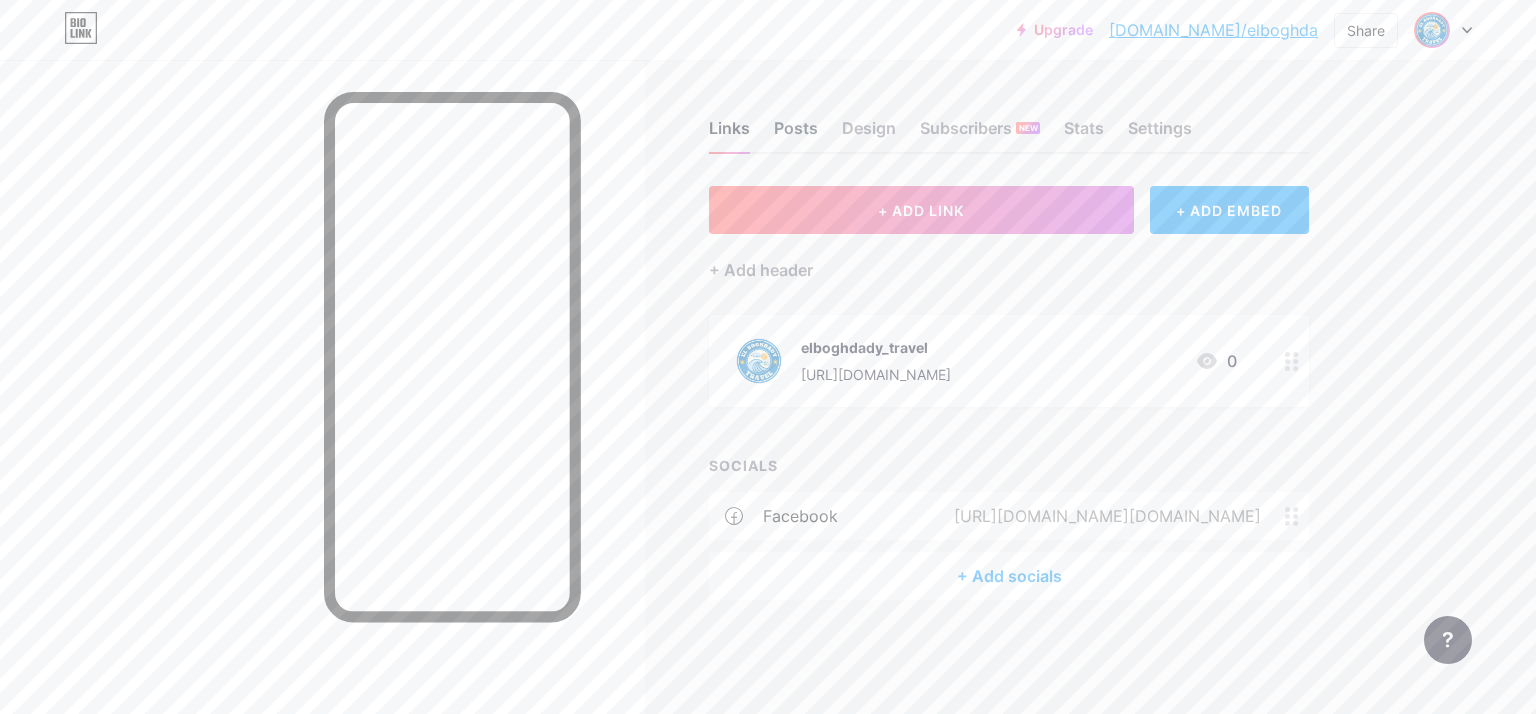 click on "Posts" at bounding box center [796, 134] 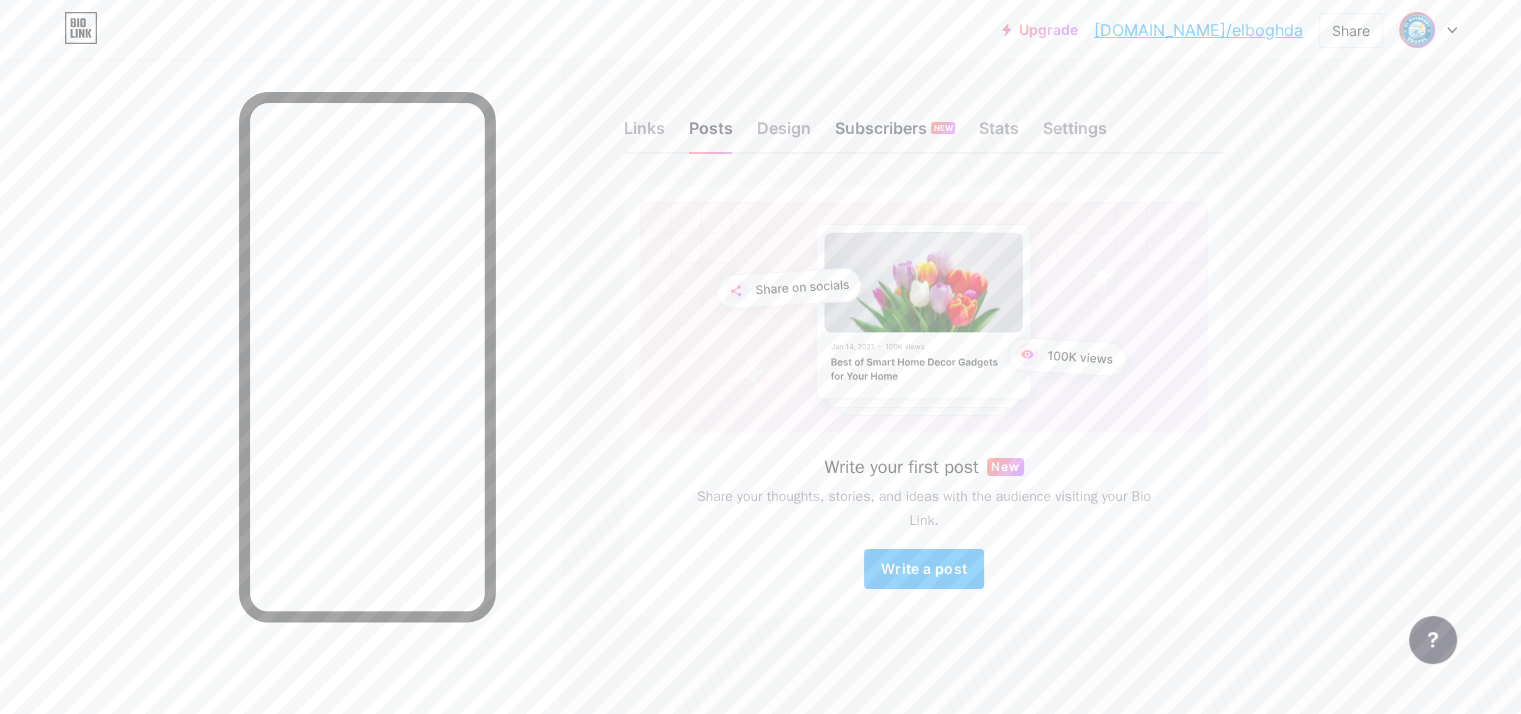 click on "Subscribers
NEW" at bounding box center [895, 134] 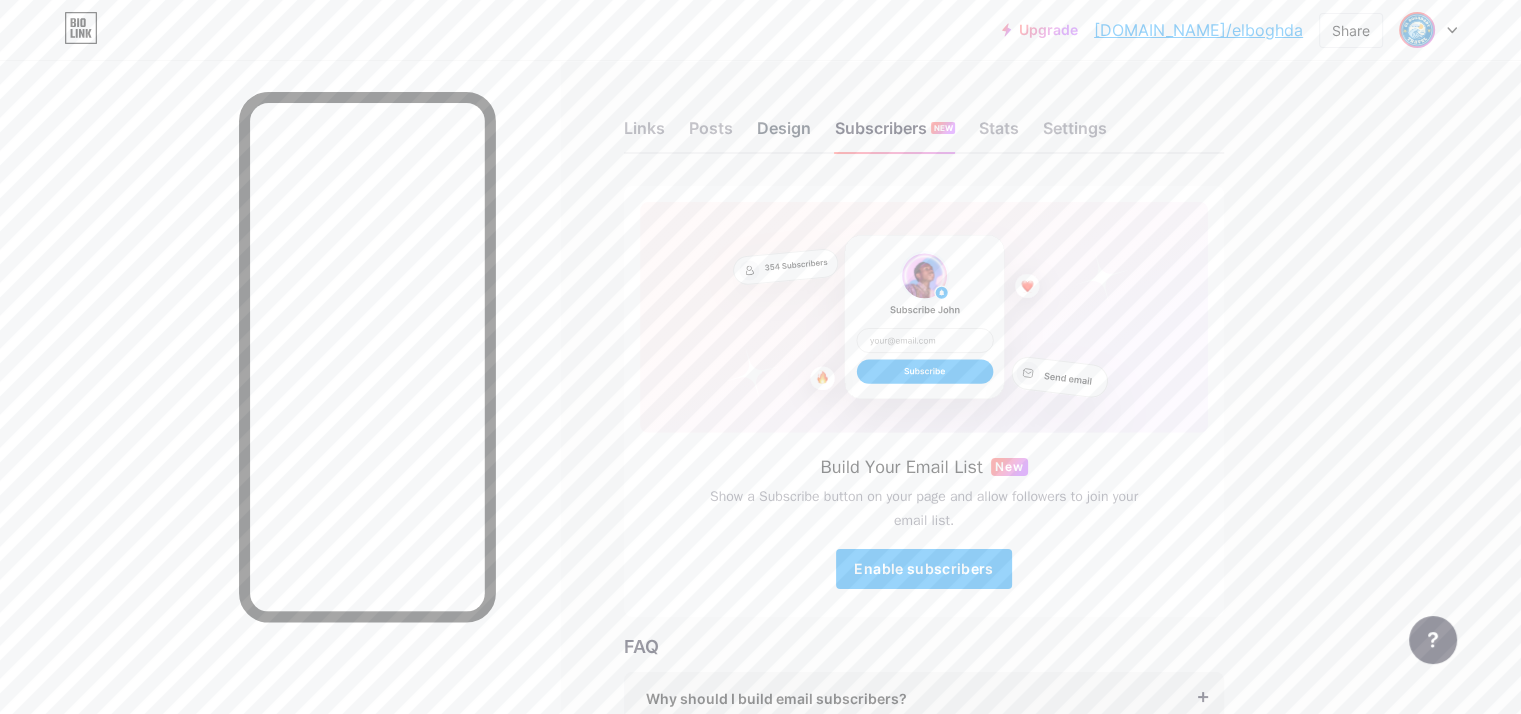 click on "Design" at bounding box center (784, 134) 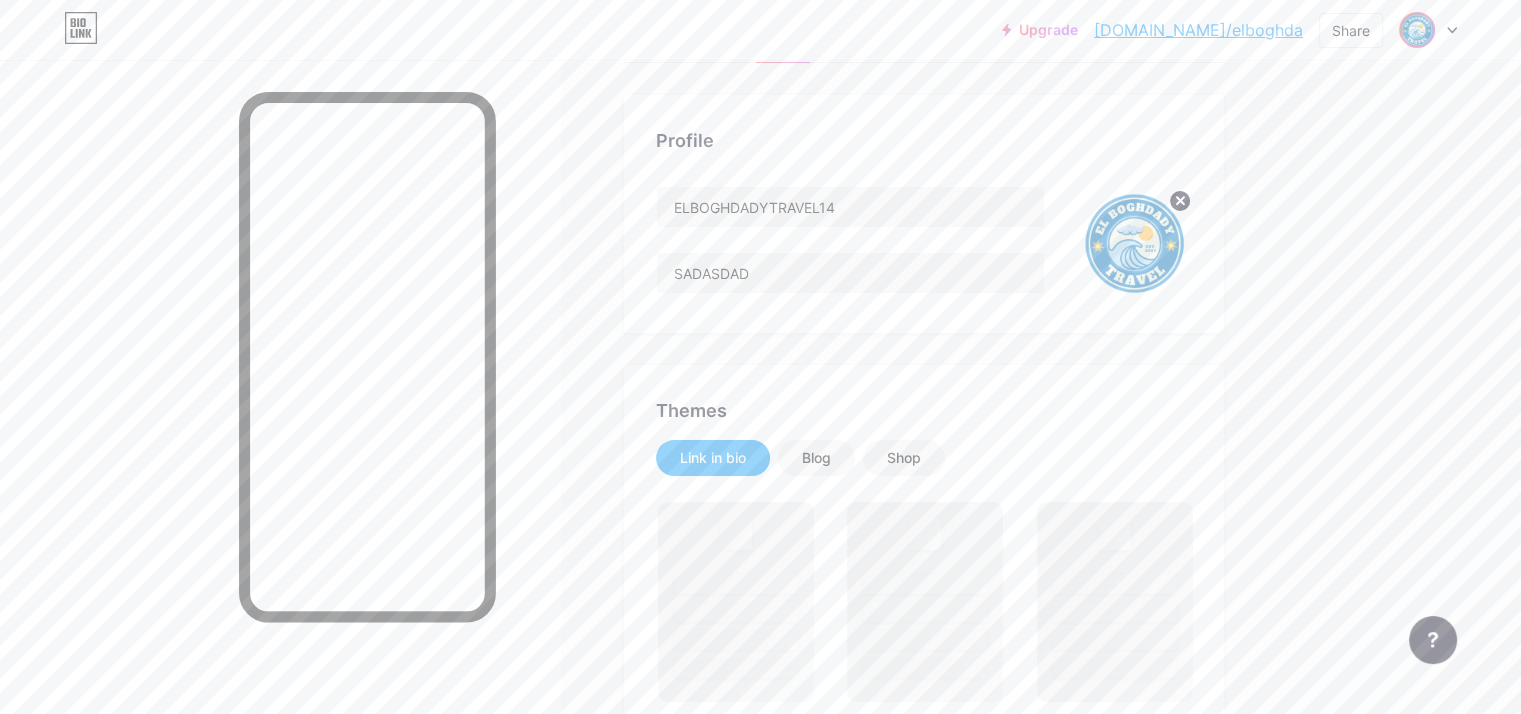 scroll, scrollTop: 200, scrollLeft: 0, axis: vertical 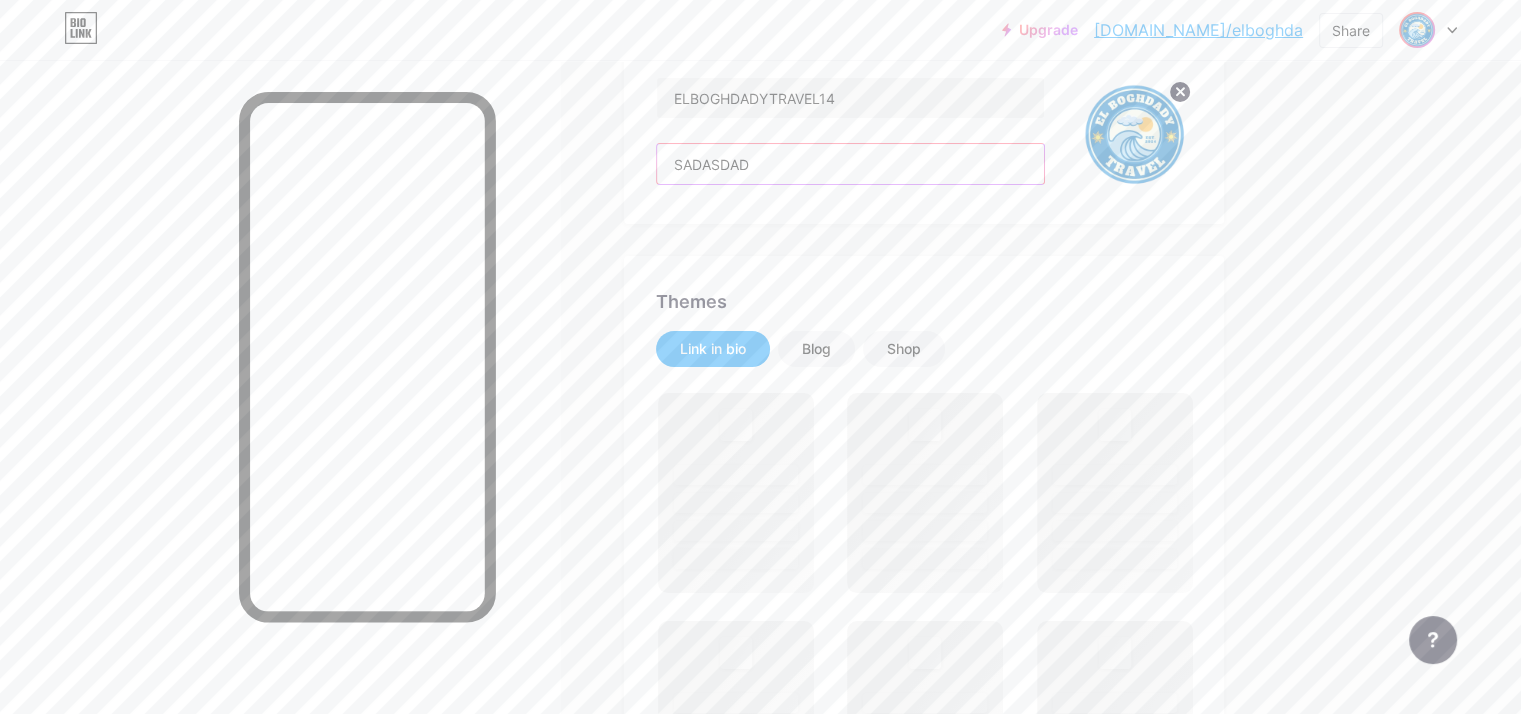 click on "SADASDAD" at bounding box center (850, 164) 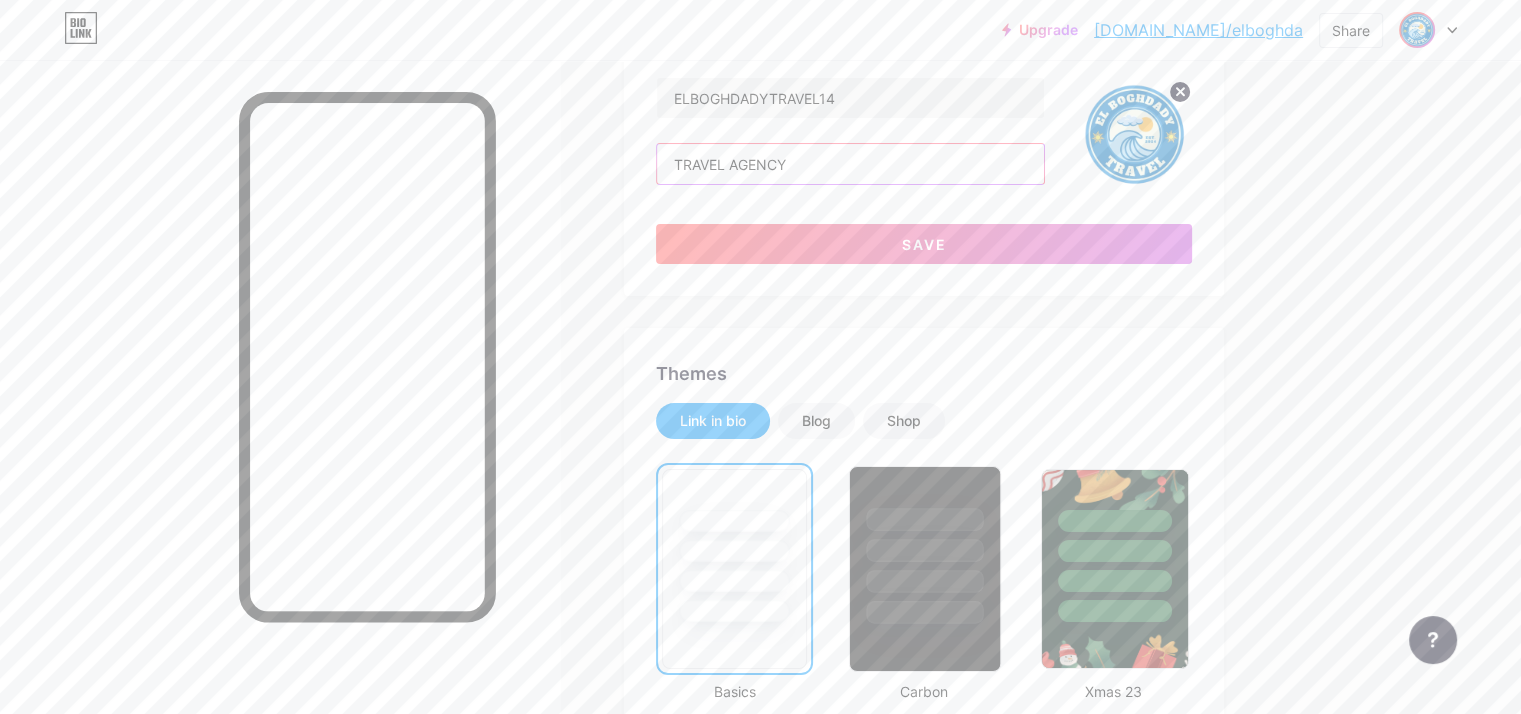 type on "TRAVEL AGENCY" 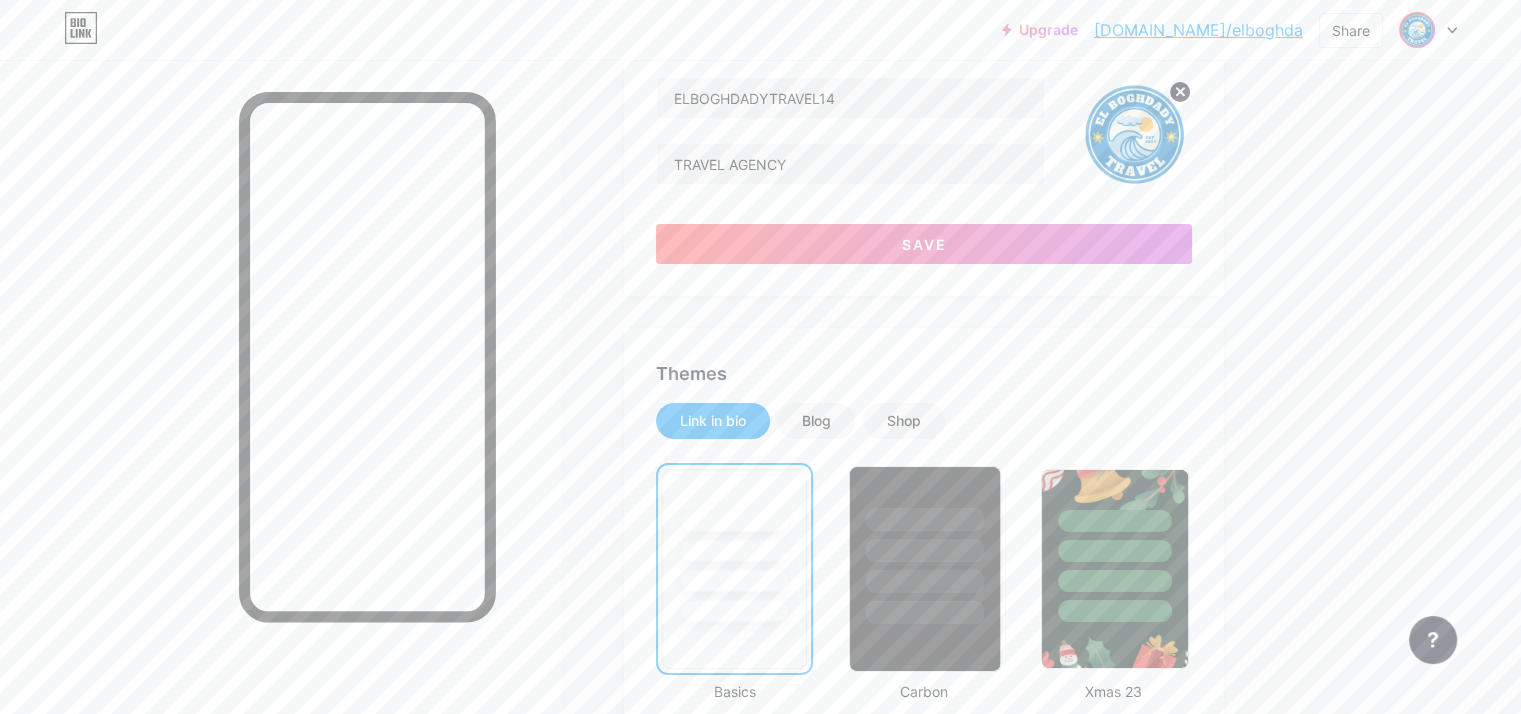 click at bounding box center [925, 519] 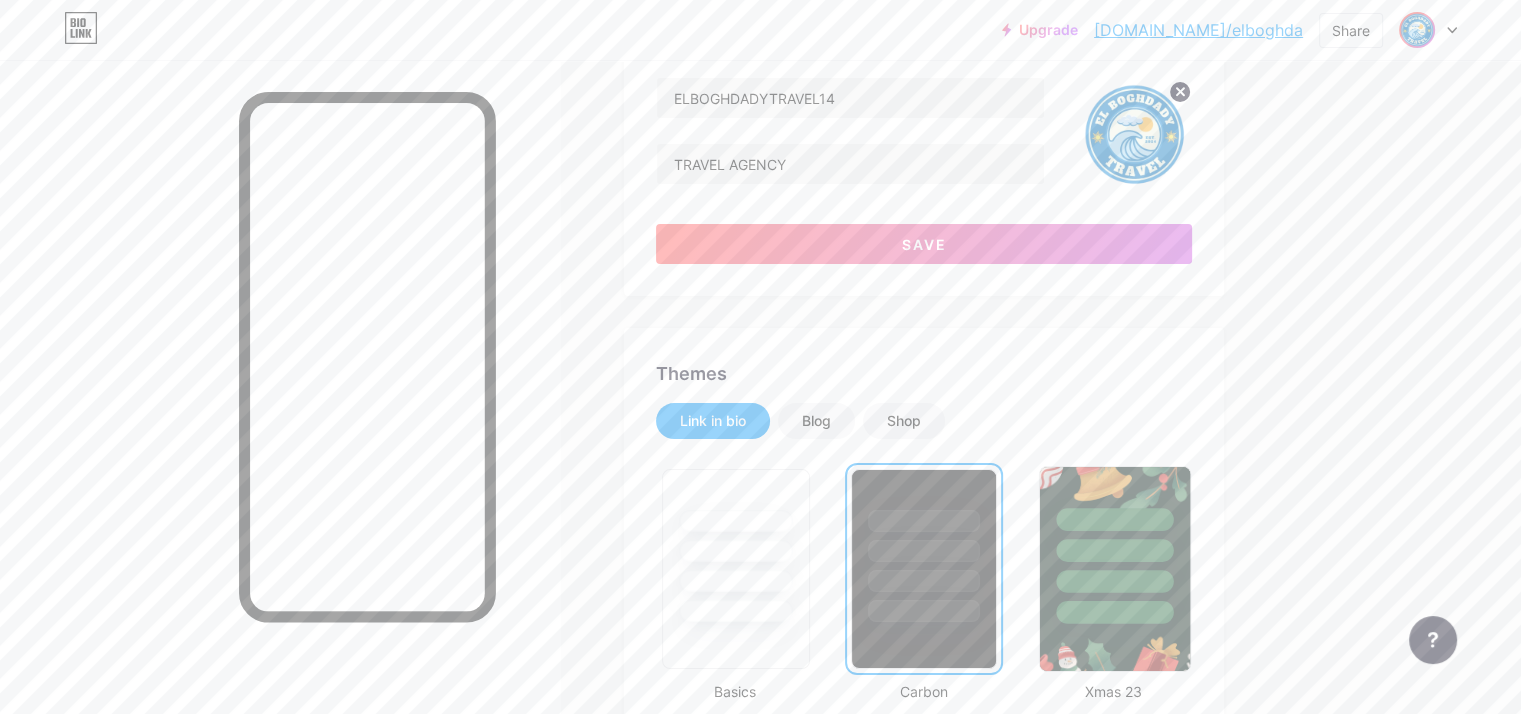 click at bounding box center [1114, 545] 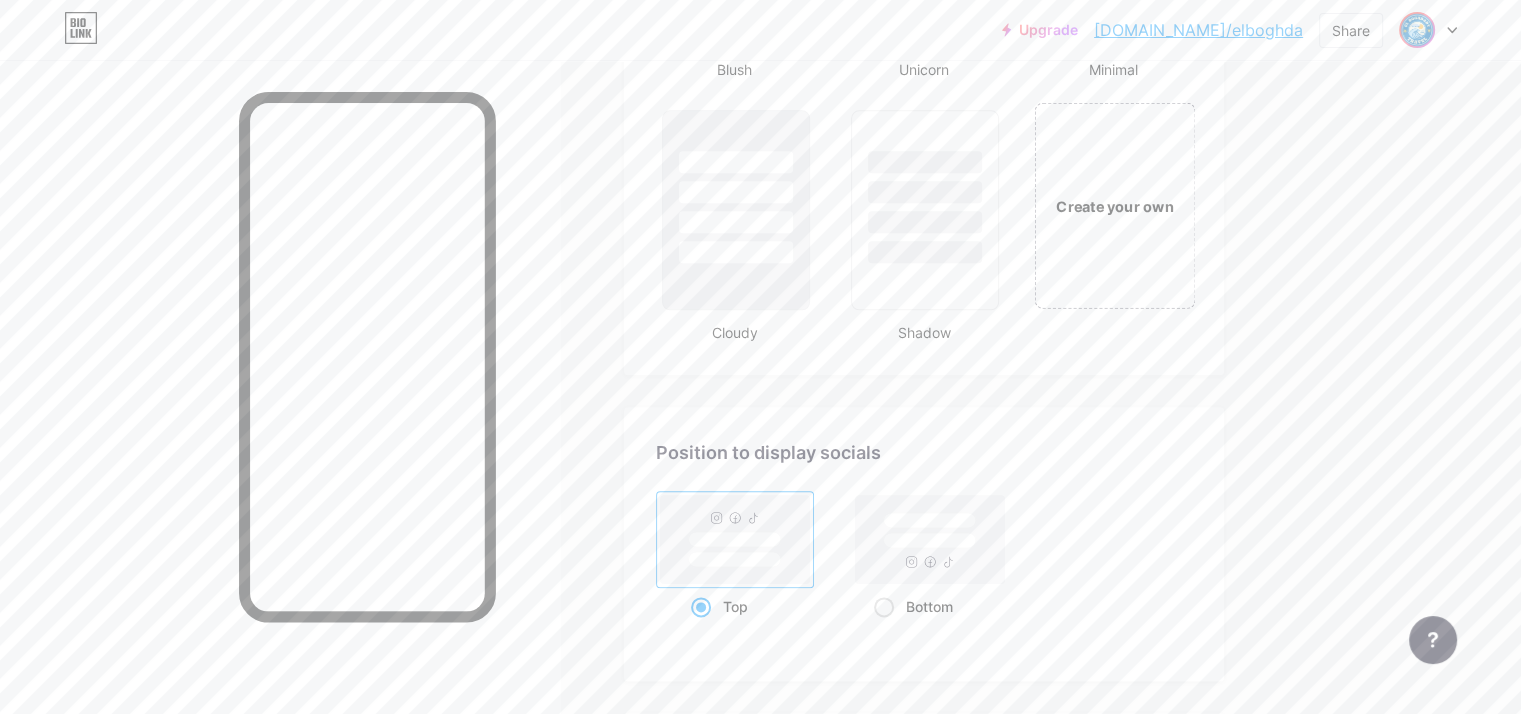 scroll, scrollTop: 2500, scrollLeft: 0, axis: vertical 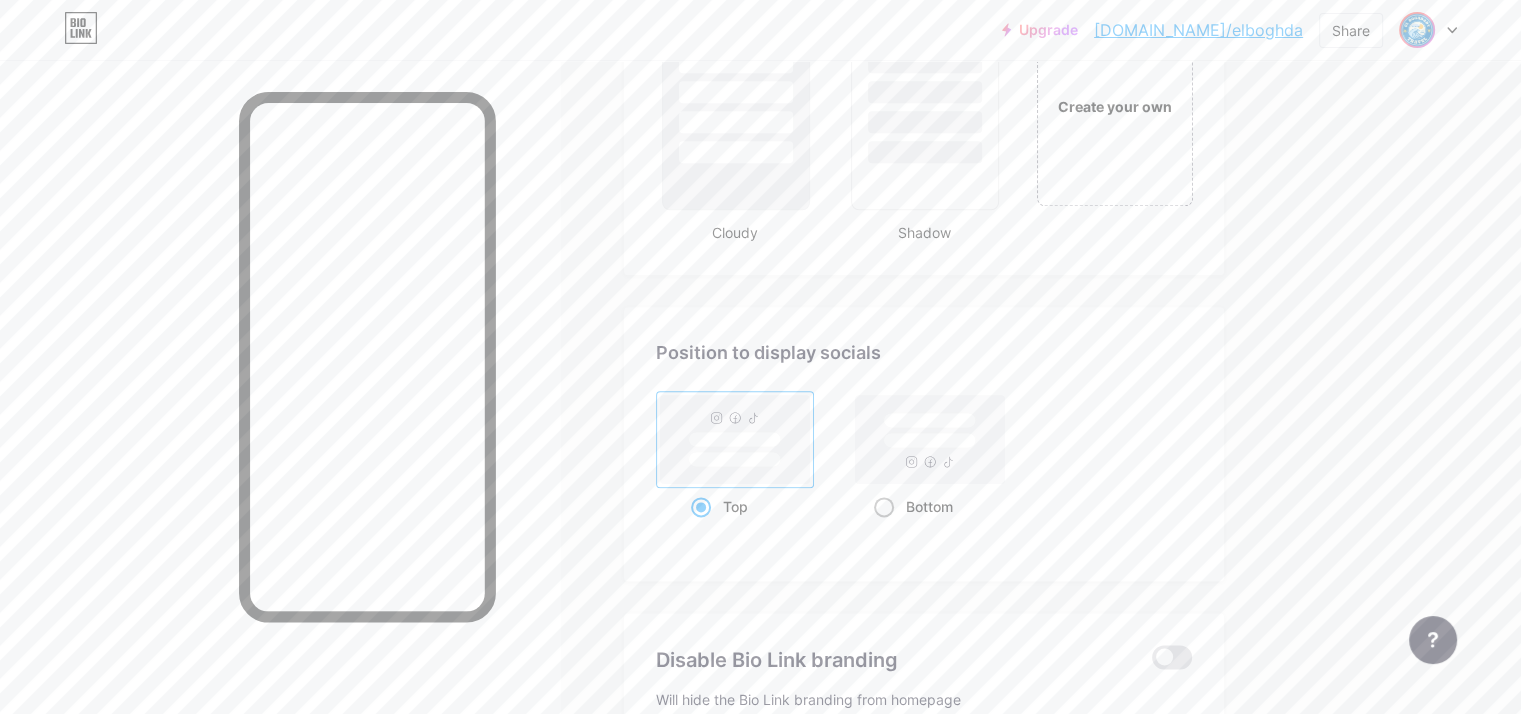 click 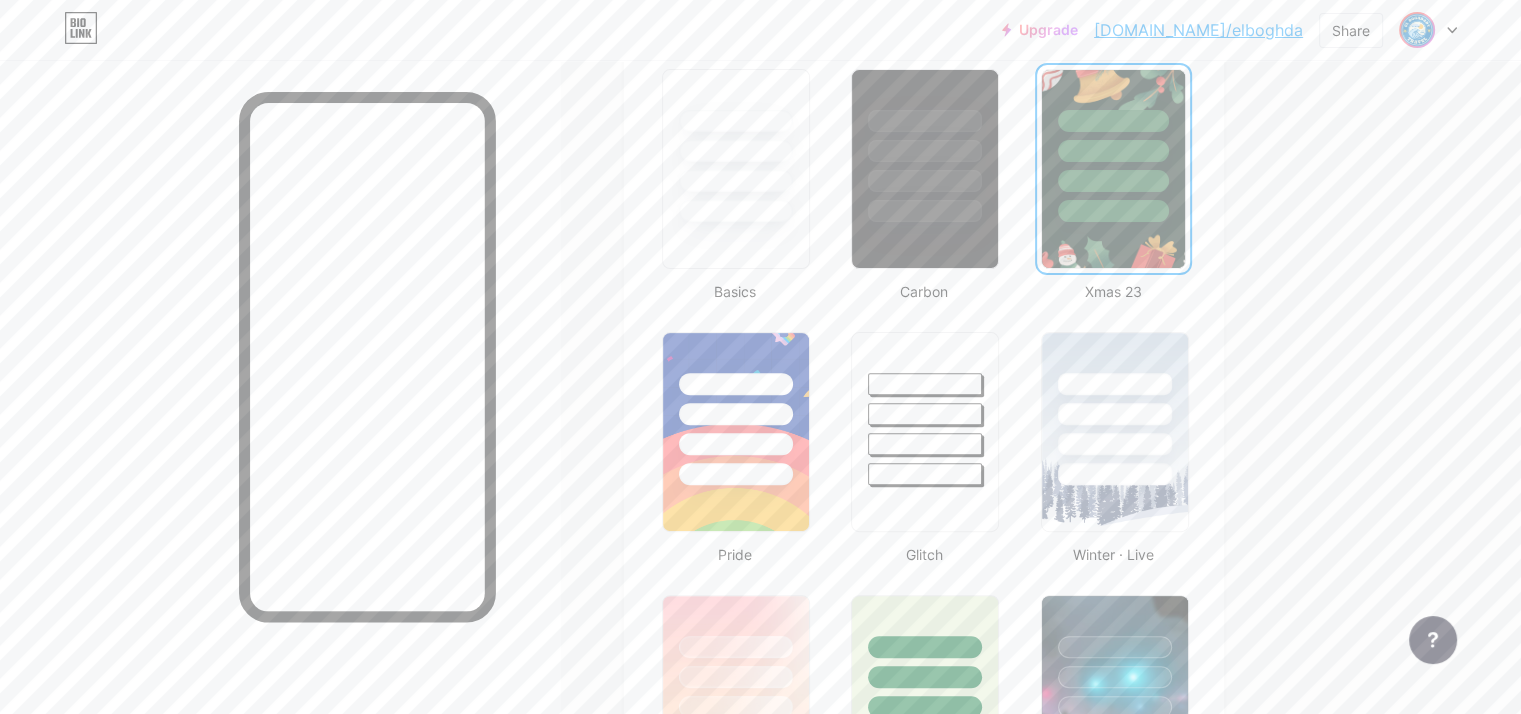 scroll, scrollTop: 0, scrollLeft: 0, axis: both 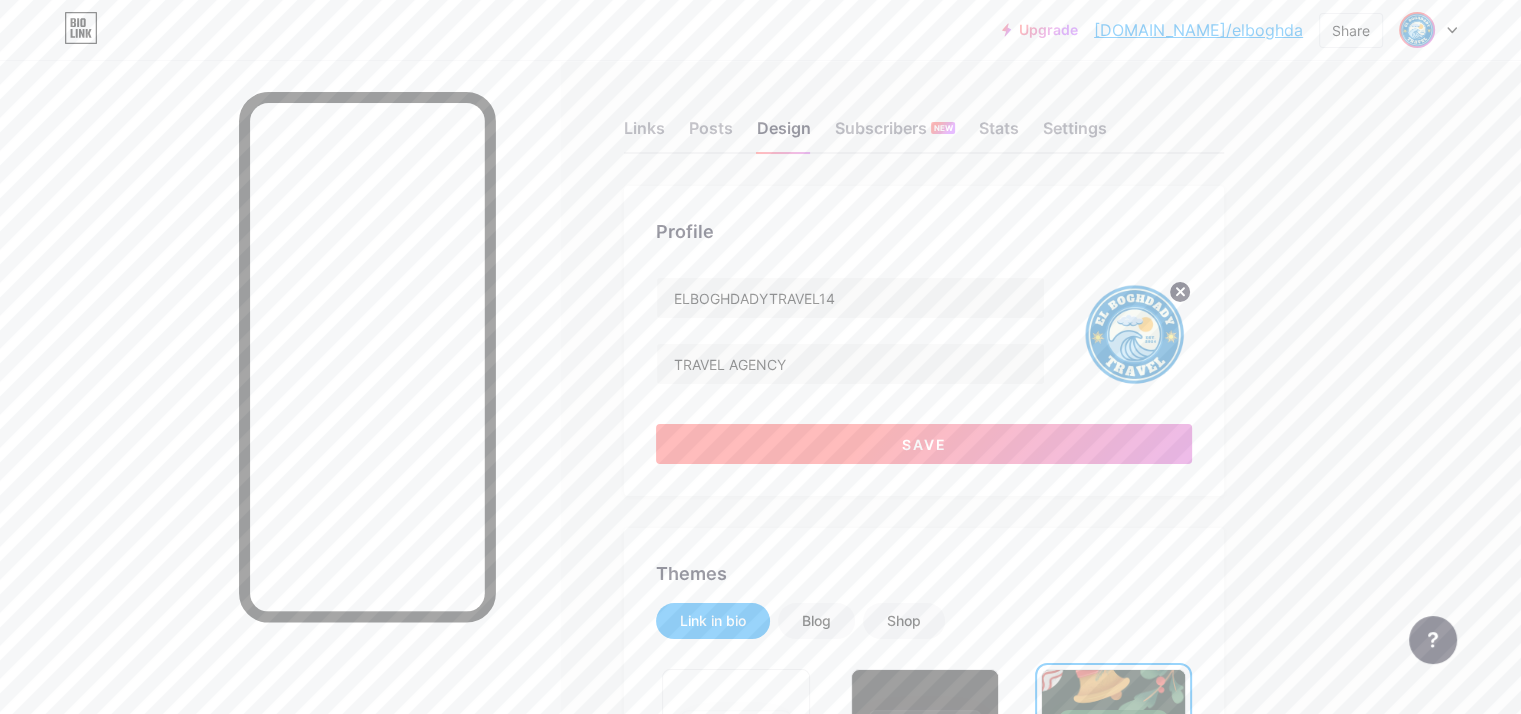 click on "Save" at bounding box center [924, 444] 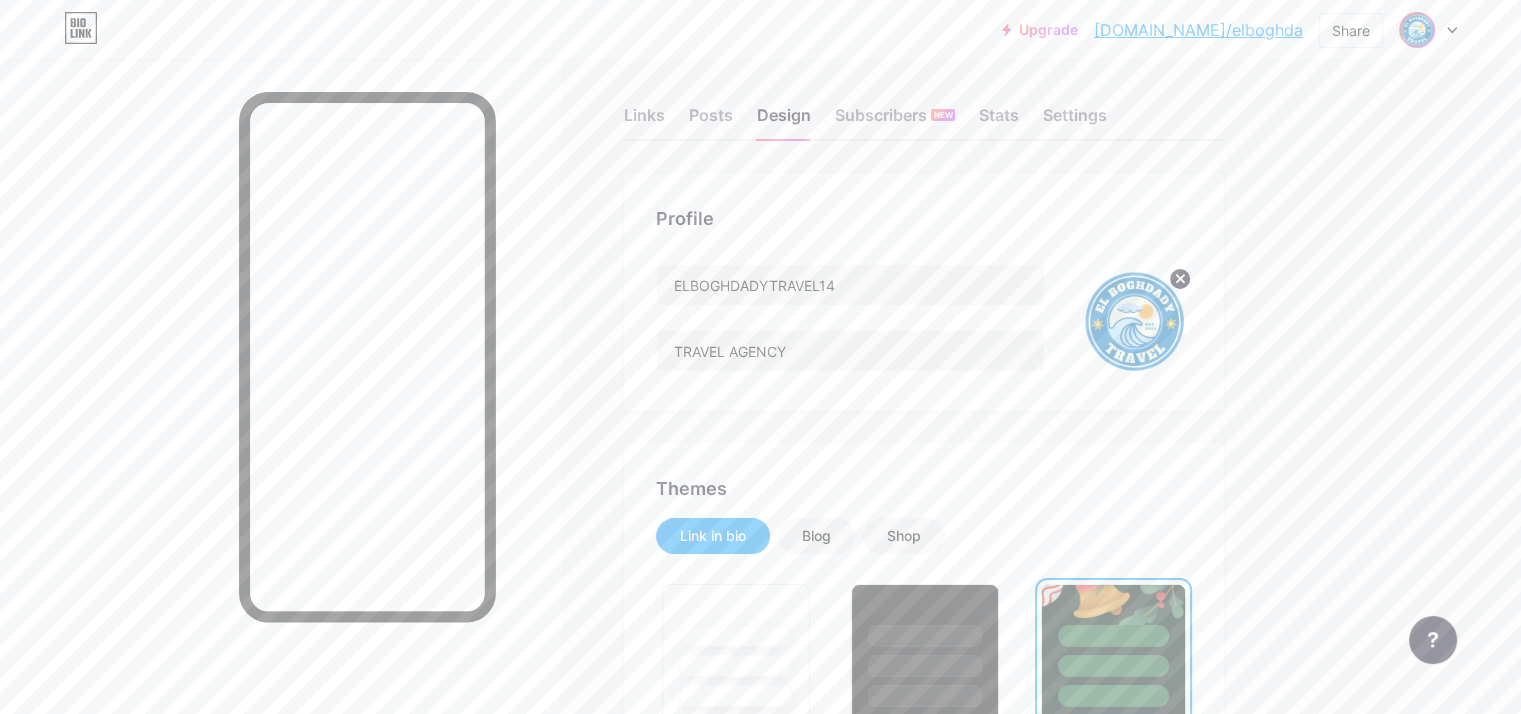 scroll, scrollTop: 400, scrollLeft: 0, axis: vertical 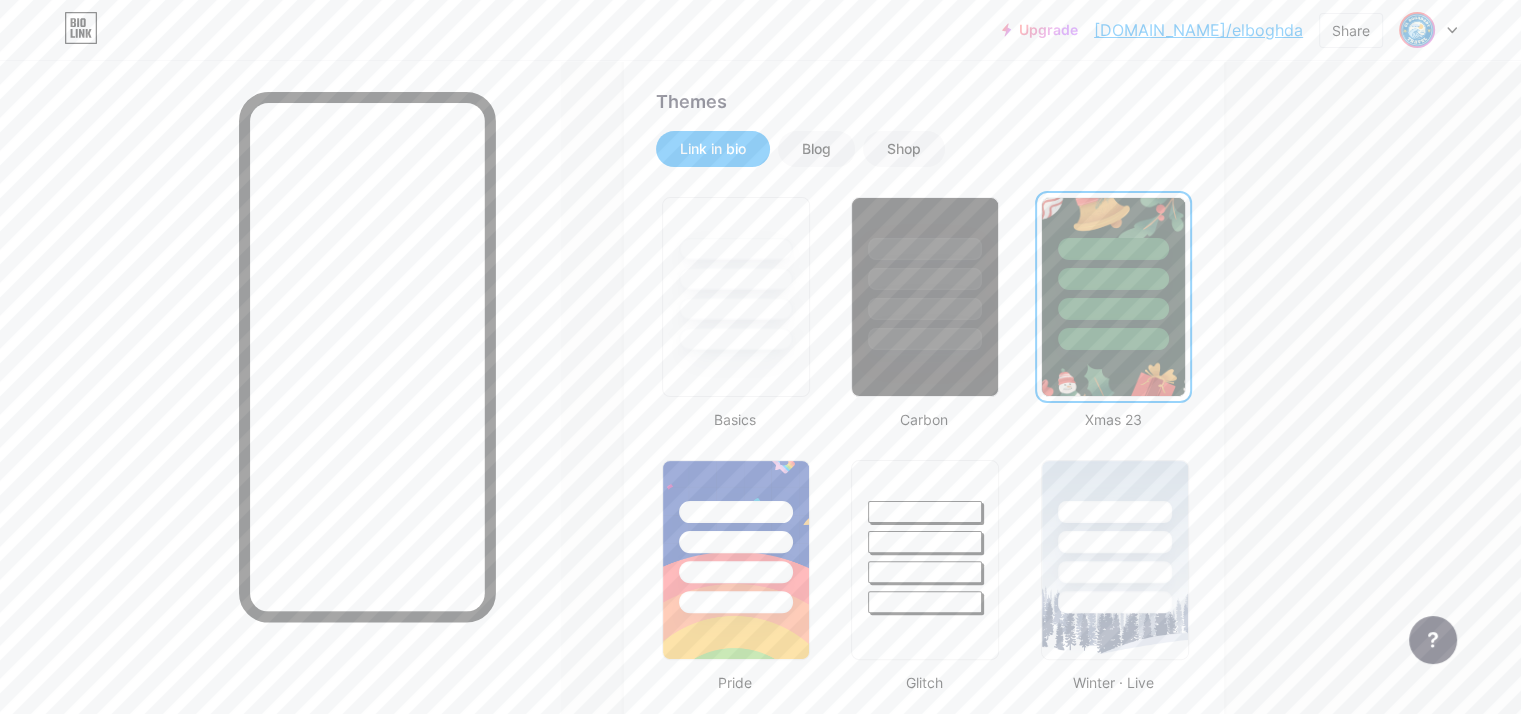click at bounding box center (1113, 309) 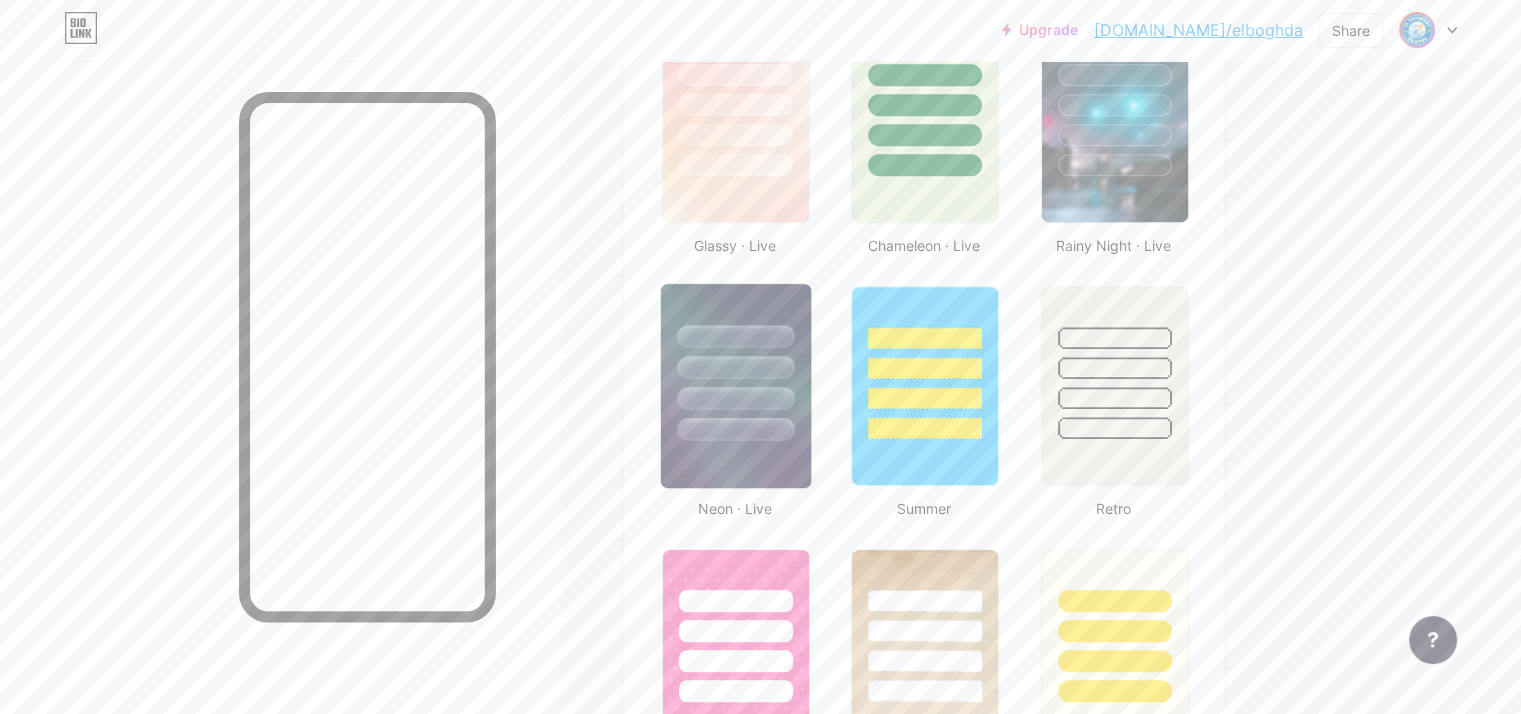 scroll, scrollTop: 1300, scrollLeft: 0, axis: vertical 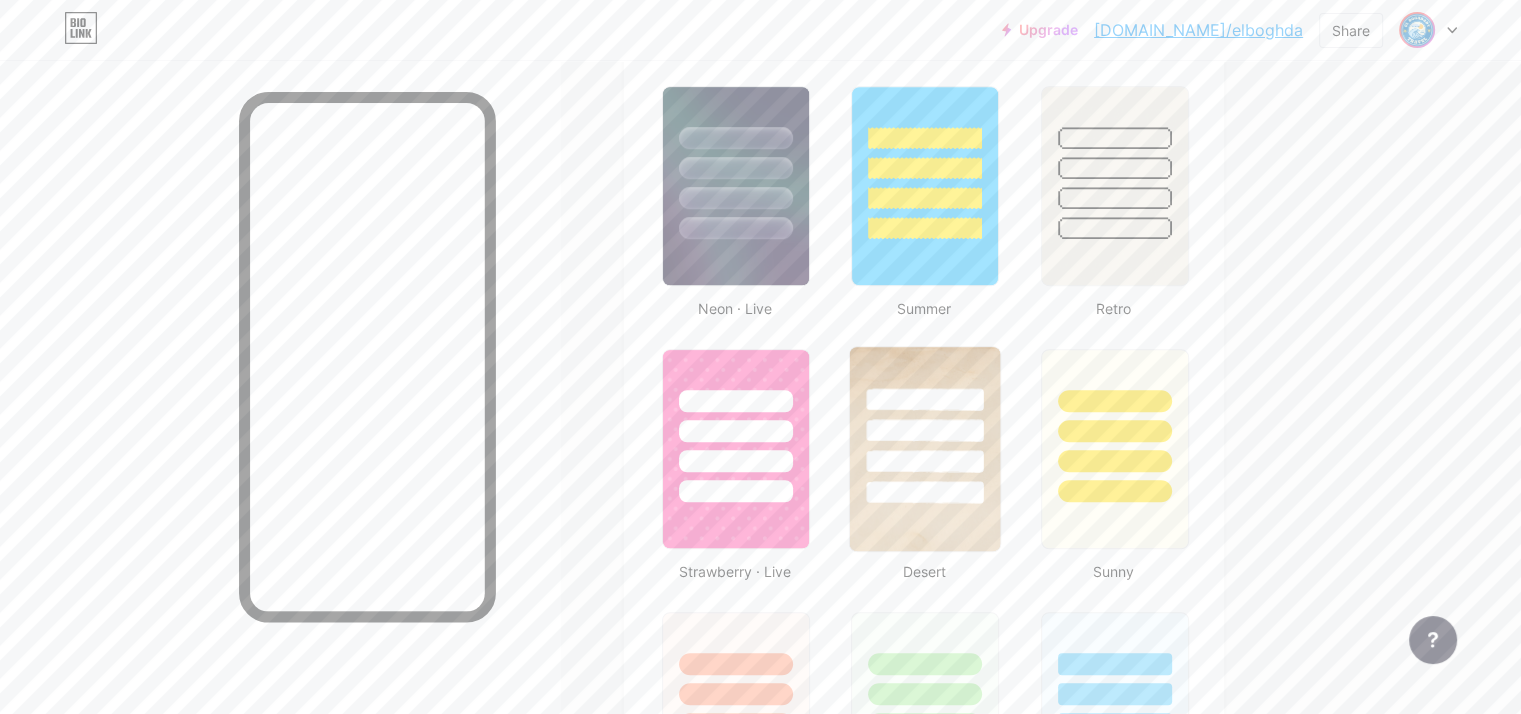 click at bounding box center (925, 399) 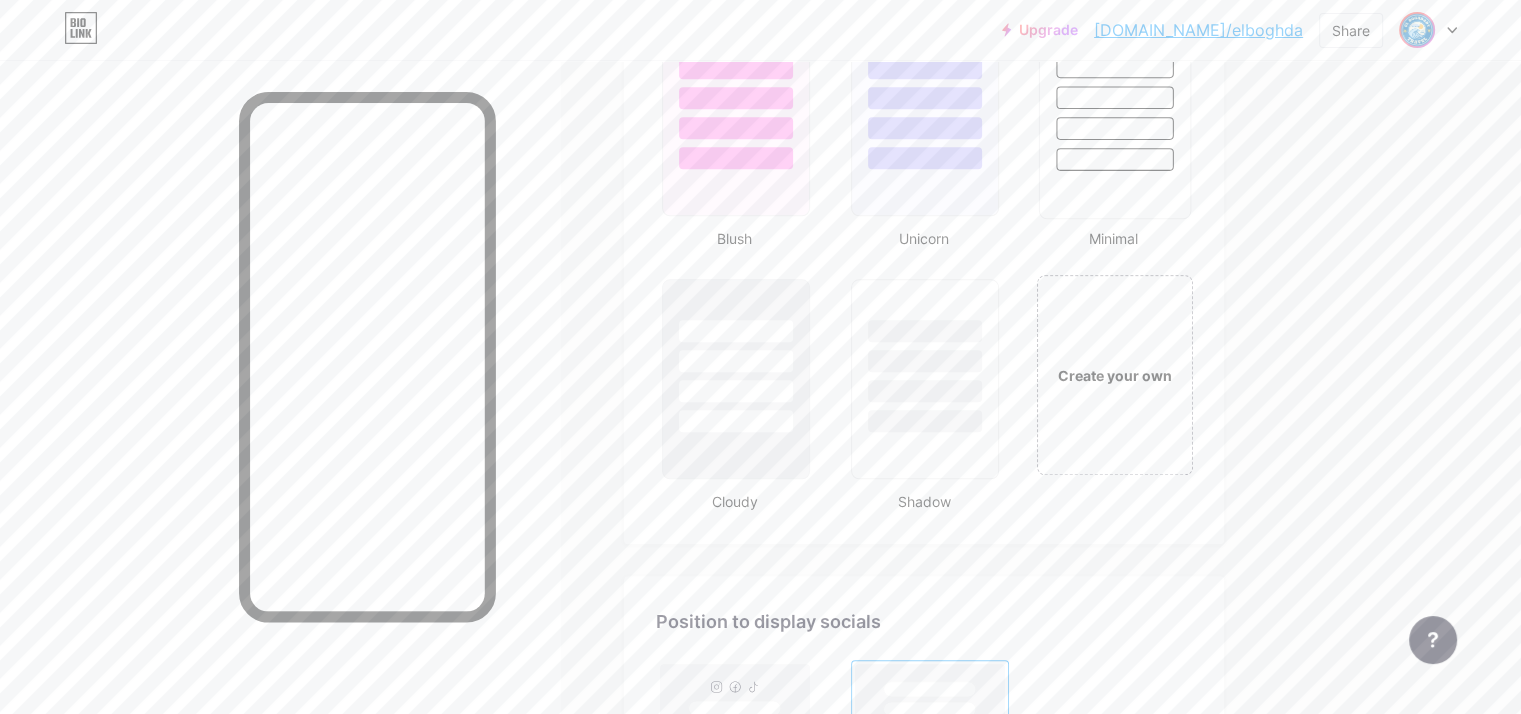 scroll, scrollTop: 2400, scrollLeft: 0, axis: vertical 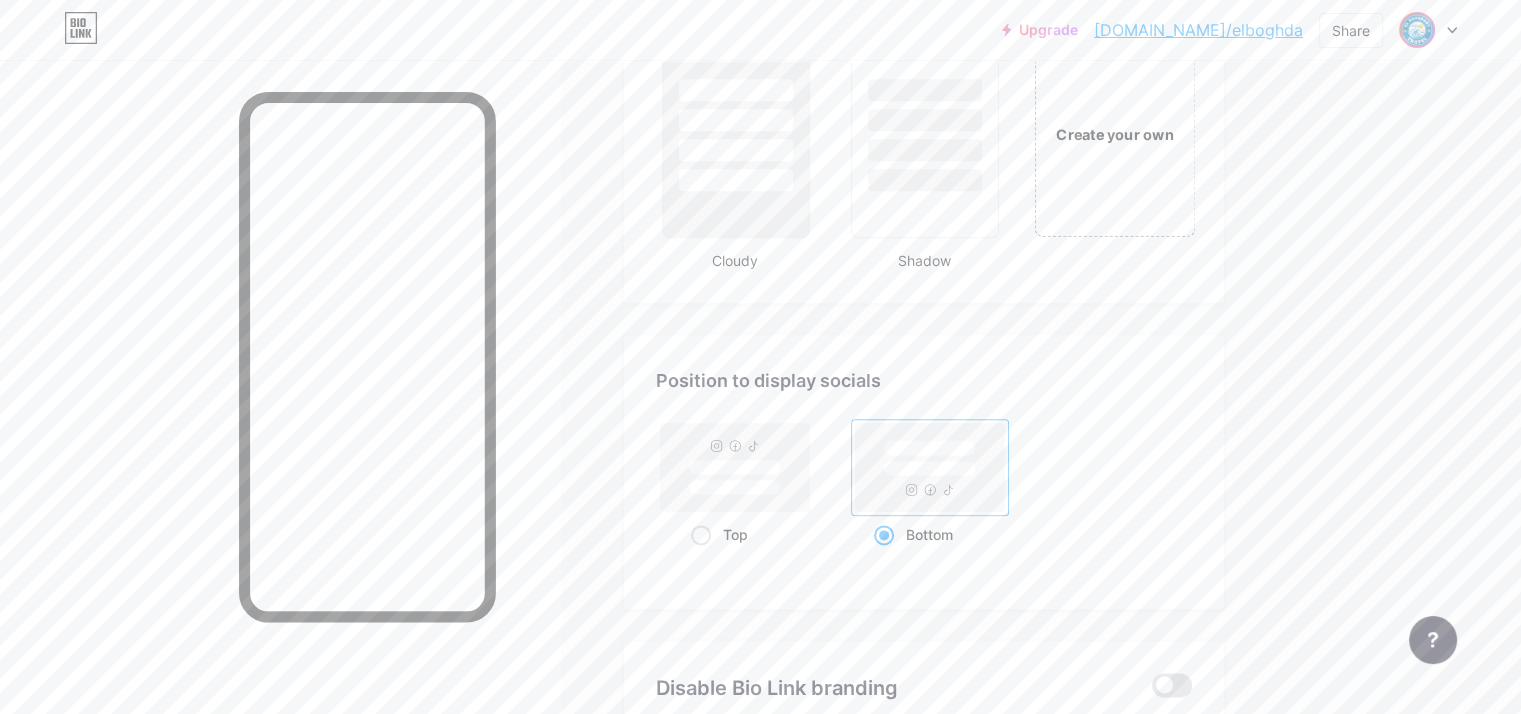 click on "Create your own" at bounding box center [1114, 133] 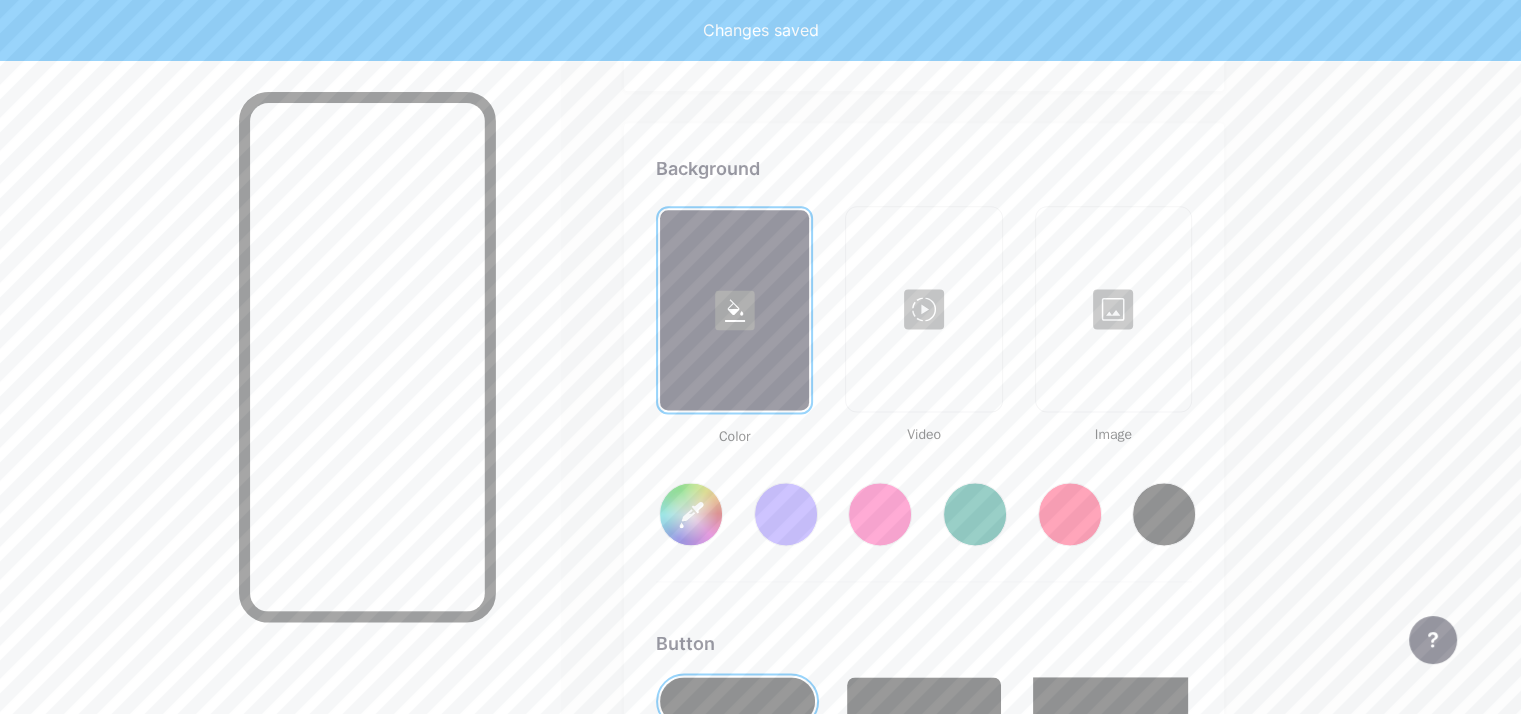 scroll, scrollTop: 2648, scrollLeft: 0, axis: vertical 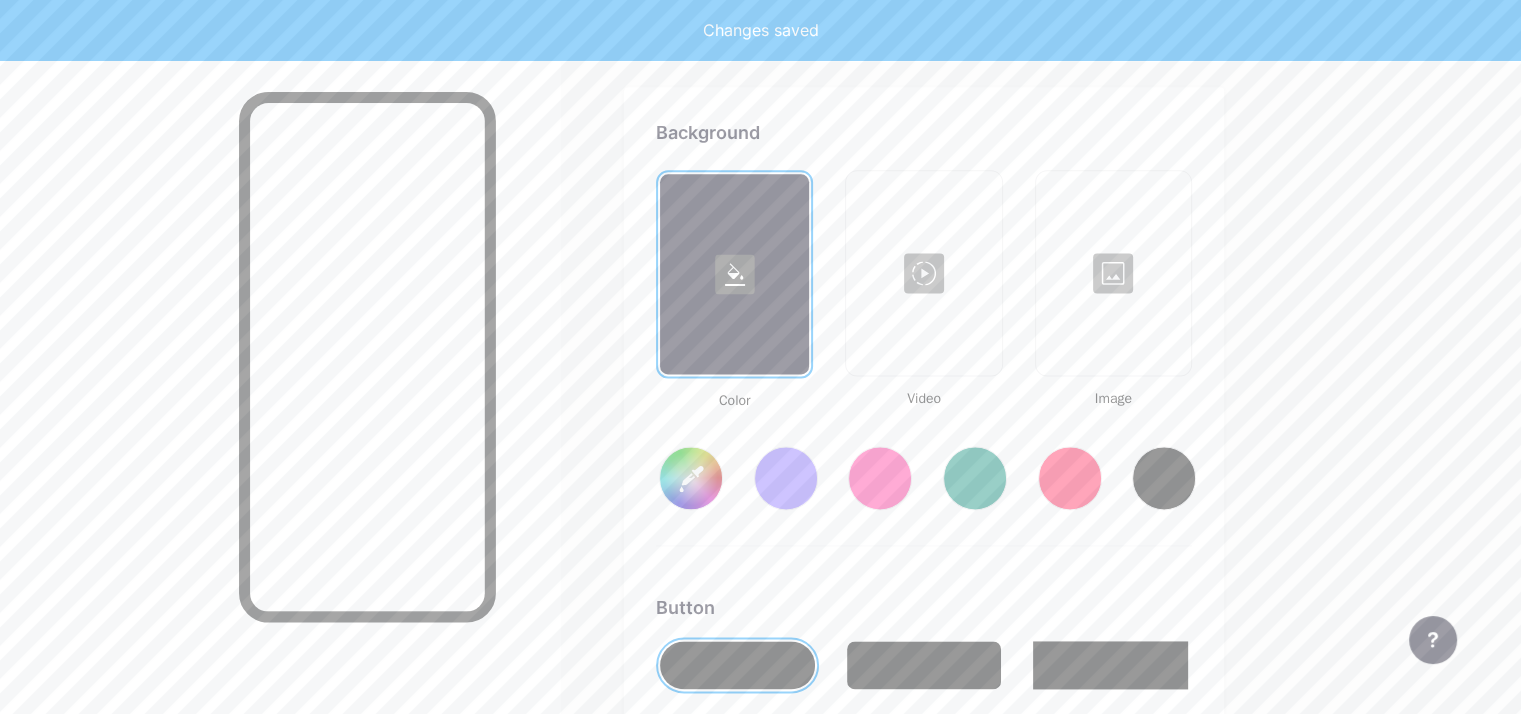type on "#ffffff" 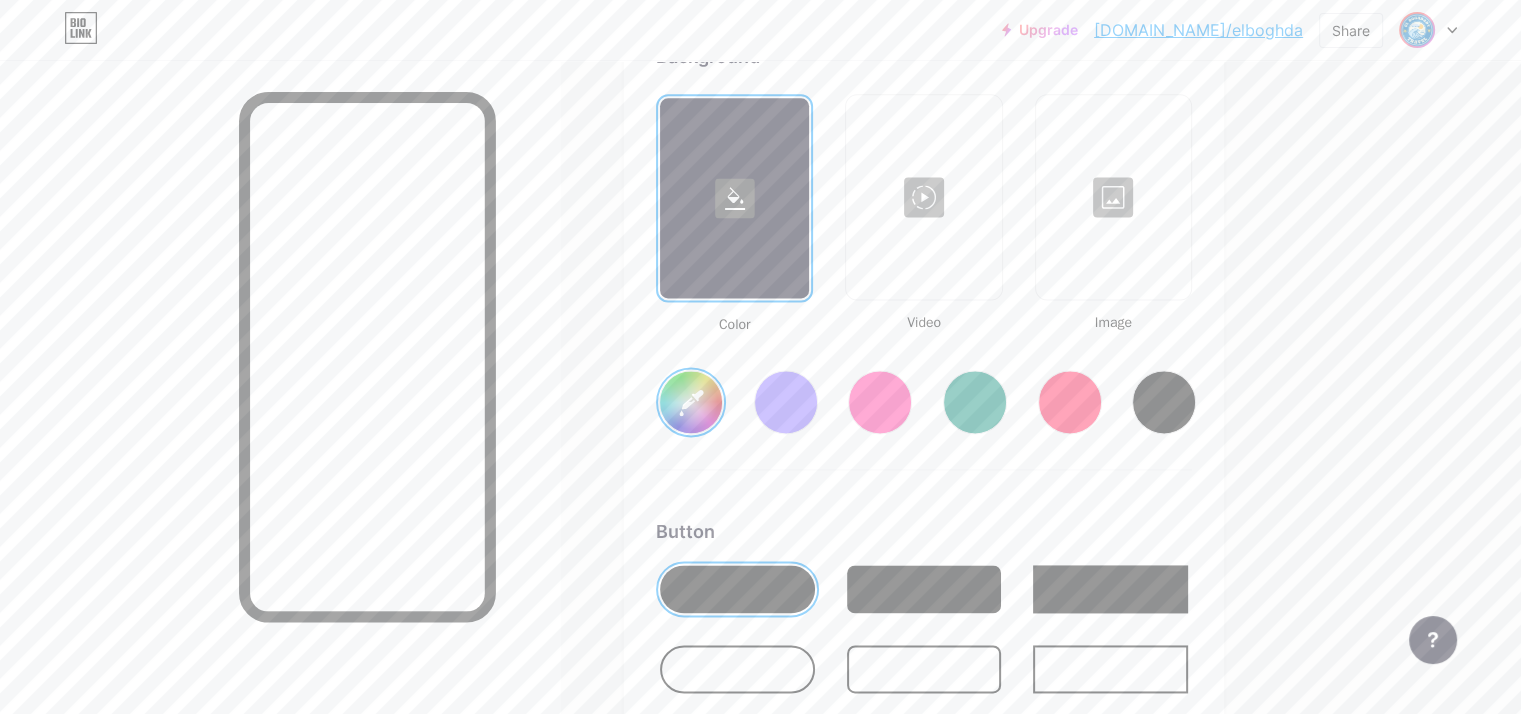 scroll, scrollTop: 2848, scrollLeft: 0, axis: vertical 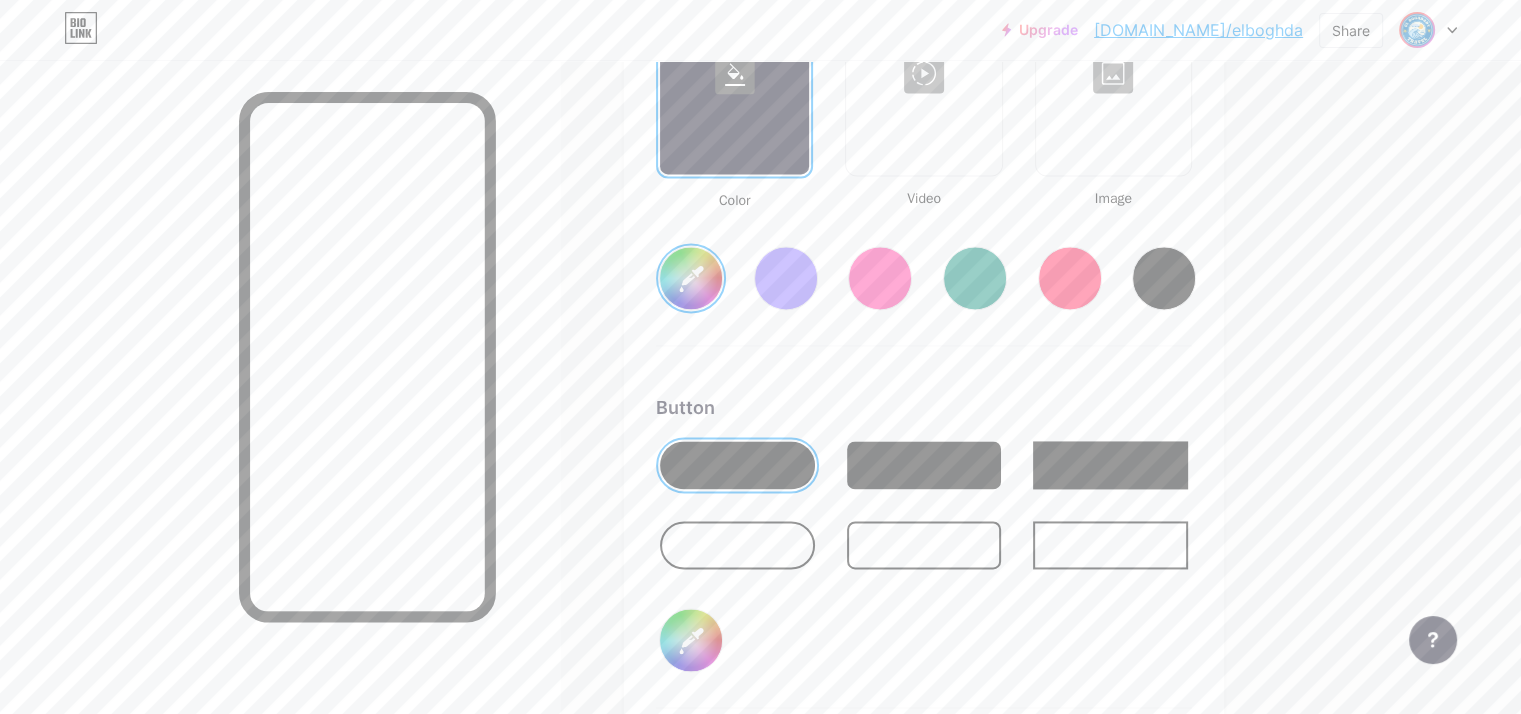 click at bounding box center (786, 278) 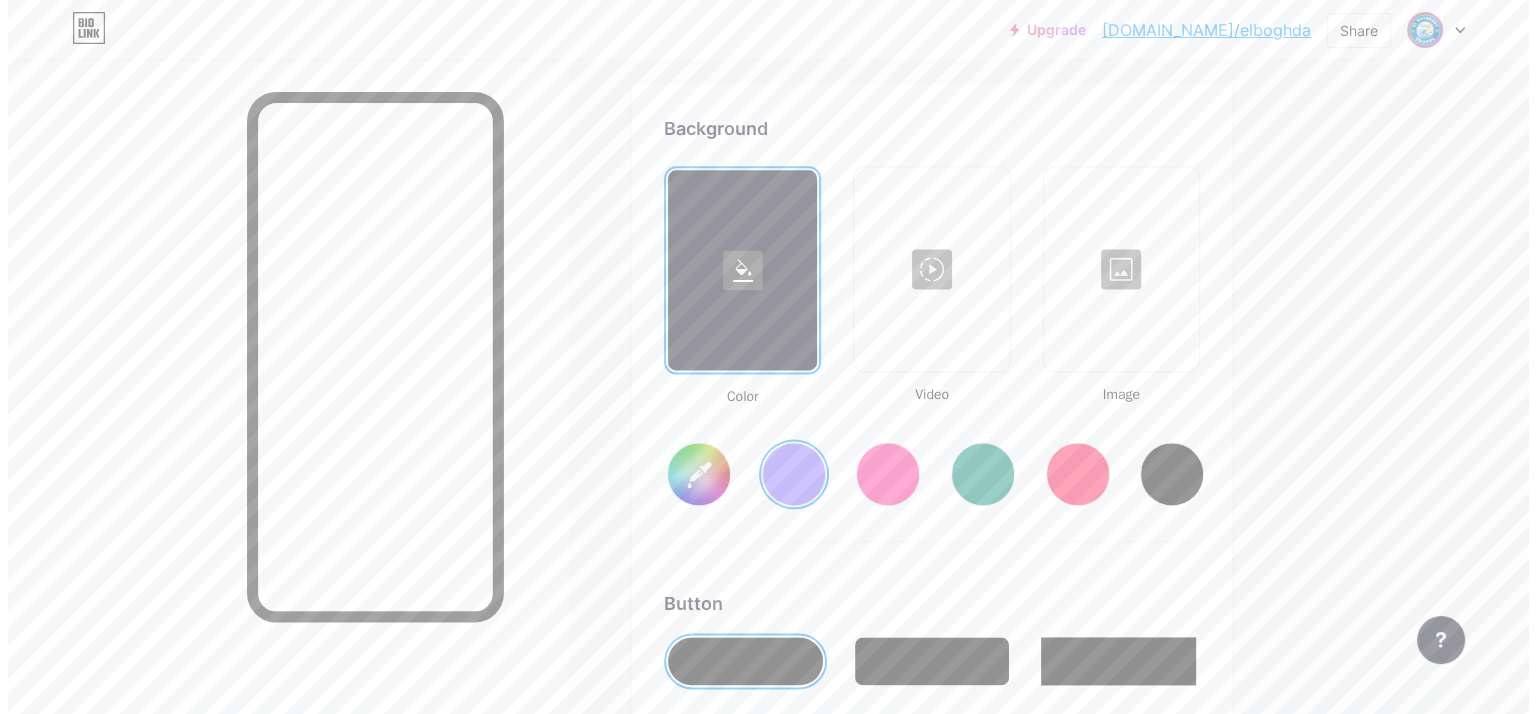 scroll, scrollTop: 2648, scrollLeft: 0, axis: vertical 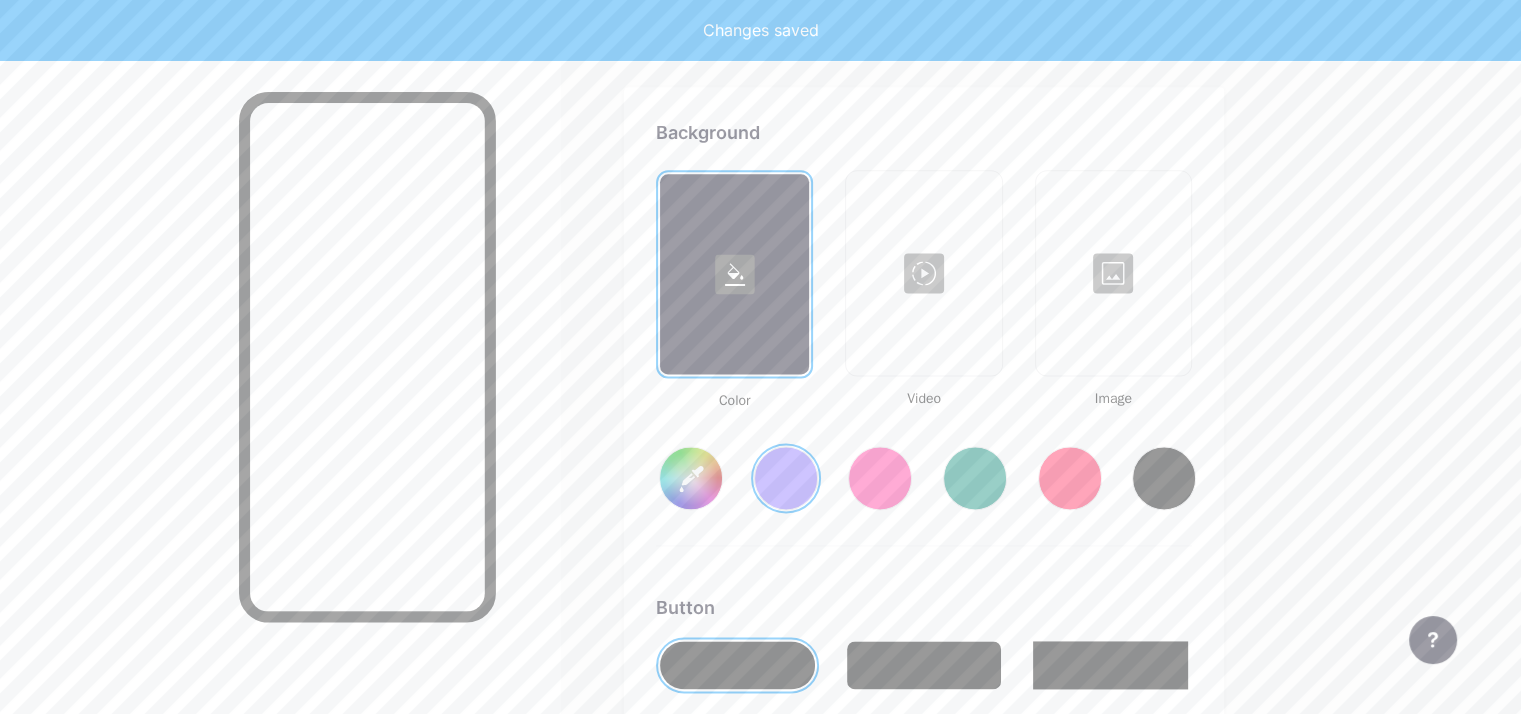click on "#856bff" at bounding box center (691, 478) 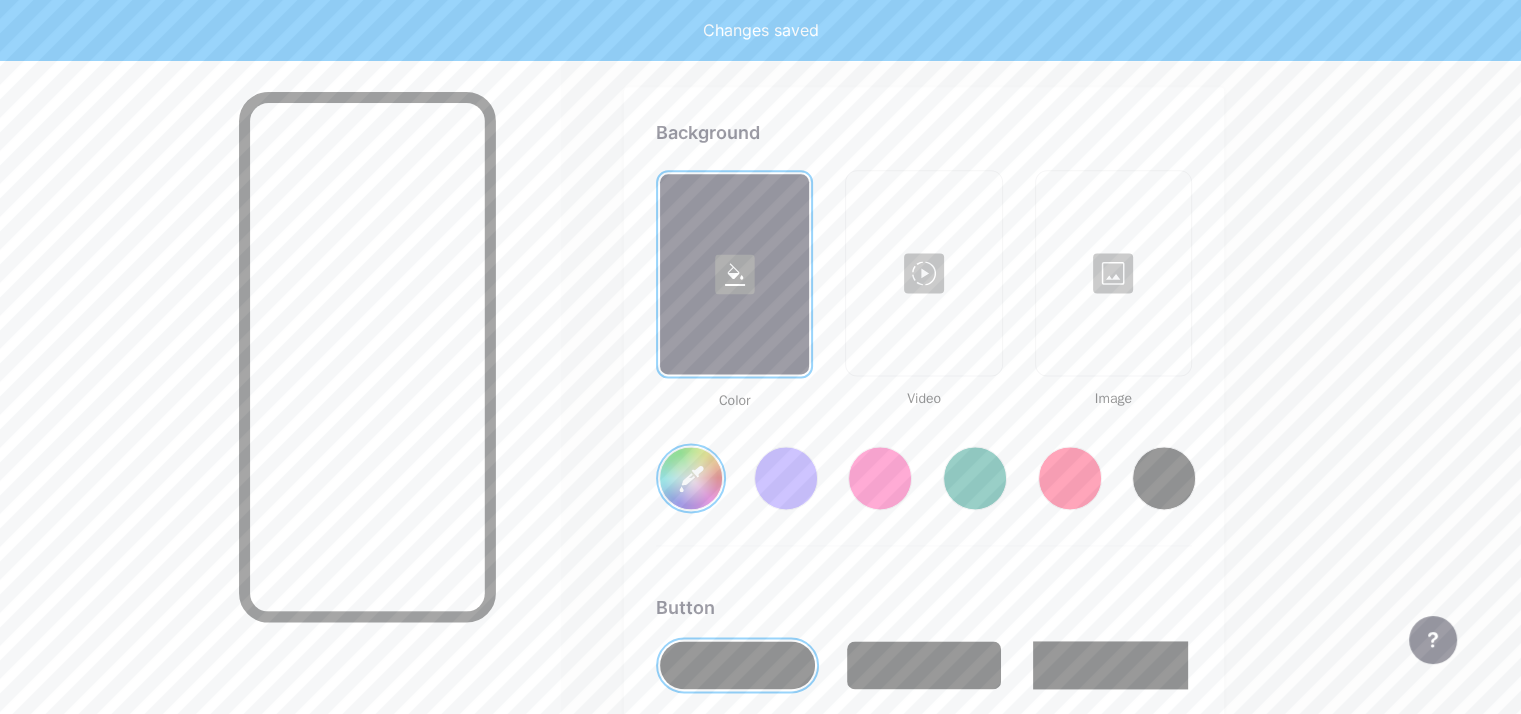 click on "Upgrade   [DOMAIN_NAME]/elbogh...   [DOMAIN_NAME]/elboghda   Share               Switch accounts     ELBOGHDADYTRAVEL14   [DOMAIN_NAME]/elboghda       + Add a new page        Account settings   Logout   Link Copied
Links
Posts
Design
Subscribers
NEW
Stats
Settings     Profile   ELBOGHDADYTRAVEL14     TRAVEL AGENCY                   Themes   Link in bio   Blog   Shop       Basics       Carbon       Xmas 23       Pride       Glitch       Winter · Live       Glassy · Live       Chameleon · Live       Rainy Night · Live       Neon · Live       Summer       Retro       Strawberry · Live       Desert       Sunny       Autumn       Leaf       Clear Sky       Blush       Unicorn       Minimal       Cloudy       Shadow     Create your own           Changes saved     Background         Color           Video             Image           #6babff     Button       #000000   Font   Inter Poppins EB Garamond TEKO BALSAMIQ SANS Kite One" at bounding box center (760, -310) 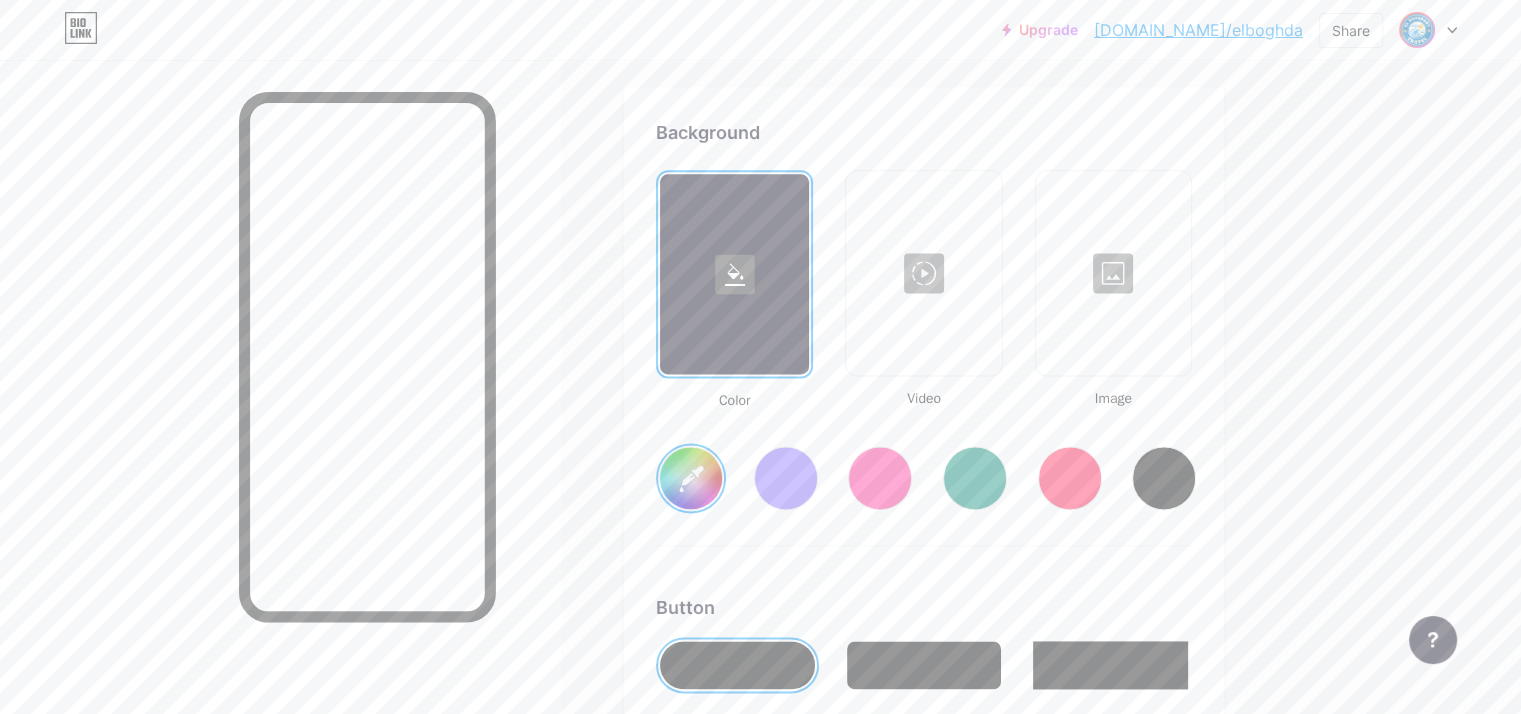 click at bounding box center (923, 273) 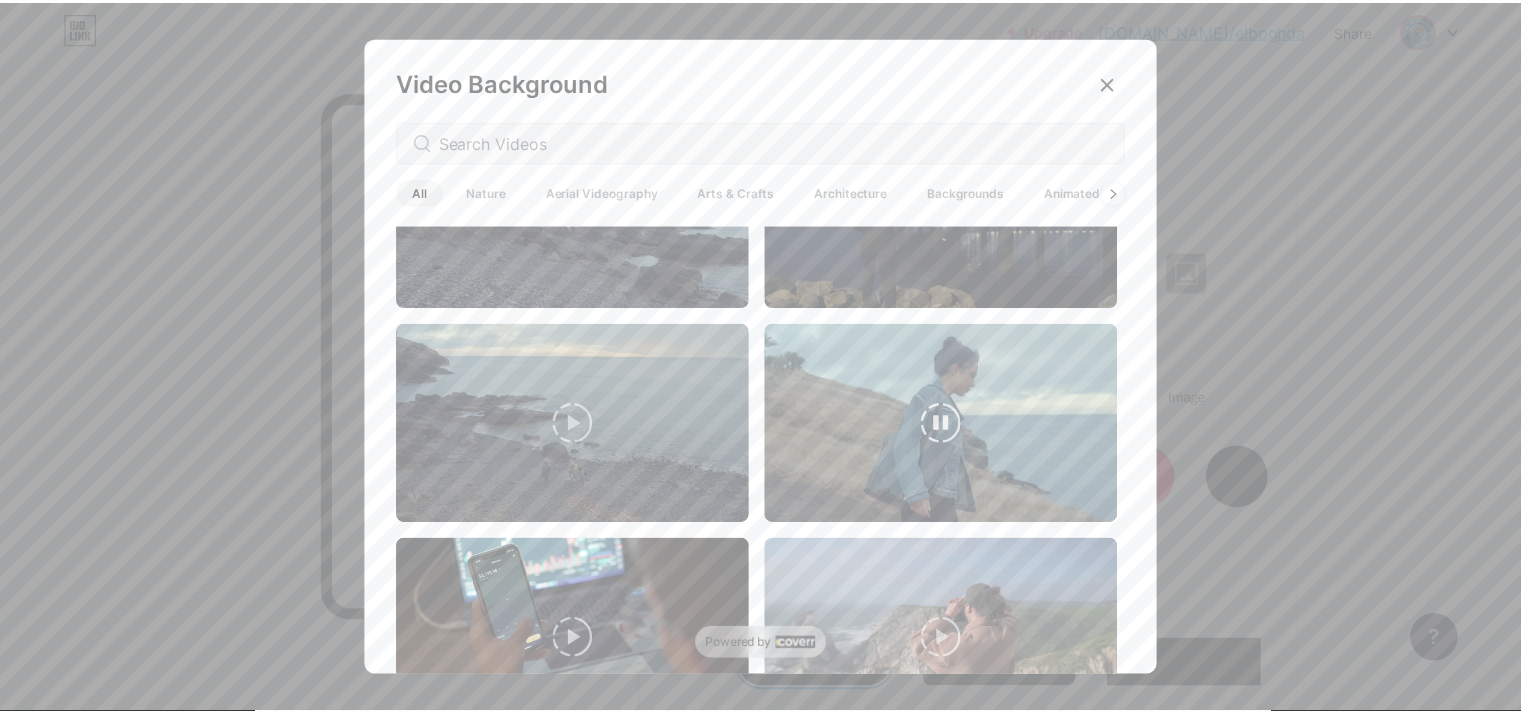 scroll, scrollTop: 1000, scrollLeft: 0, axis: vertical 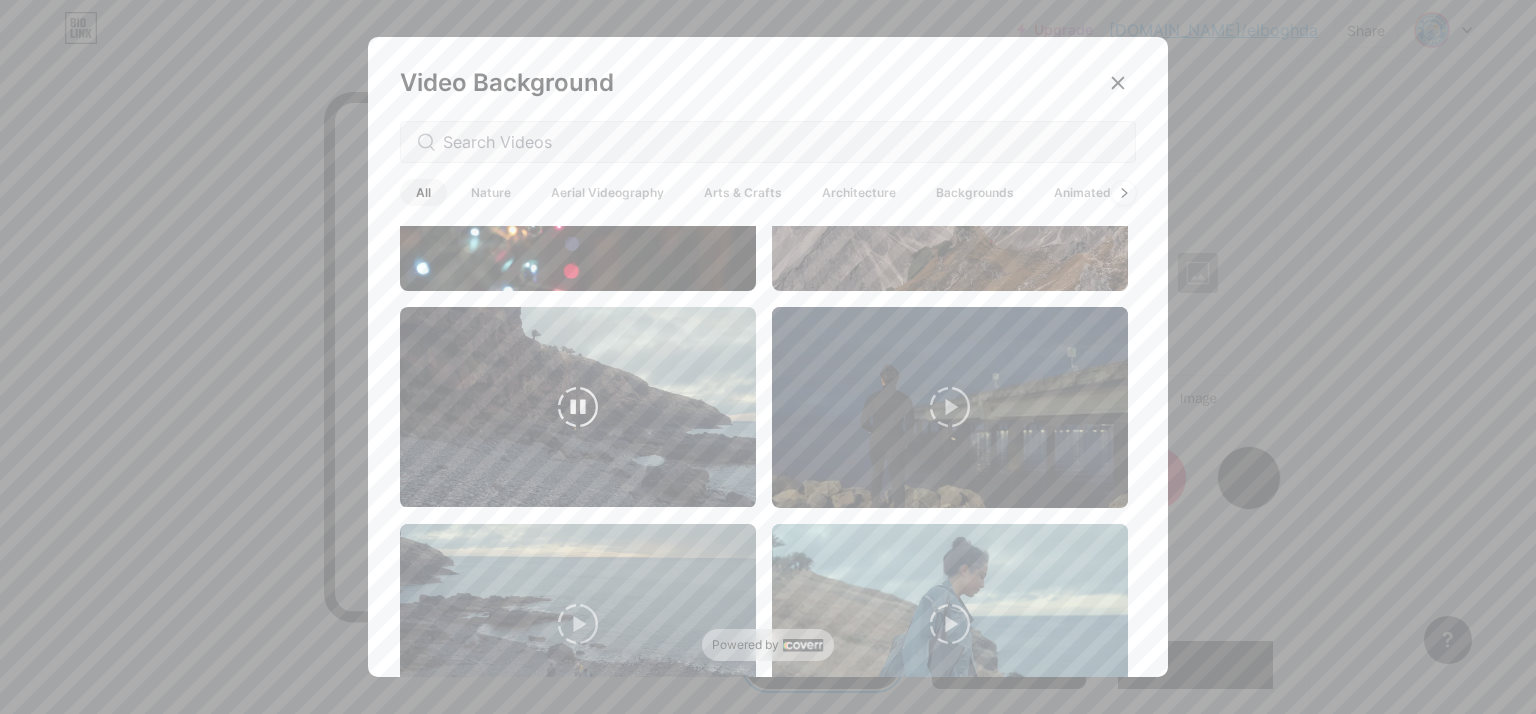click at bounding box center [578, 407] 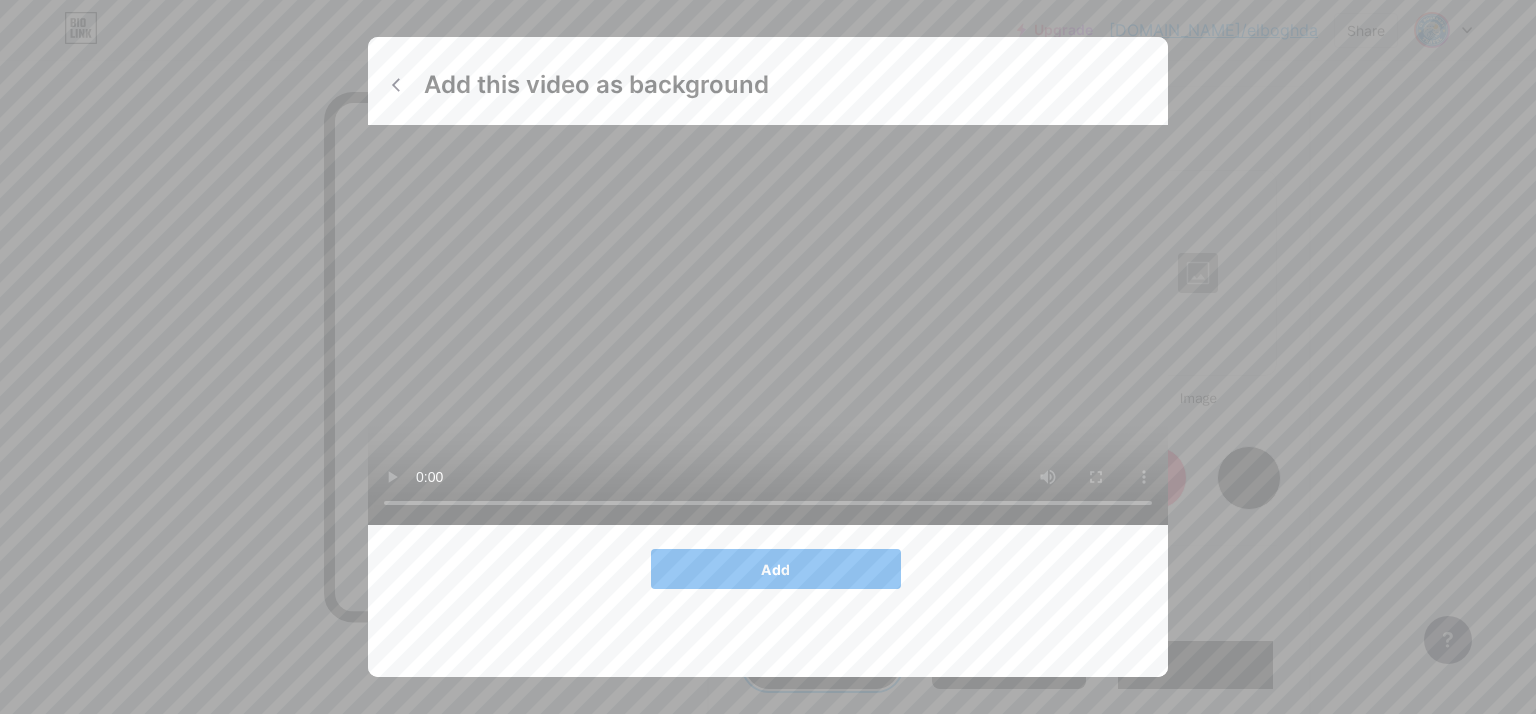 click on "Add" at bounding box center (776, 569) 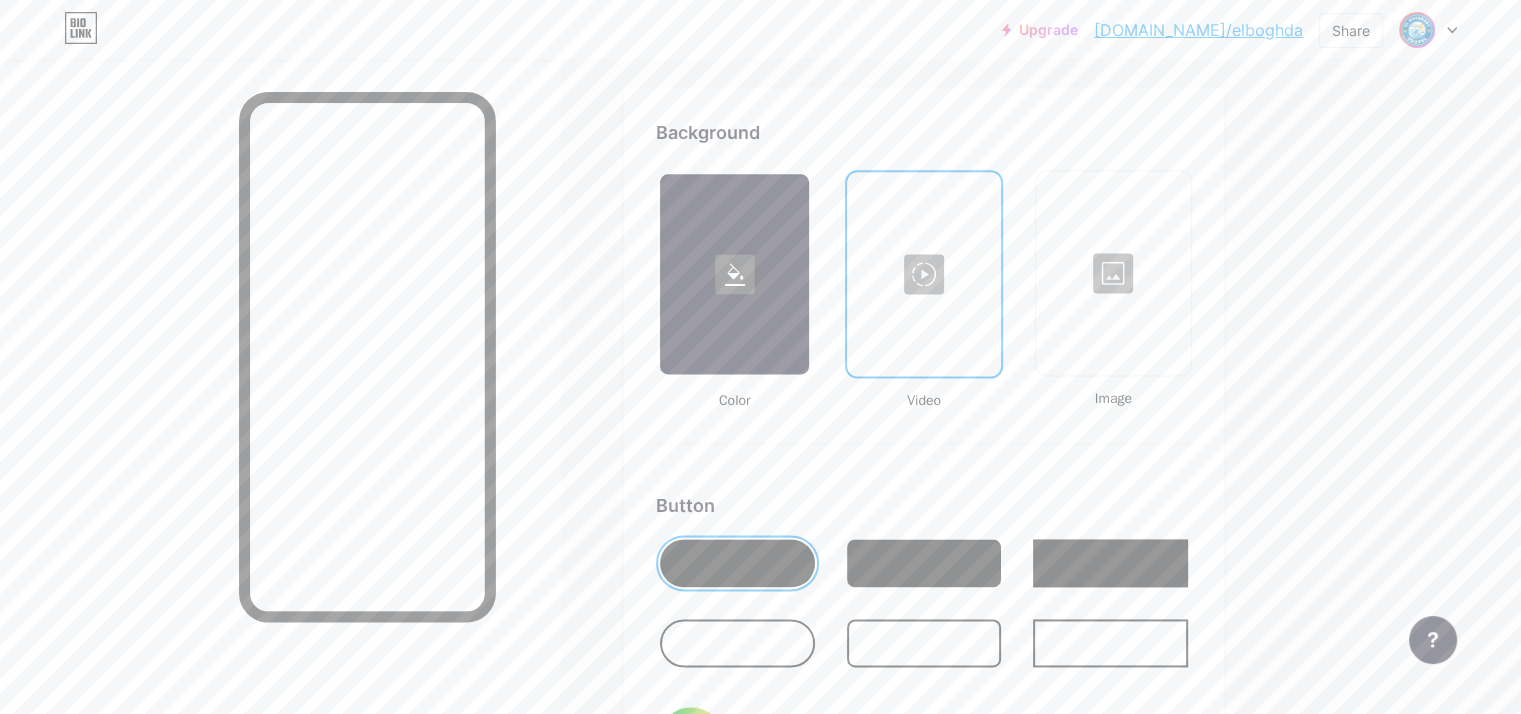 click at bounding box center [1113, 273] 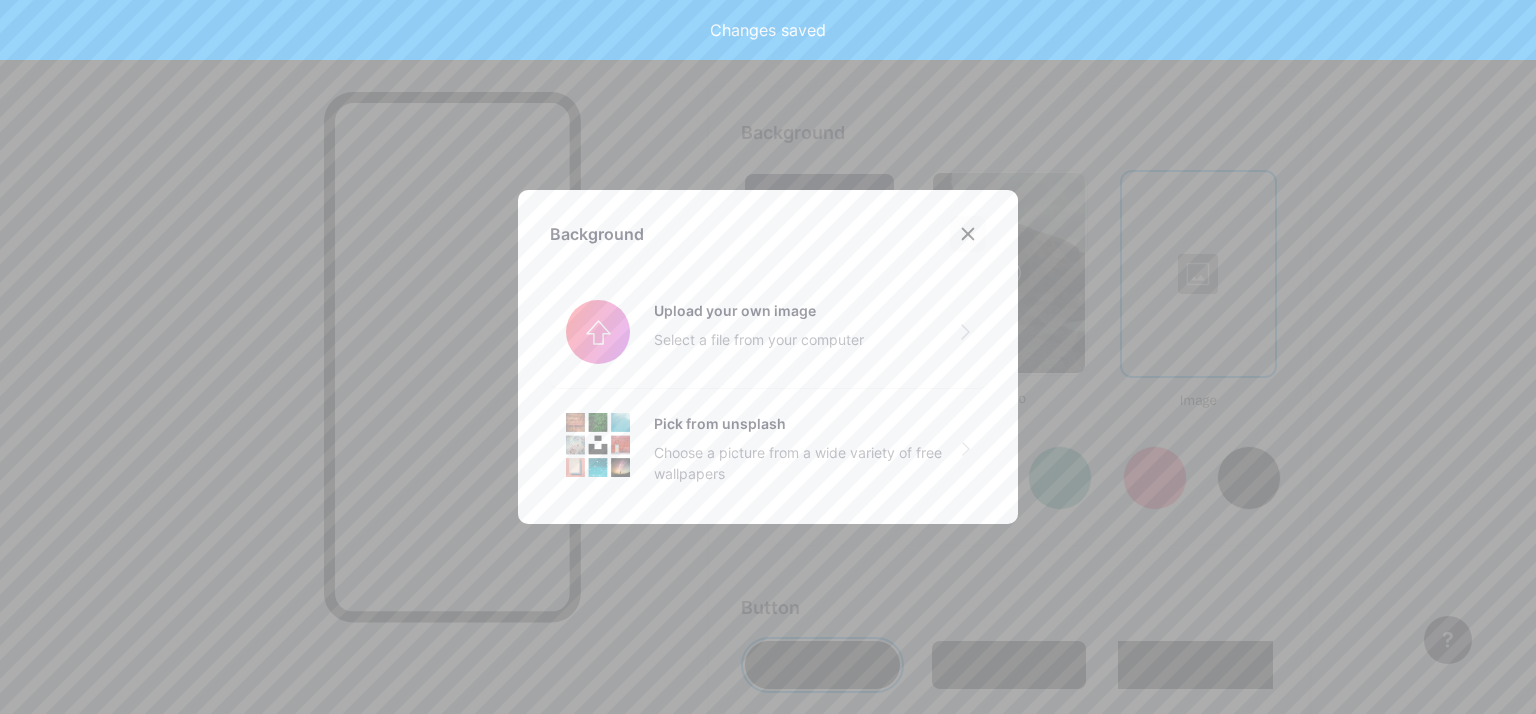 click at bounding box center (968, 234) 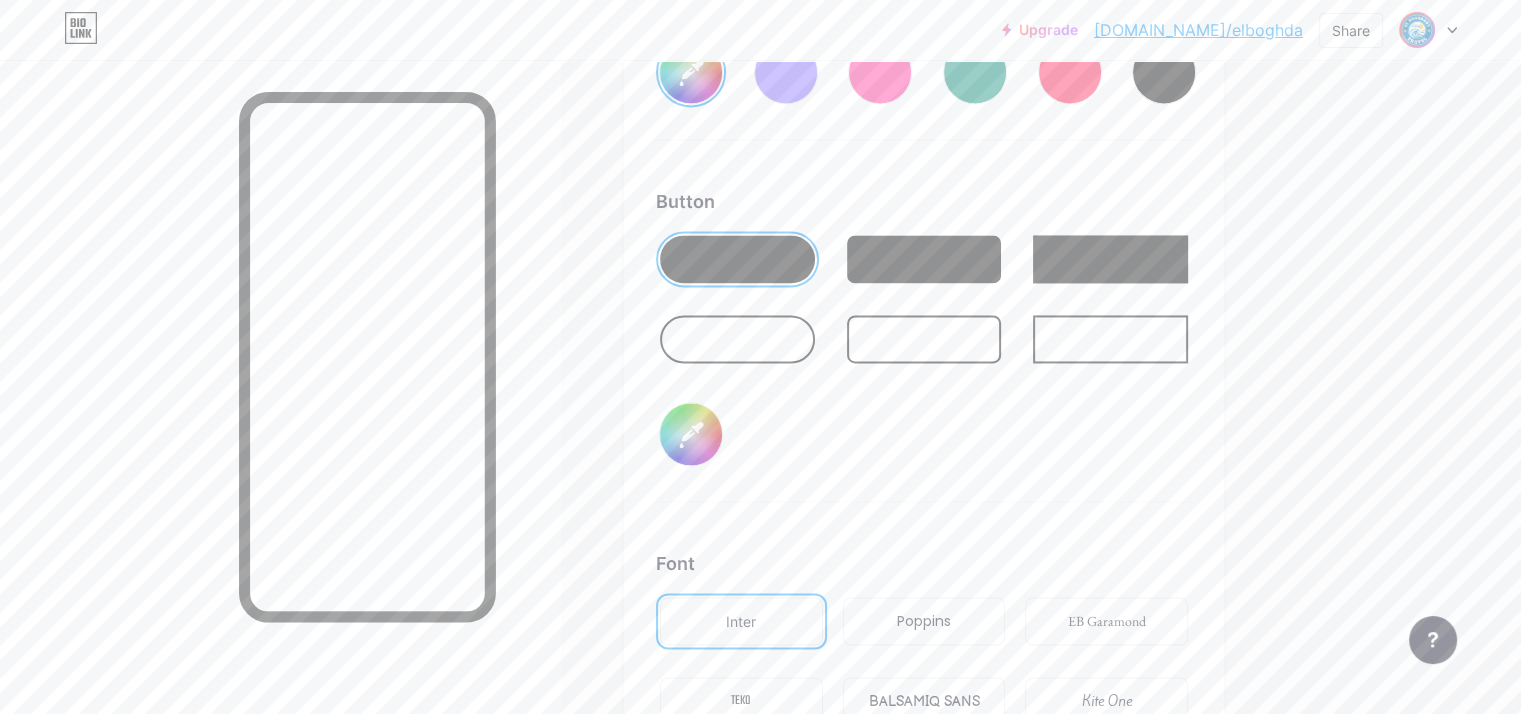 scroll, scrollTop: 3248, scrollLeft: 0, axis: vertical 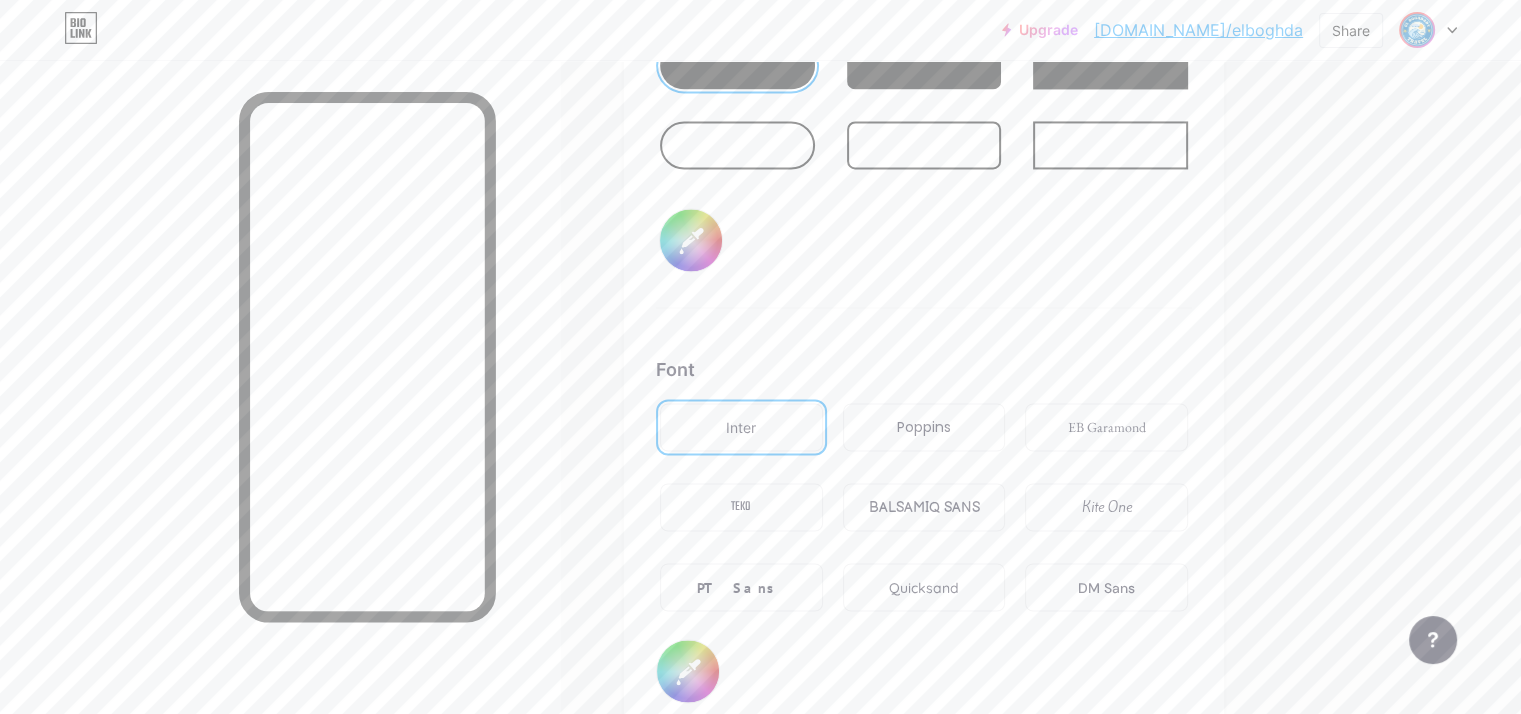 click on "BALSAMIQ SANS" at bounding box center (924, 507) 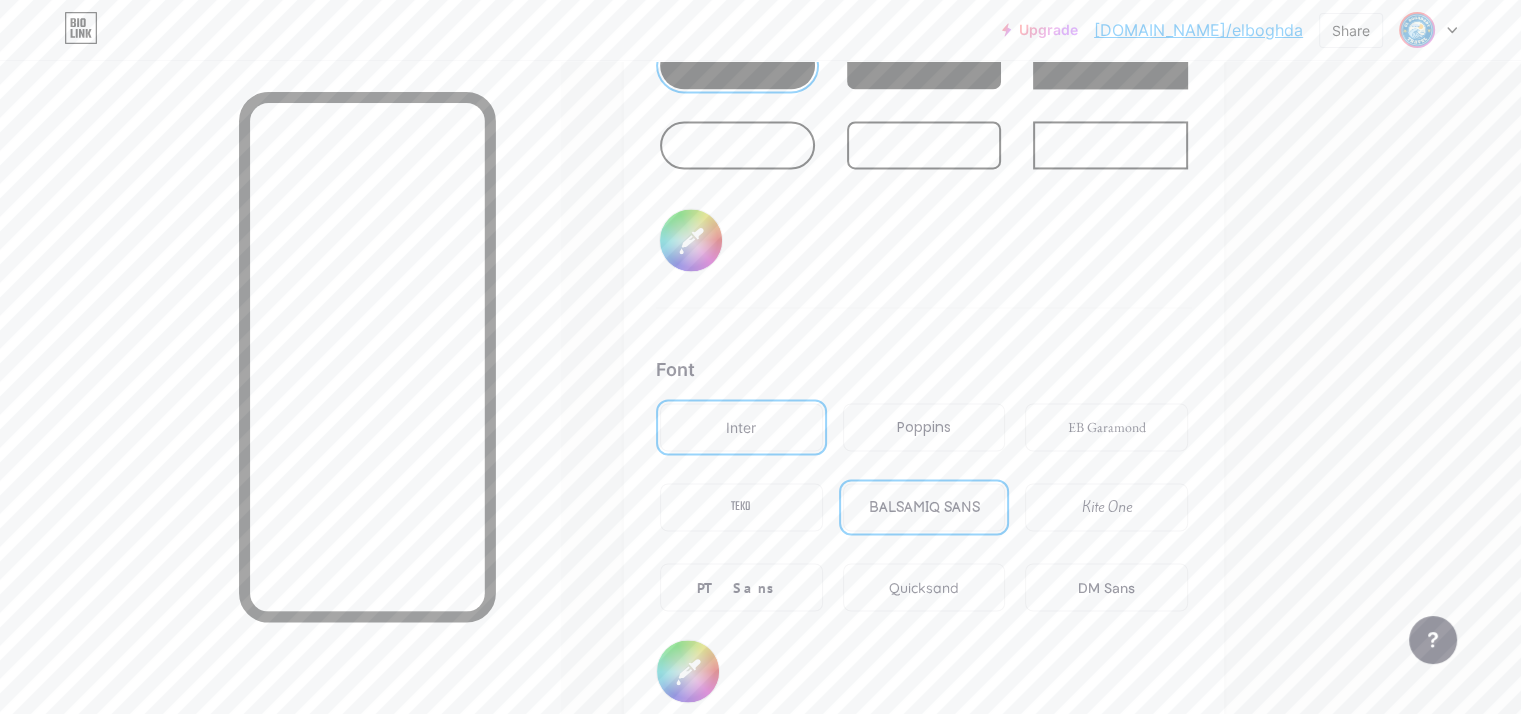 click at bounding box center [924, 145] 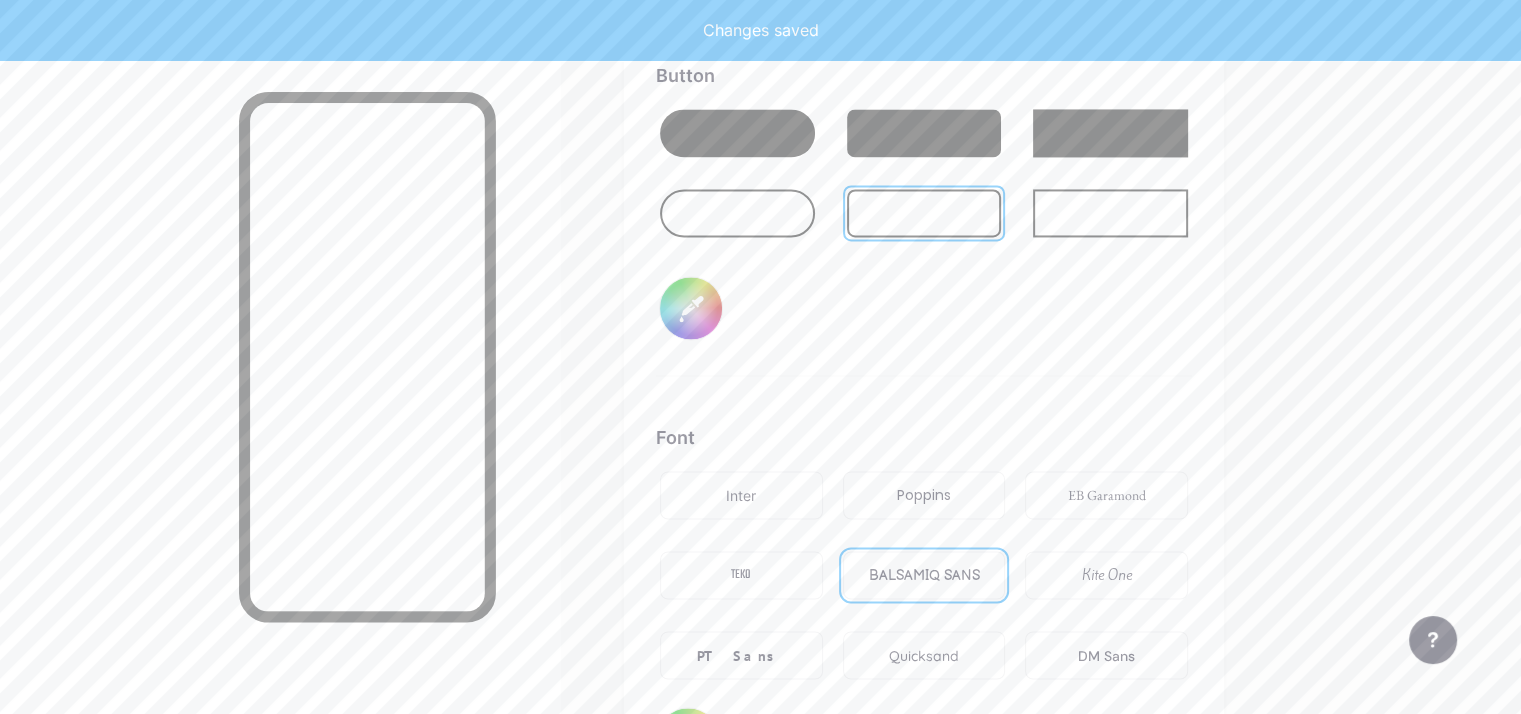 type on "#6babff" 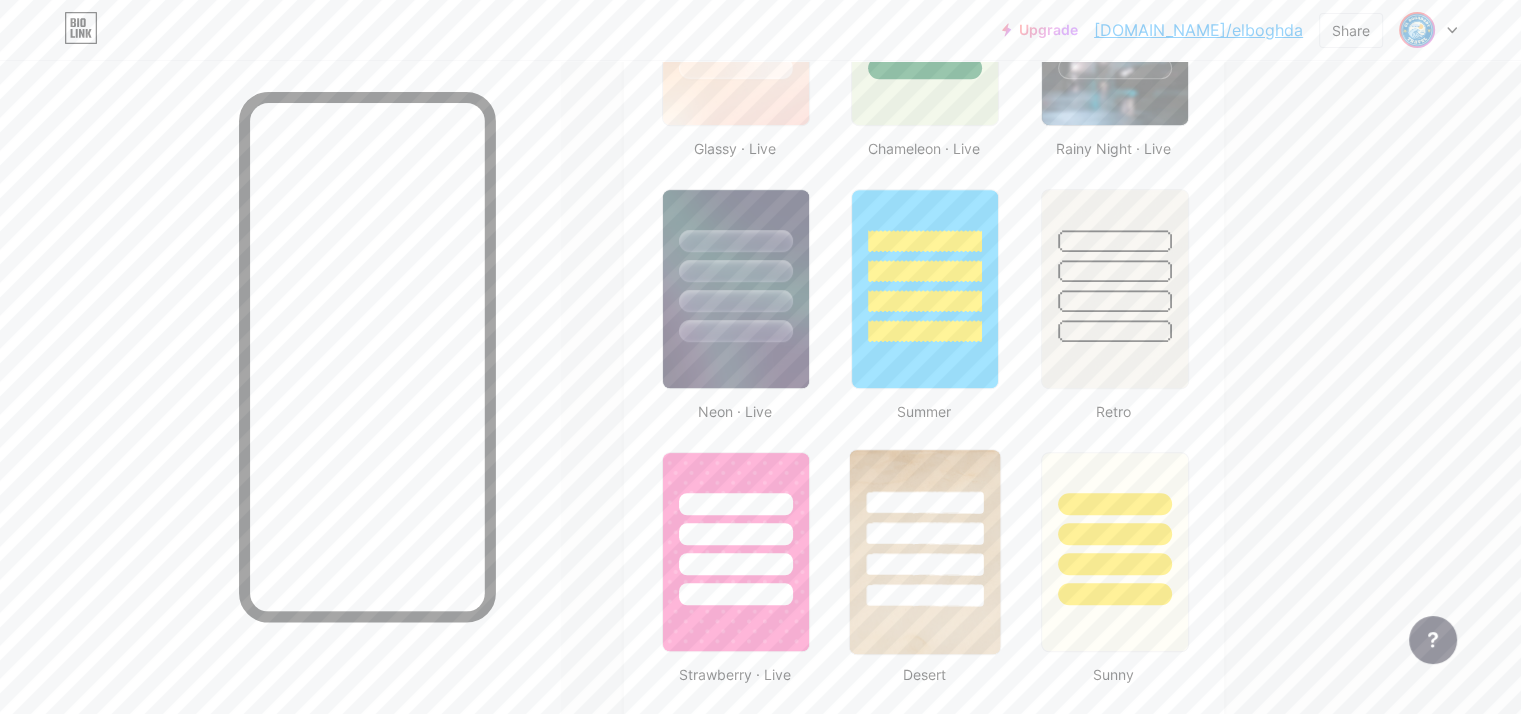 scroll, scrollTop: 1148, scrollLeft: 0, axis: vertical 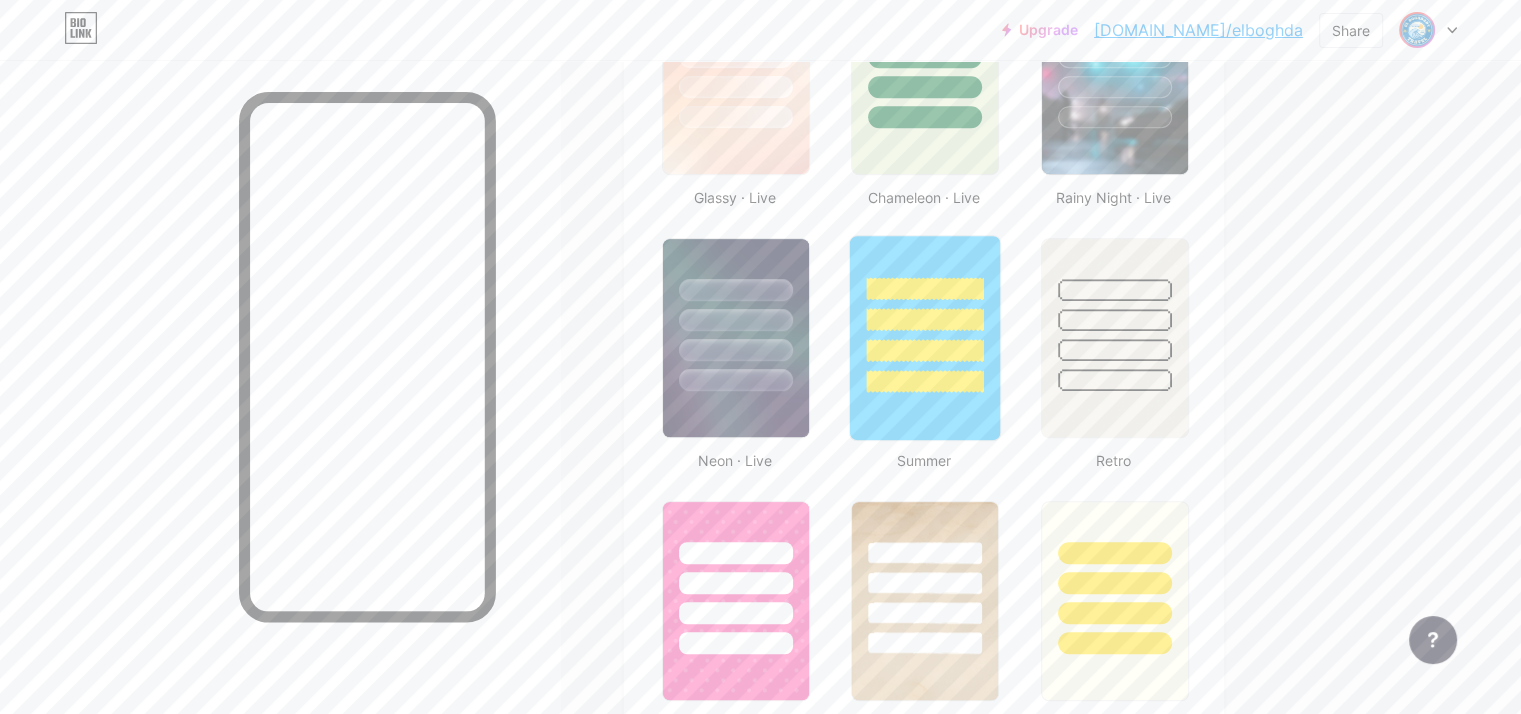 click at bounding box center (925, 314) 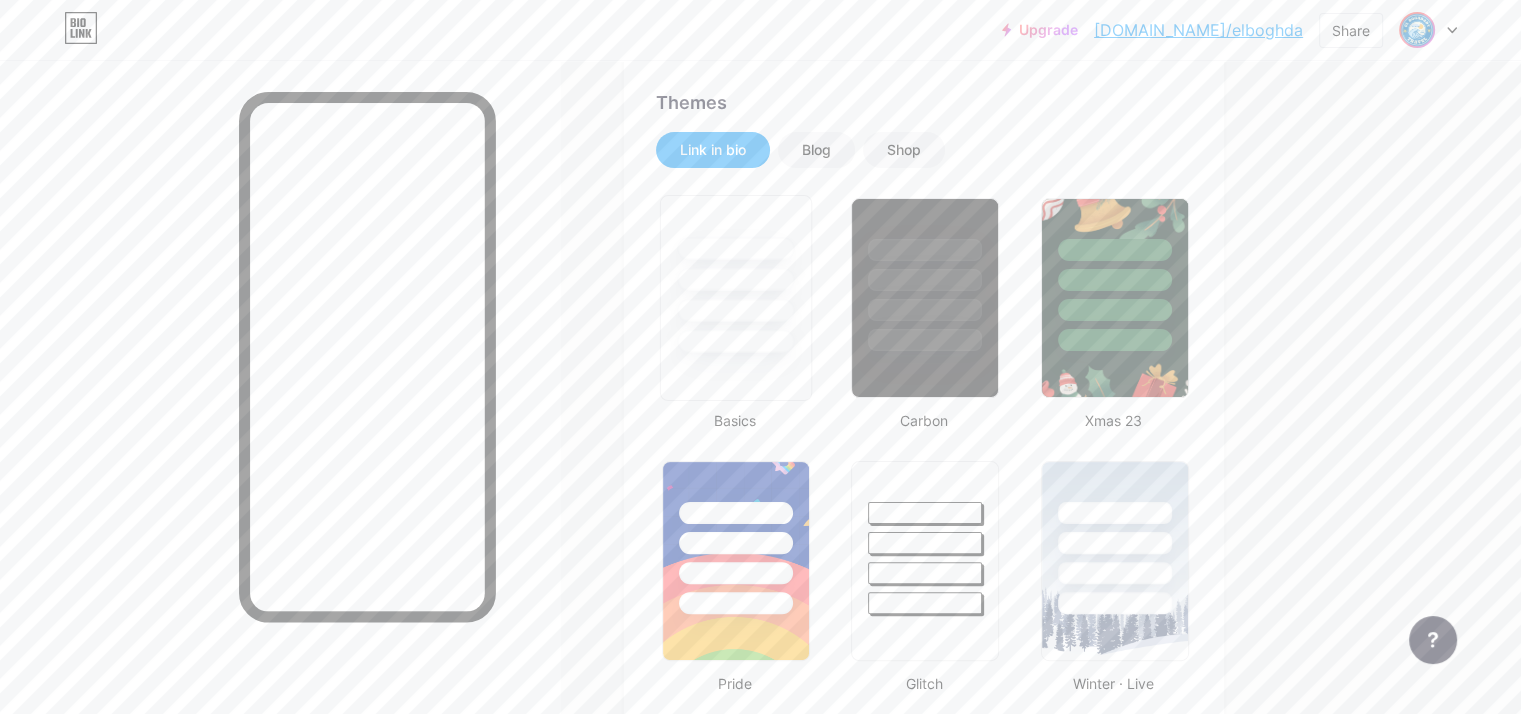 scroll, scrollTop: 400, scrollLeft: 0, axis: vertical 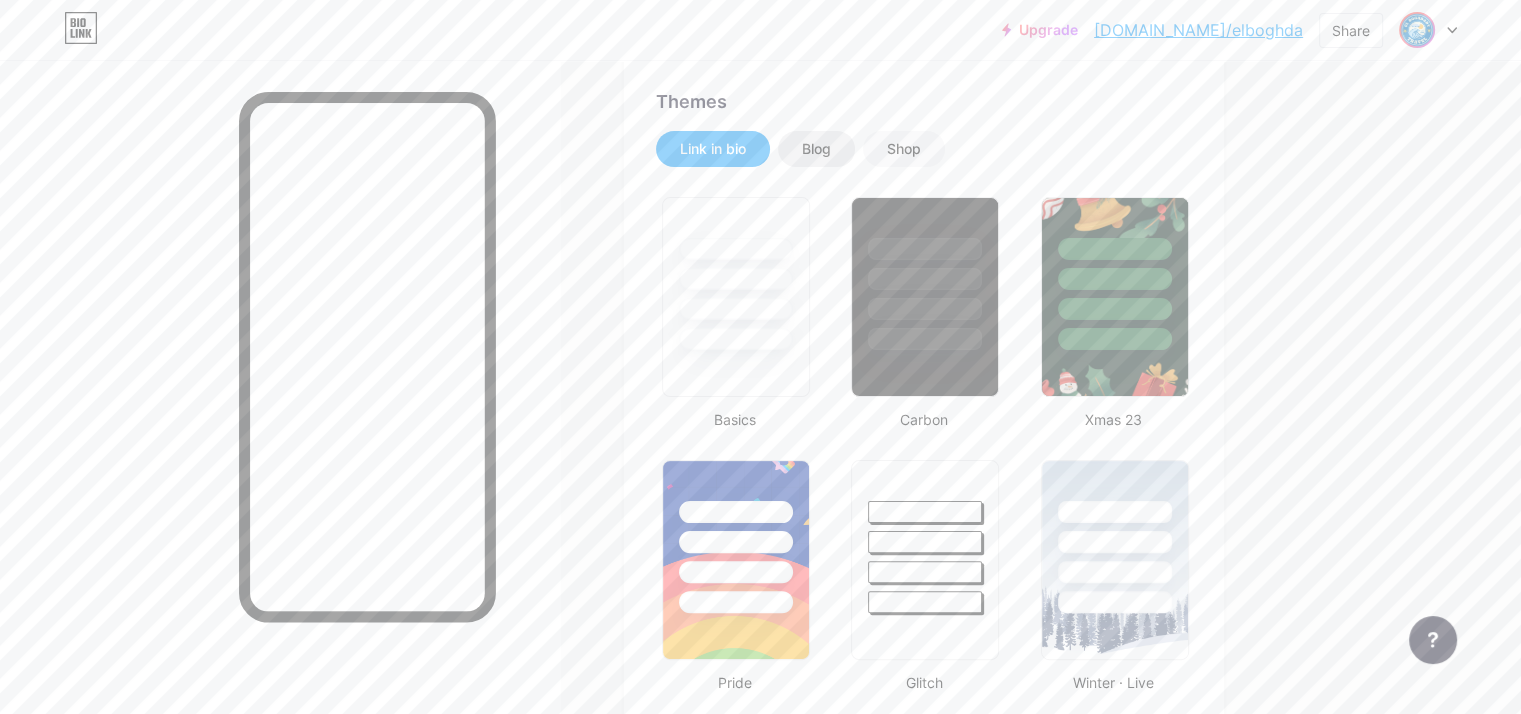 click on "Blog" at bounding box center (816, 149) 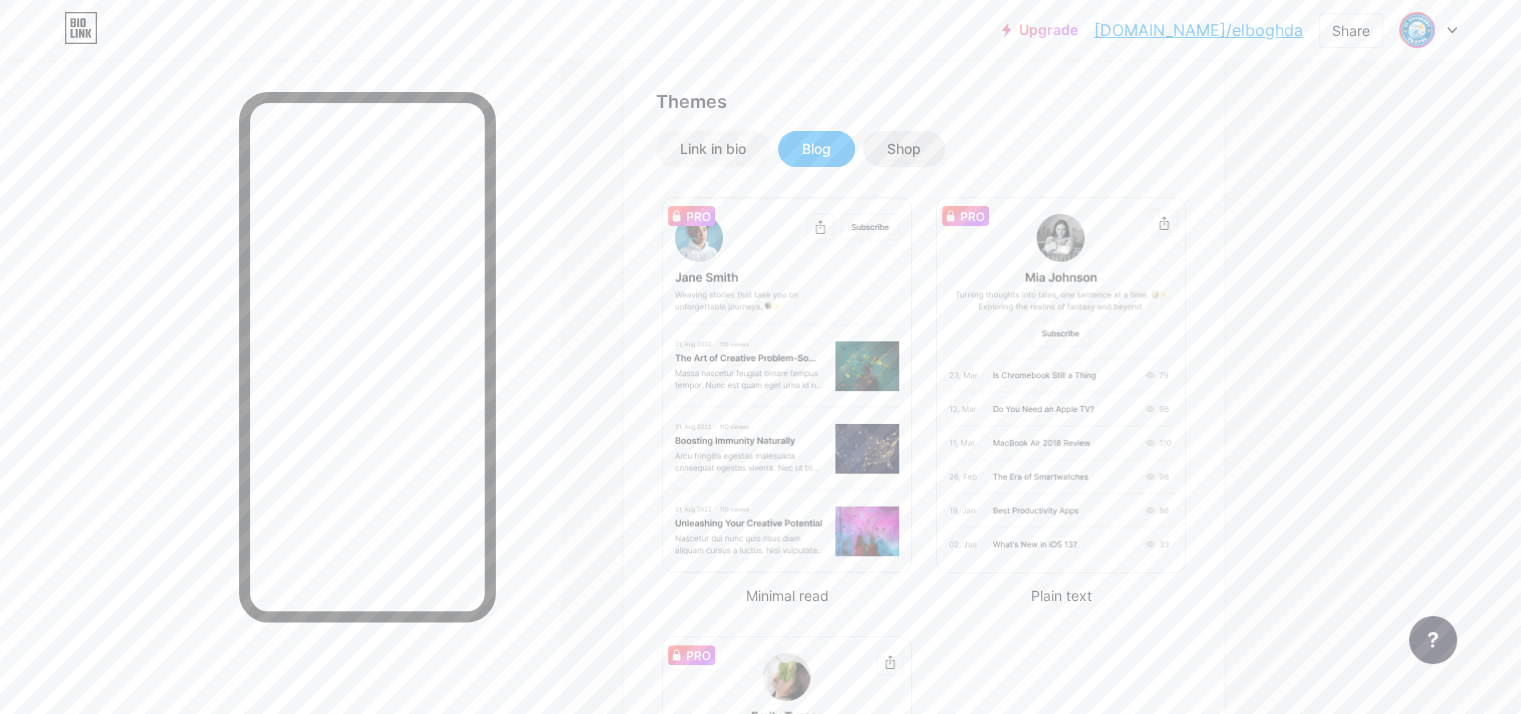 click on "Shop" at bounding box center [904, 149] 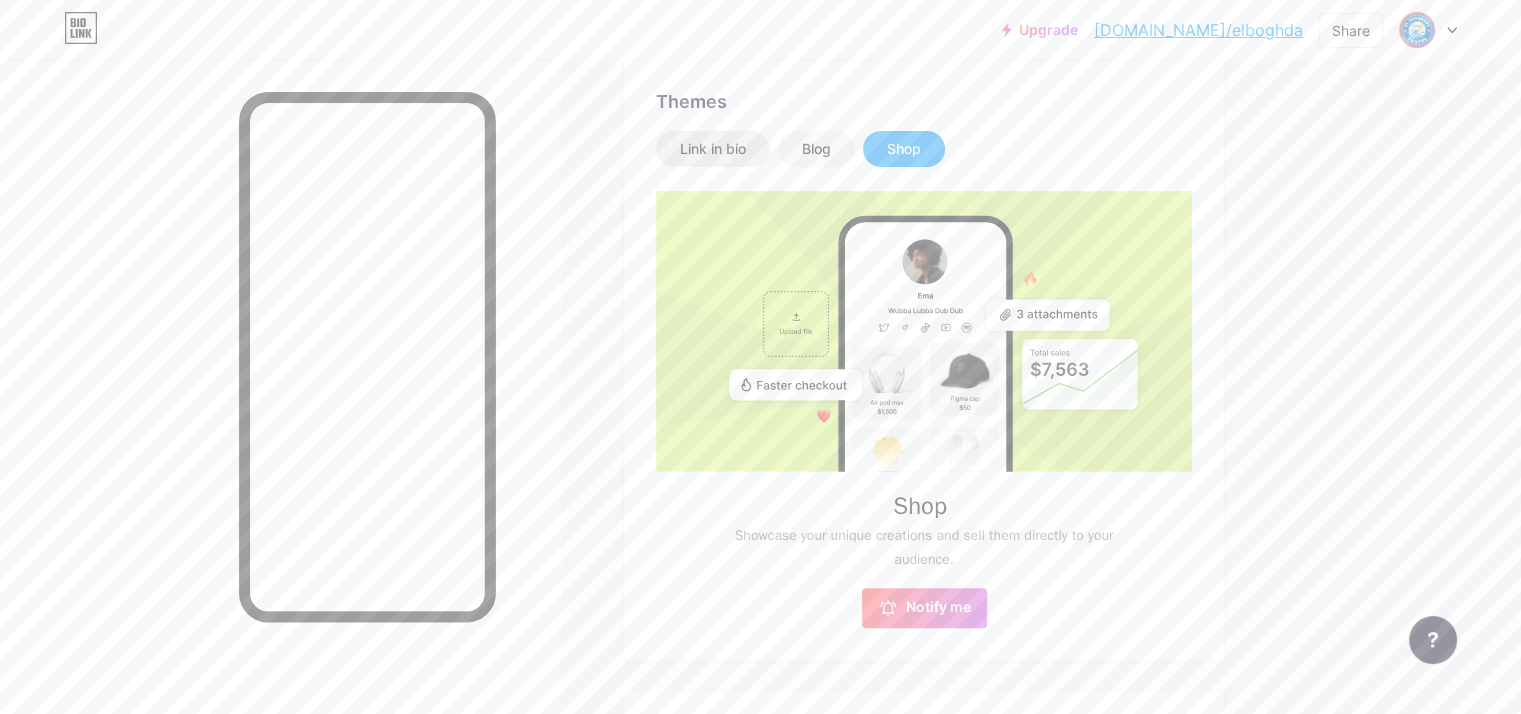 click on "Link in bio" at bounding box center (713, 149) 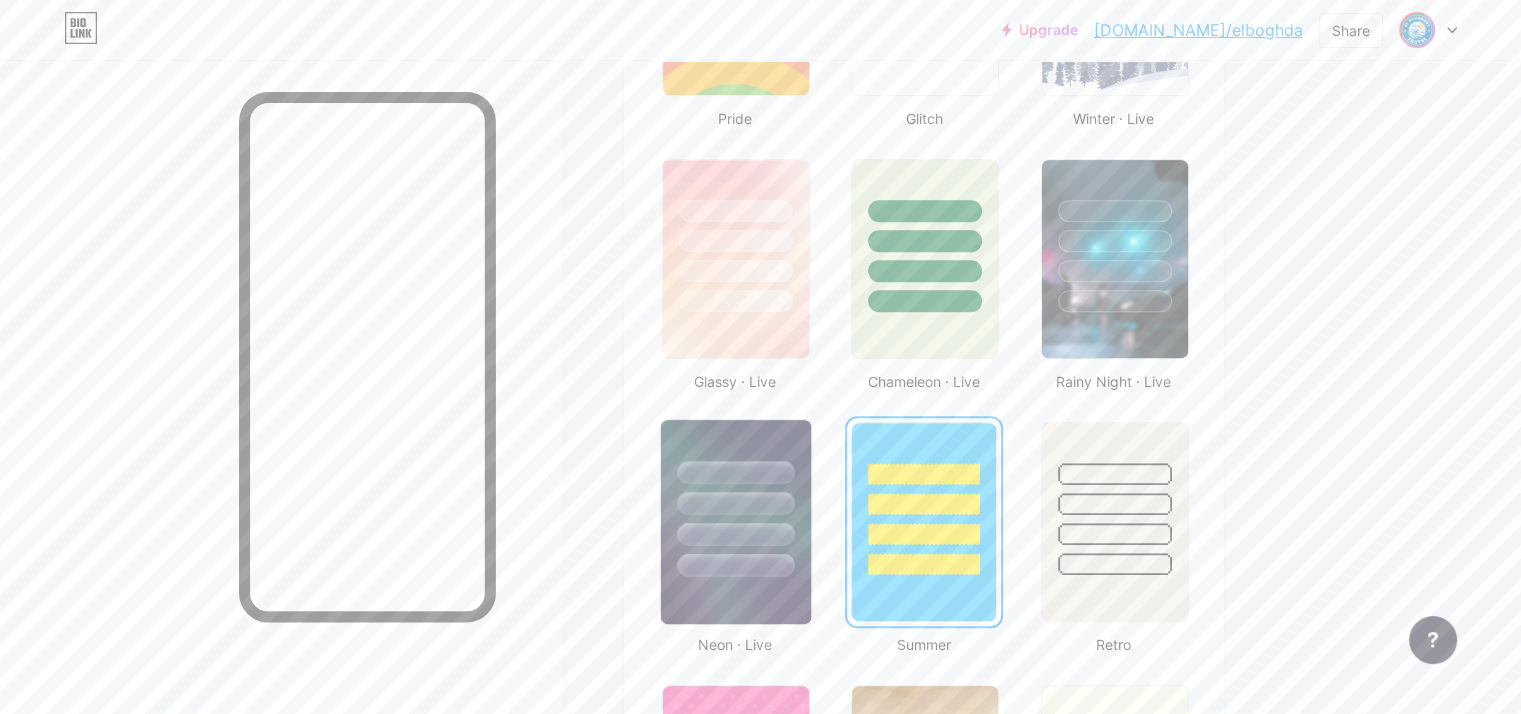scroll, scrollTop: 1000, scrollLeft: 0, axis: vertical 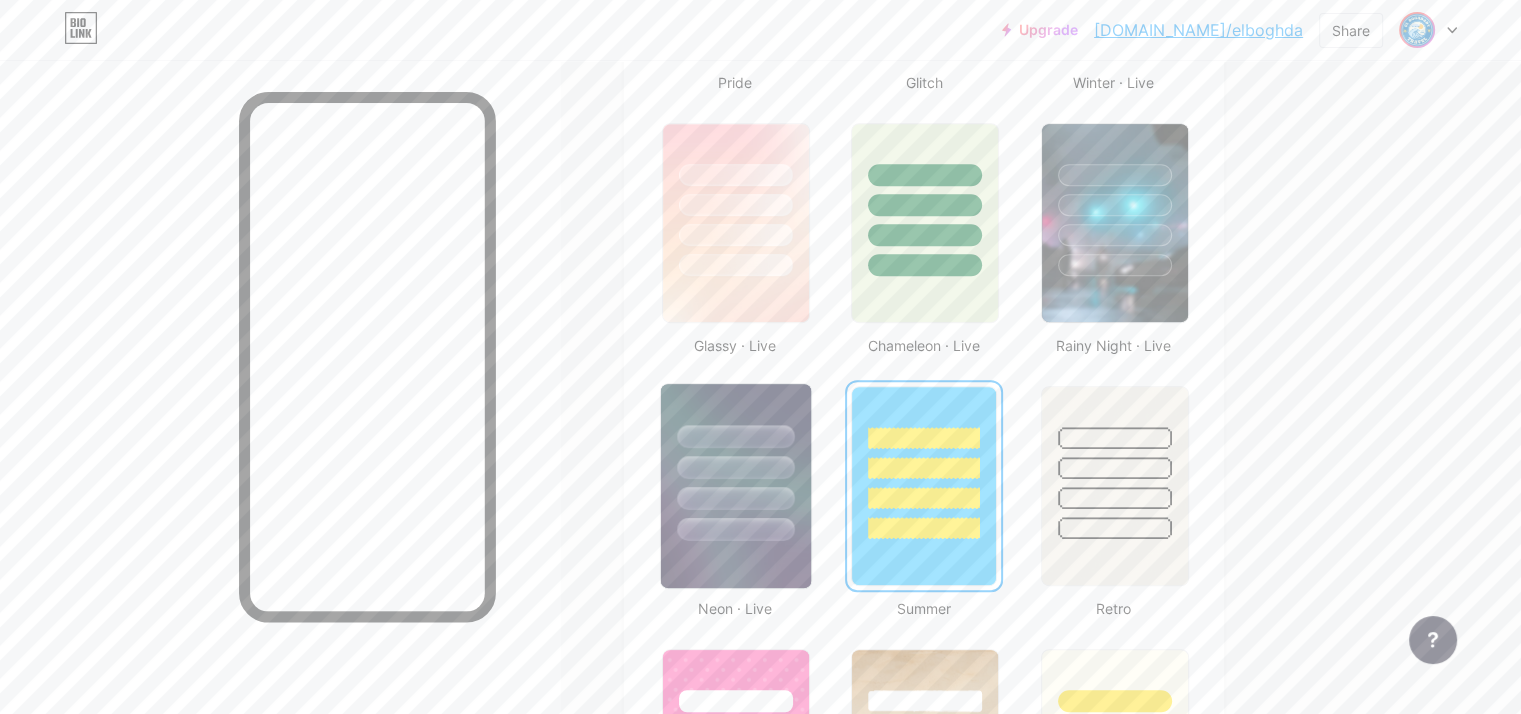 click at bounding box center (735, 498) 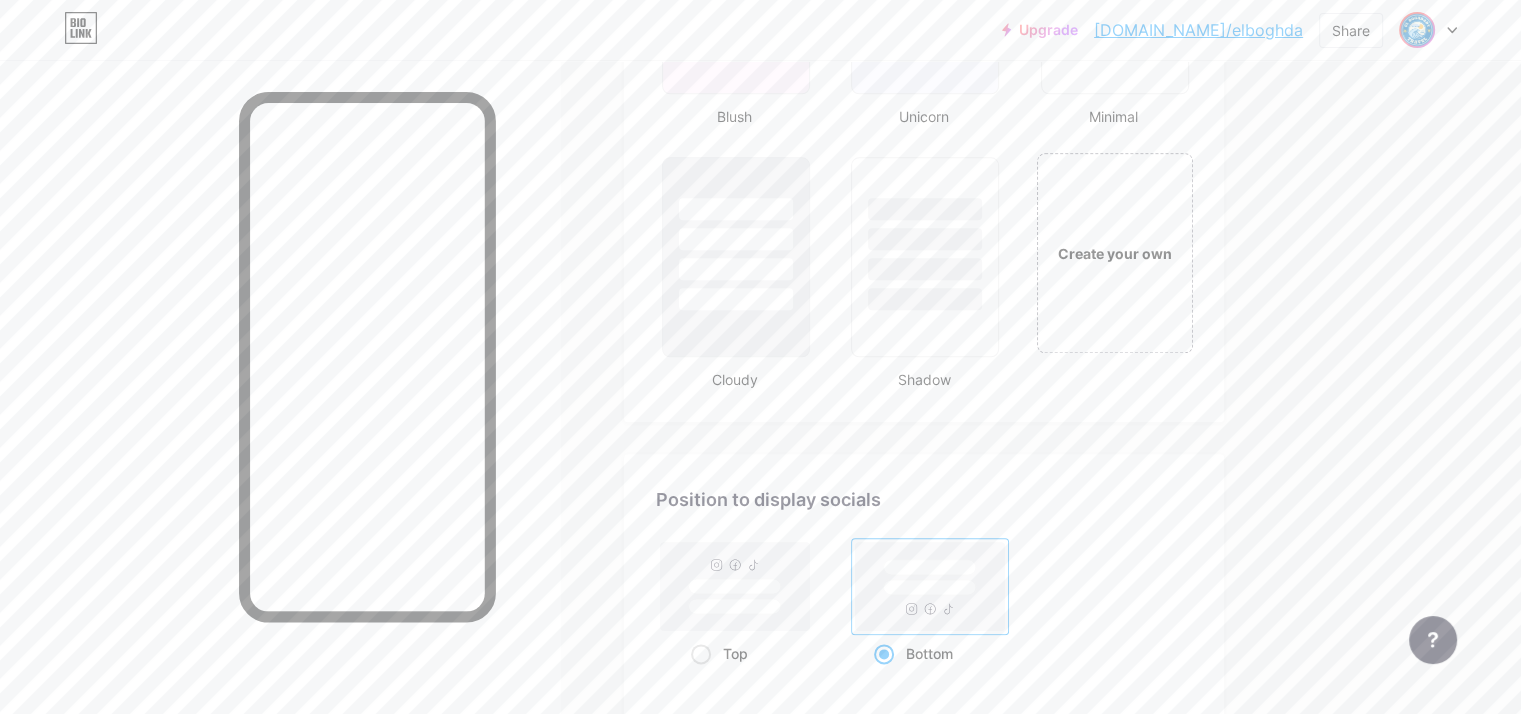 scroll, scrollTop: 2600, scrollLeft: 0, axis: vertical 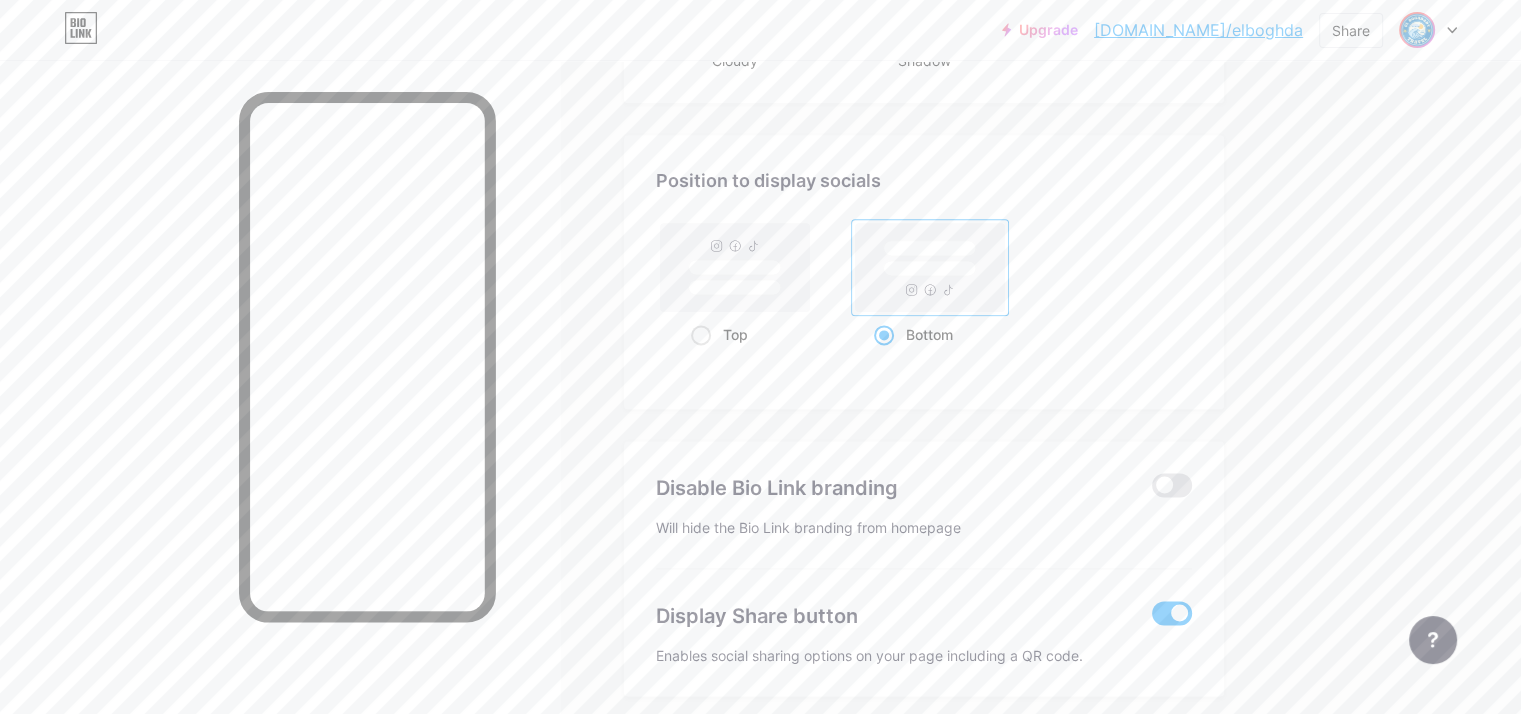 click on "Disable Bio Link branding" at bounding box center (924, 488) 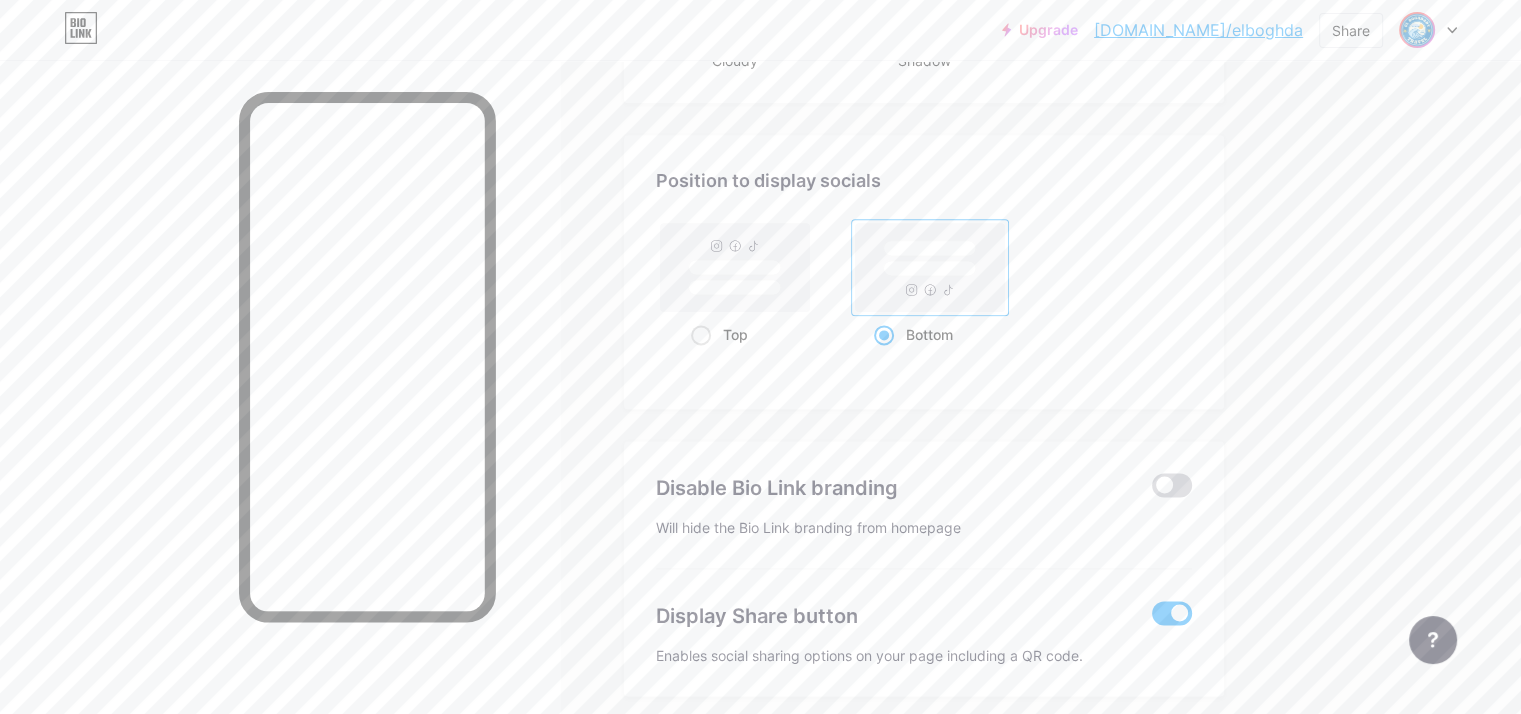click at bounding box center [1172, 485] 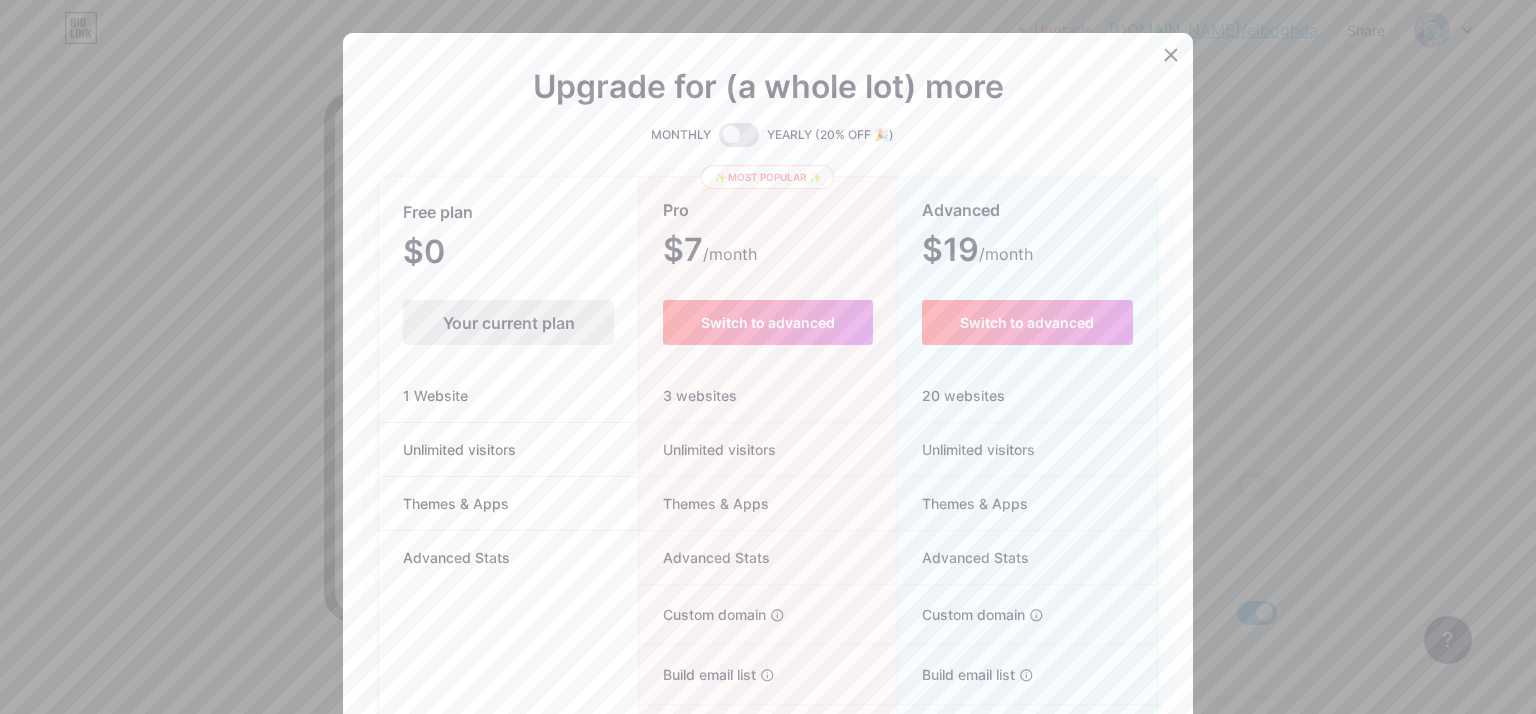 click at bounding box center [1171, 55] 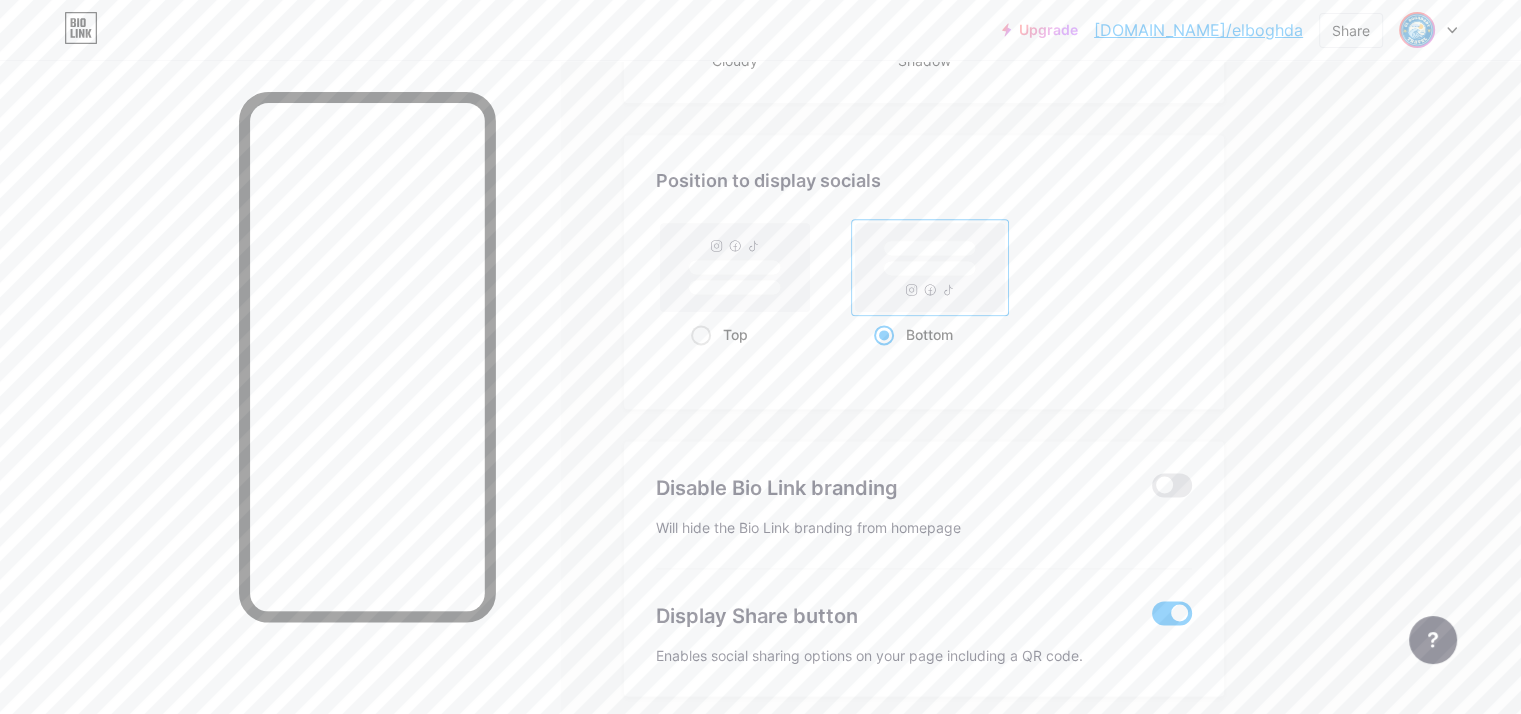 click on "Will hide the Bio Link branding from homepage" at bounding box center [924, 527] 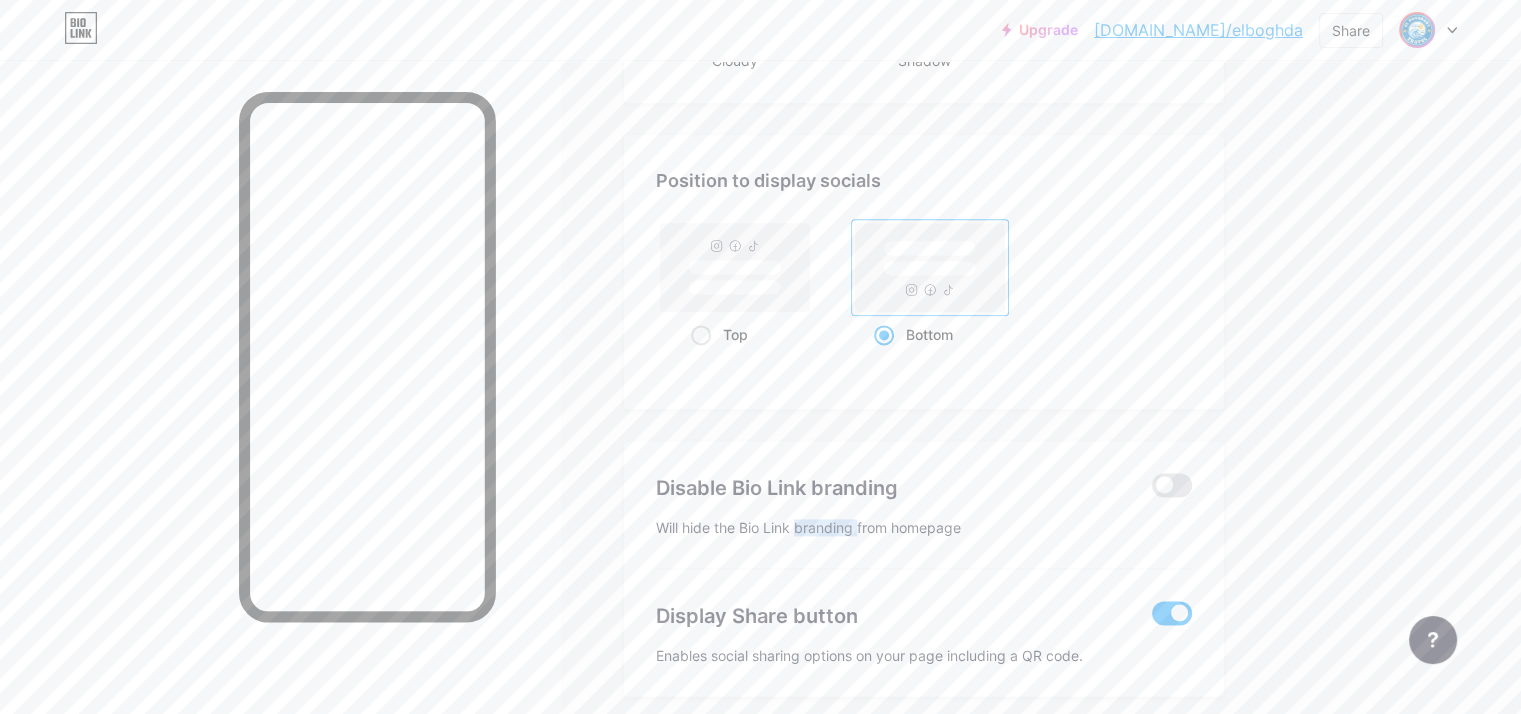 click on "Will hide the Bio Link branding from homepage" at bounding box center (924, 527) 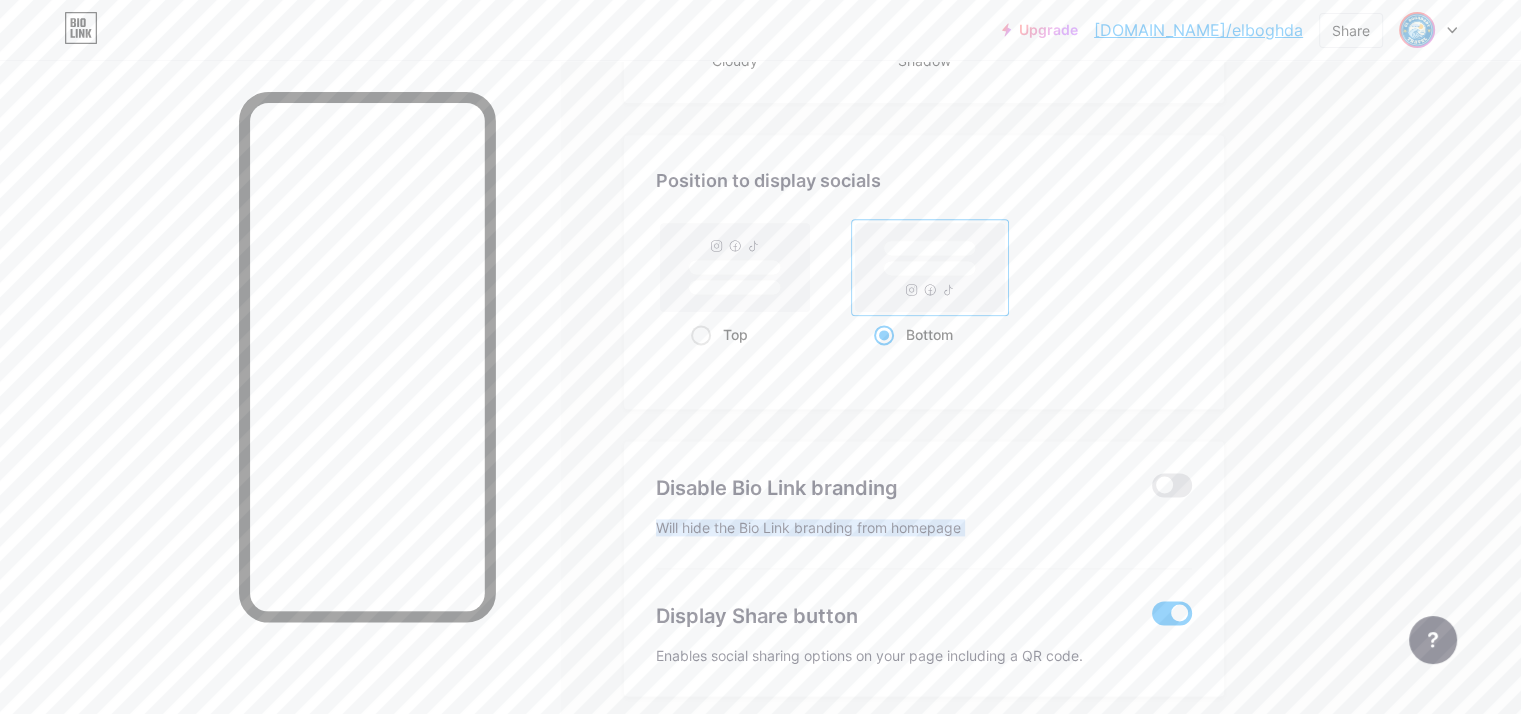 click on "Will hide the Bio Link branding from homepage" at bounding box center (924, 527) 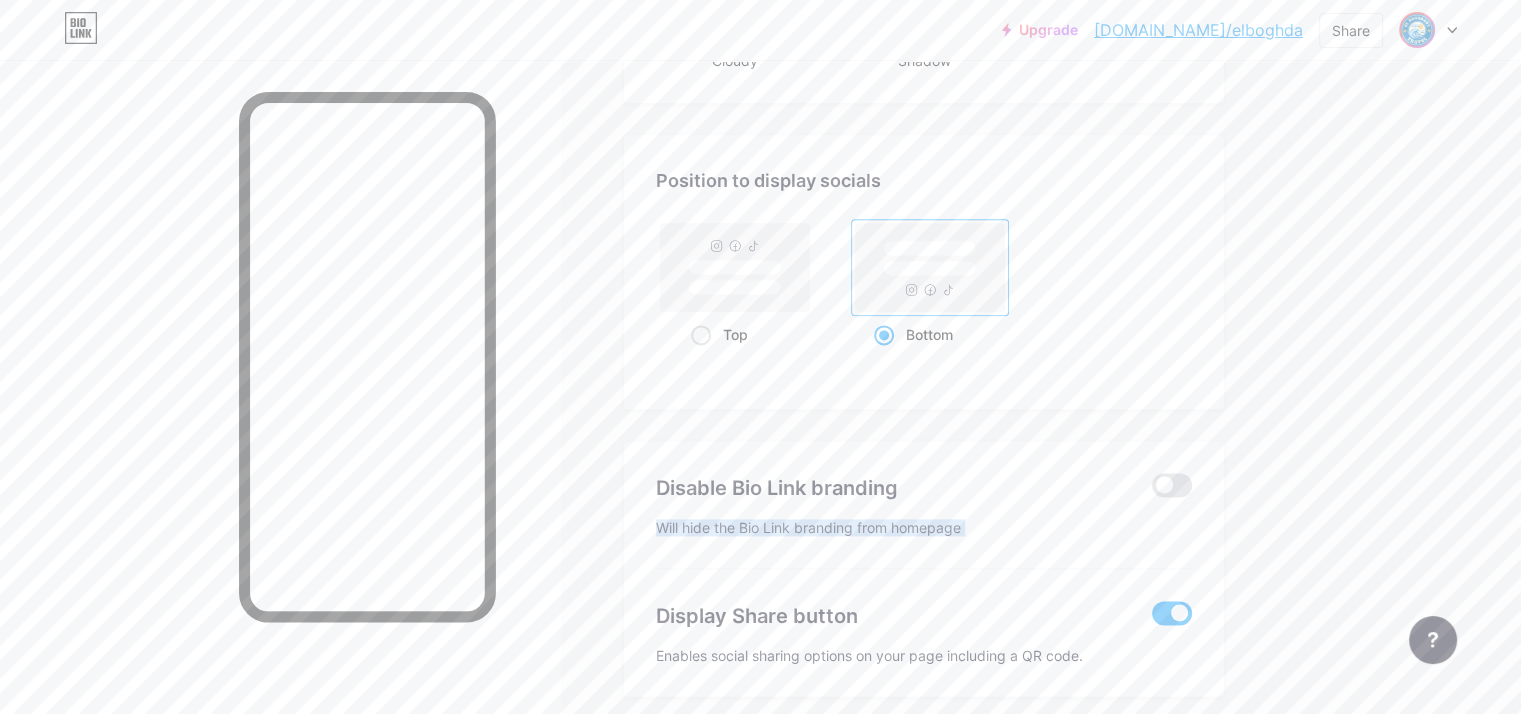 click on "Will hide the Bio Link branding from homepage" at bounding box center (924, 527) 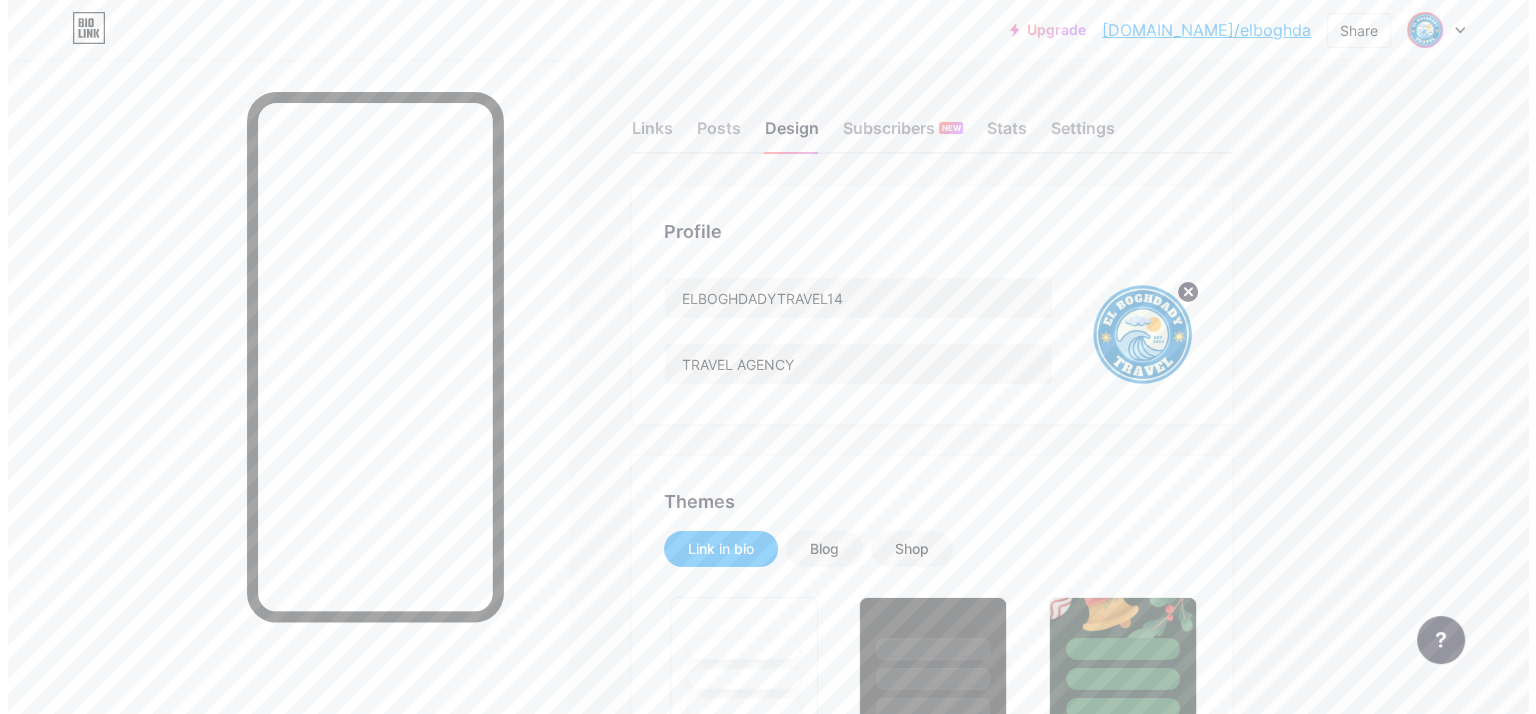 scroll, scrollTop: 0, scrollLeft: 0, axis: both 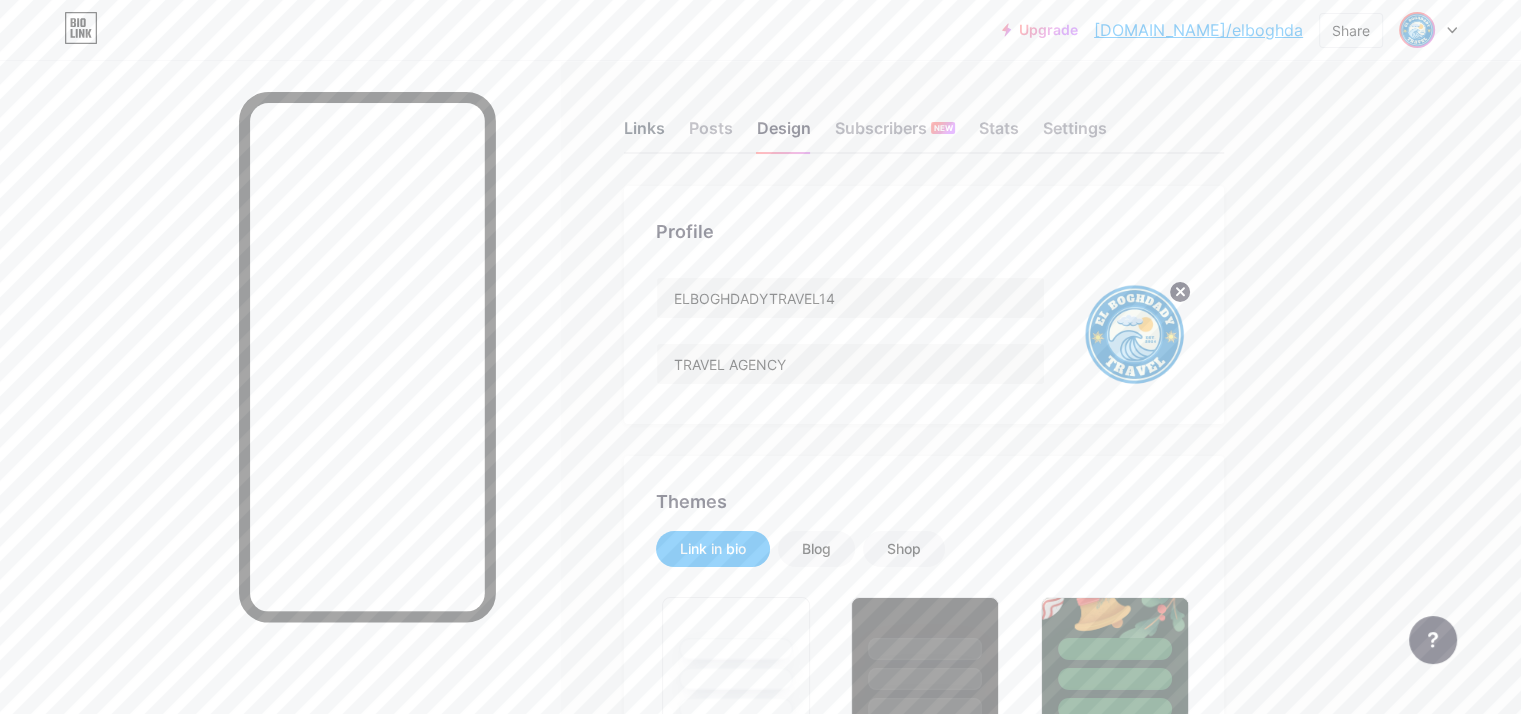 click on "Links" at bounding box center [644, 134] 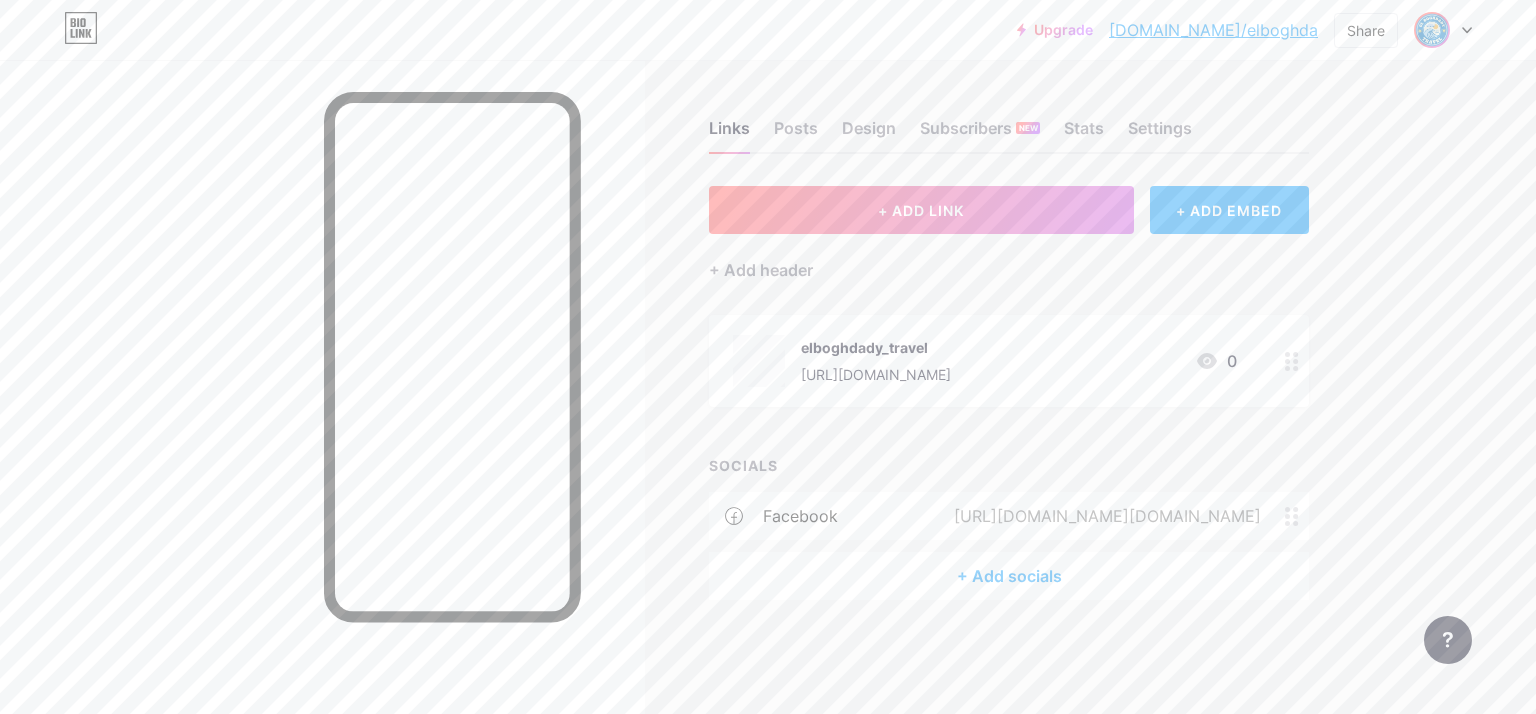 click on "elboghdady_travel
[URL][DOMAIN_NAME]" at bounding box center (876, 361) 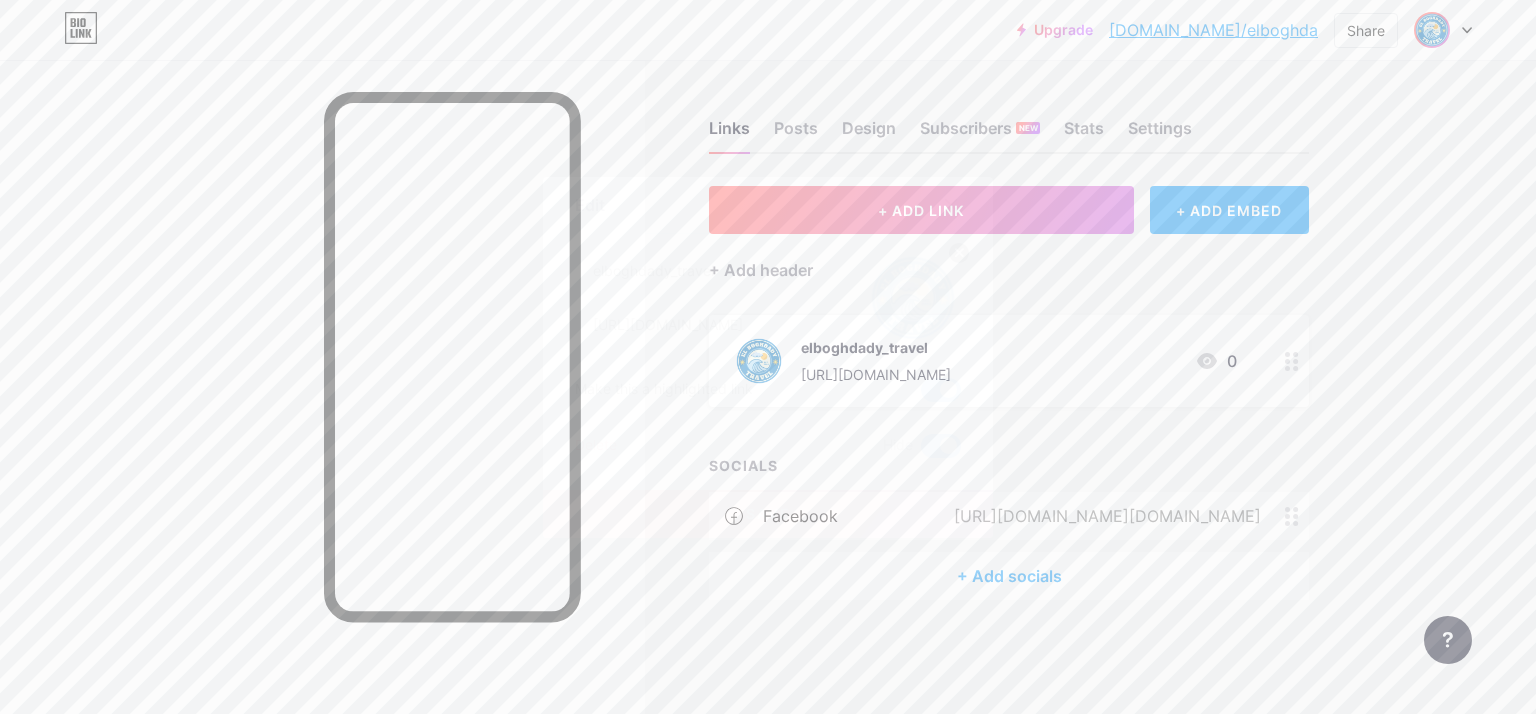 click on "Save" at bounding box center (768, 514) 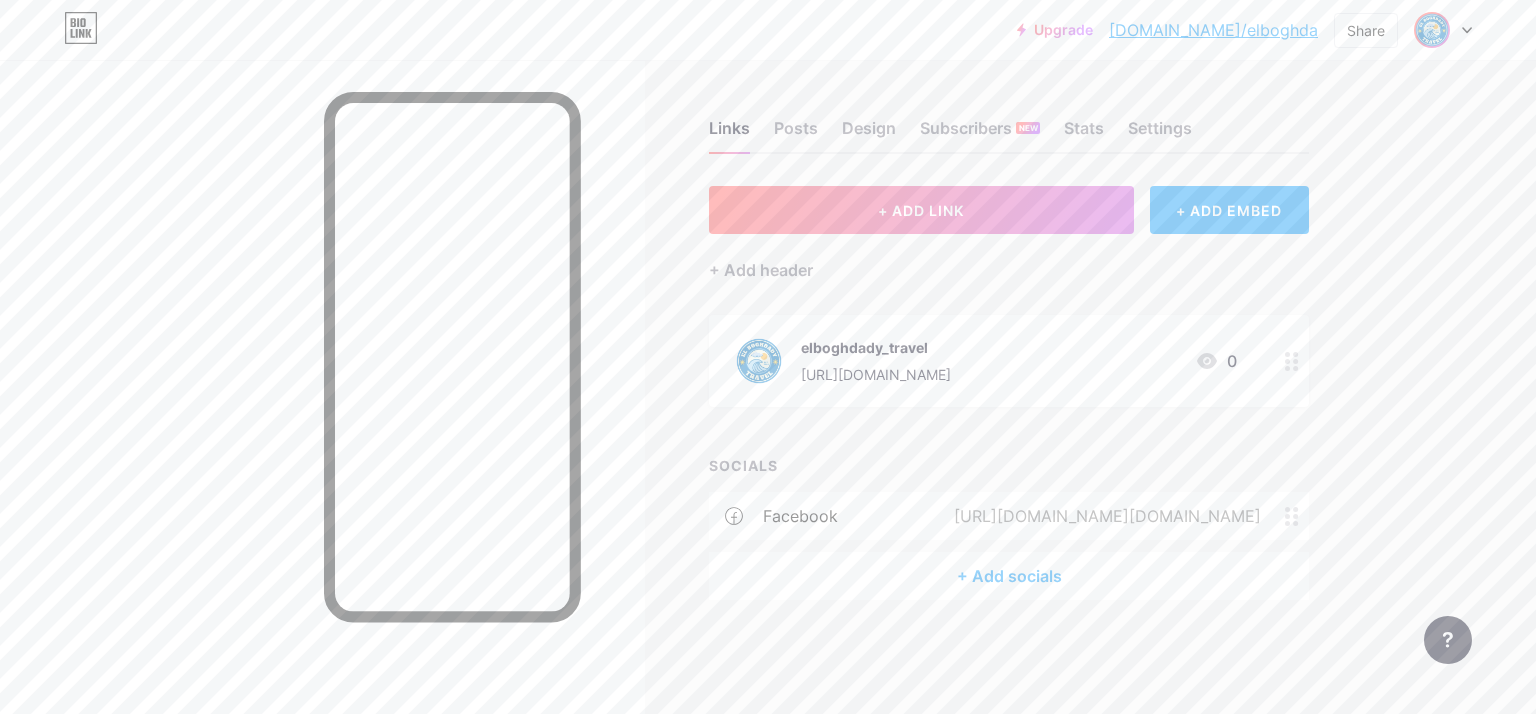 click on "SOCIALS
facebook
[URL][DOMAIN_NAME][DOMAIN_NAME]               + Add socials" at bounding box center (1009, 527) 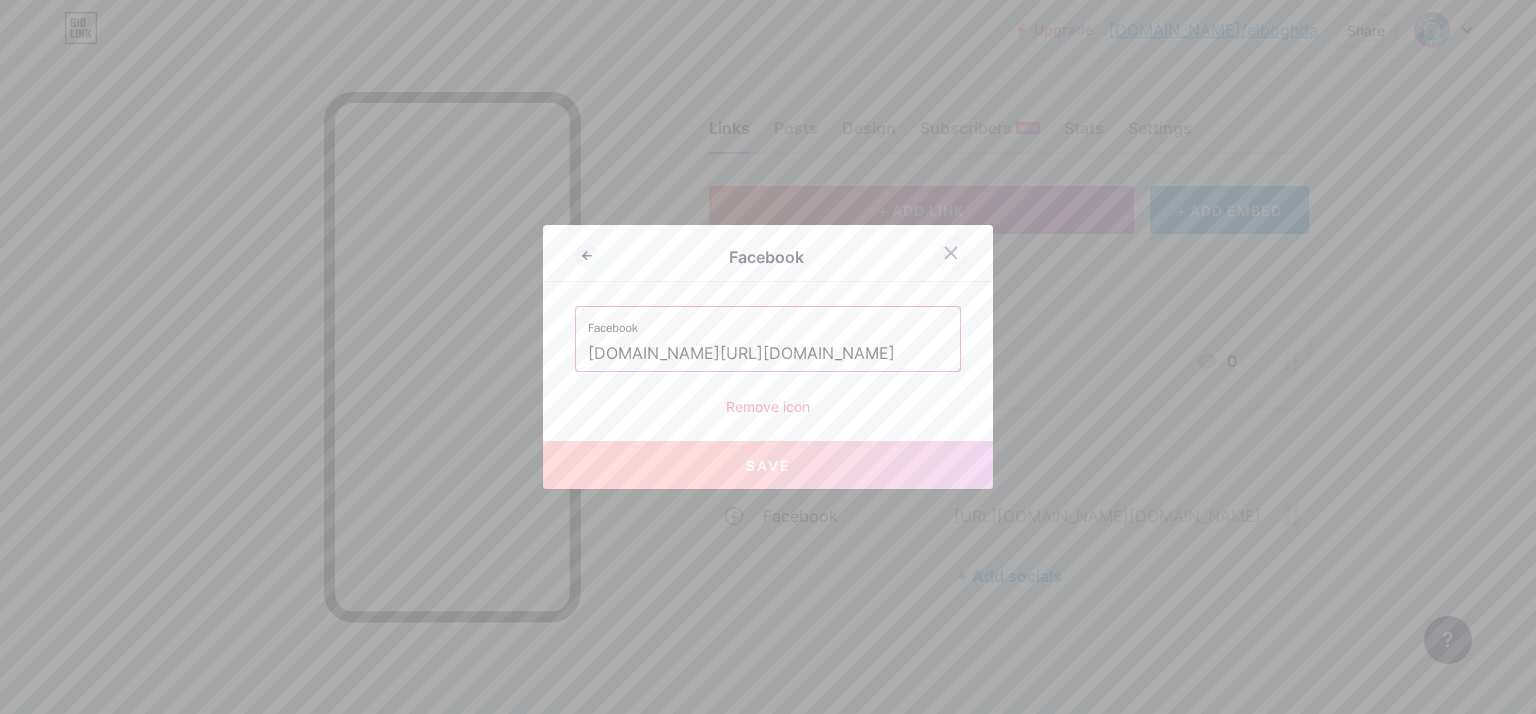 click 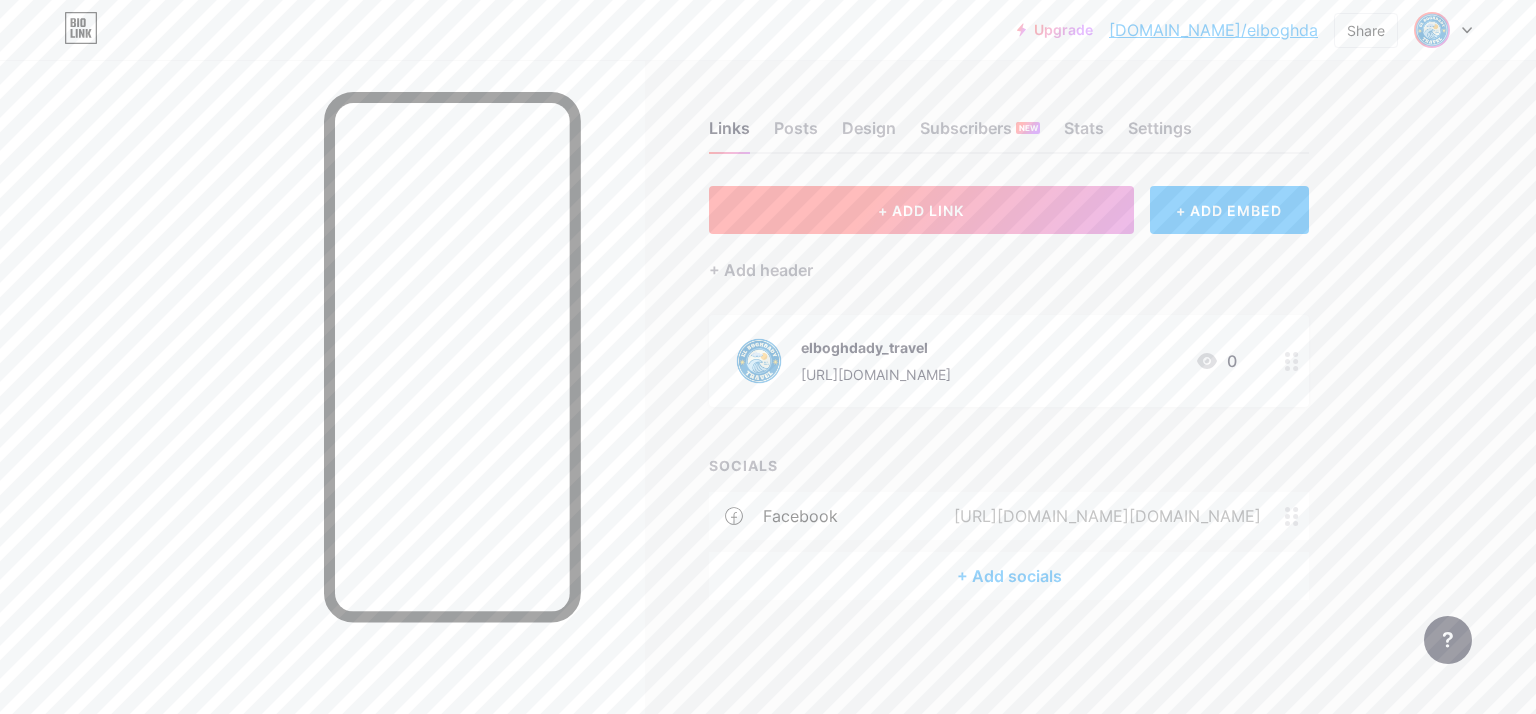click on "+ ADD LINK" at bounding box center [921, 210] 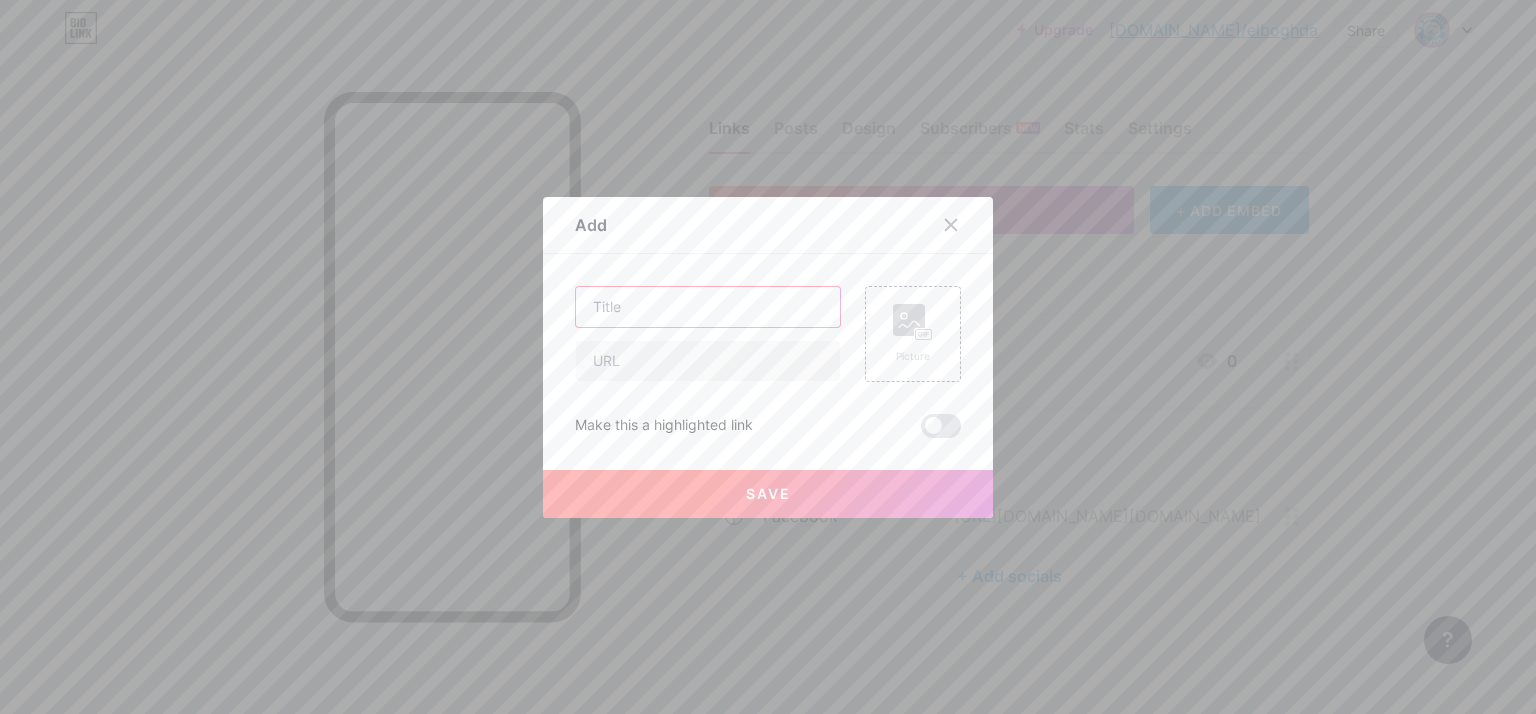 click at bounding box center (708, 307) 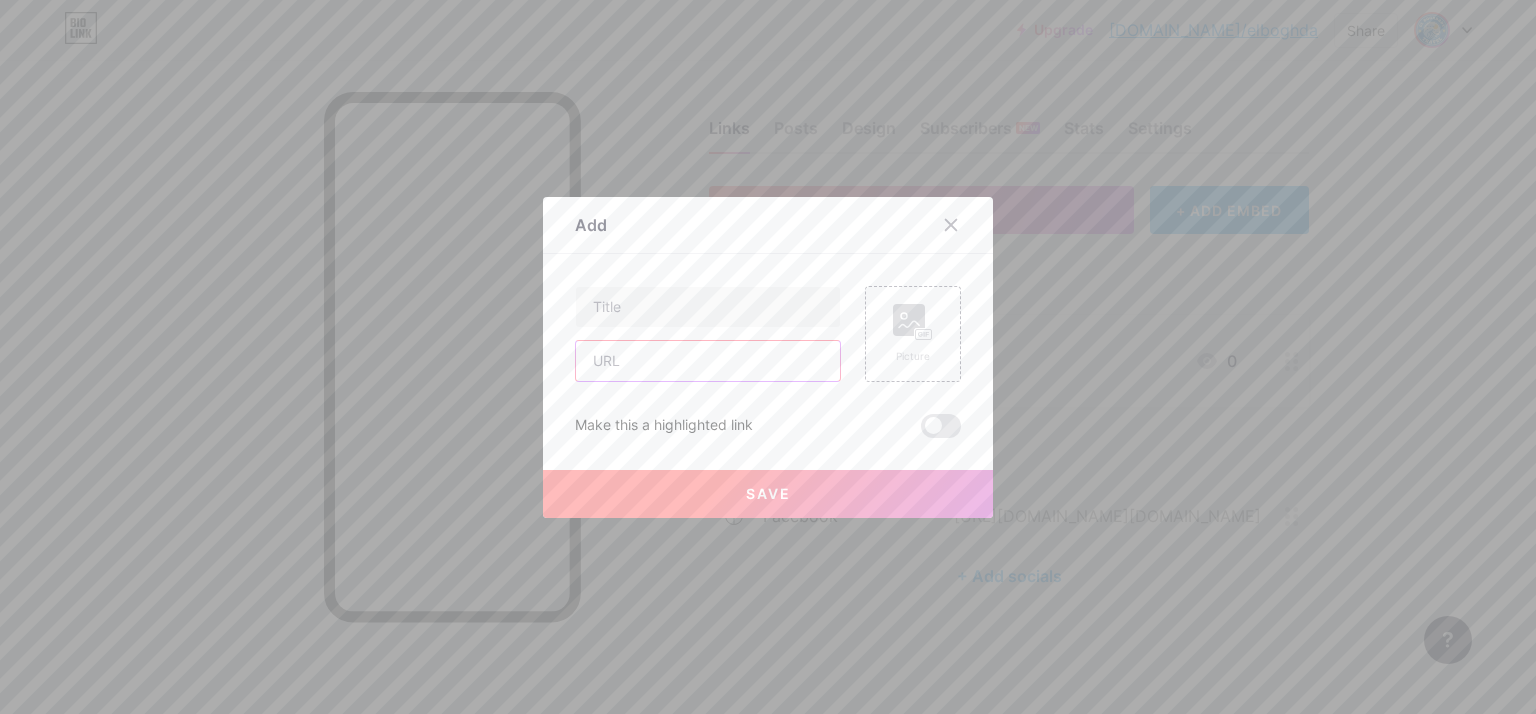 click at bounding box center [708, 361] 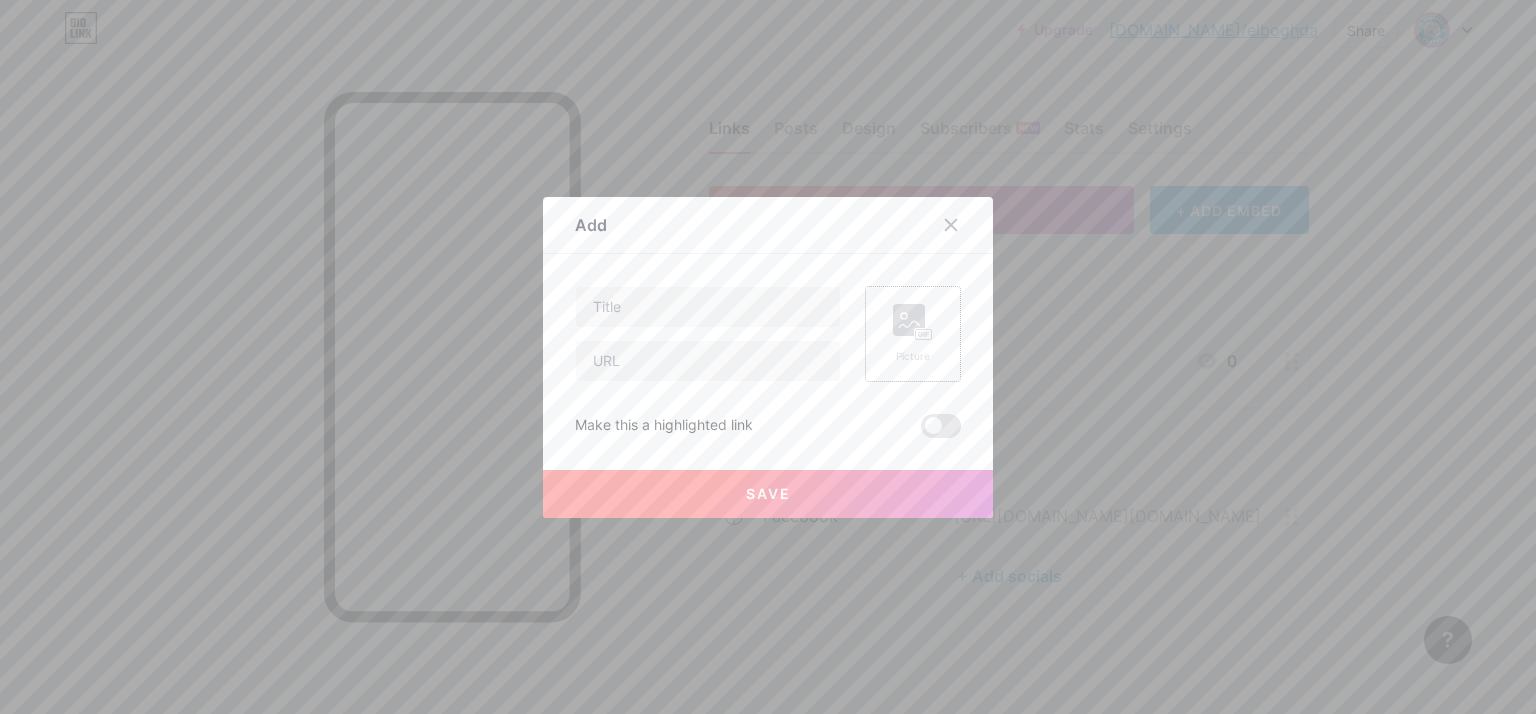 click on "Picture" at bounding box center (913, 334) 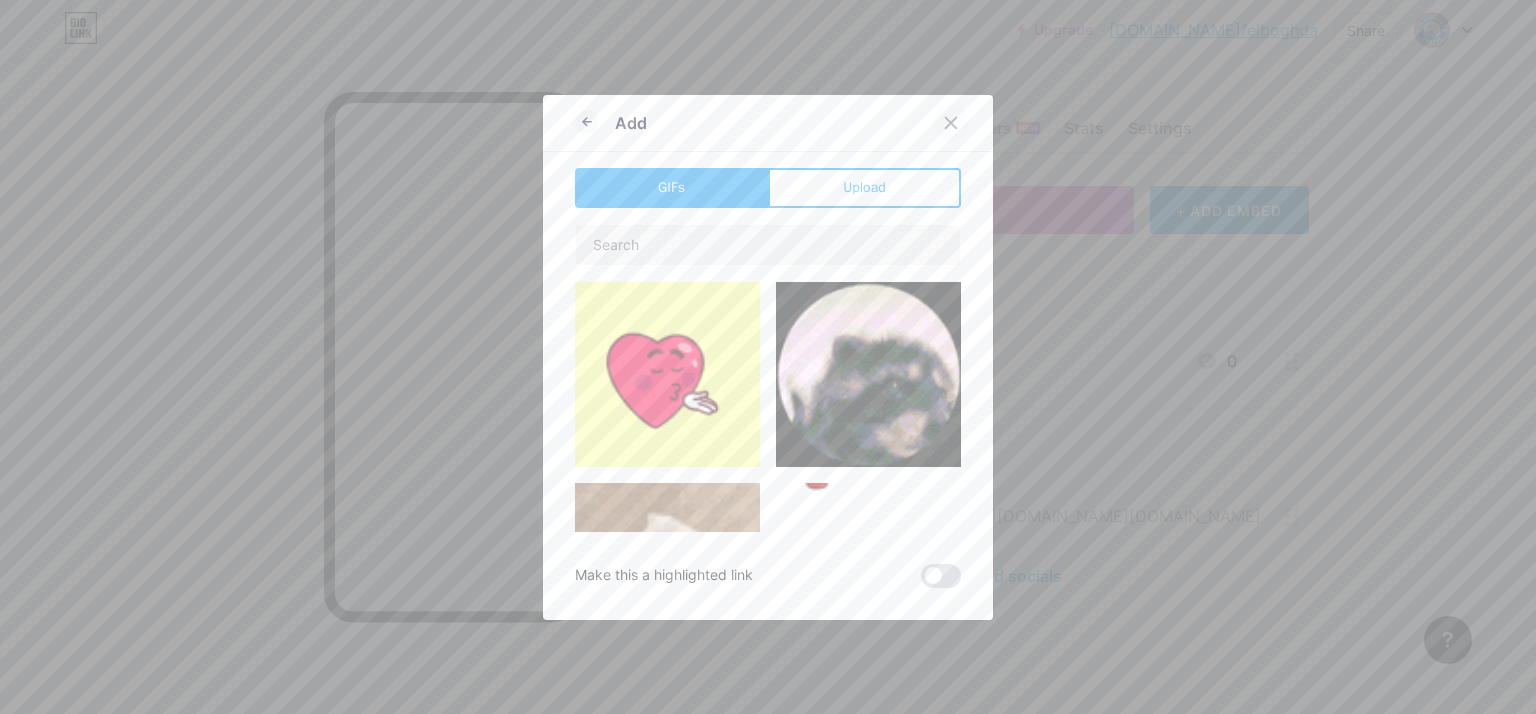 click at bounding box center [951, 123] 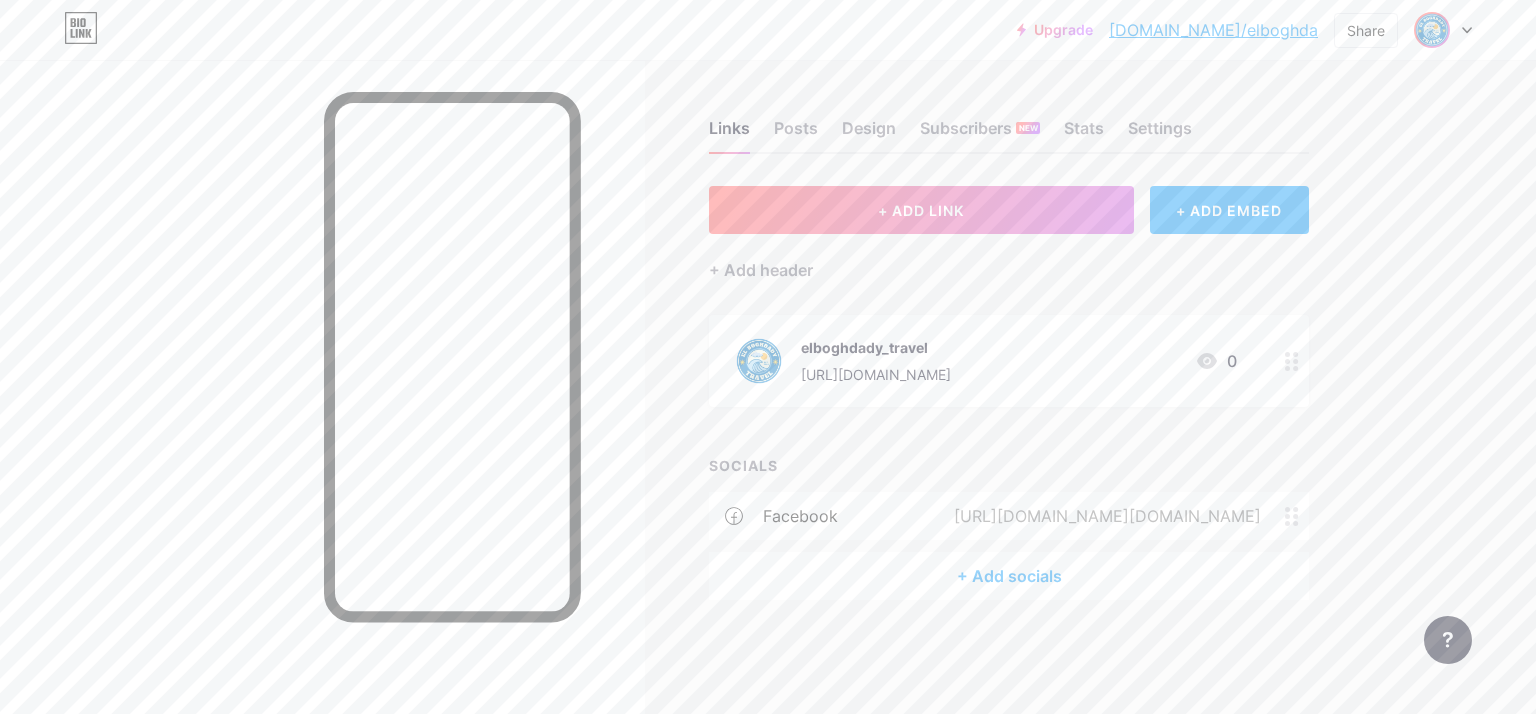 click on "+ Add socials" at bounding box center (1009, 576) 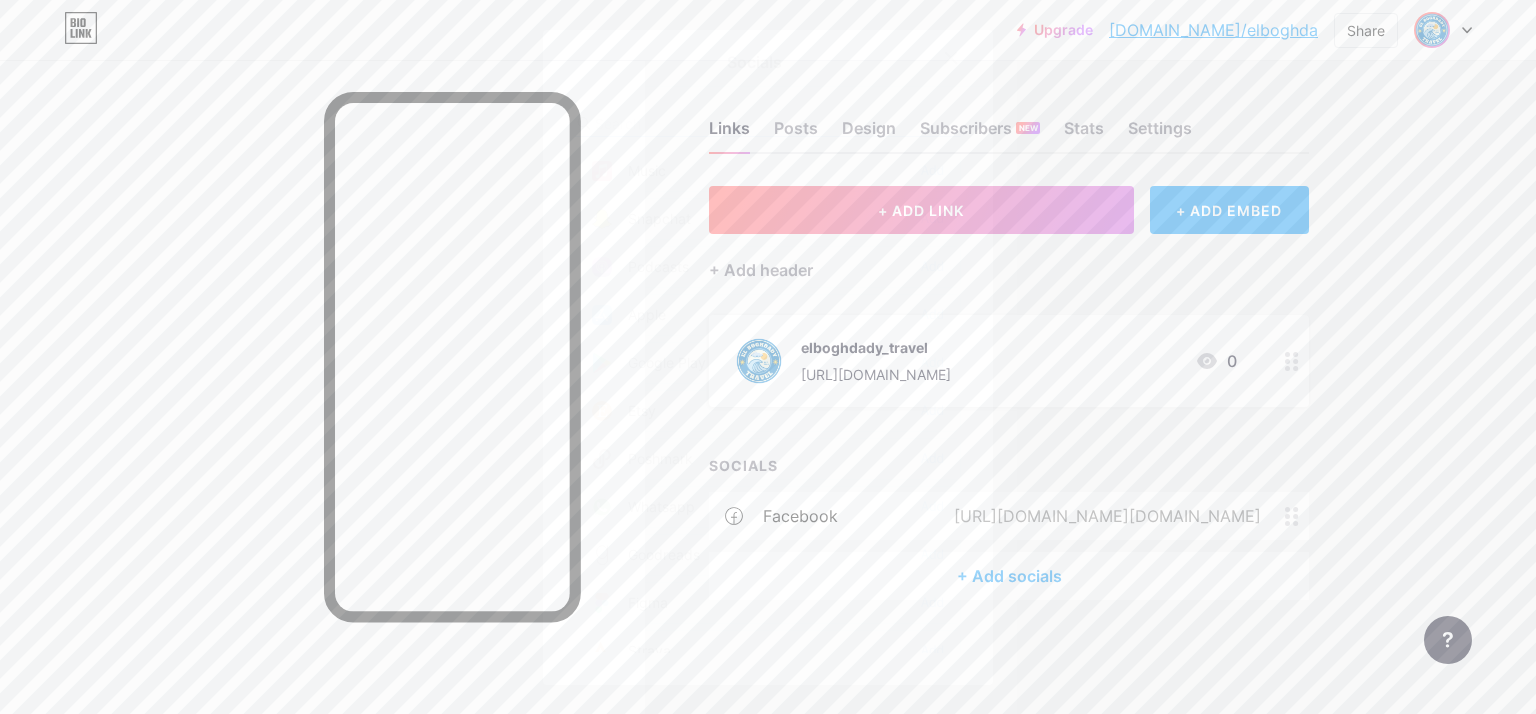 scroll, scrollTop: 1500, scrollLeft: 0, axis: vertical 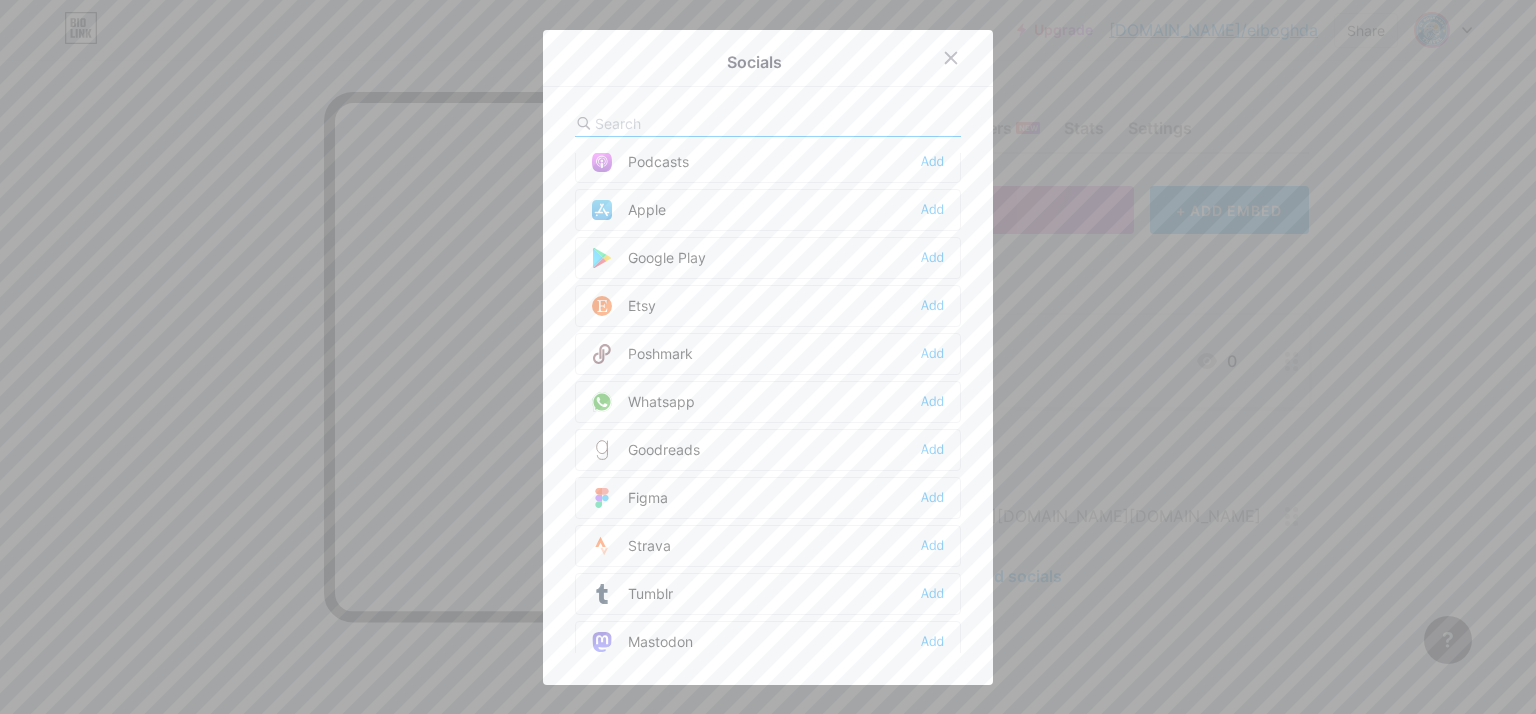 click on "Whatsapp
Add" at bounding box center (768, 402) 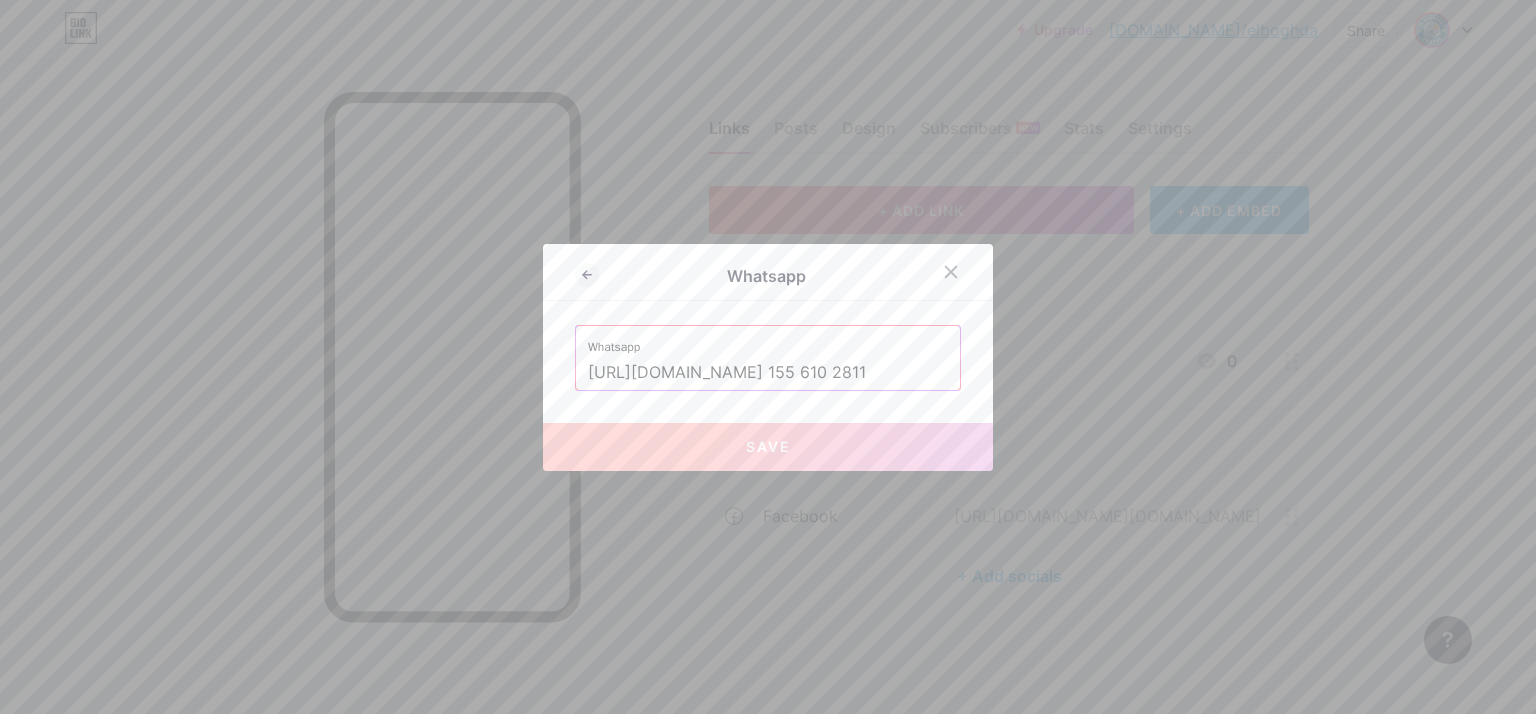 click on "[URL][DOMAIN_NAME] 155 610 2811" at bounding box center [768, 373] 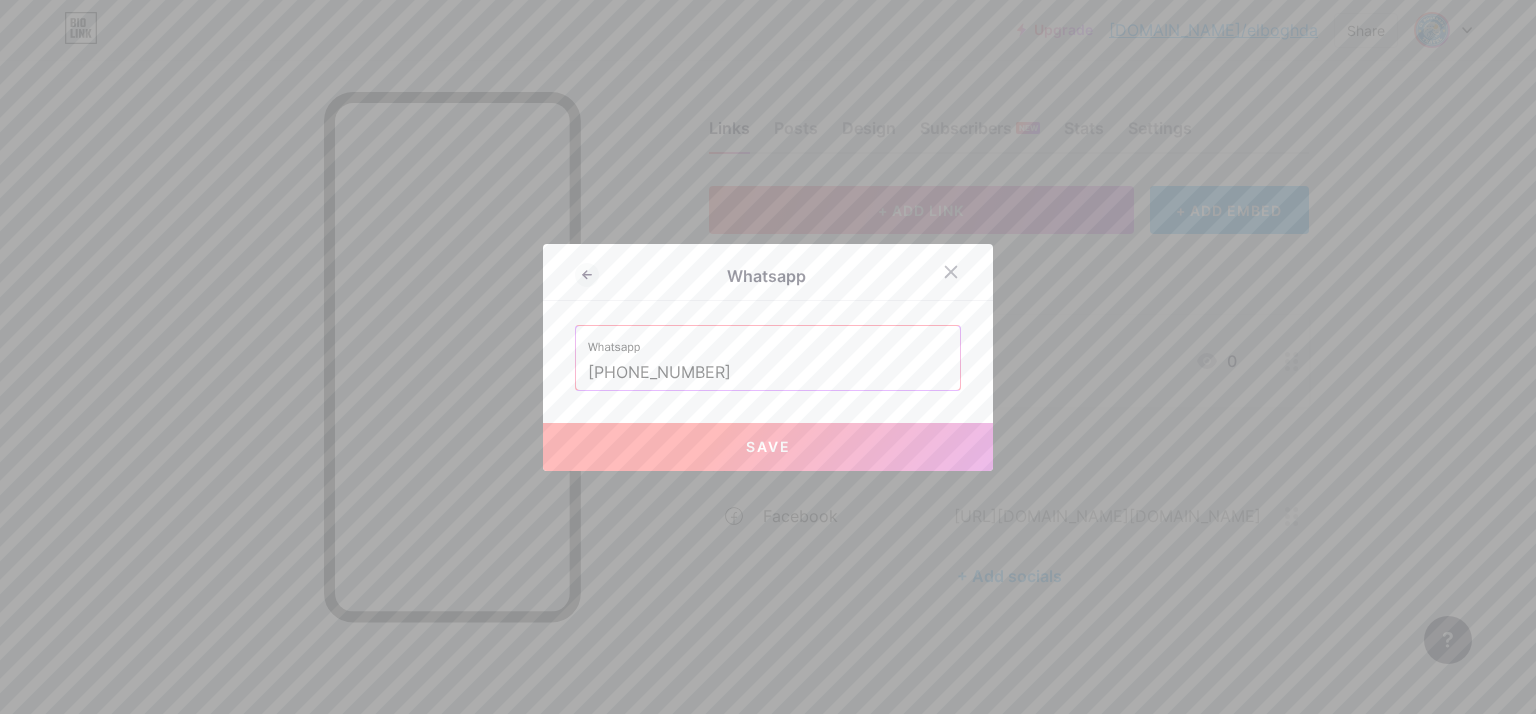 click on "Save" at bounding box center (768, 447) 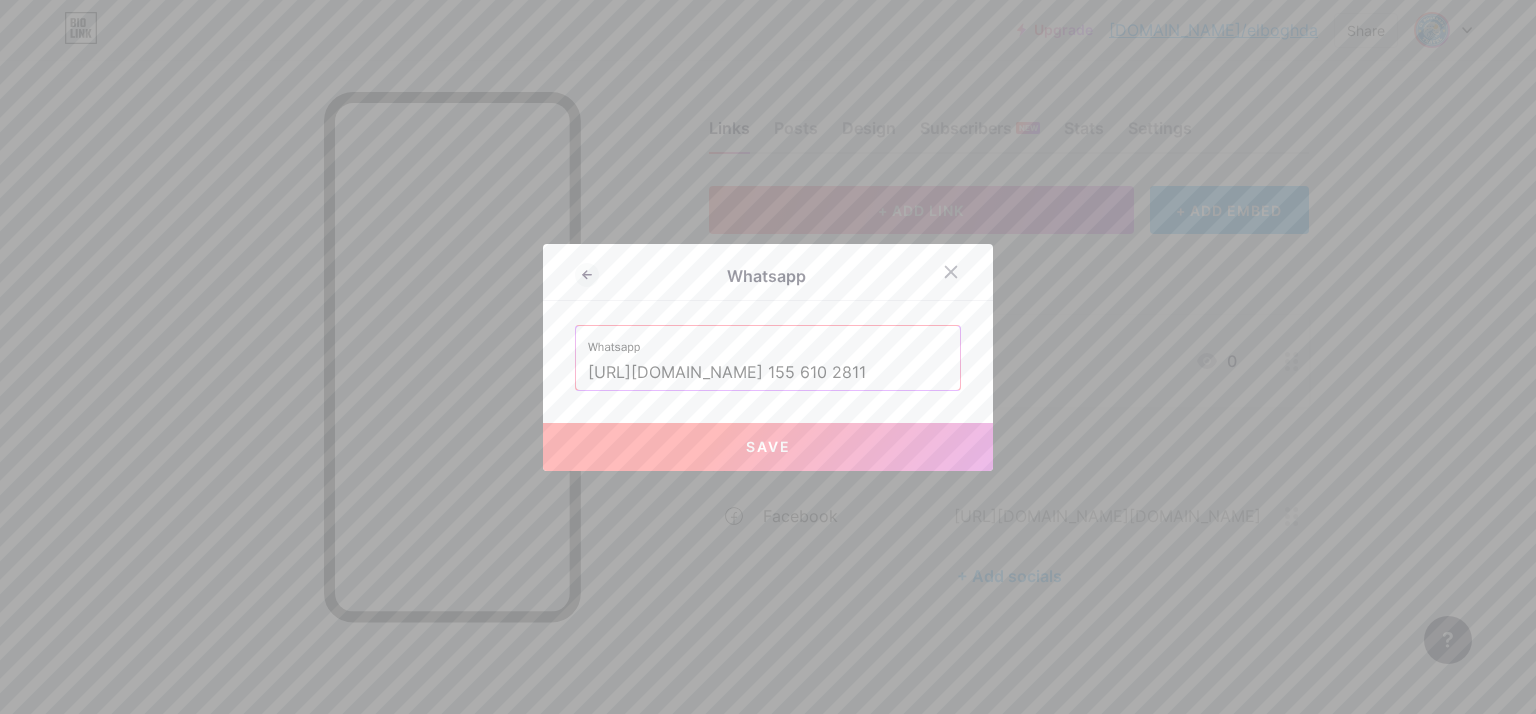 click on "[URL][DOMAIN_NAME] 155 610 2811" at bounding box center [768, 373] 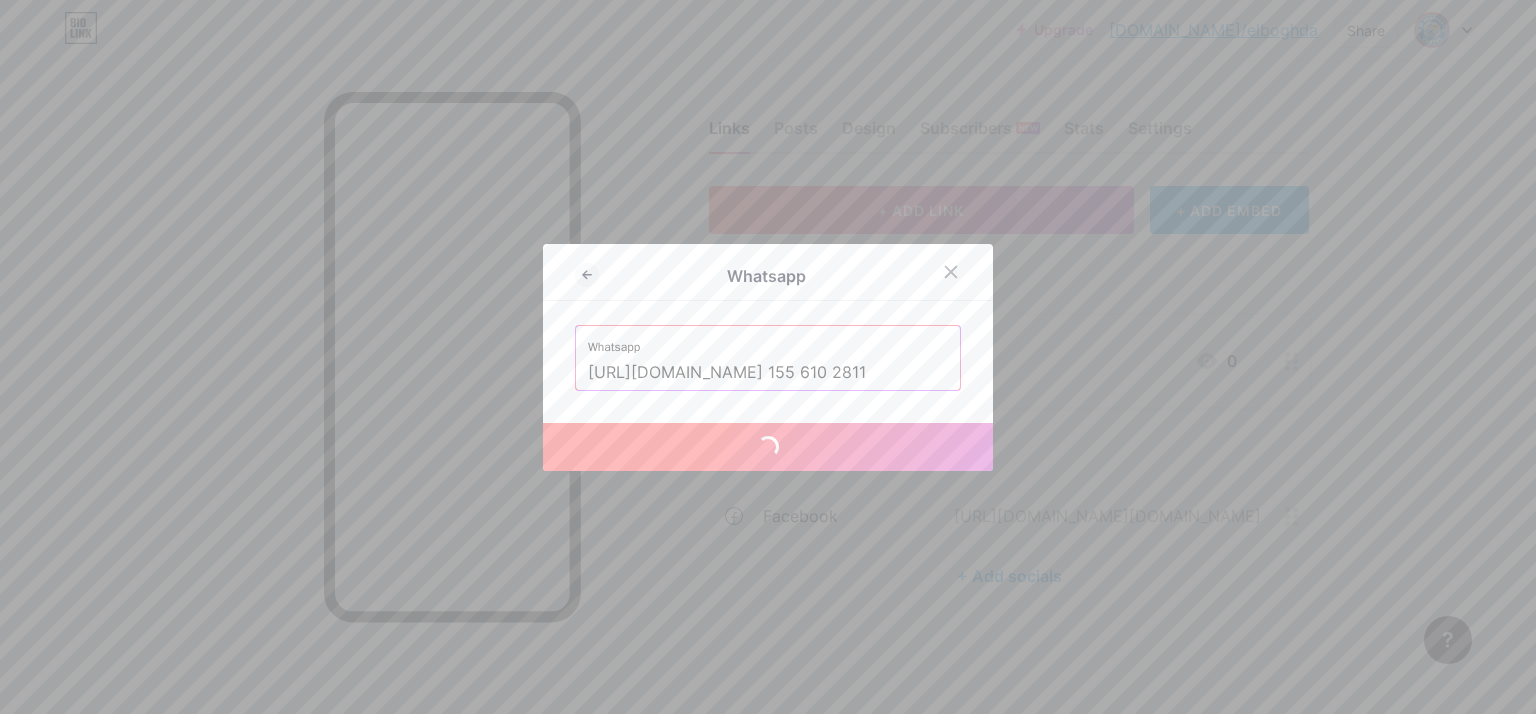 click at bounding box center (768, 447) 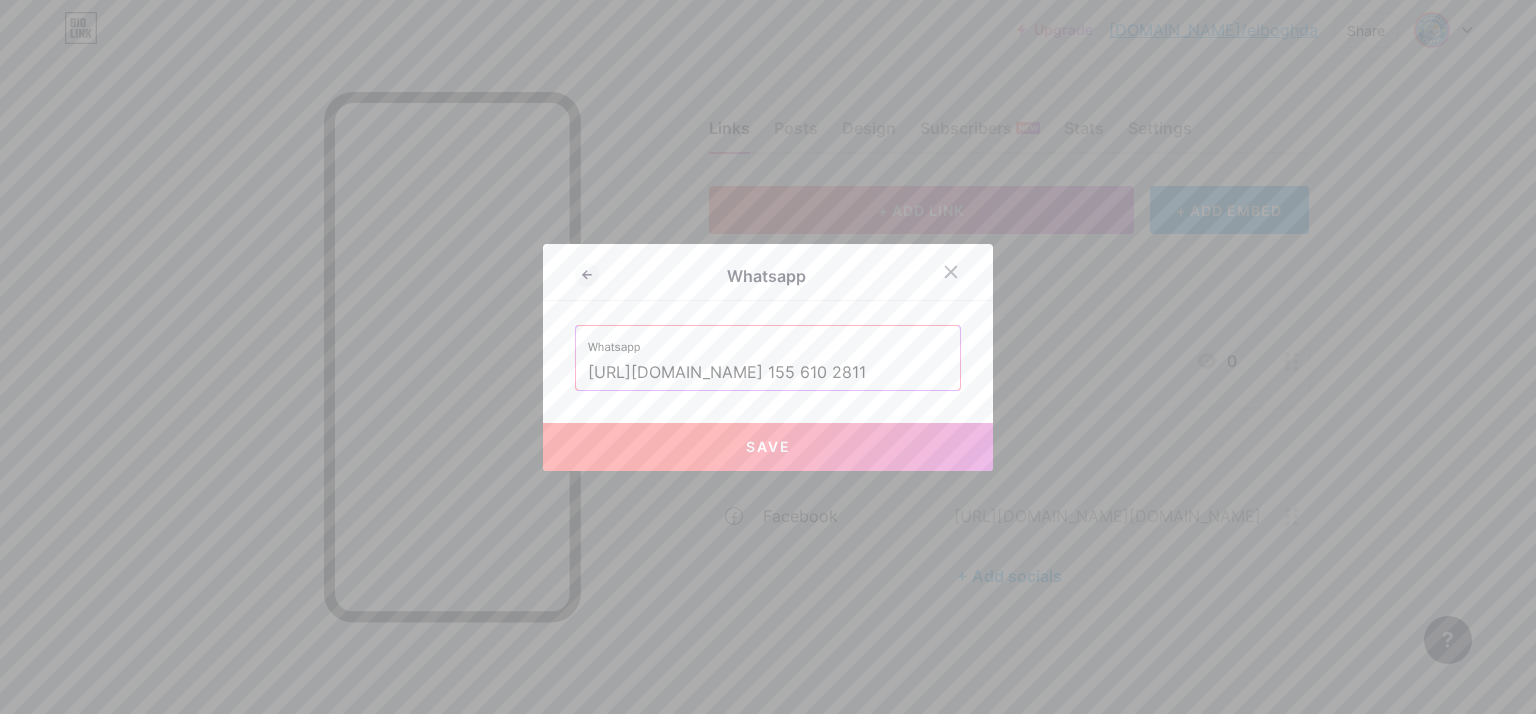 click on "Save" at bounding box center (768, 446) 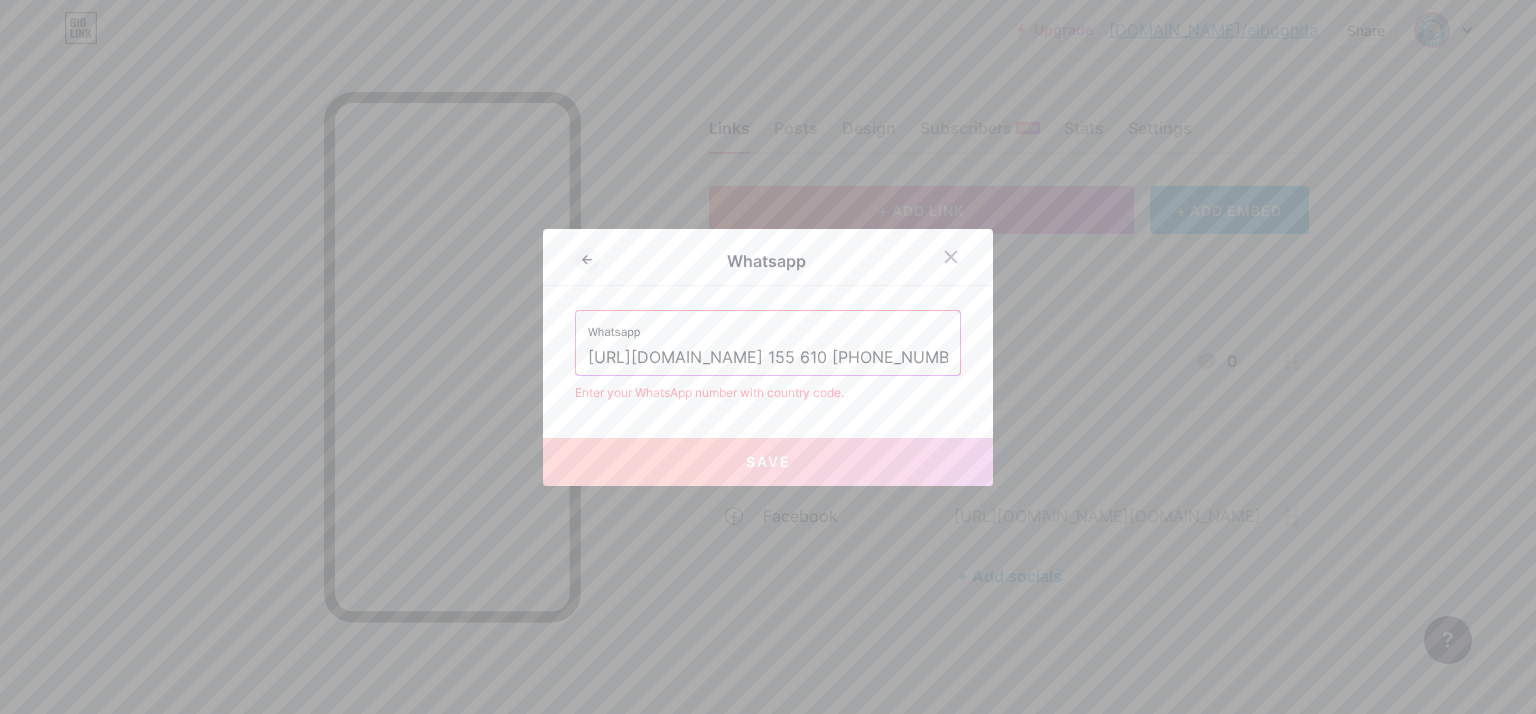 paste 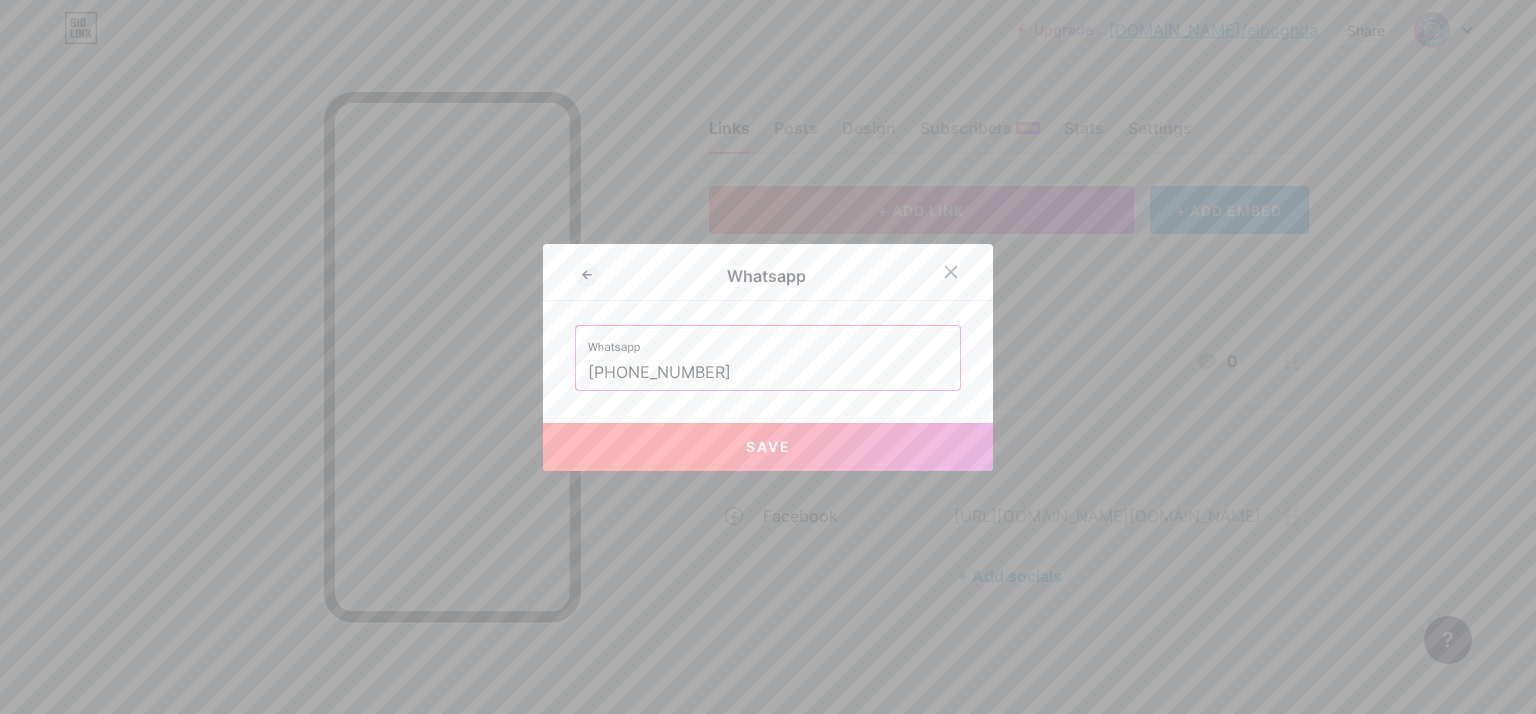 click on "Save" at bounding box center [768, 447] 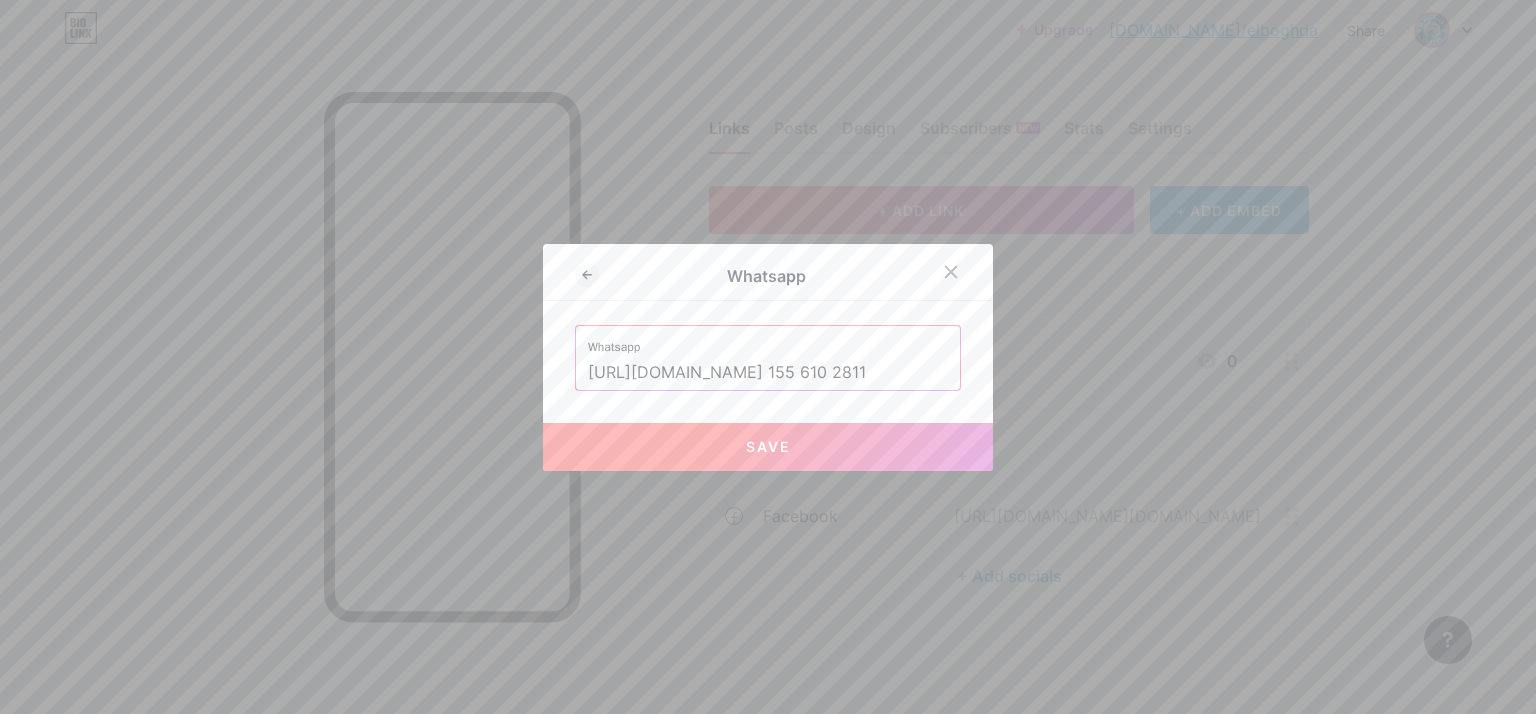 click on "Whatsapp       Whatsapp   [URL][DOMAIN_NAME] 155 610 2811         Save" at bounding box center (768, 357) 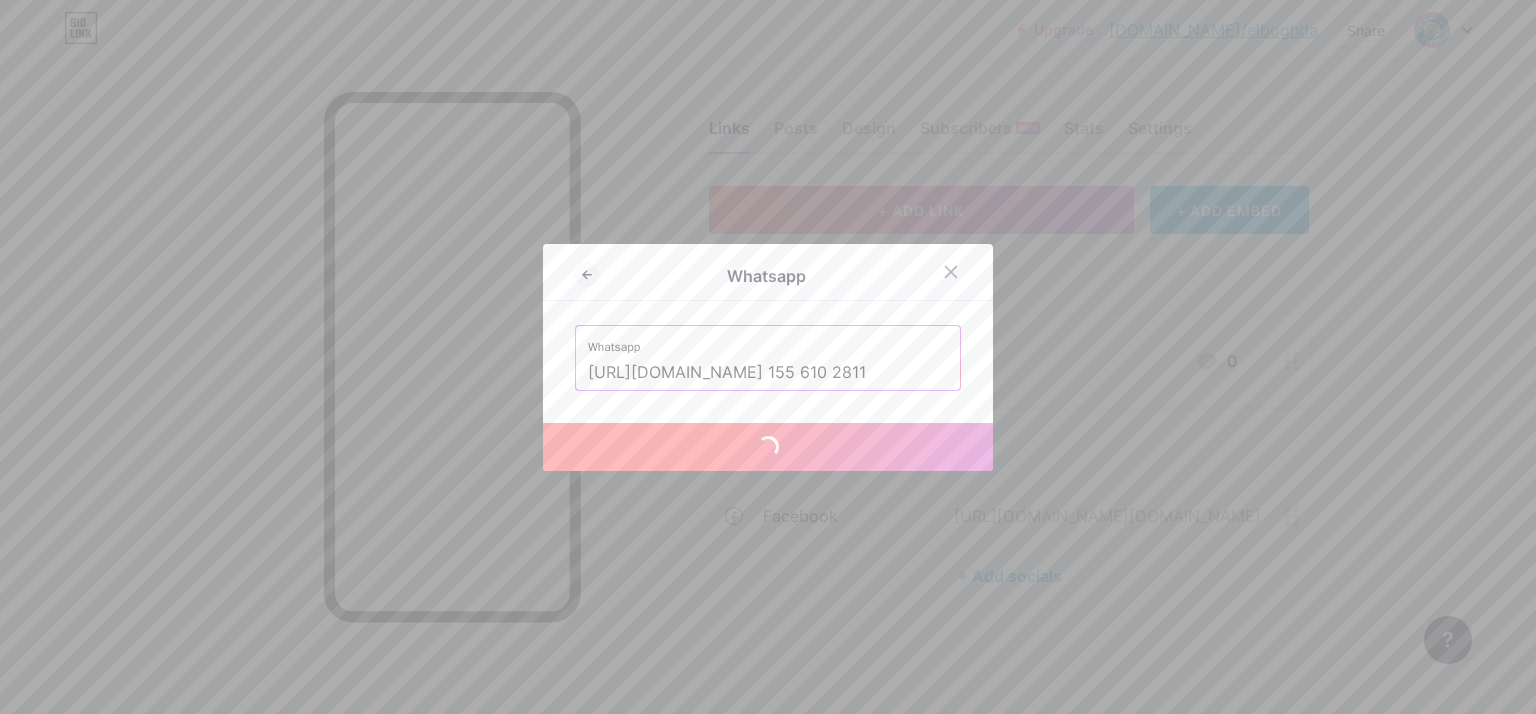 click on "Save" at bounding box center (768, 447) 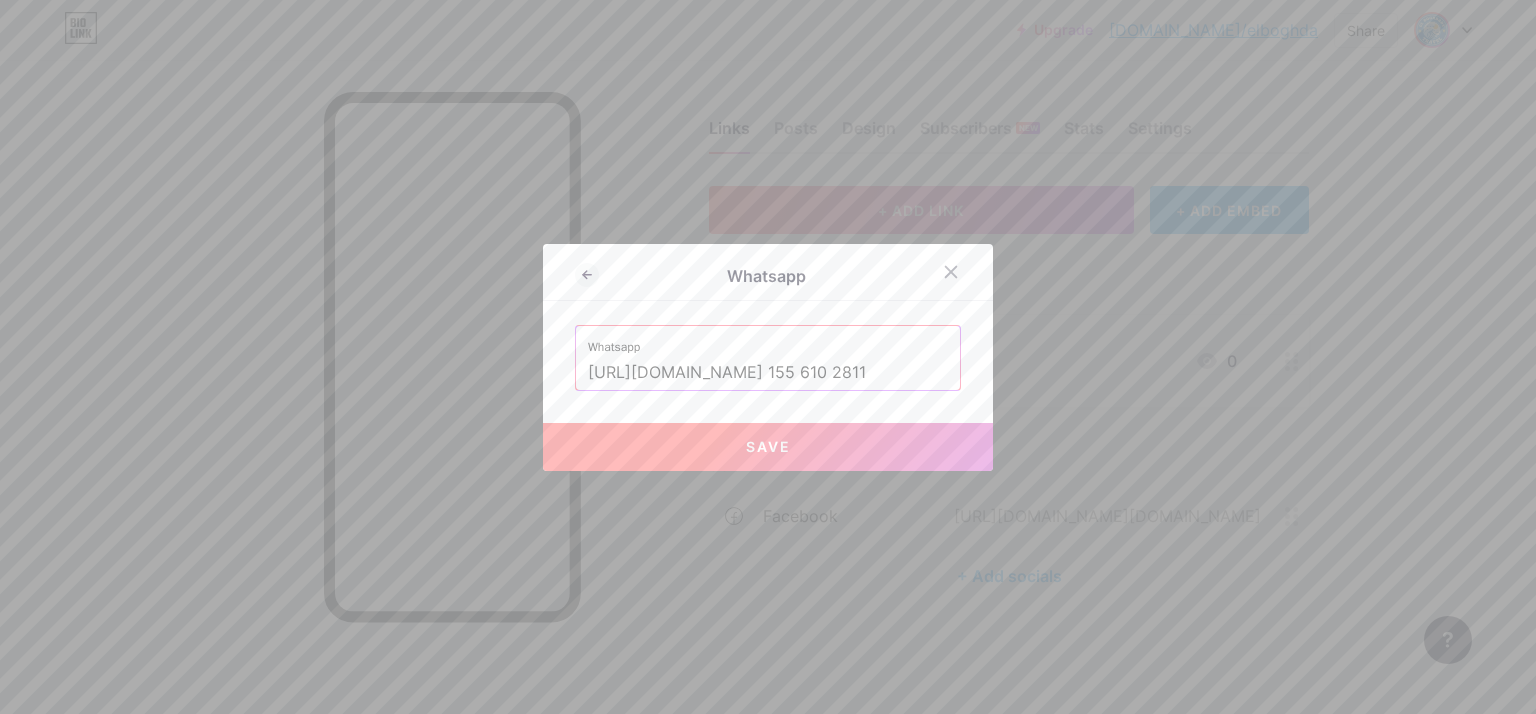 click on "Save" at bounding box center (768, 447) 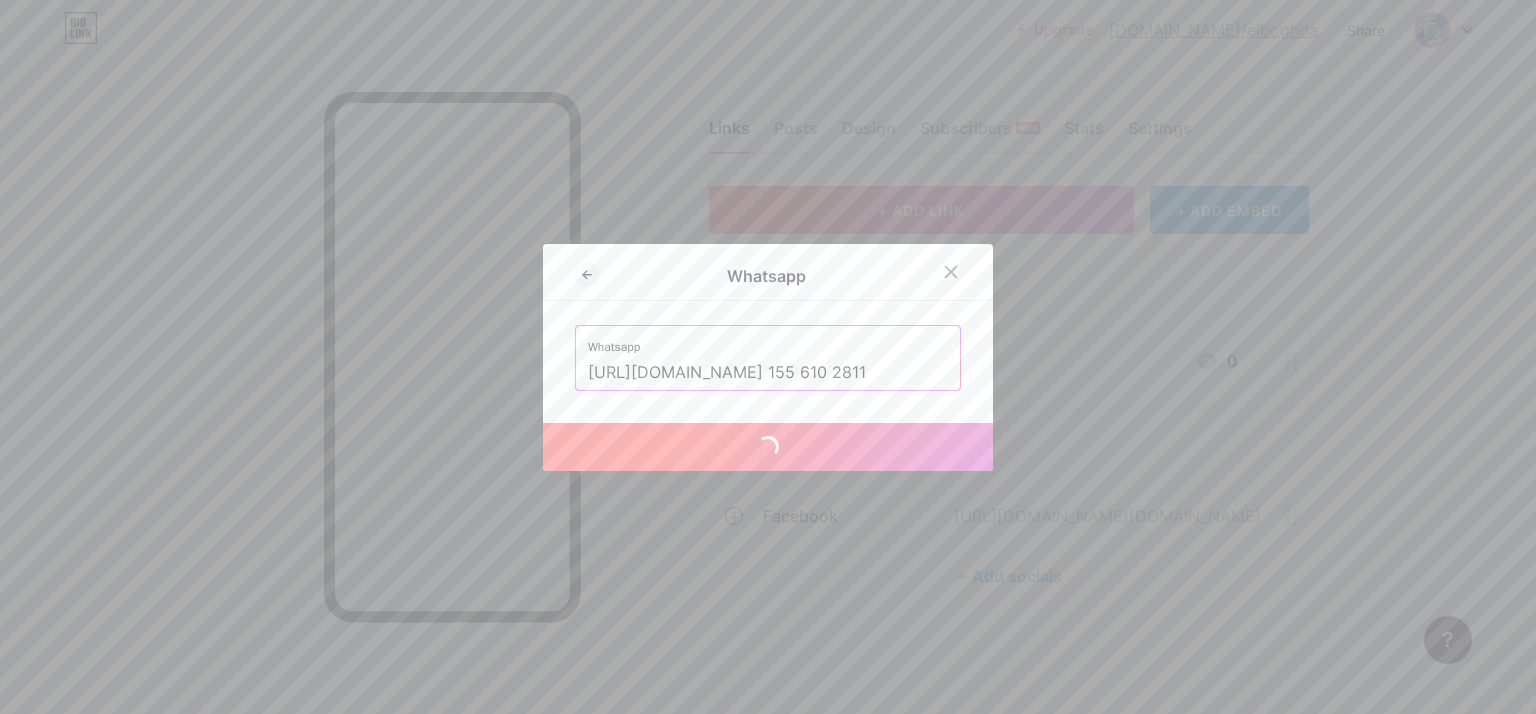 click on "Save" at bounding box center [768, 447] 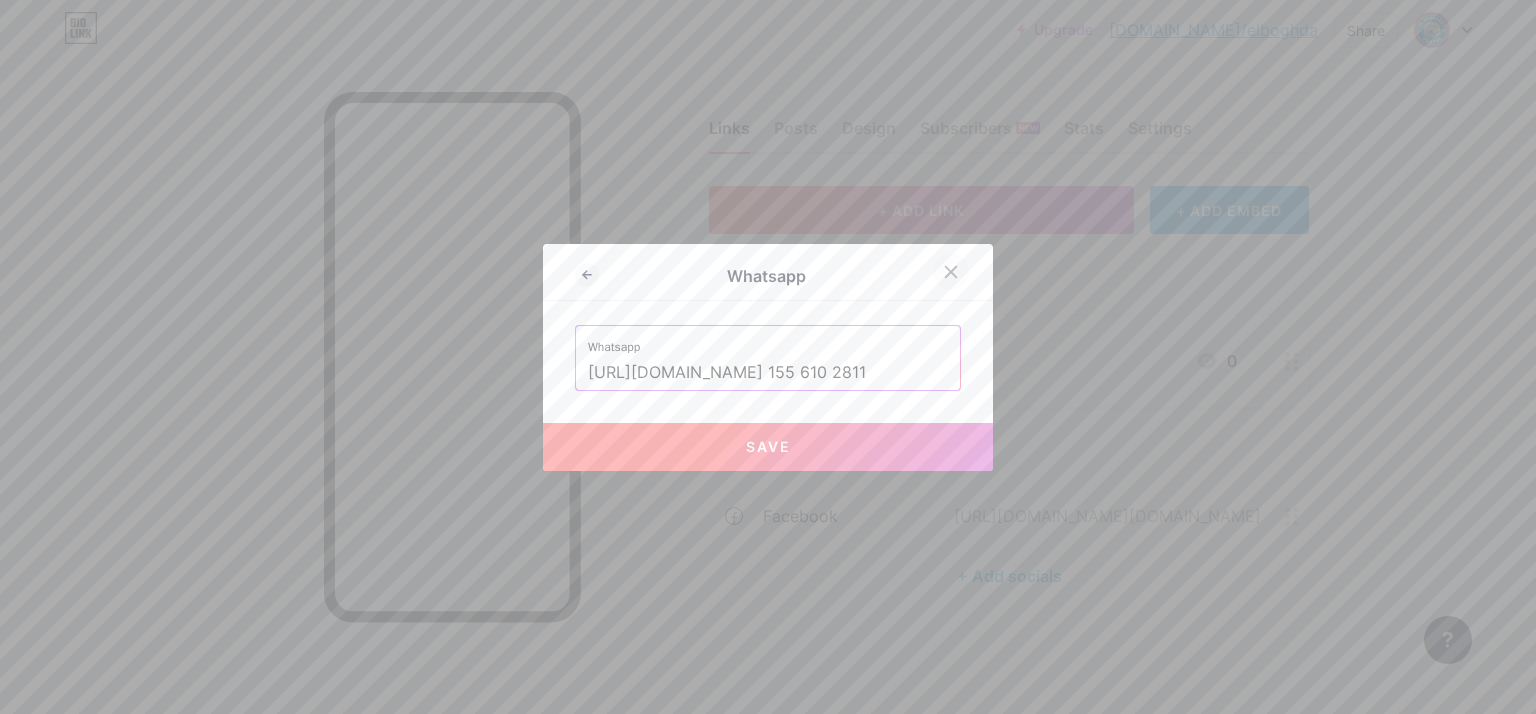 click at bounding box center [951, 272] 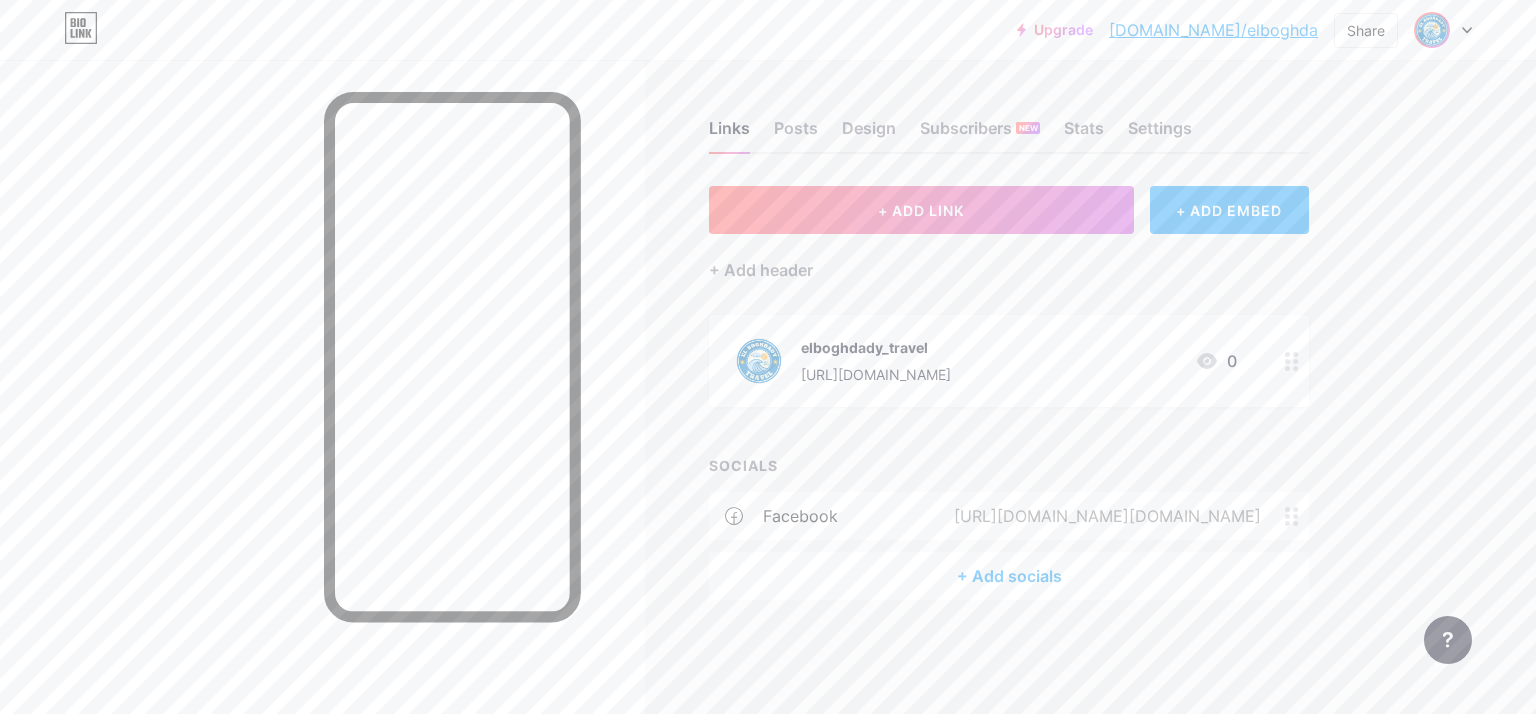 click on "+ ADD EMBED" at bounding box center (1229, 210) 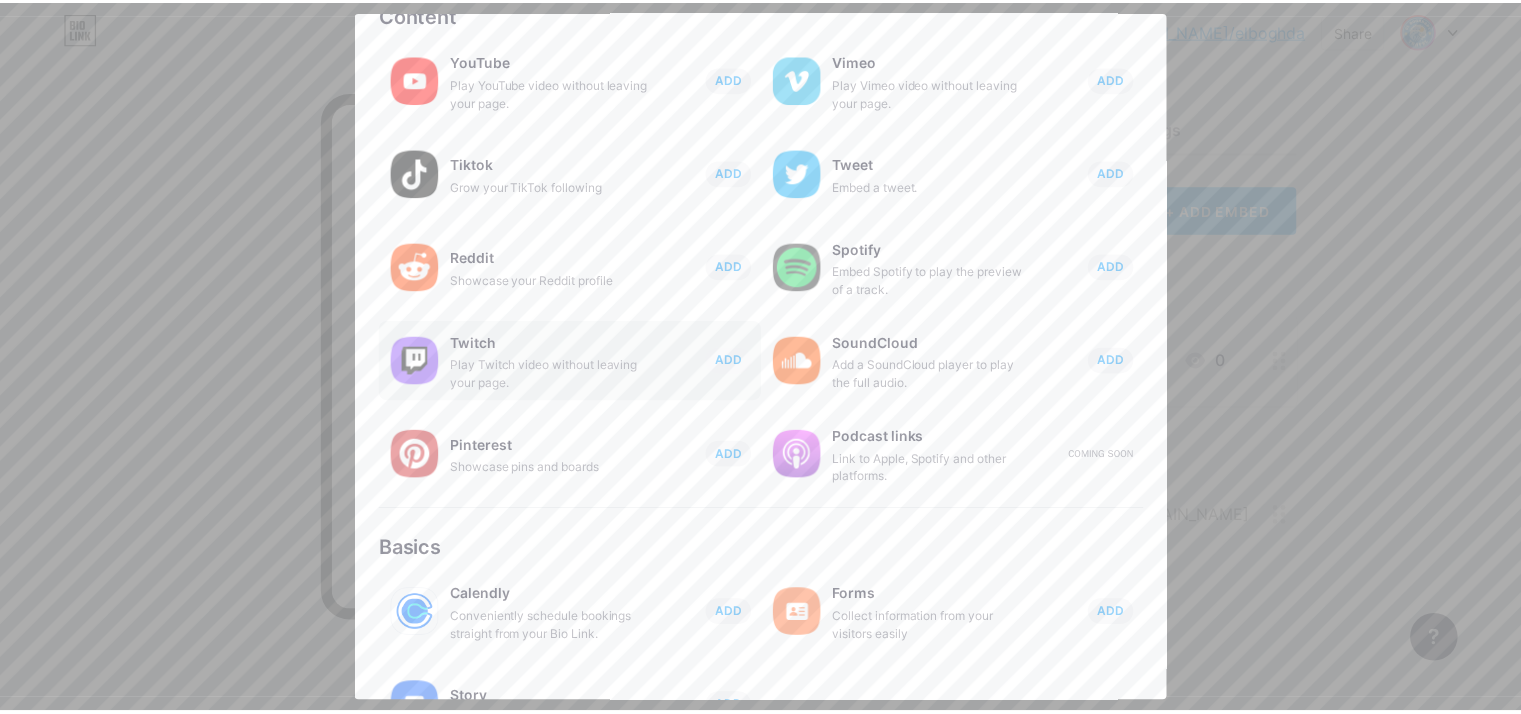scroll, scrollTop: 0, scrollLeft: 0, axis: both 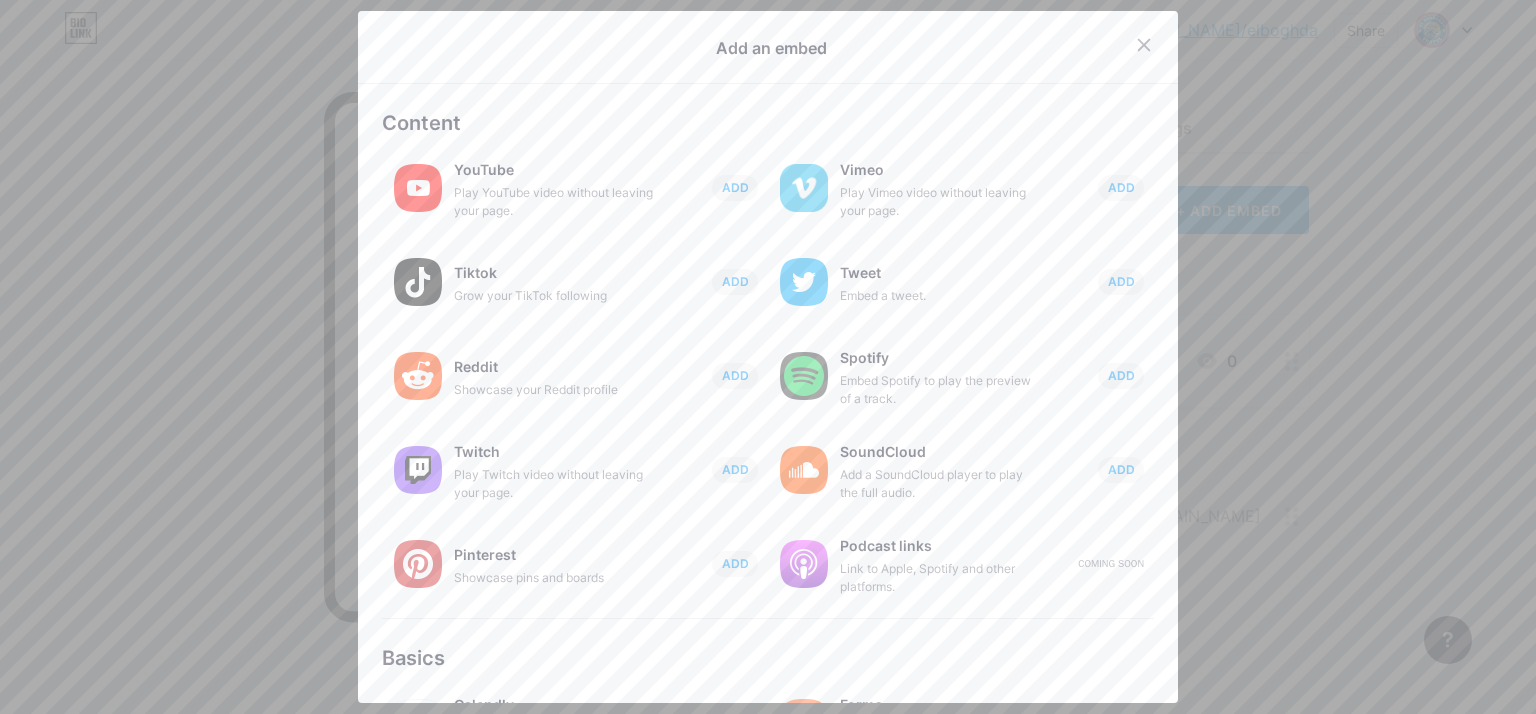 click at bounding box center [1168, 45] 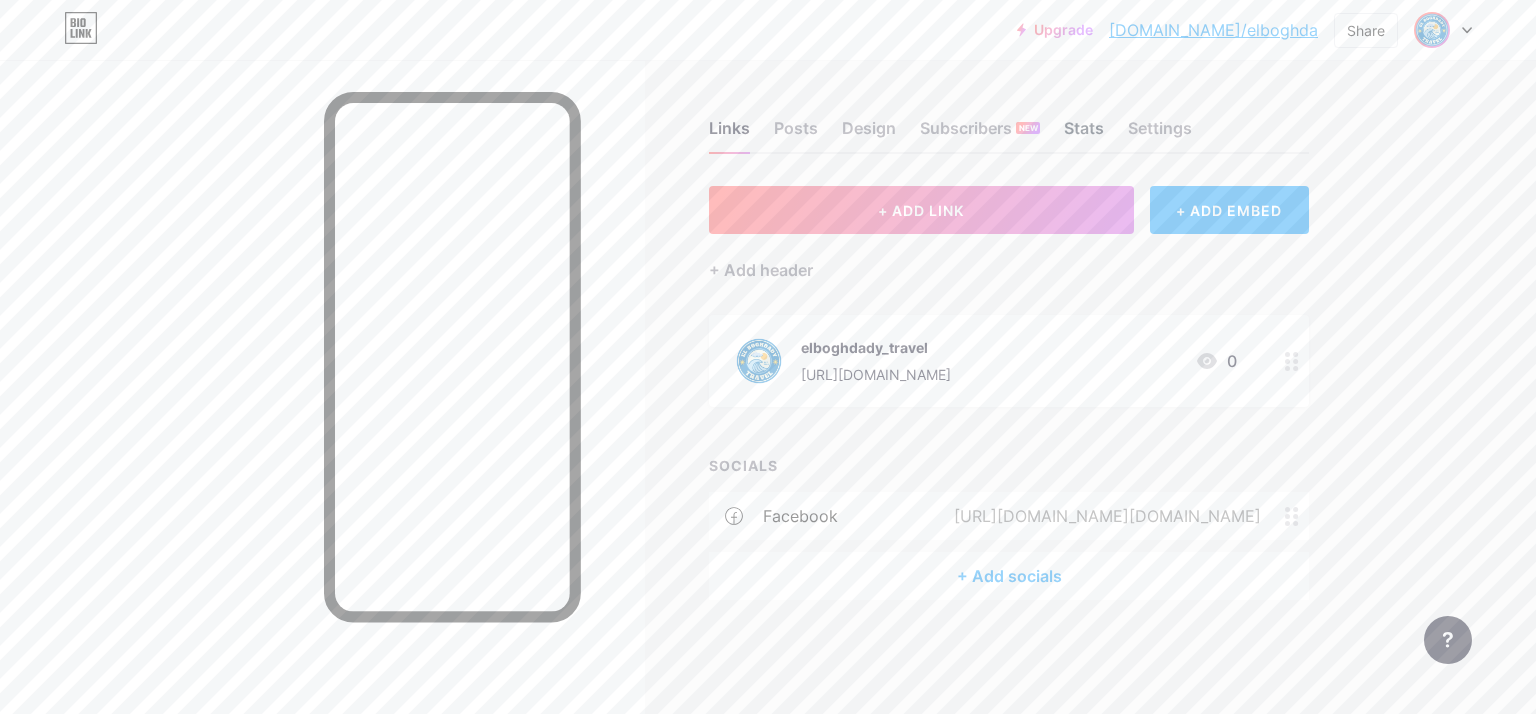 click on "Stats" at bounding box center (1084, 134) 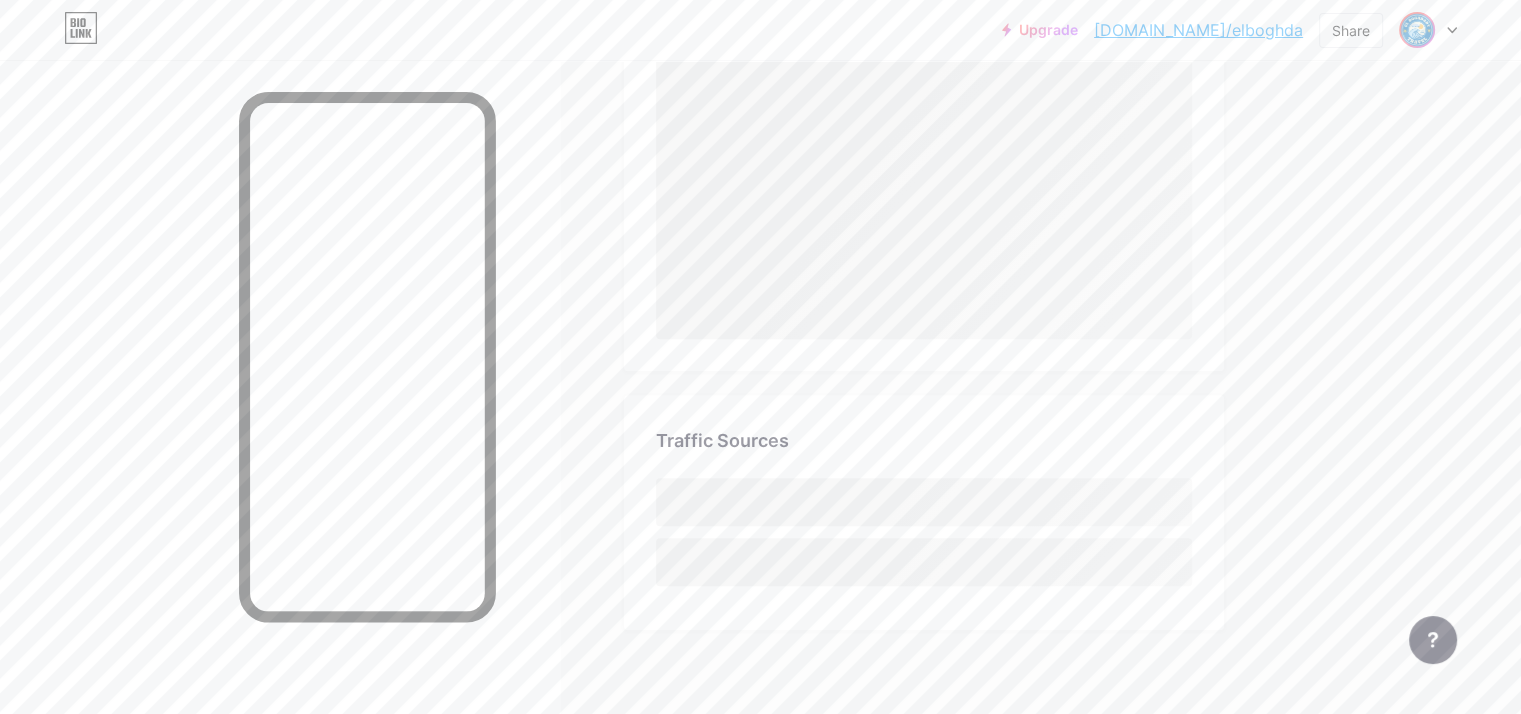 scroll, scrollTop: 1208, scrollLeft: 0, axis: vertical 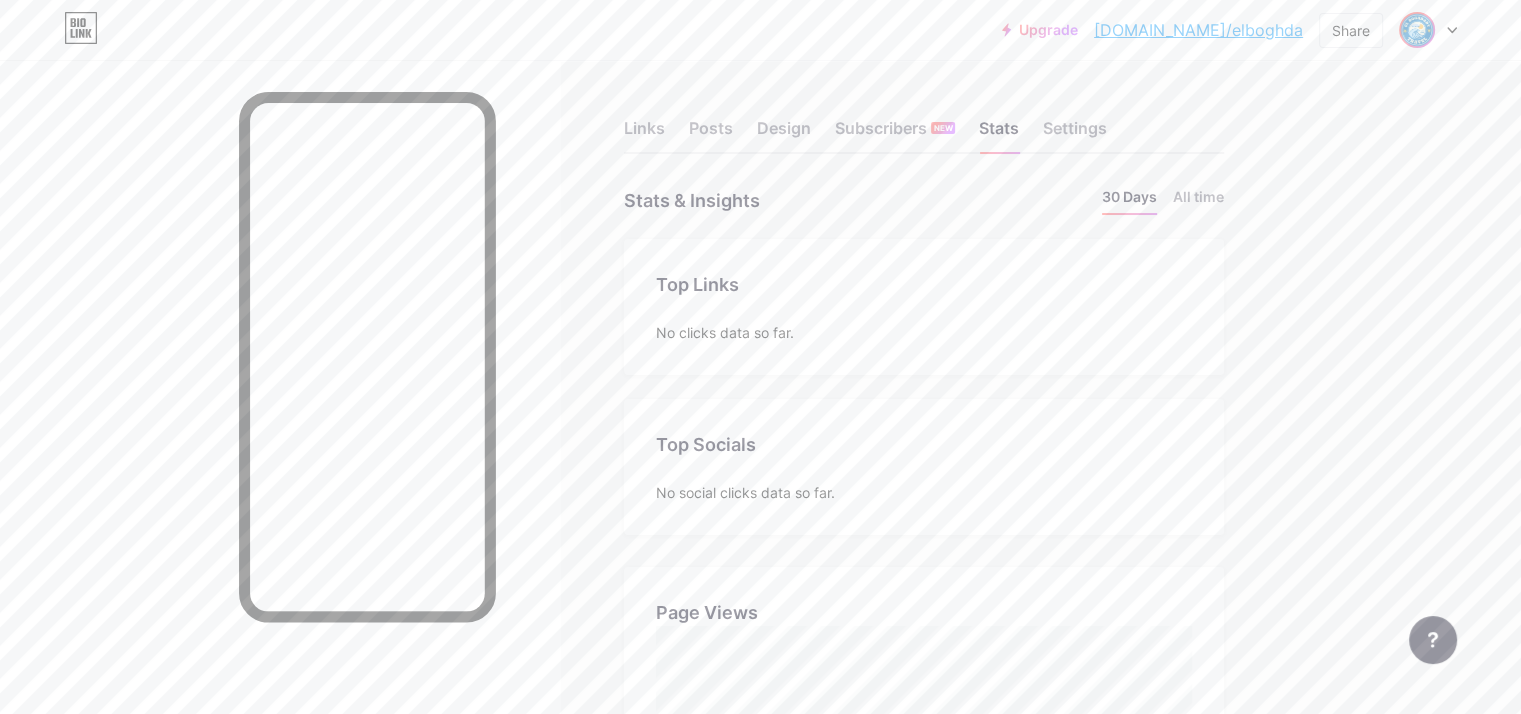 click on "Links
Posts
Design
Subscribers
NEW
Stats
Settings" at bounding box center [924, 119] 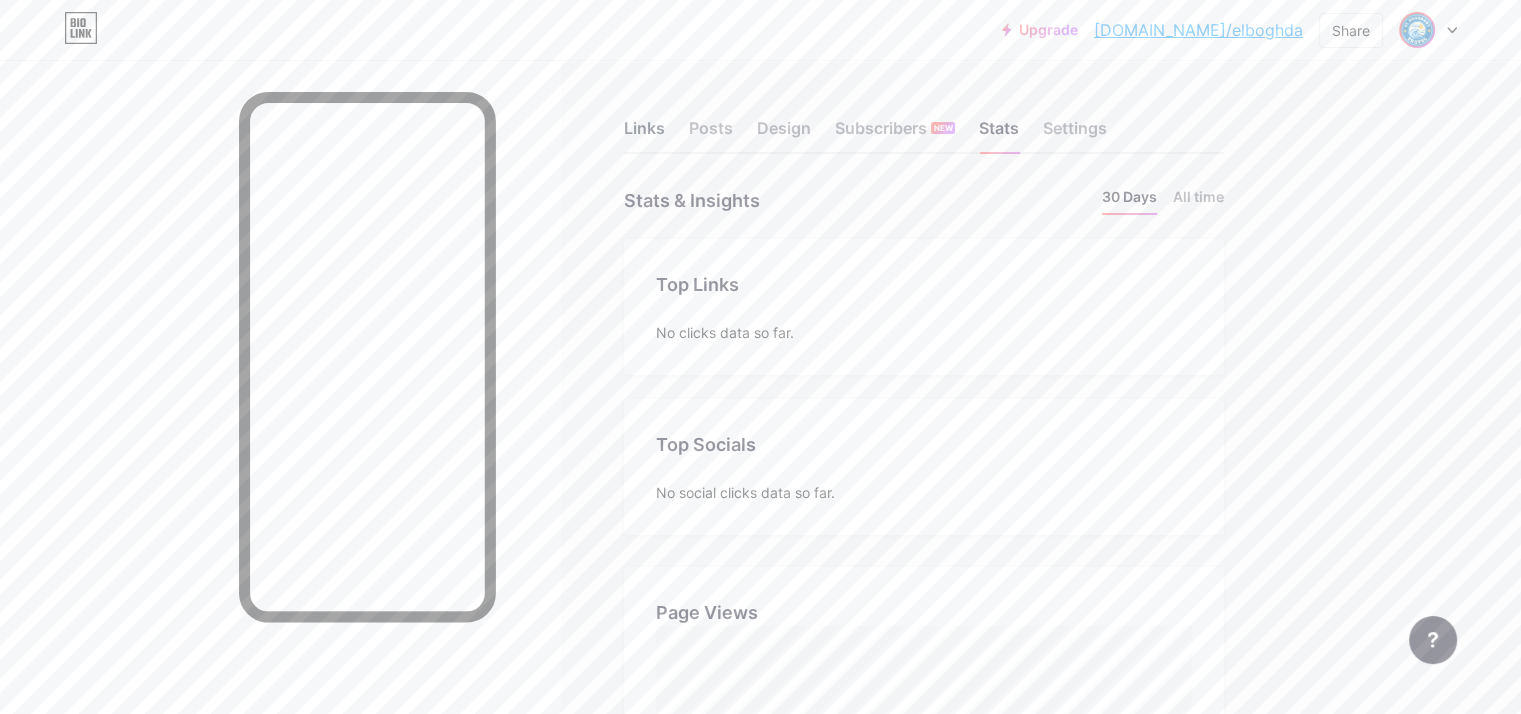 click on "Links" at bounding box center (644, 134) 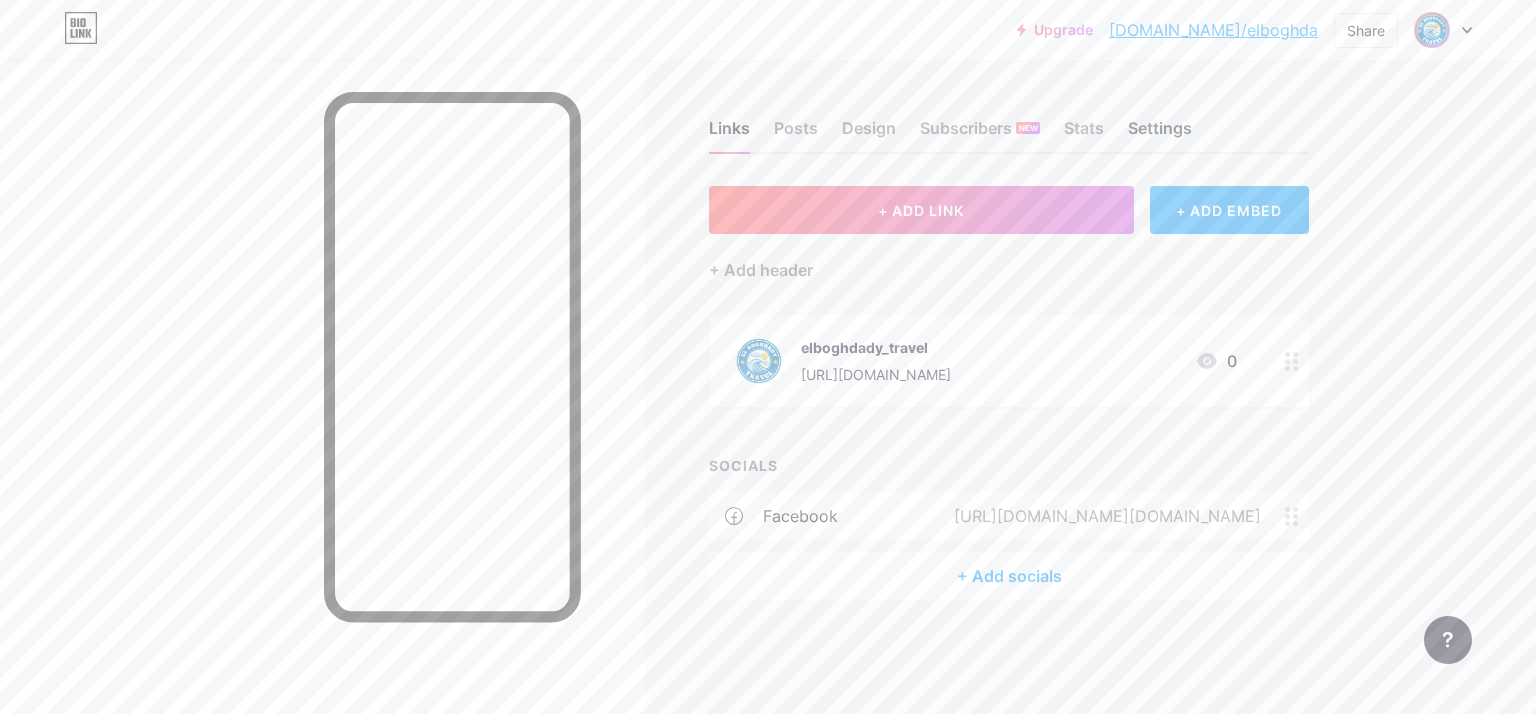 click on "Settings" at bounding box center [1160, 134] 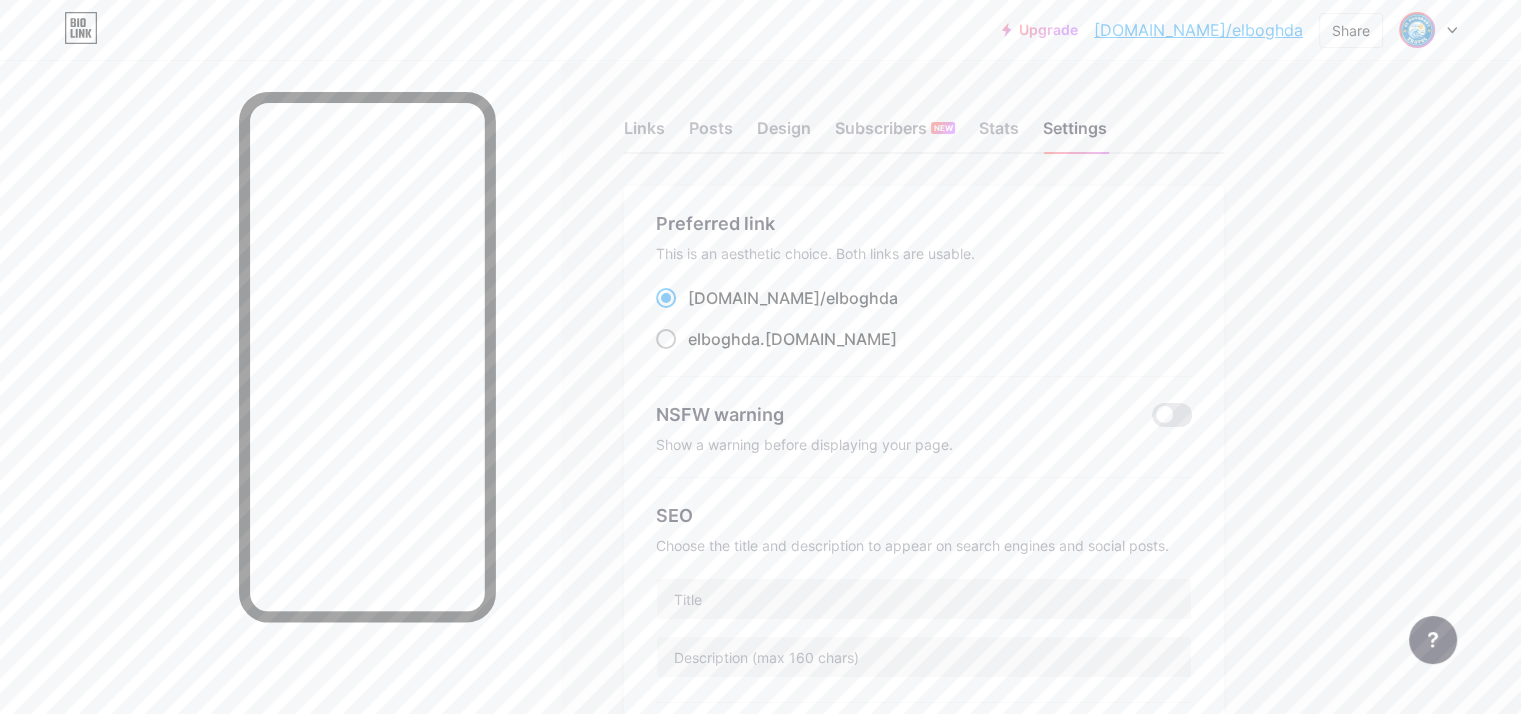 click on "elboghda .[DOMAIN_NAME]" at bounding box center (792, 339) 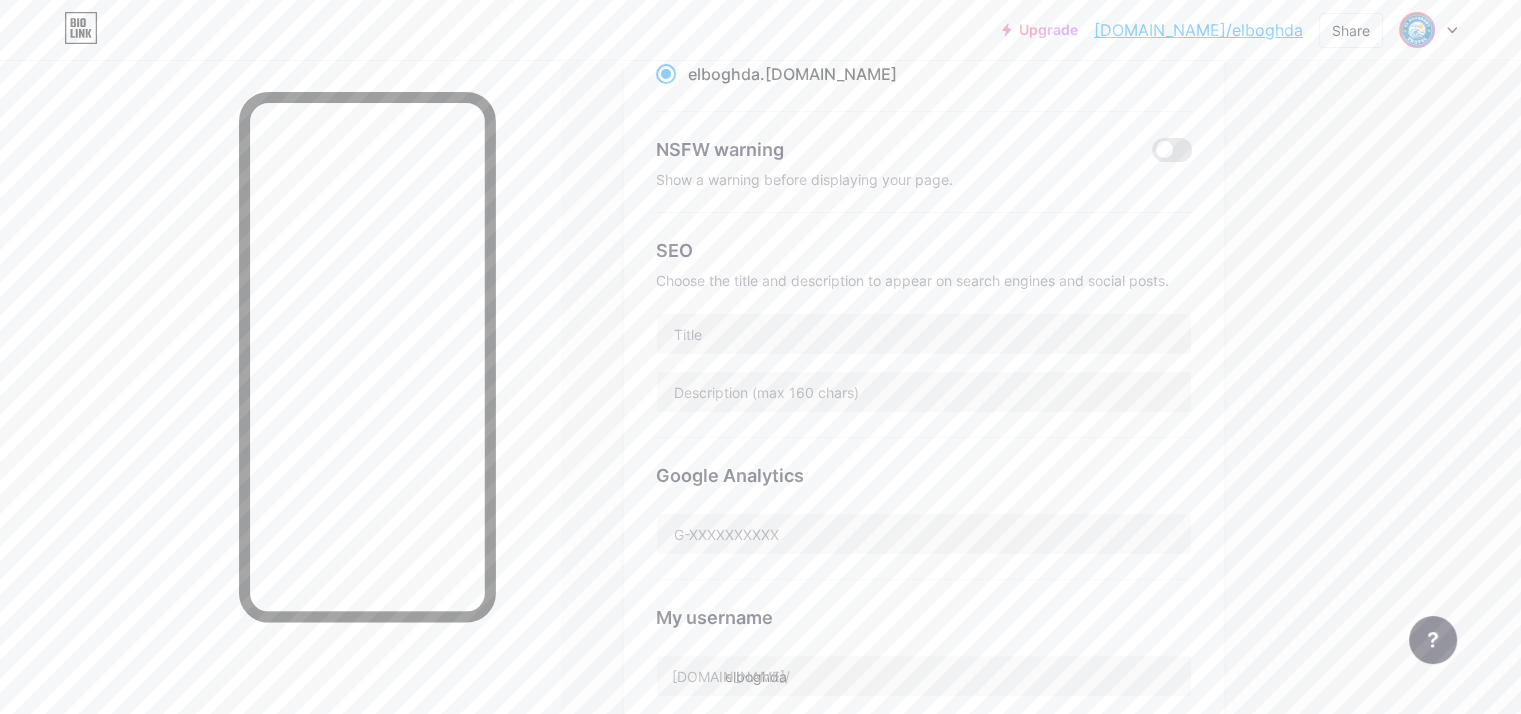 scroll, scrollTop: 300, scrollLeft: 0, axis: vertical 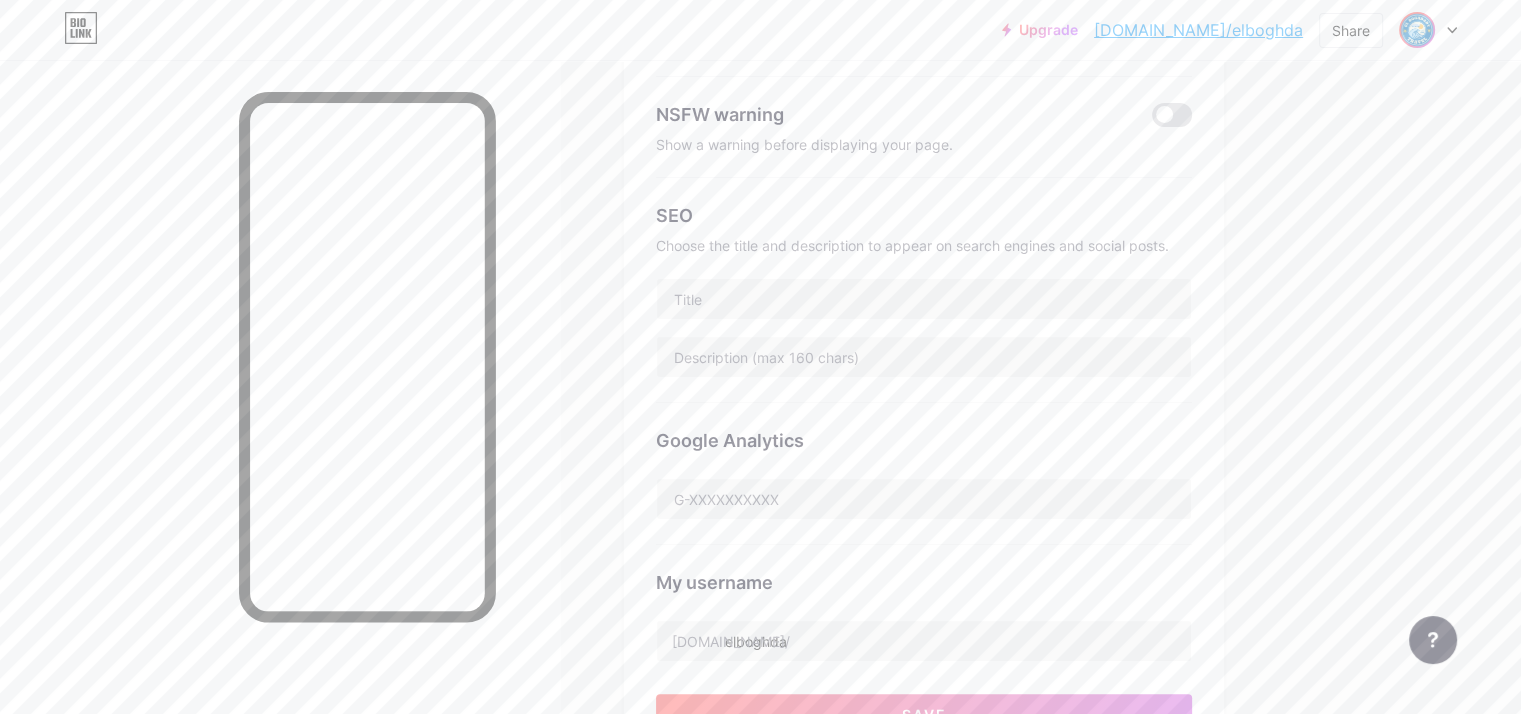 click on "Choose the title and description to appear on search engines and social posts." at bounding box center (924, 245) 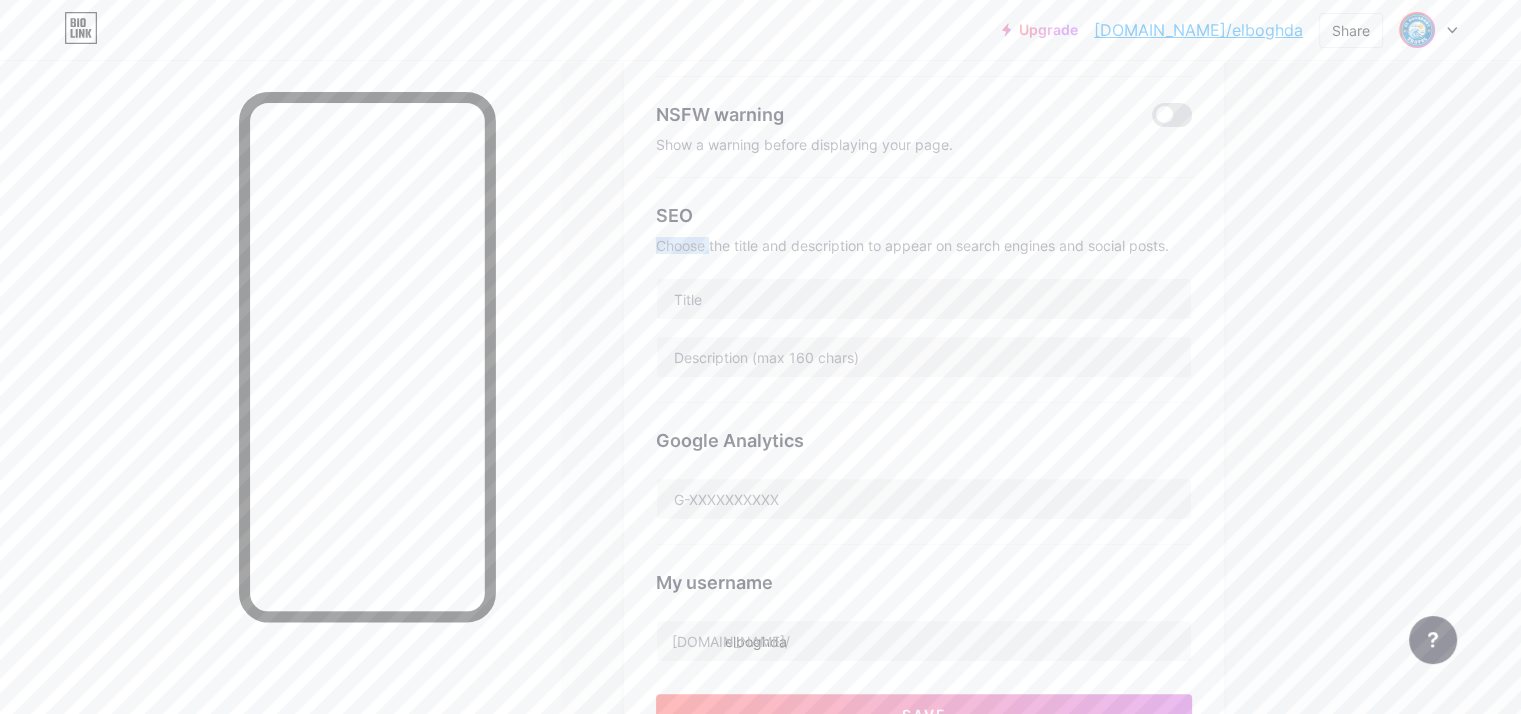 click on "Choose the title and description to appear on search engines and social posts." at bounding box center (924, 245) 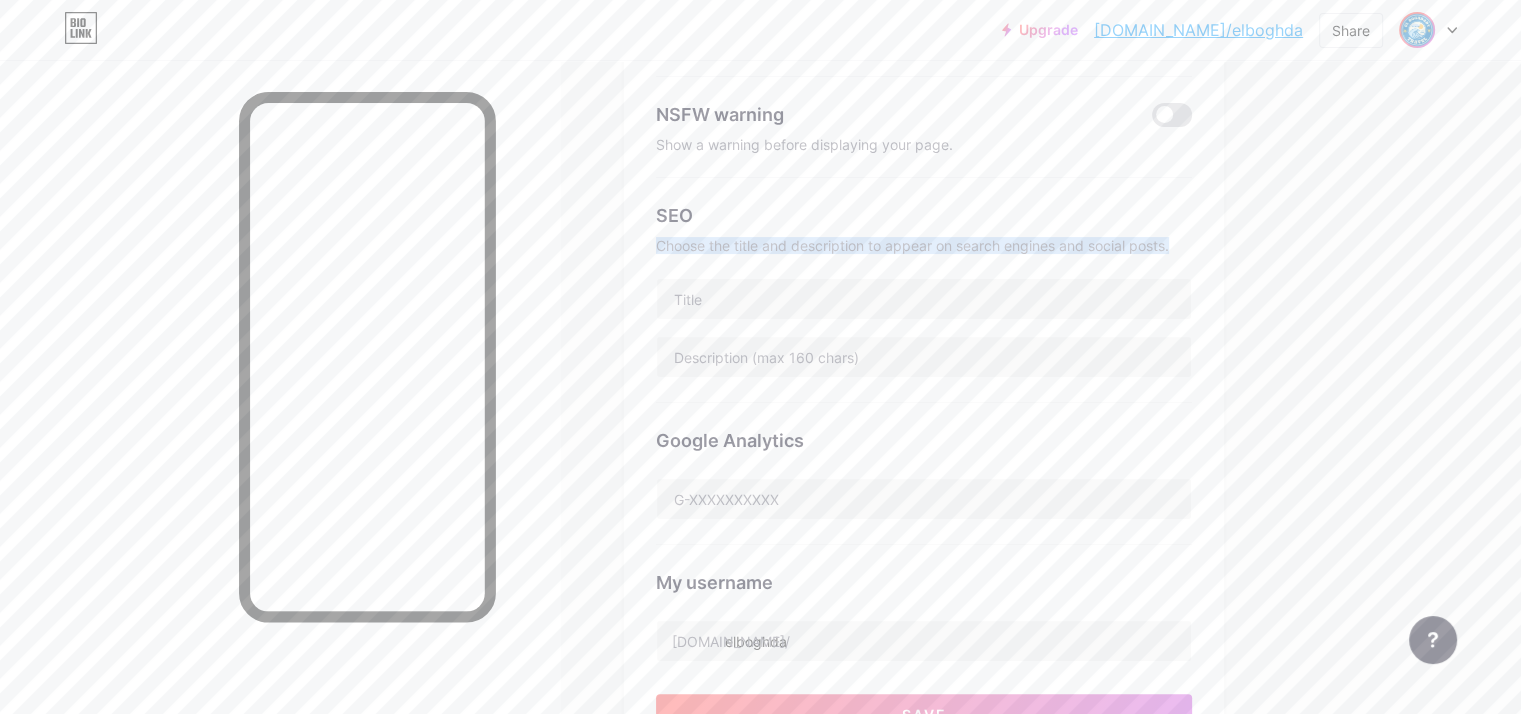 click on "Choose the title and description to appear on search engines and social posts." at bounding box center [924, 245] 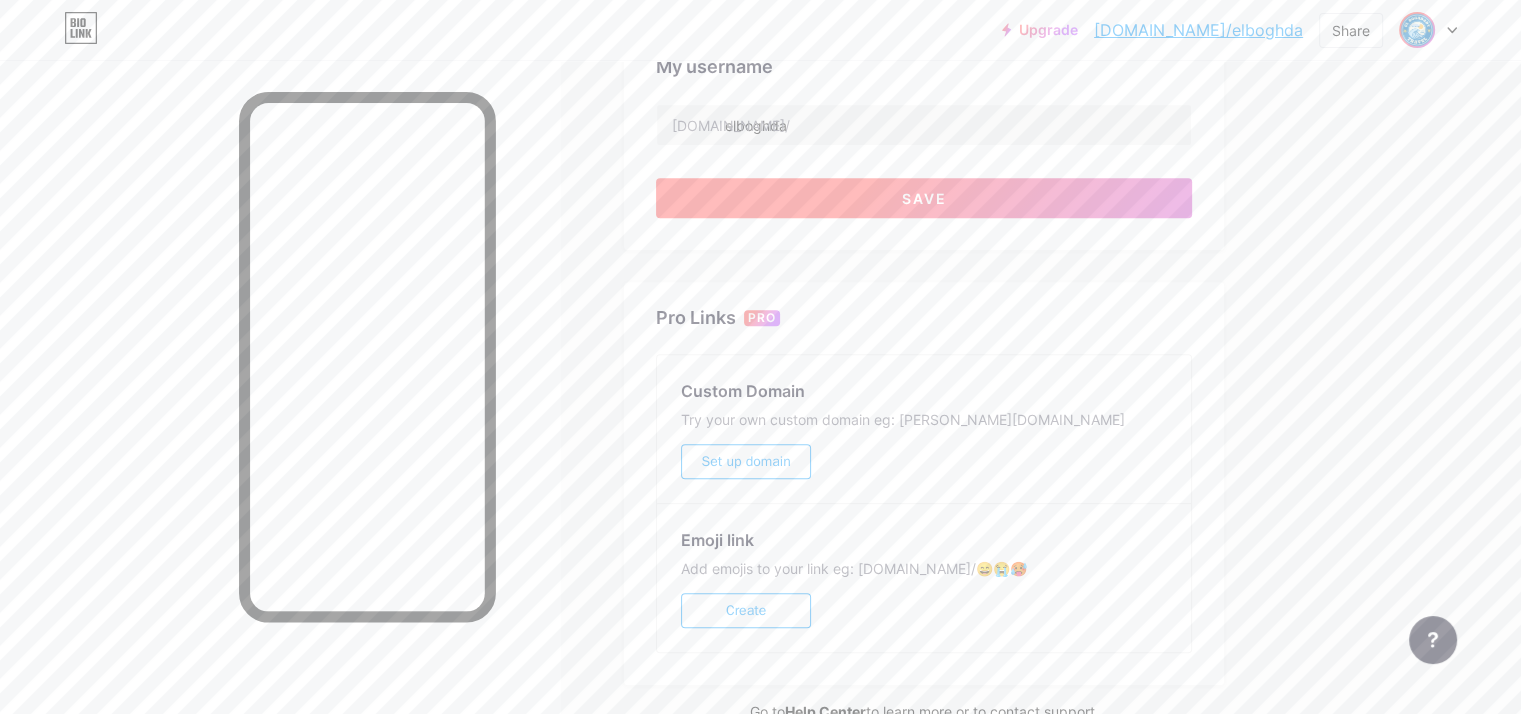 scroll, scrollTop: 920, scrollLeft: 0, axis: vertical 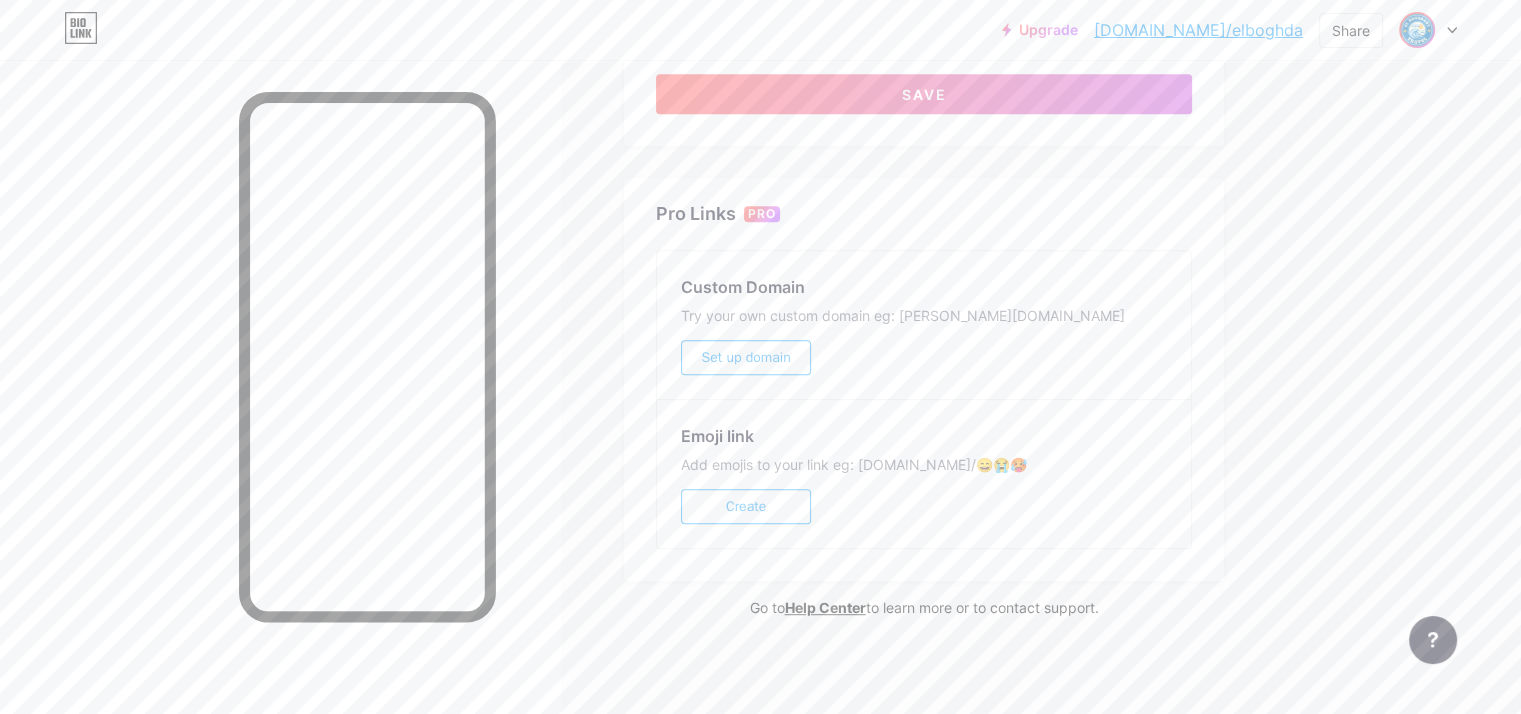 click on "Create" at bounding box center [746, 506] 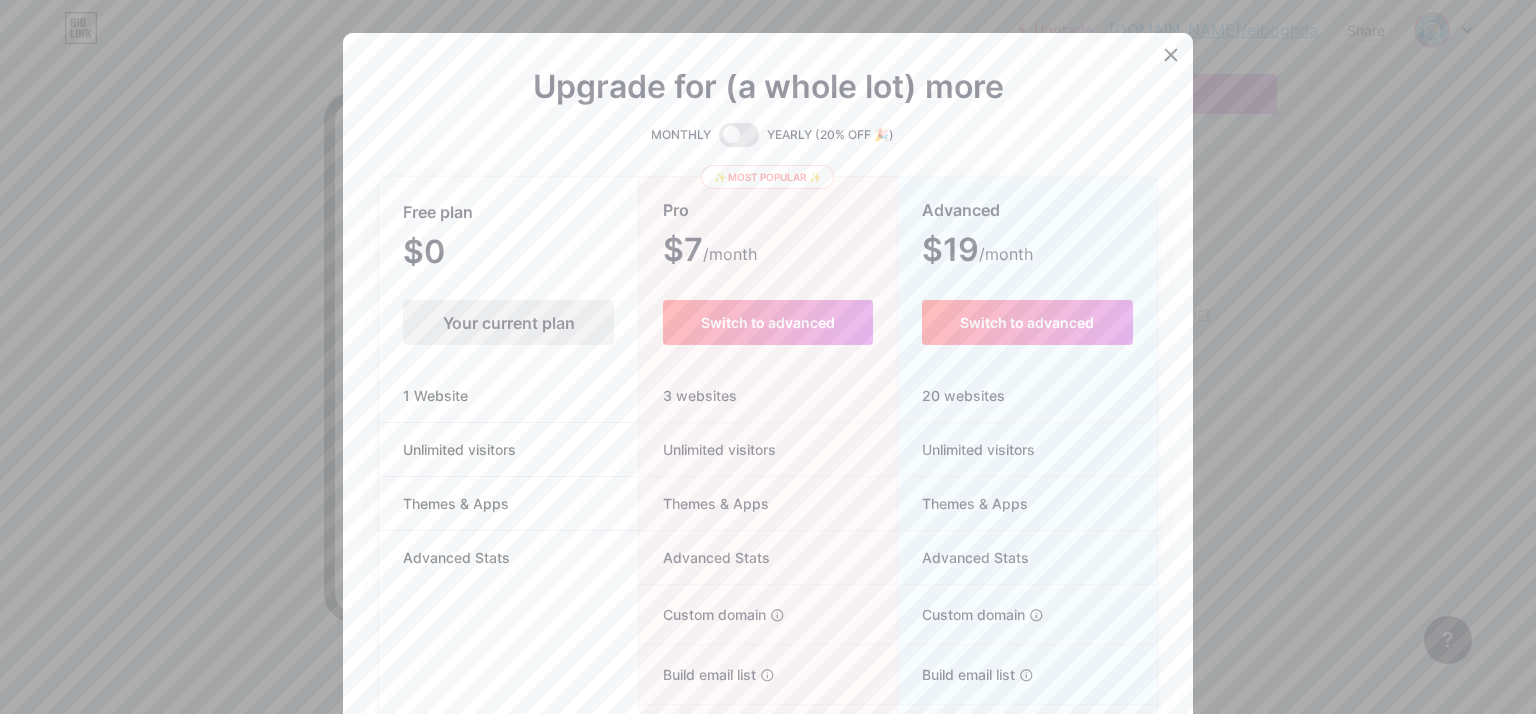 click on "Upgrade for (a whole lot) more" at bounding box center (768, 99) 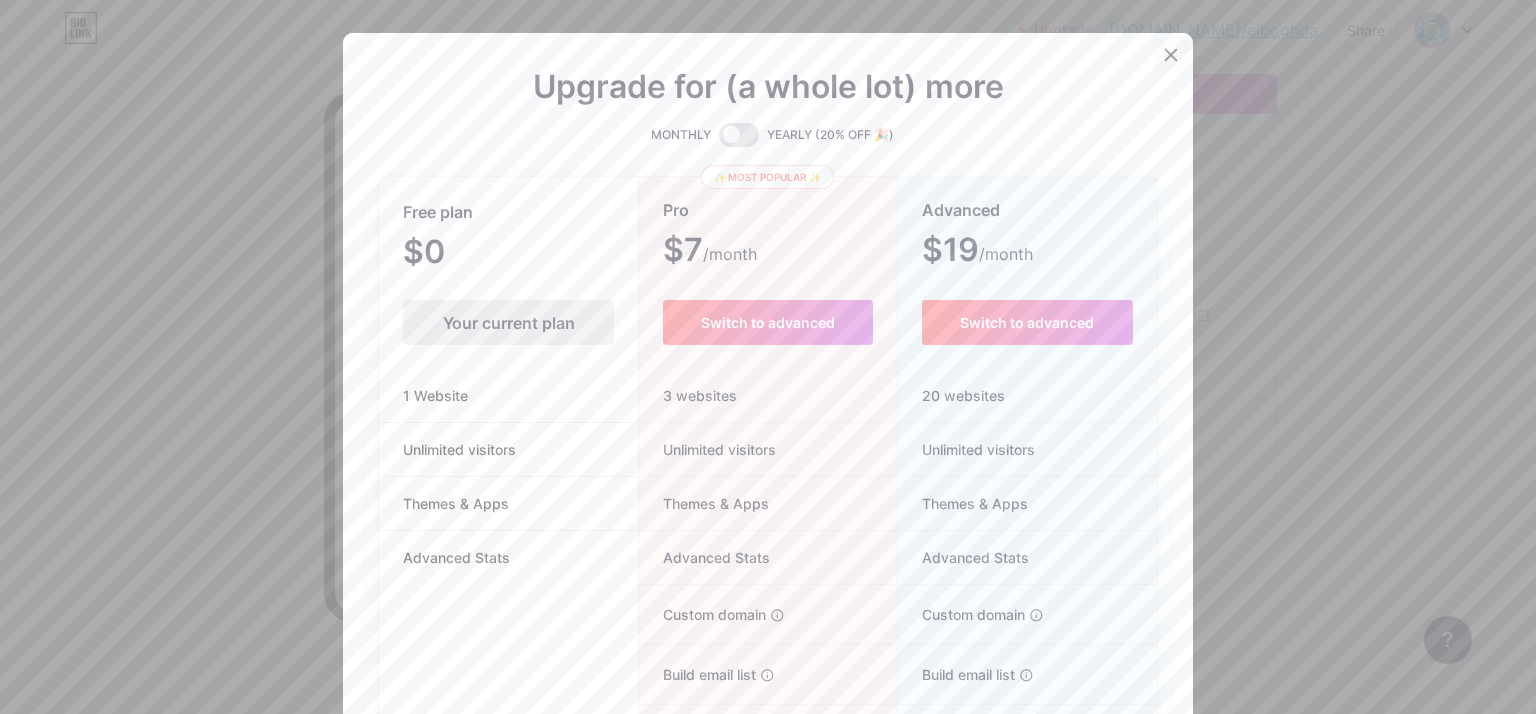 click at bounding box center [1171, 55] 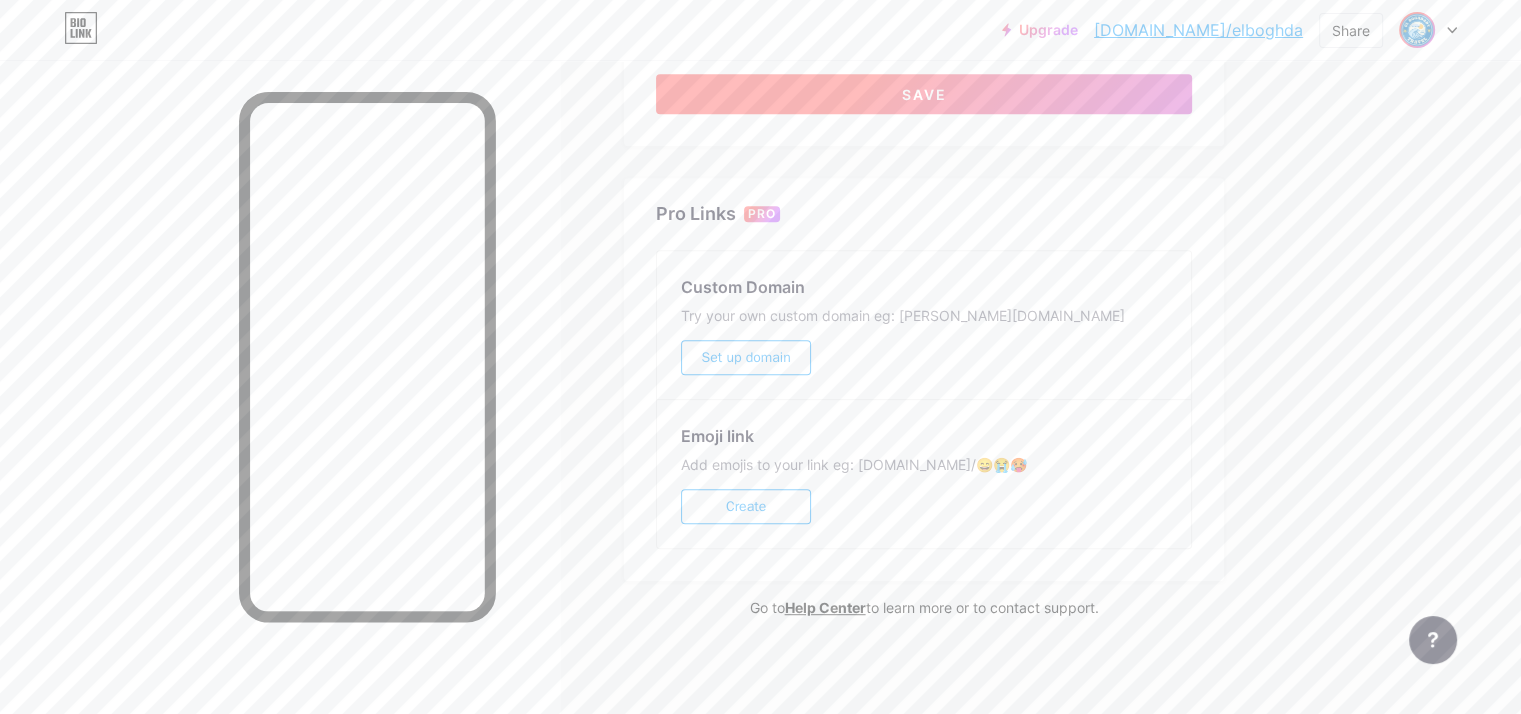 click on "Save" at bounding box center [924, 94] 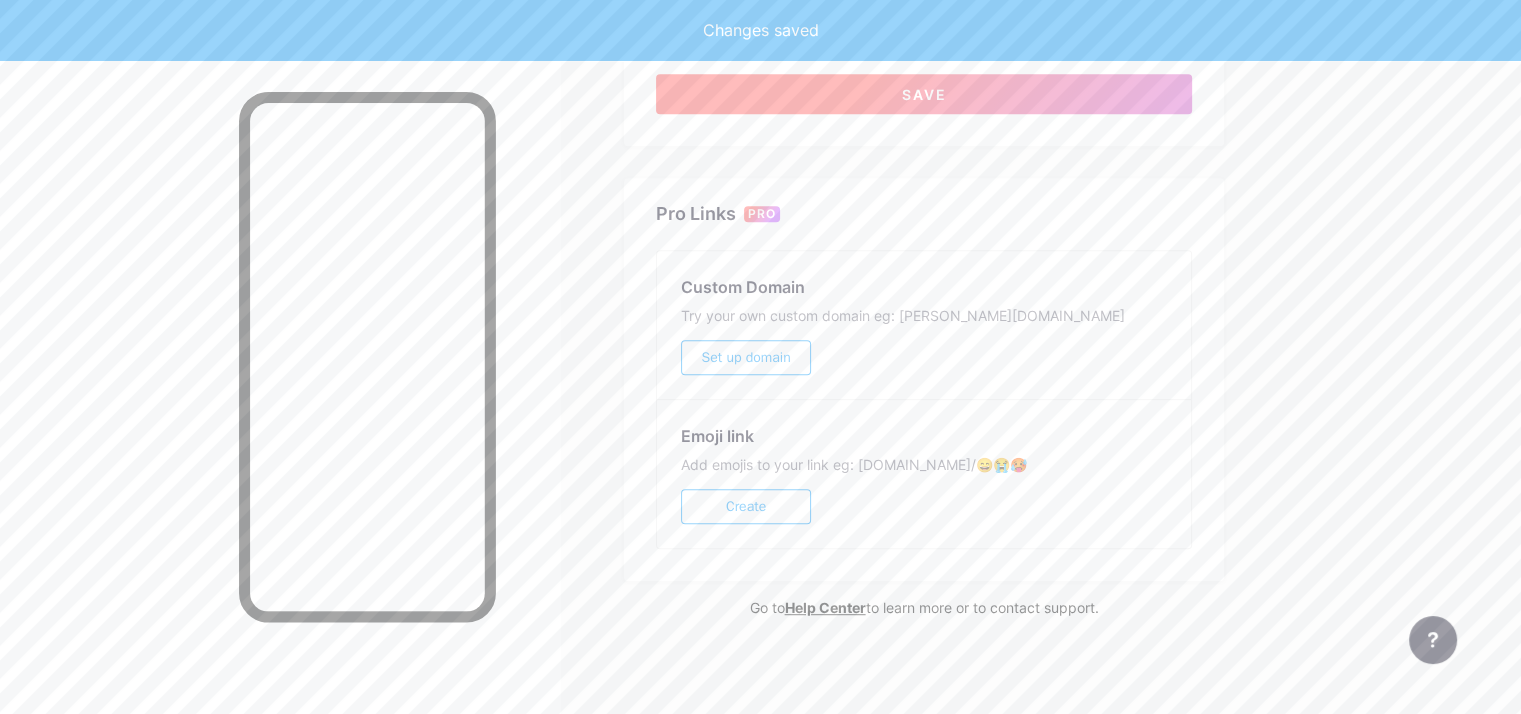 scroll, scrollTop: 848, scrollLeft: 0, axis: vertical 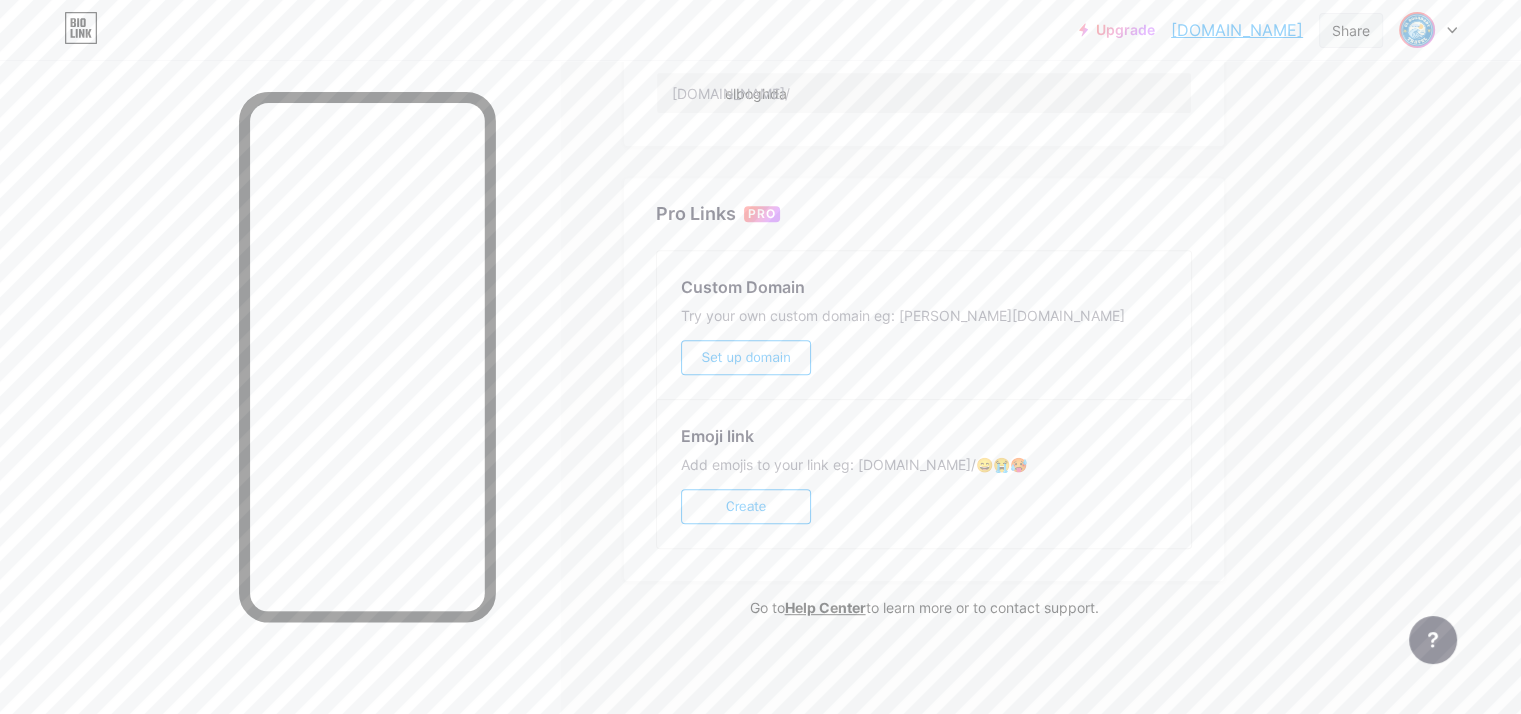 click on "Share" at bounding box center [1351, 30] 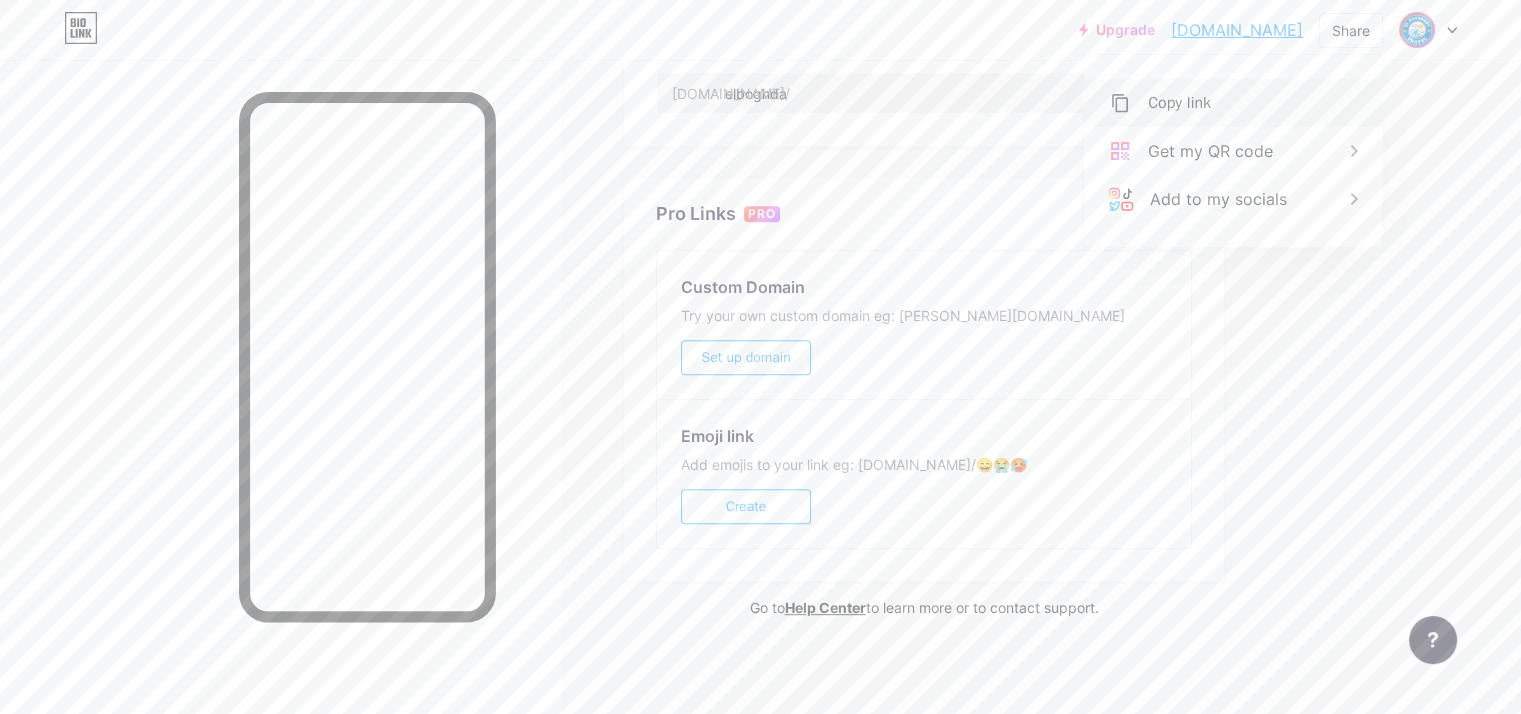 click on "Copy link" at bounding box center [1233, 103] 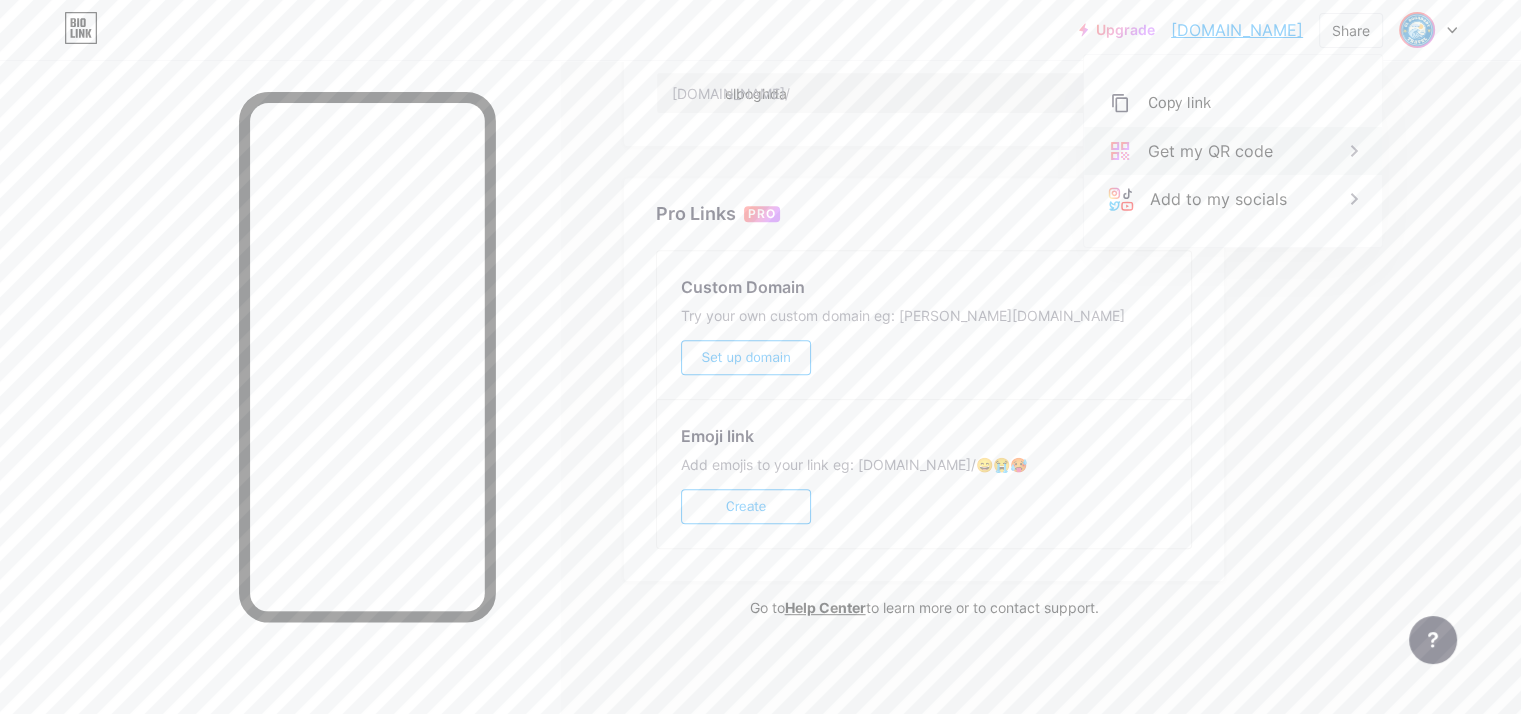 click on "Get my QR code" at bounding box center [1233, 151] 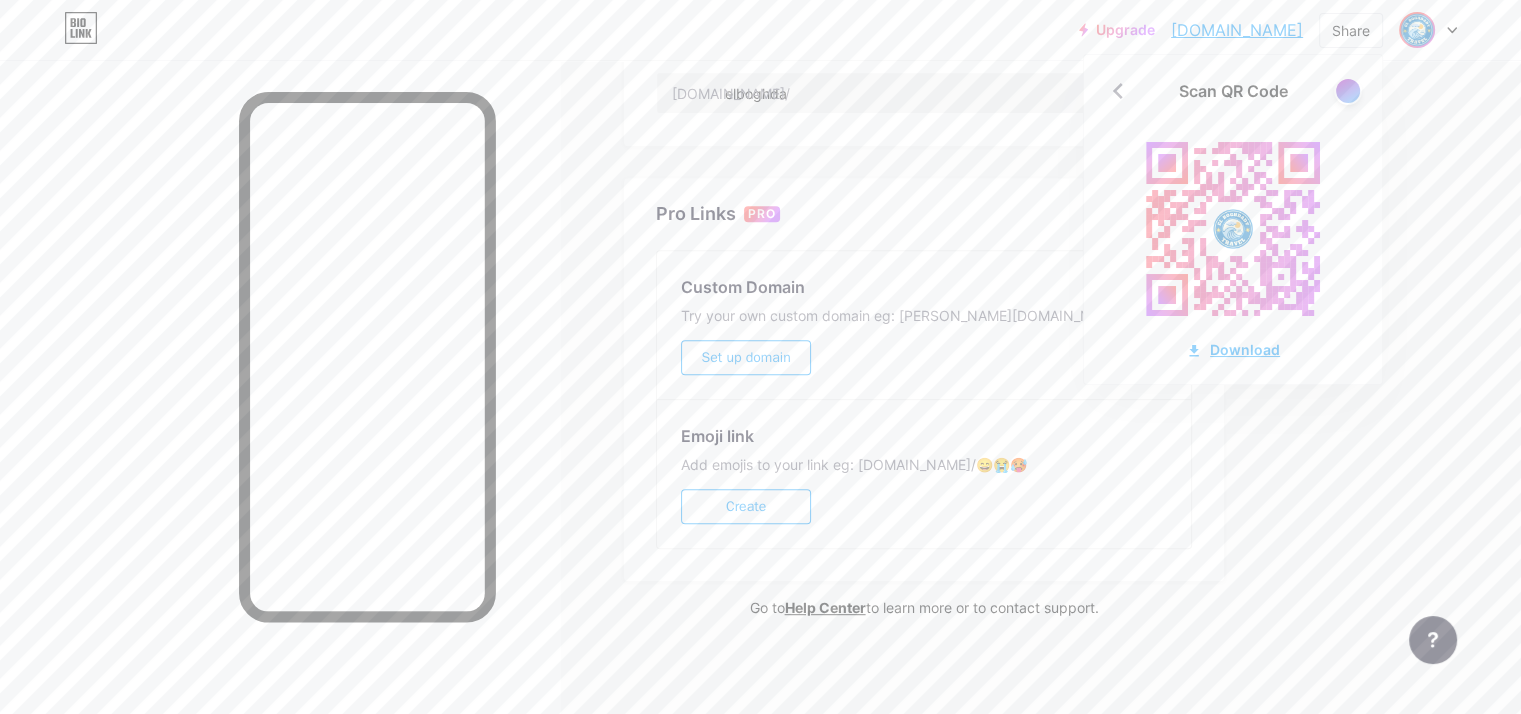 click on "Download" at bounding box center [1233, 349] 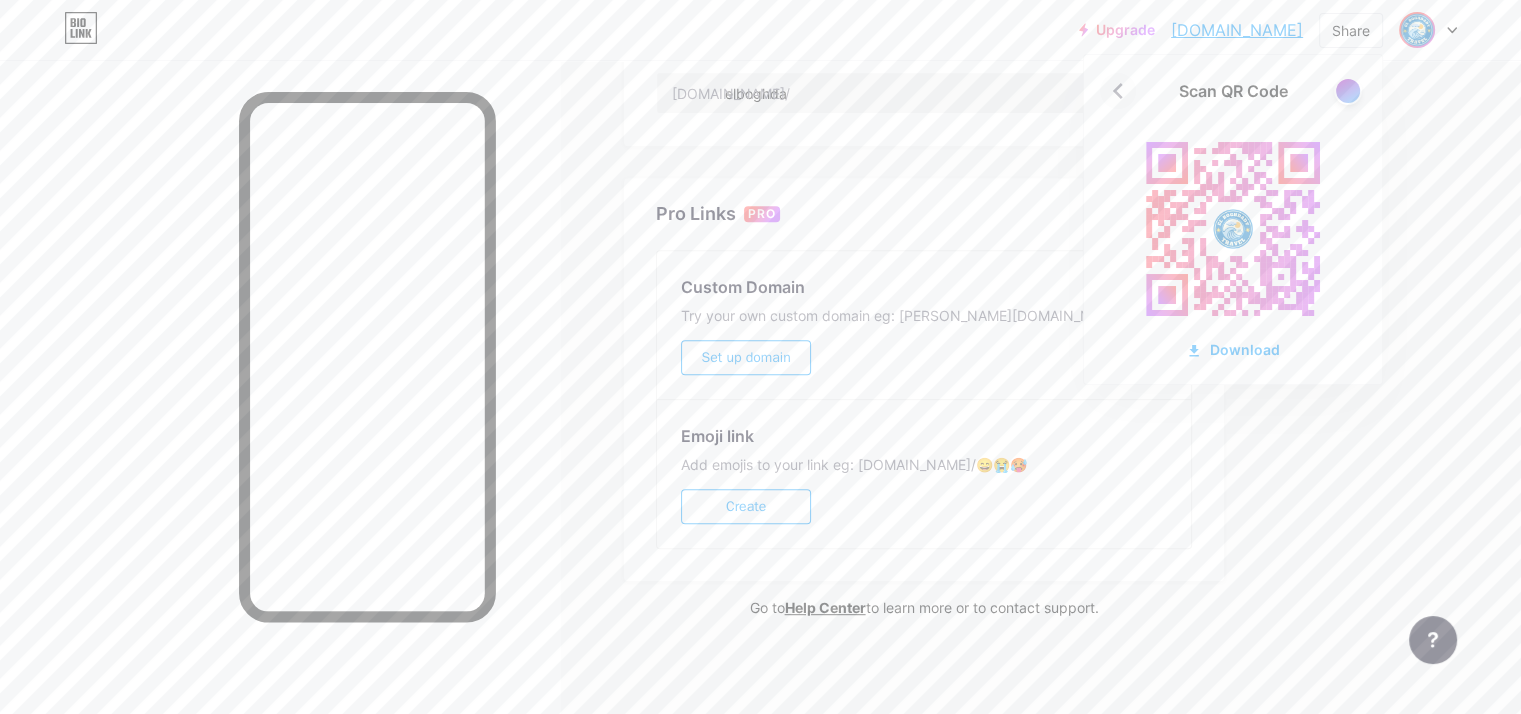 click 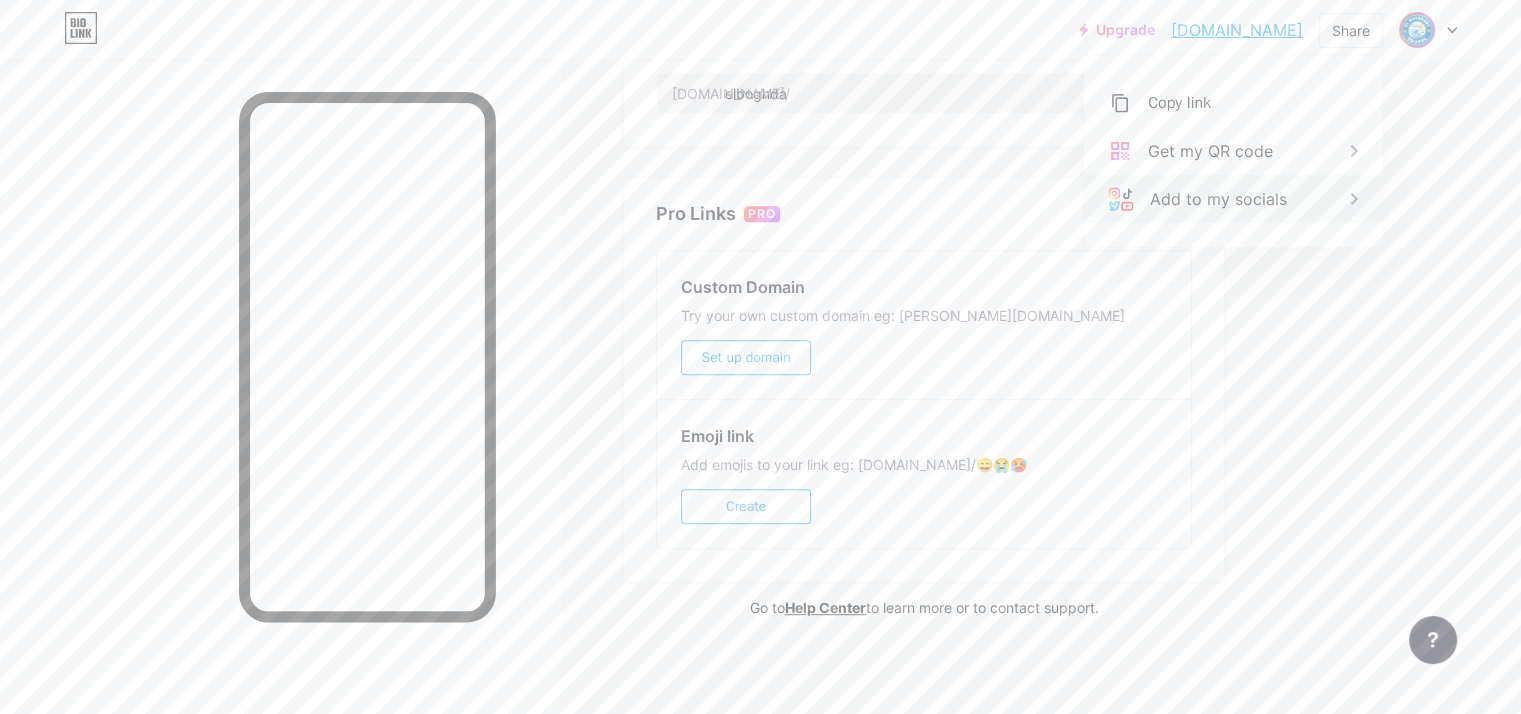 click on "Add to my socials" at bounding box center (1218, 199) 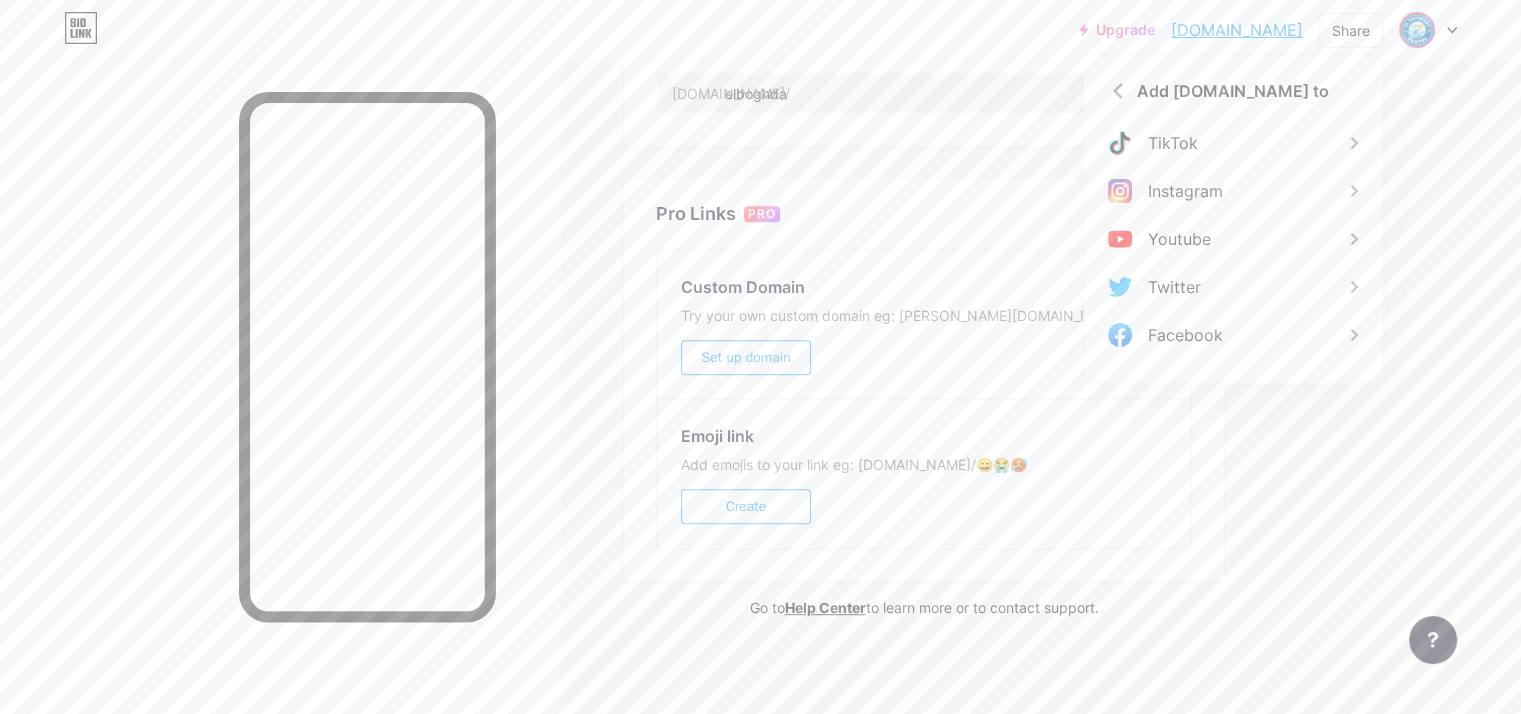 click on "Upgrade   [DOMAIN_NAME]...   [DOMAIN_NAME]   Share       Add [DOMAIN_NAME] to
TikTok
Instagram
Youtube
Twitter
Facebook               Switch accounts     ELBOGHDADYTRAVEL14   [DOMAIN_NAME]/elboghda       + Add a new page        Account settings   Logout   Link Copied
Links
Posts
Design
Subscribers
NEW
Stats
Settings     Preferred link   This is an aesthetic choice. Both links are usable.
[DOMAIN_NAME]/ elboghda       elboghda .[DOMAIN_NAME]
NSFW warning       Show a warning before displaying your page.     SEO   Choose the title and description to appear on search engines and social posts.           Google Analytics       My username   [DOMAIN_NAME]/   elboghda           Pro Links   PRO   Custom Domain     Set
up domain" at bounding box center [760, -65] 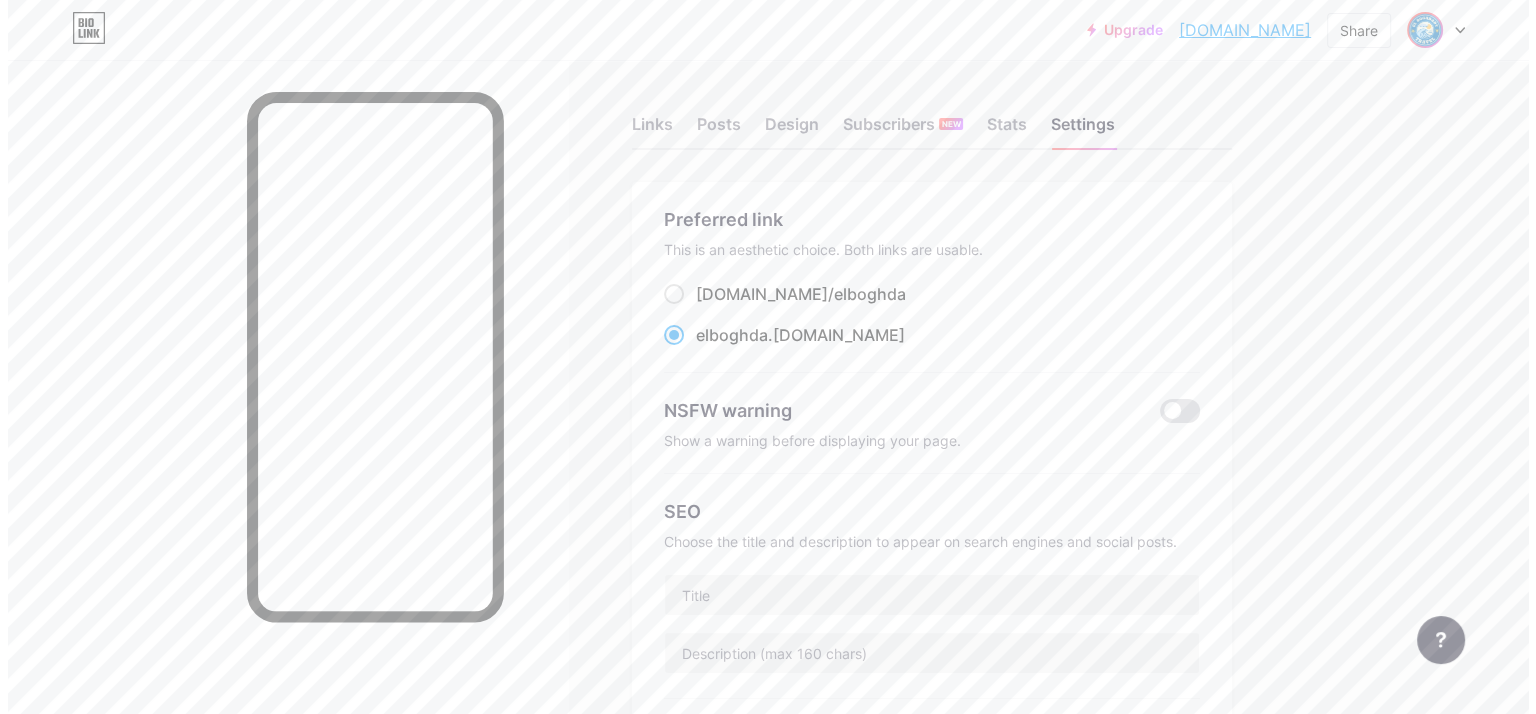 scroll, scrollTop: 0, scrollLeft: 0, axis: both 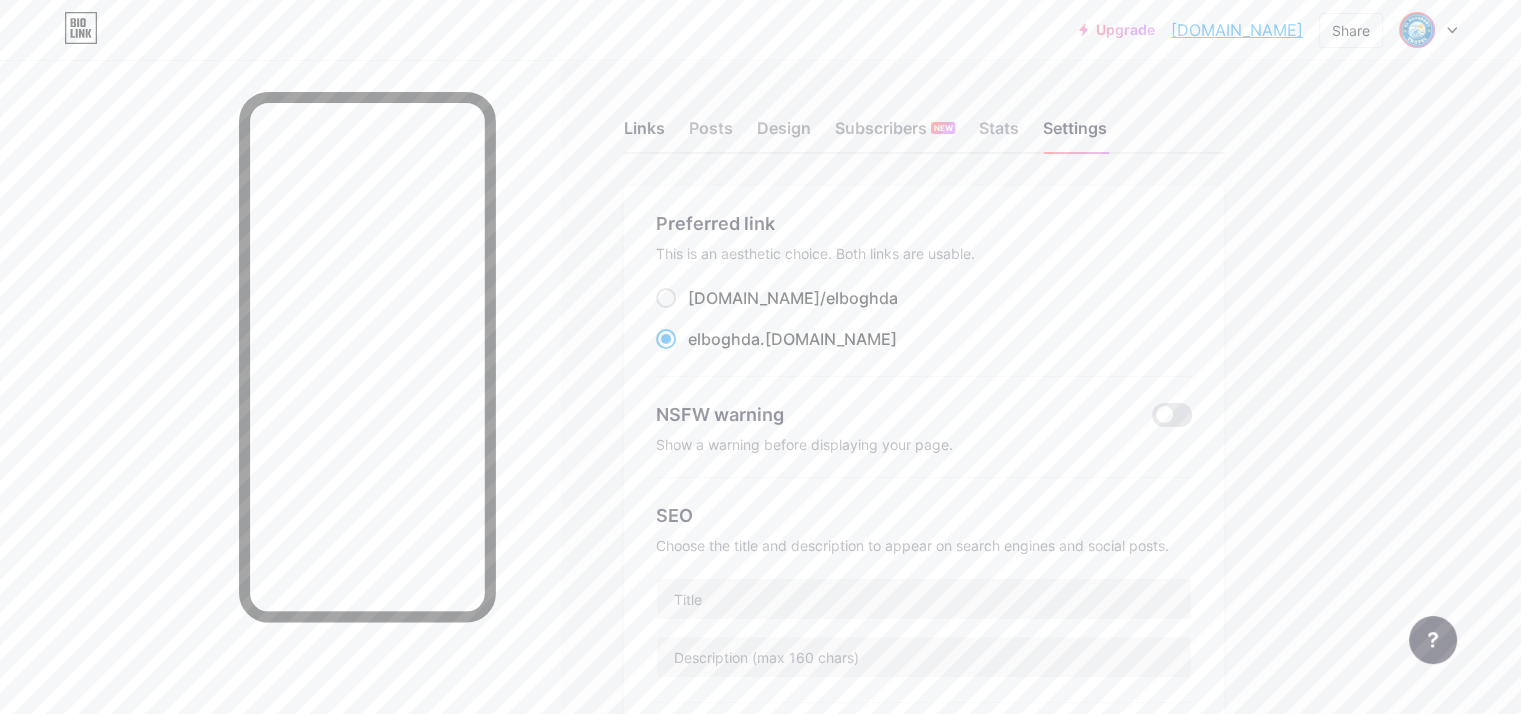 click on "Links" at bounding box center (644, 134) 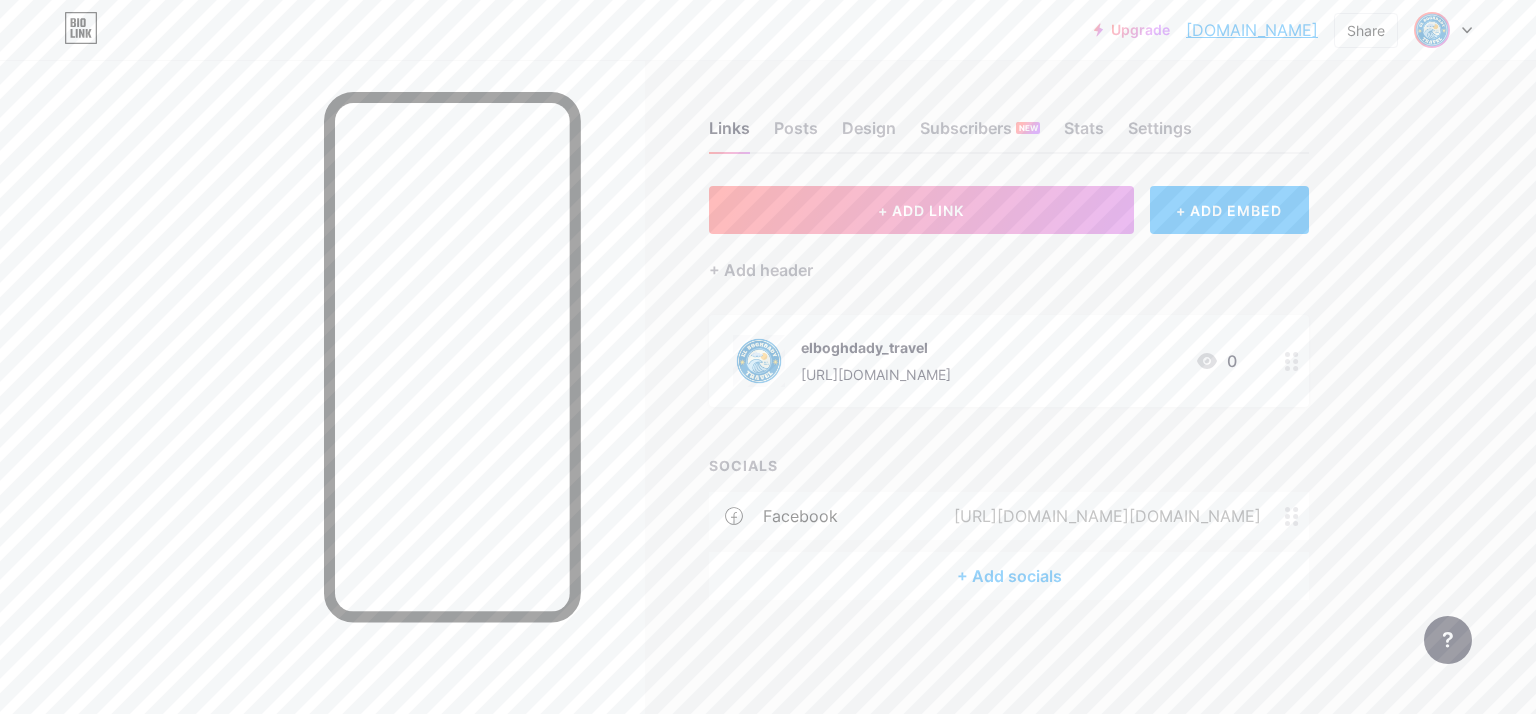 click on "facebook
[URL][DOMAIN_NAME][DOMAIN_NAME]" at bounding box center [1009, 516] 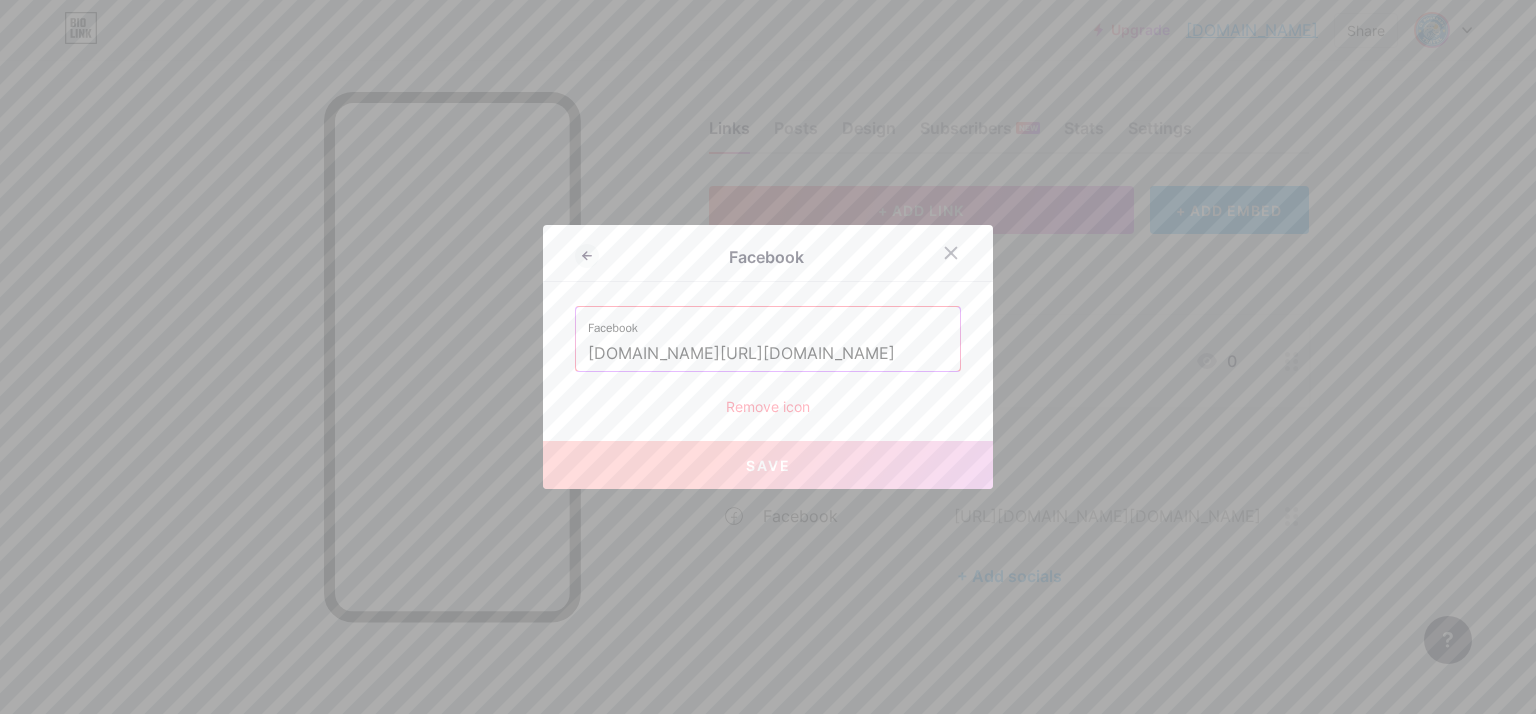 click on "Facebook" at bounding box center [768, 322] 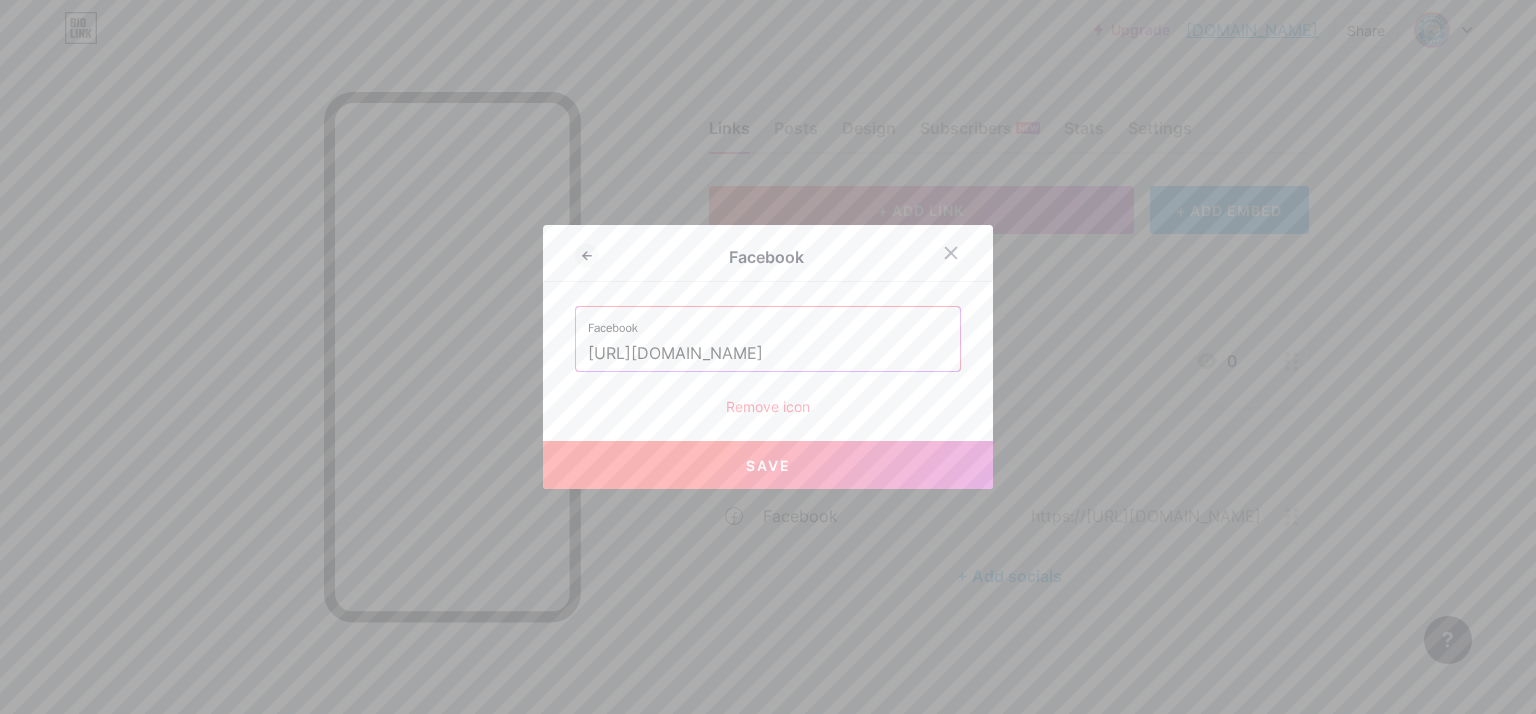 scroll, scrollTop: 0, scrollLeft: 195, axis: horizontal 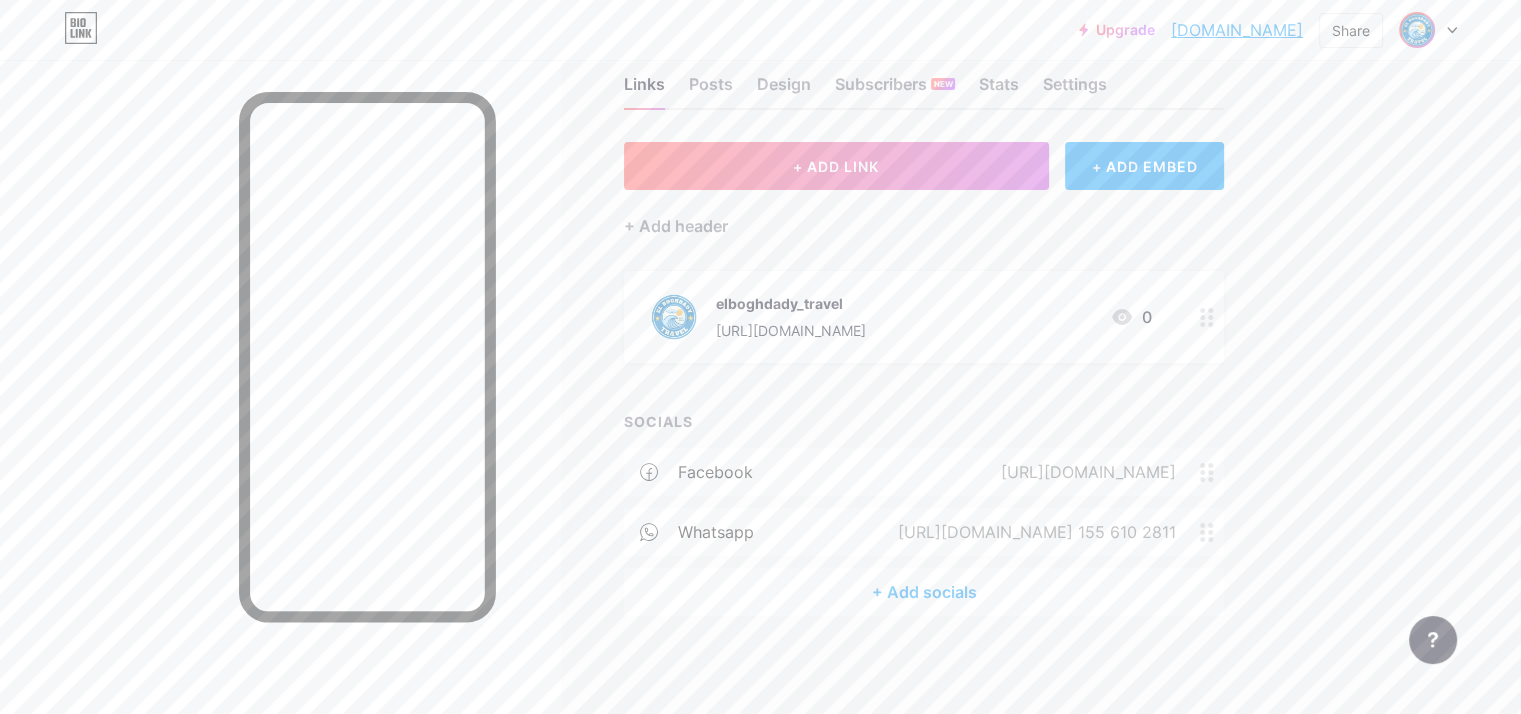 click at bounding box center [1207, 317] 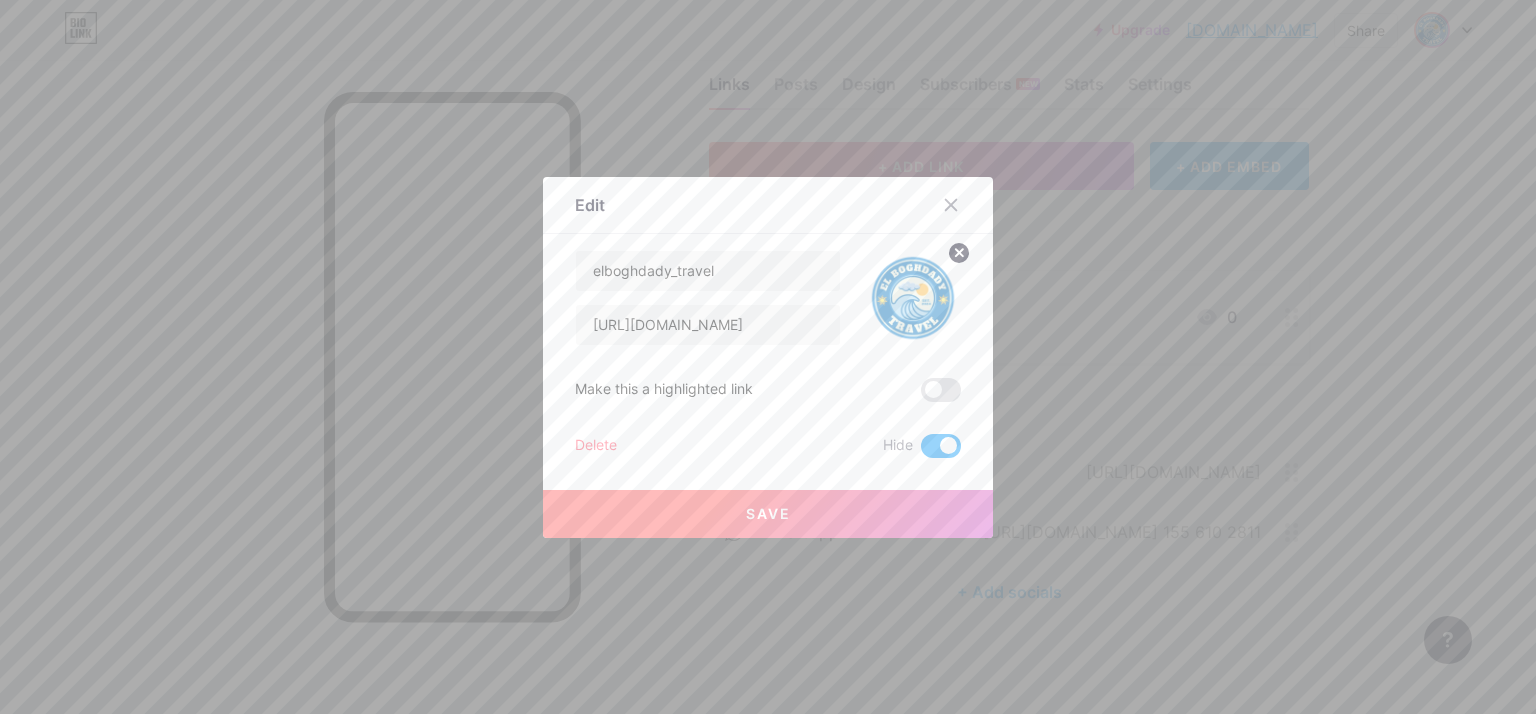 click on "Save" at bounding box center [768, 514] 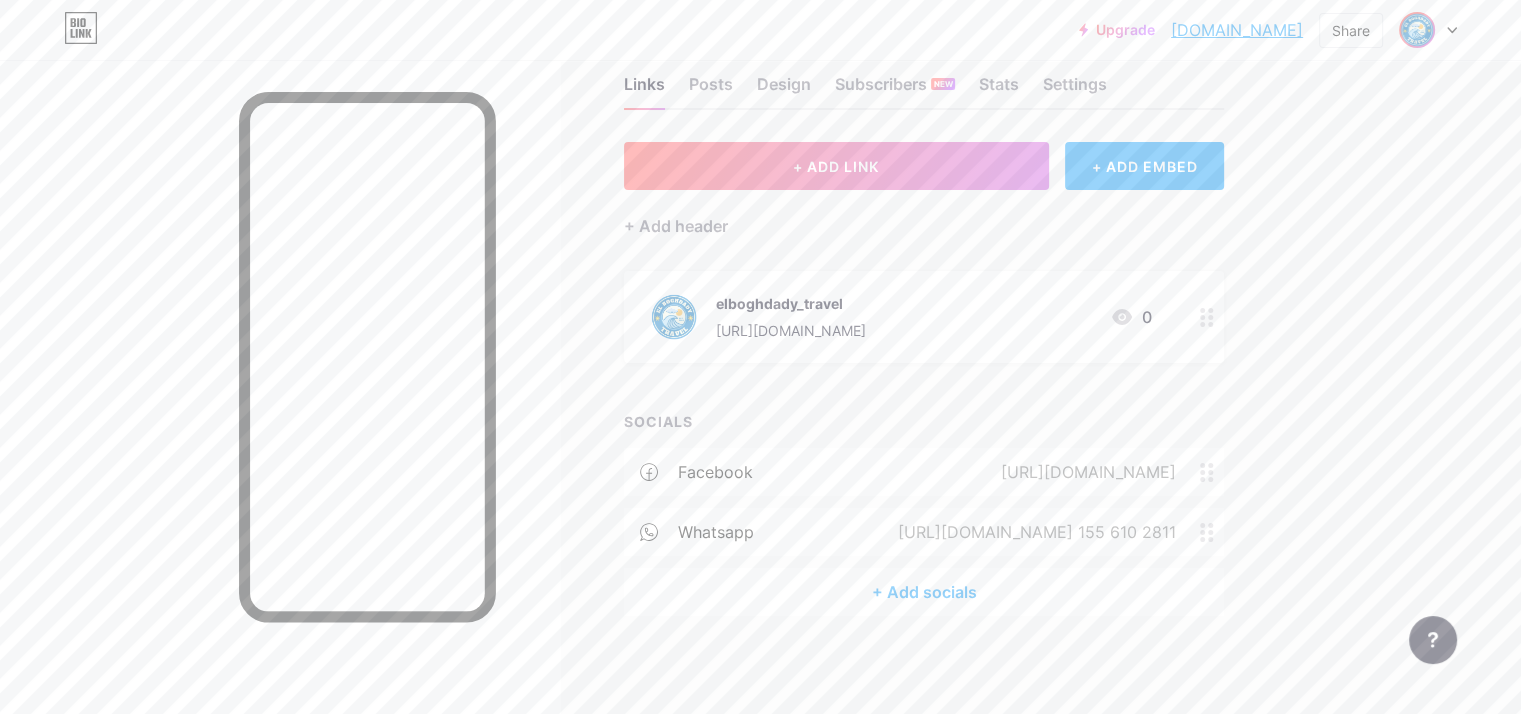 drag, startPoint x: 992, startPoint y: 306, endPoint x: 987, endPoint y: 414, distance: 108.11568 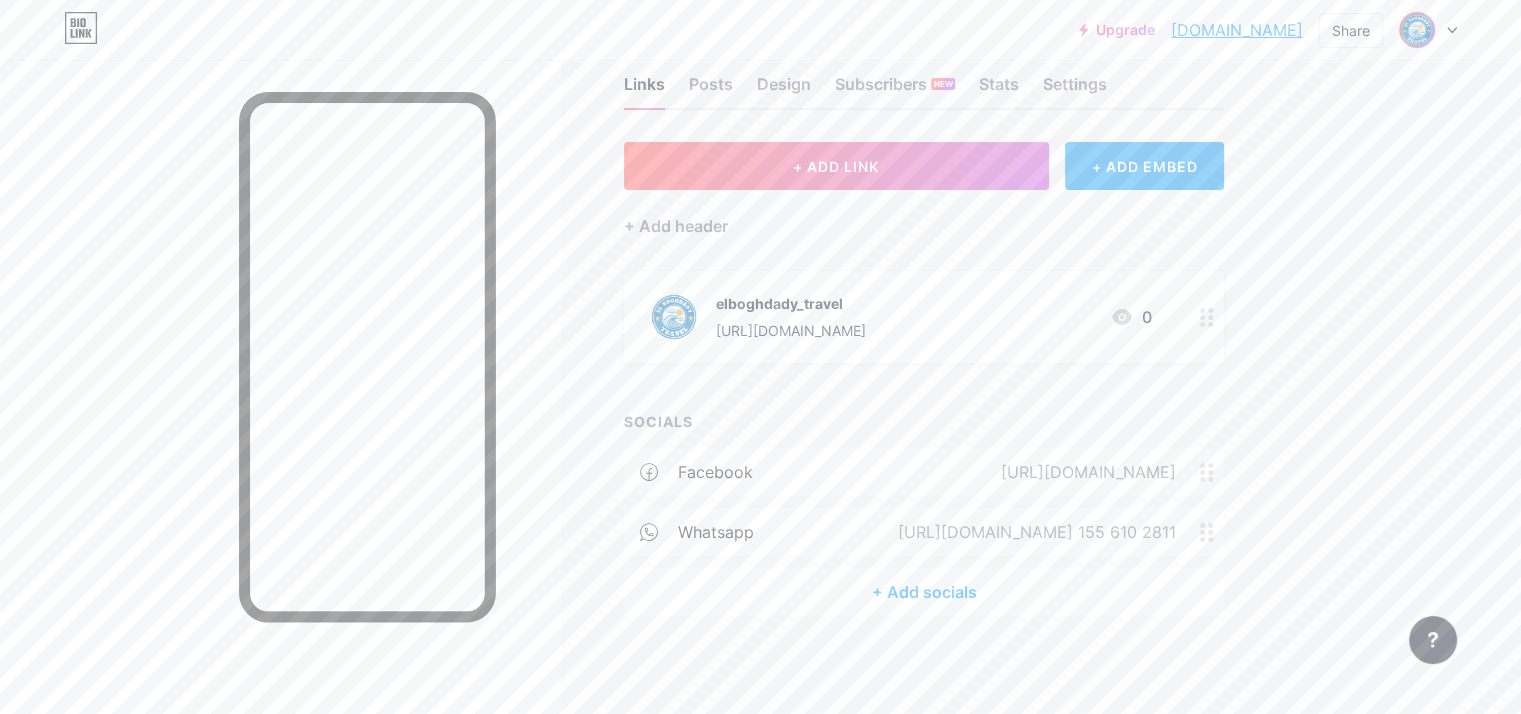 click on "+ Add socials" at bounding box center (924, 592) 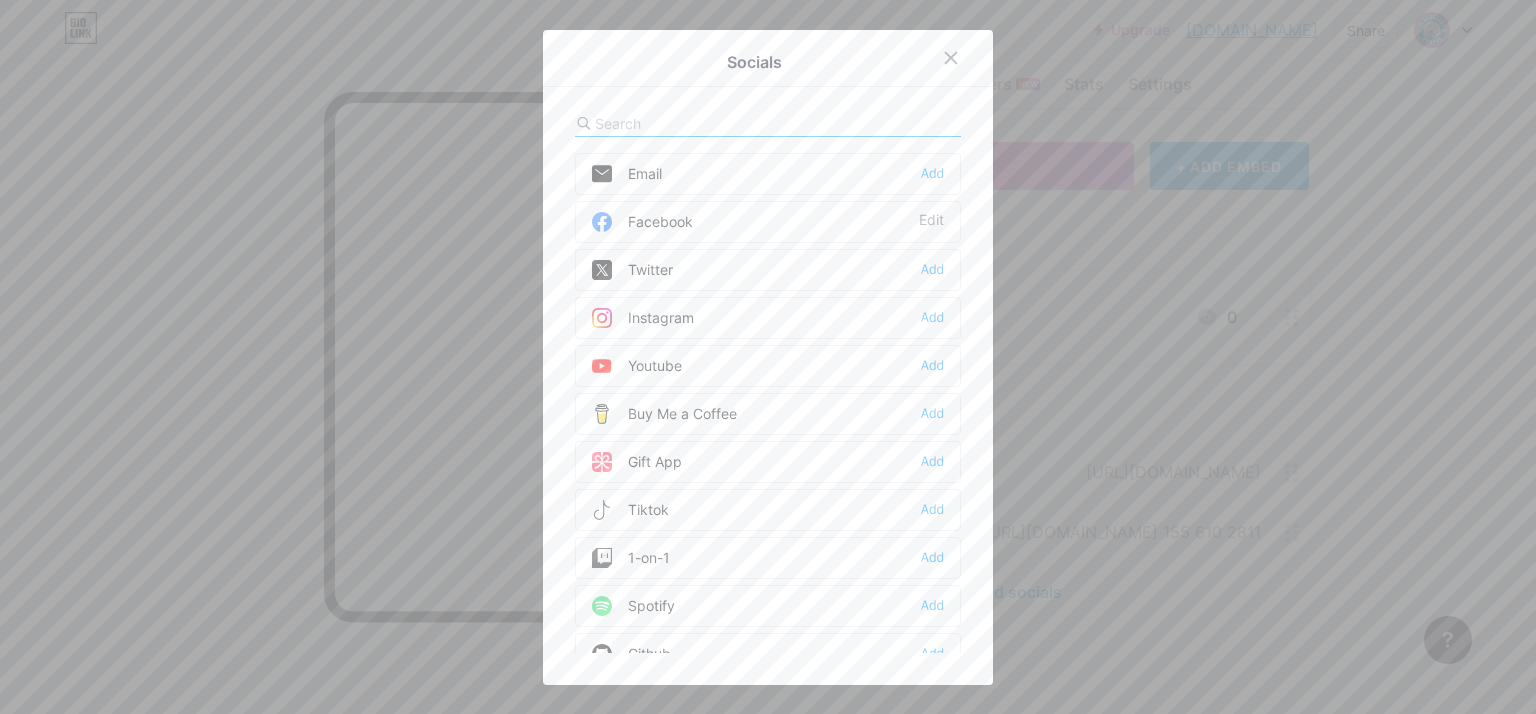 click on "Instagram
Add" at bounding box center (768, 318) 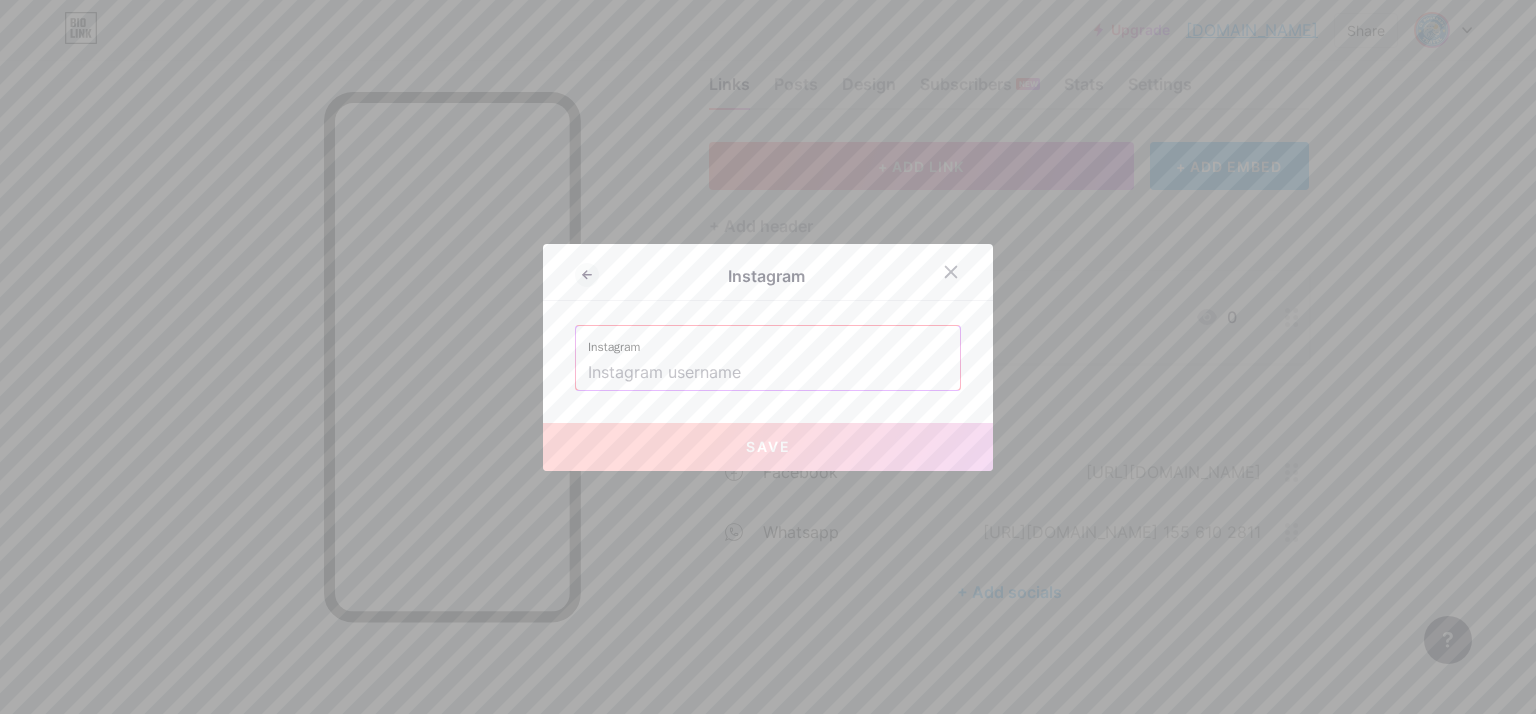 click at bounding box center [768, 373] 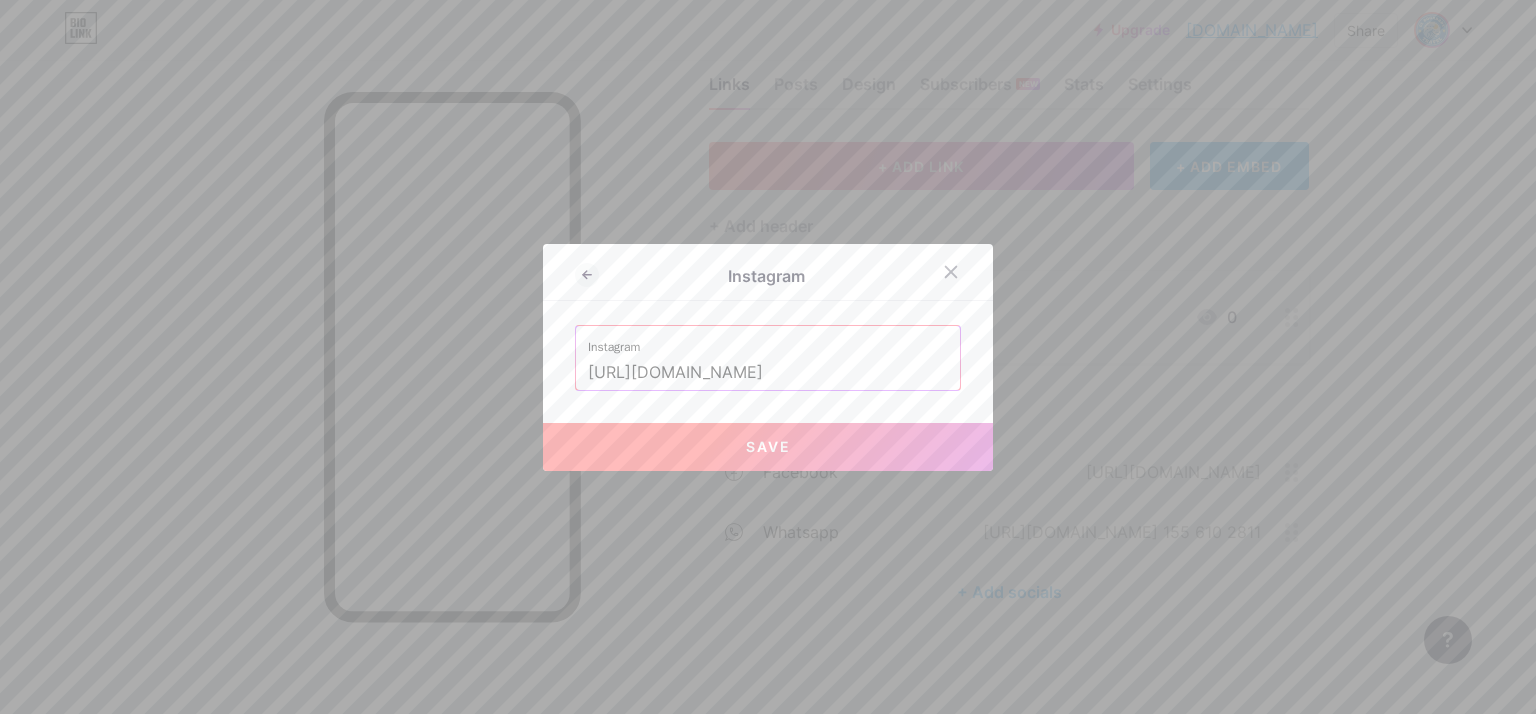scroll, scrollTop: 0, scrollLeft: 44, axis: horizontal 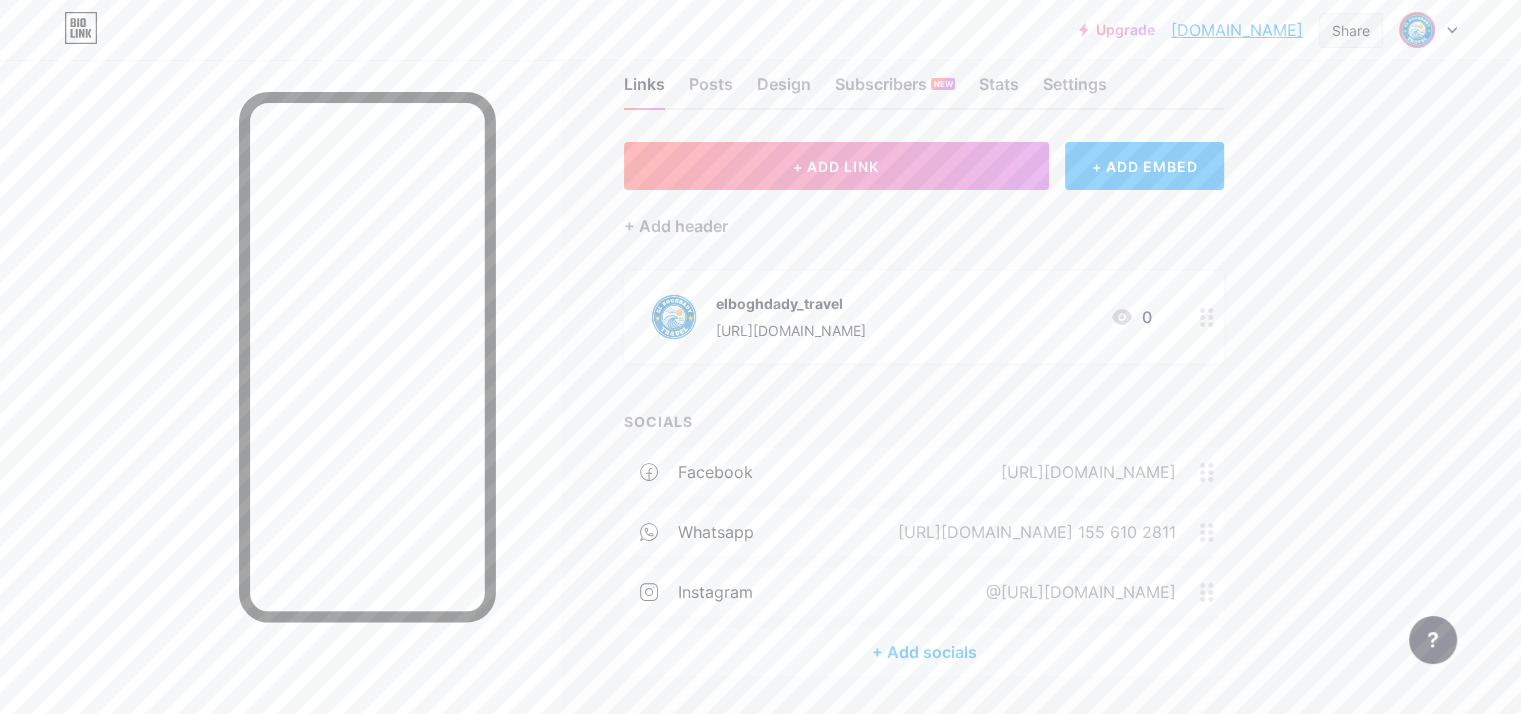 click on "Share" at bounding box center (1351, 30) 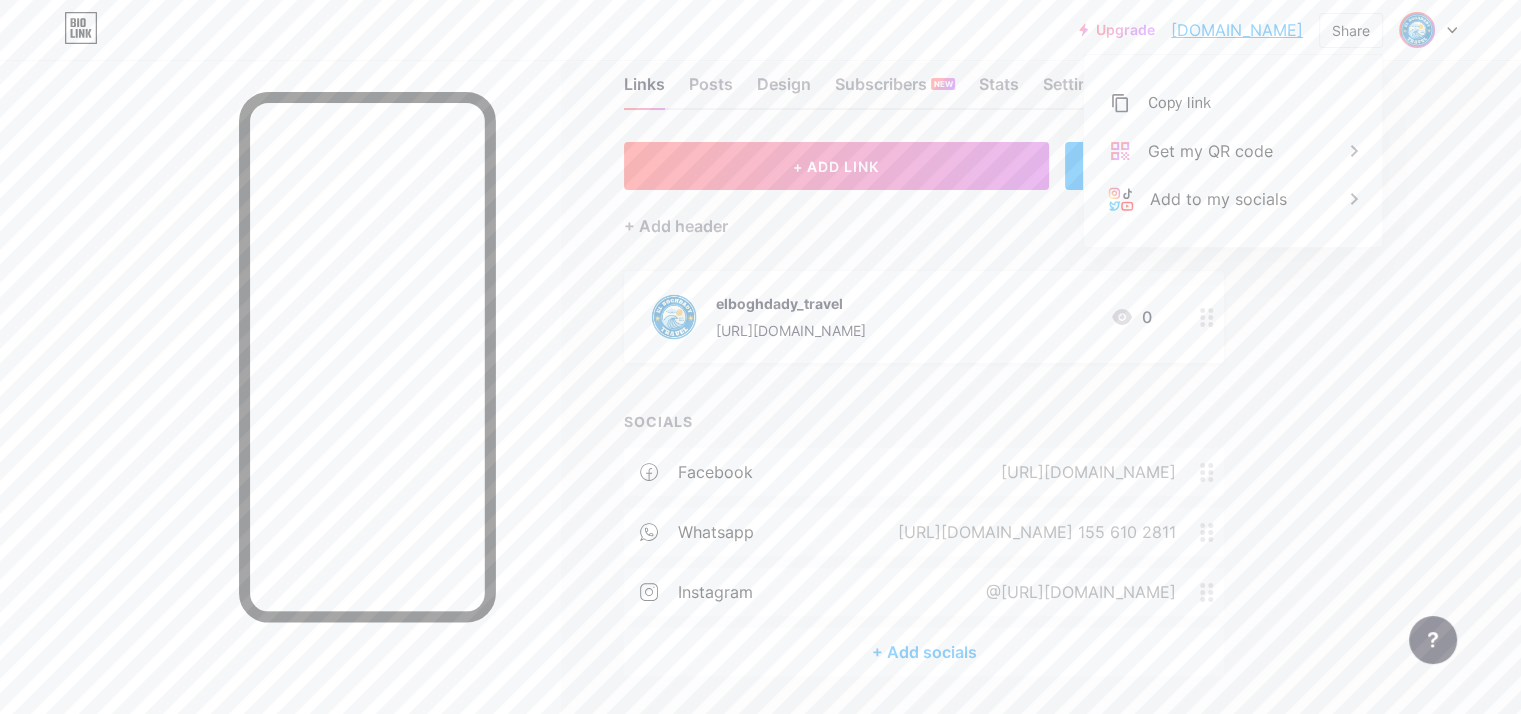 click on "Upgrade   [DOMAIN_NAME]...   [DOMAIN_NAME]   Share
Copy link   [DOMAIN_NAME]
Get my QR code
Add to my socials                   Switch accounts     ELBOGHDADYTRAVEL14   [DOMAIN_NAME]/elboghda       + Add a new page        Account settings   Logout   Link Copied
Links
Posts
Design
Subscribers
NEW
Stats
Settings       + ADD LINK     + ADD EMBED
+ Add header
elboghdady_travel
[URL][DOMAIN_NAME]
0
SOCIALS
facebook
[URL][DOMAIN_NAME]
whatsapp
[URL][DOMAIN_NAME] 155 610 2811" at bounding box center (760, 366) 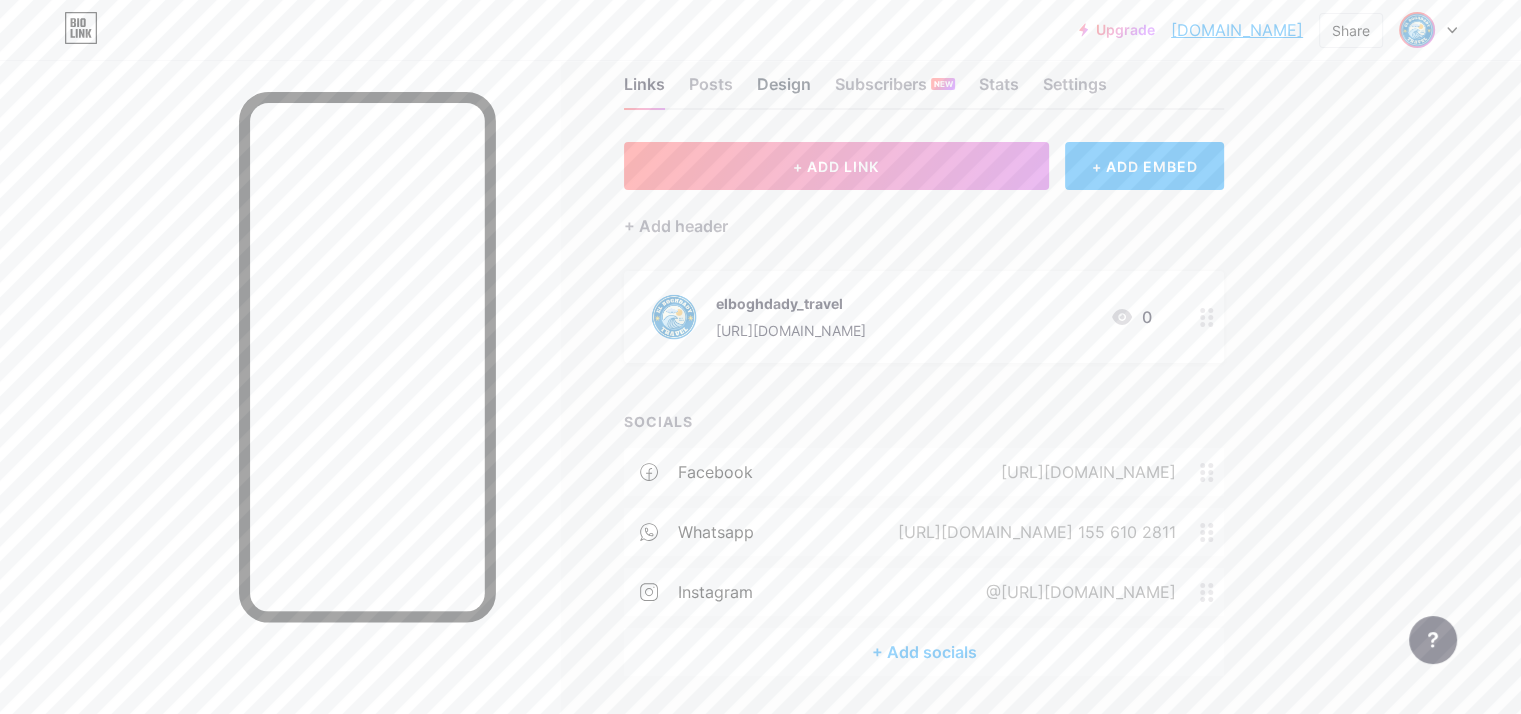 click on "Design" at bounding box center (784, 90) 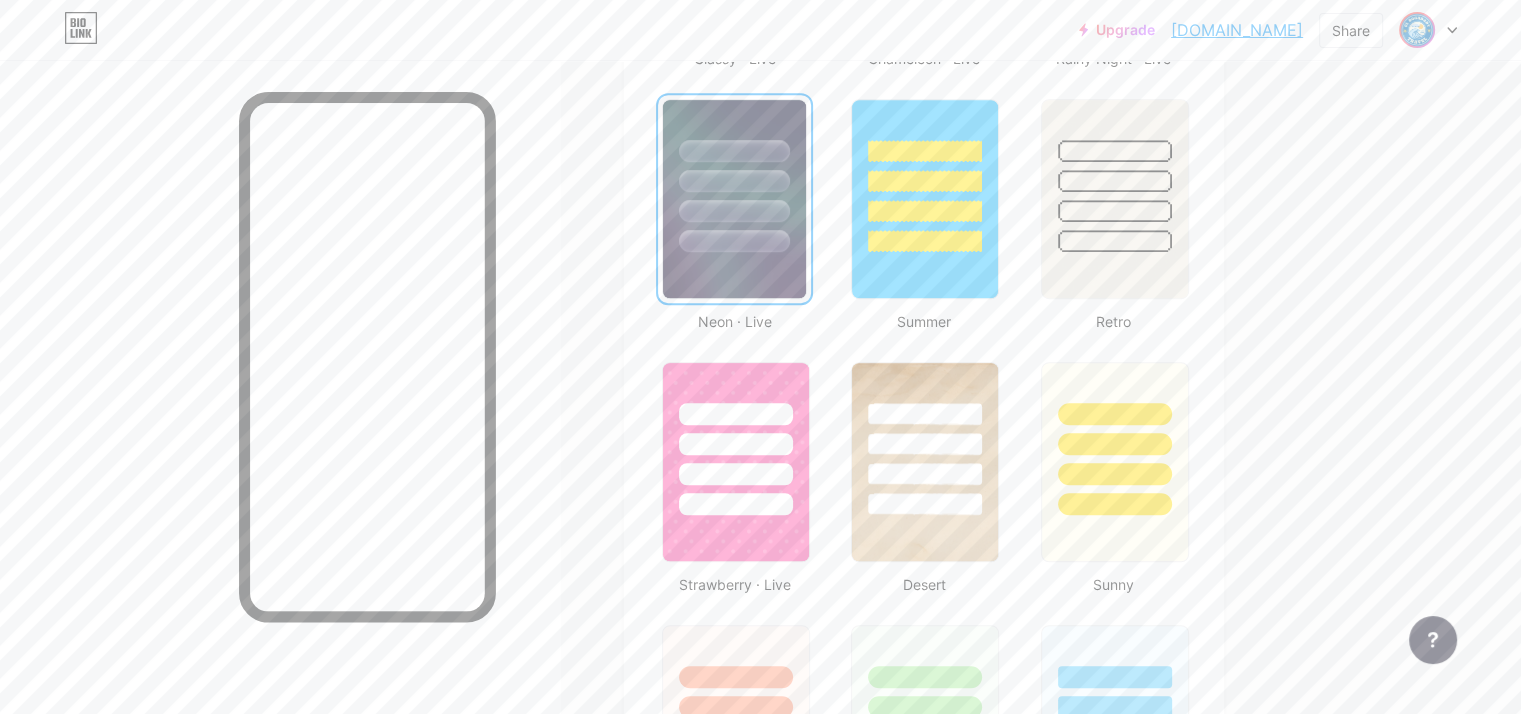 scroll, scrollTop: 1300, scrollLeft: 0, axis: vertical 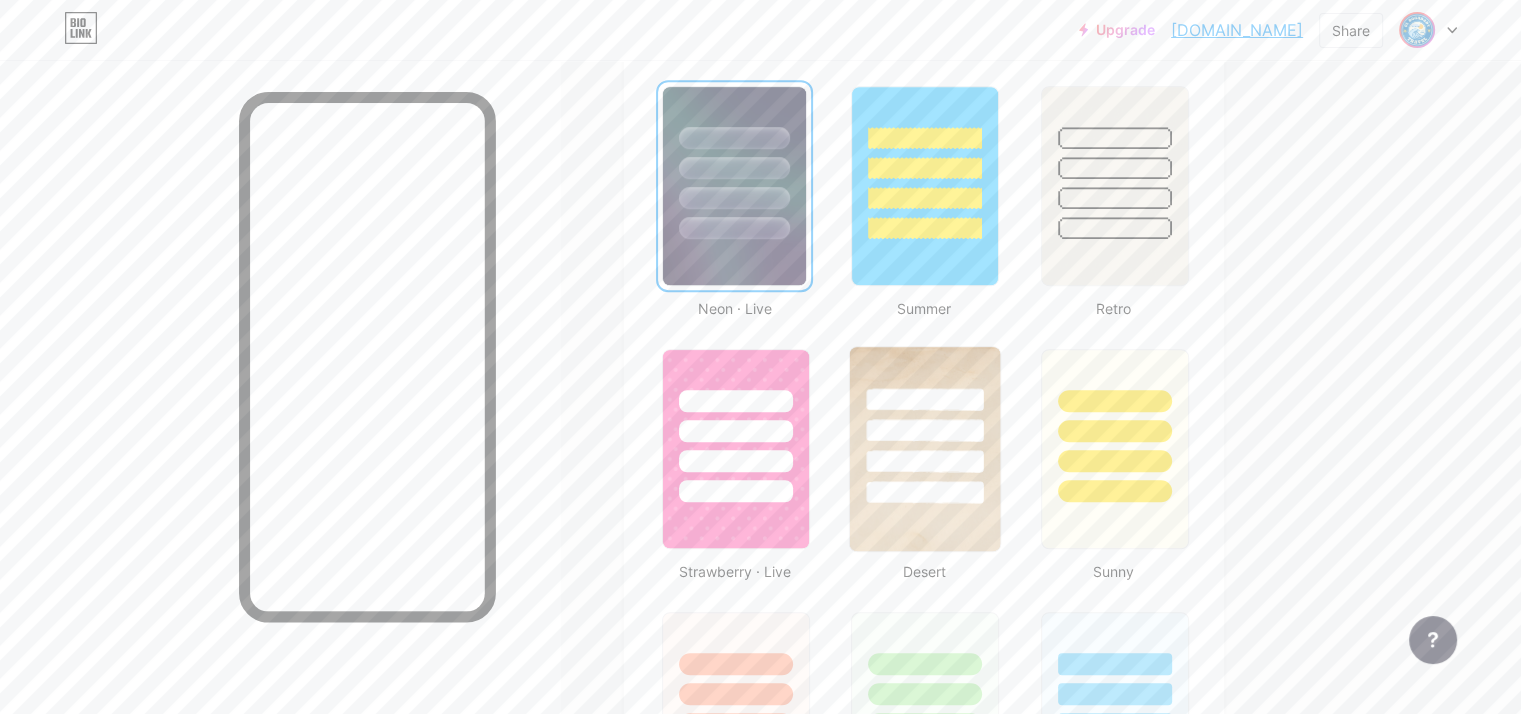 click at bounding box center (925, 449) 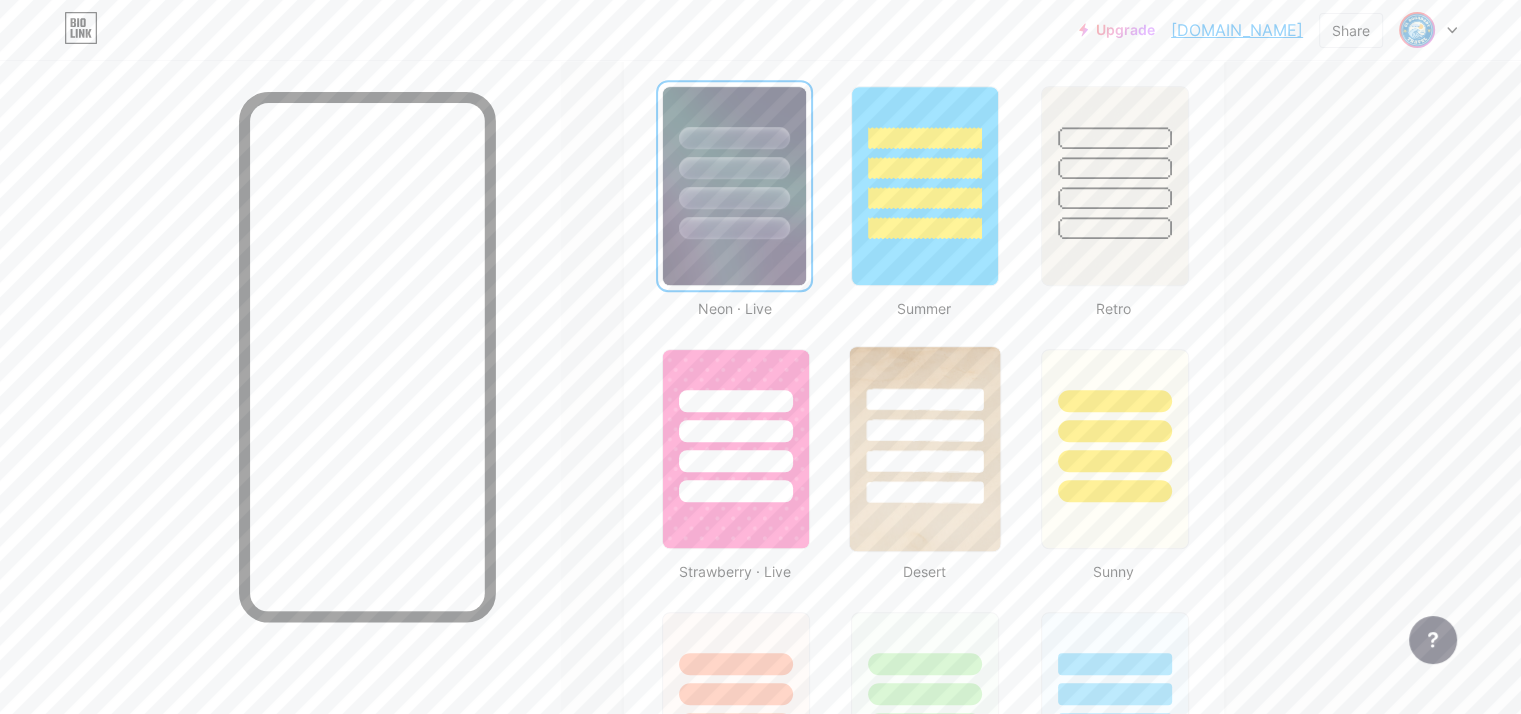 click at bounding box center [925, 425] 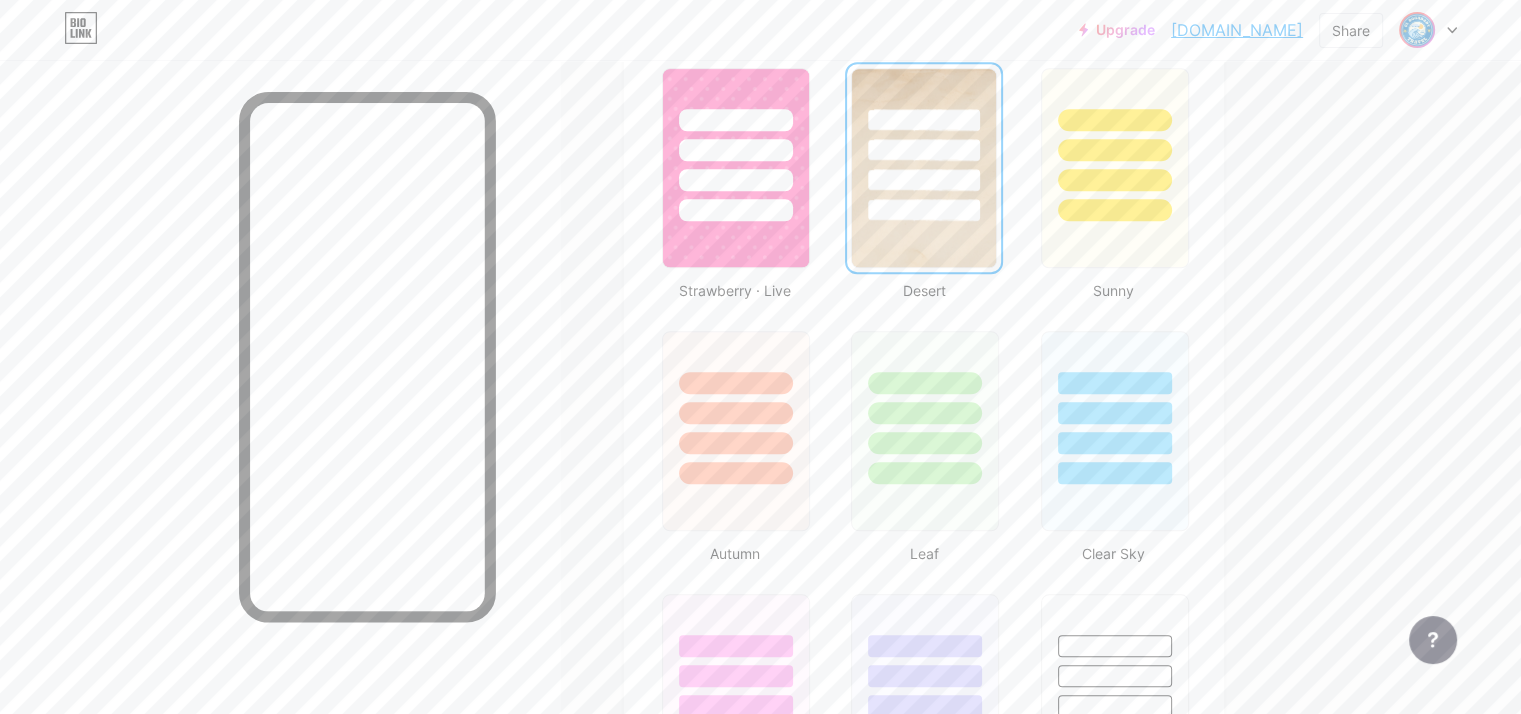 scroll, scrollTop: 1700, scrollLeft: 0, axis: vertical 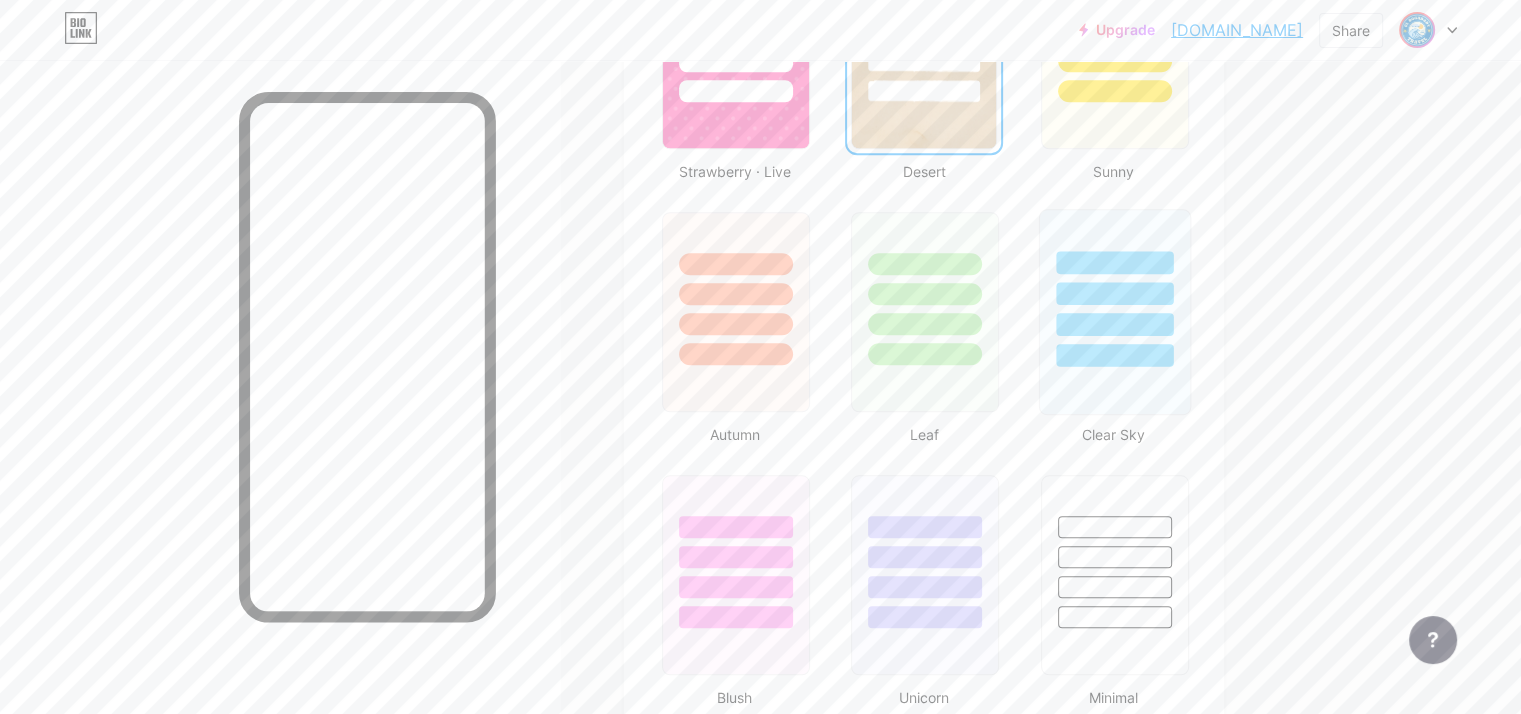 click at bounding box center (1114, 312) 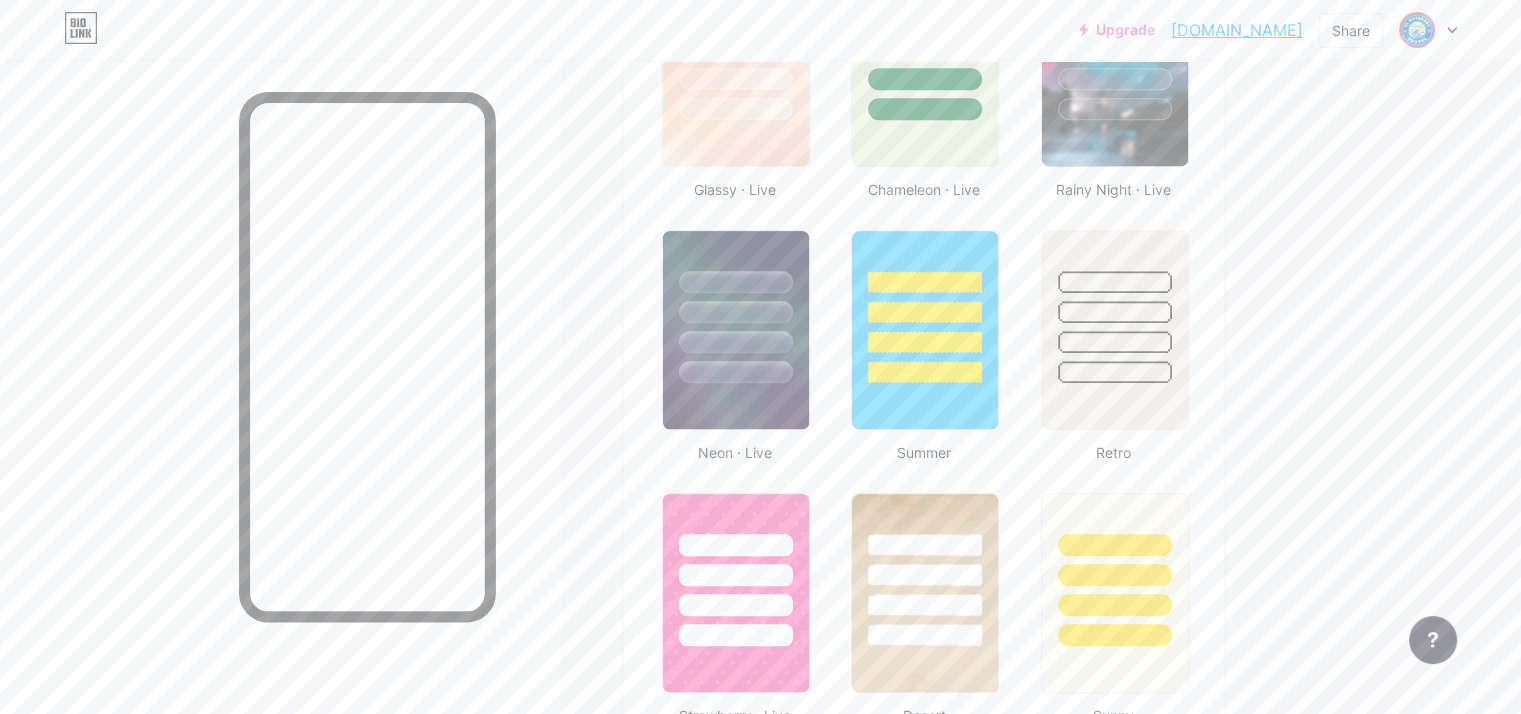 scroll, scrollTop: 900, scrollLeft: 0, axis: vertical 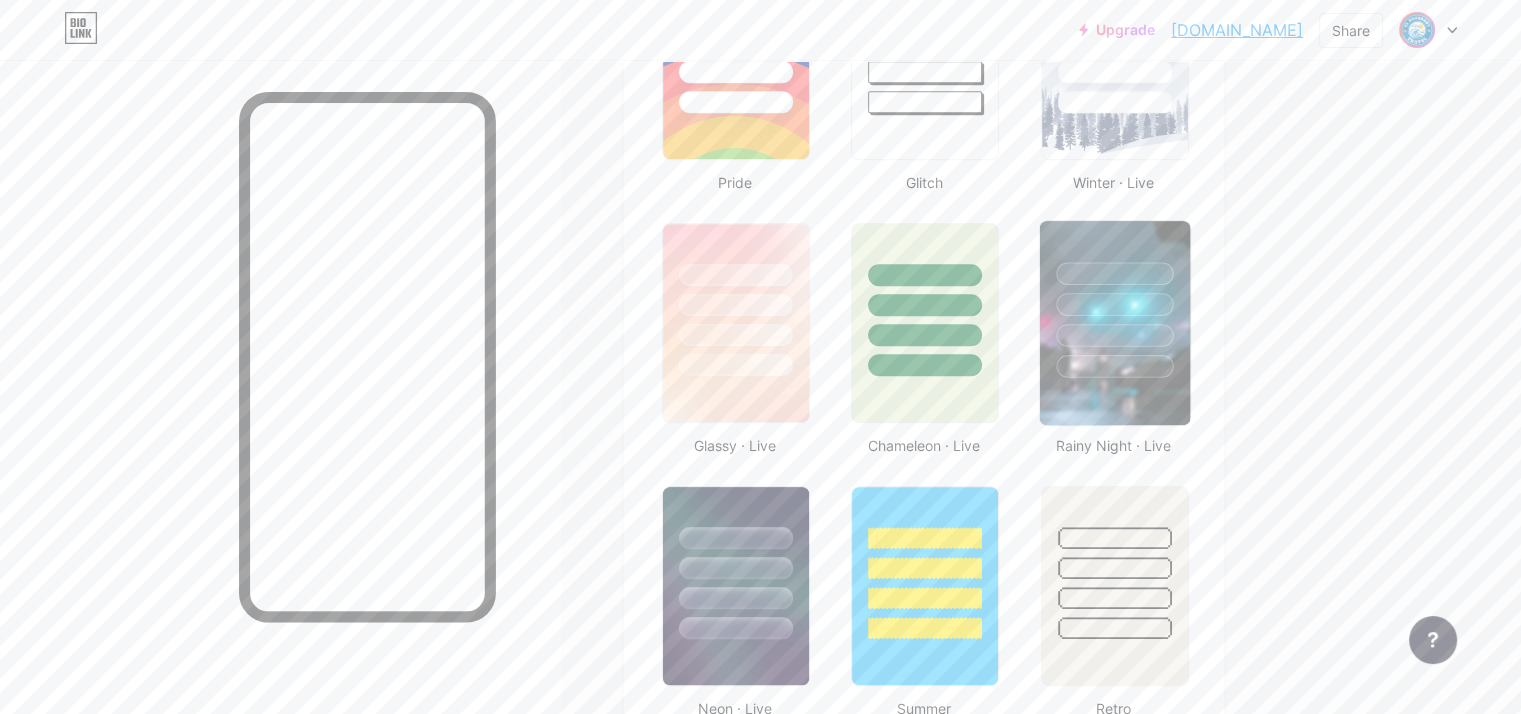 click at bounding box center [1114, 304] 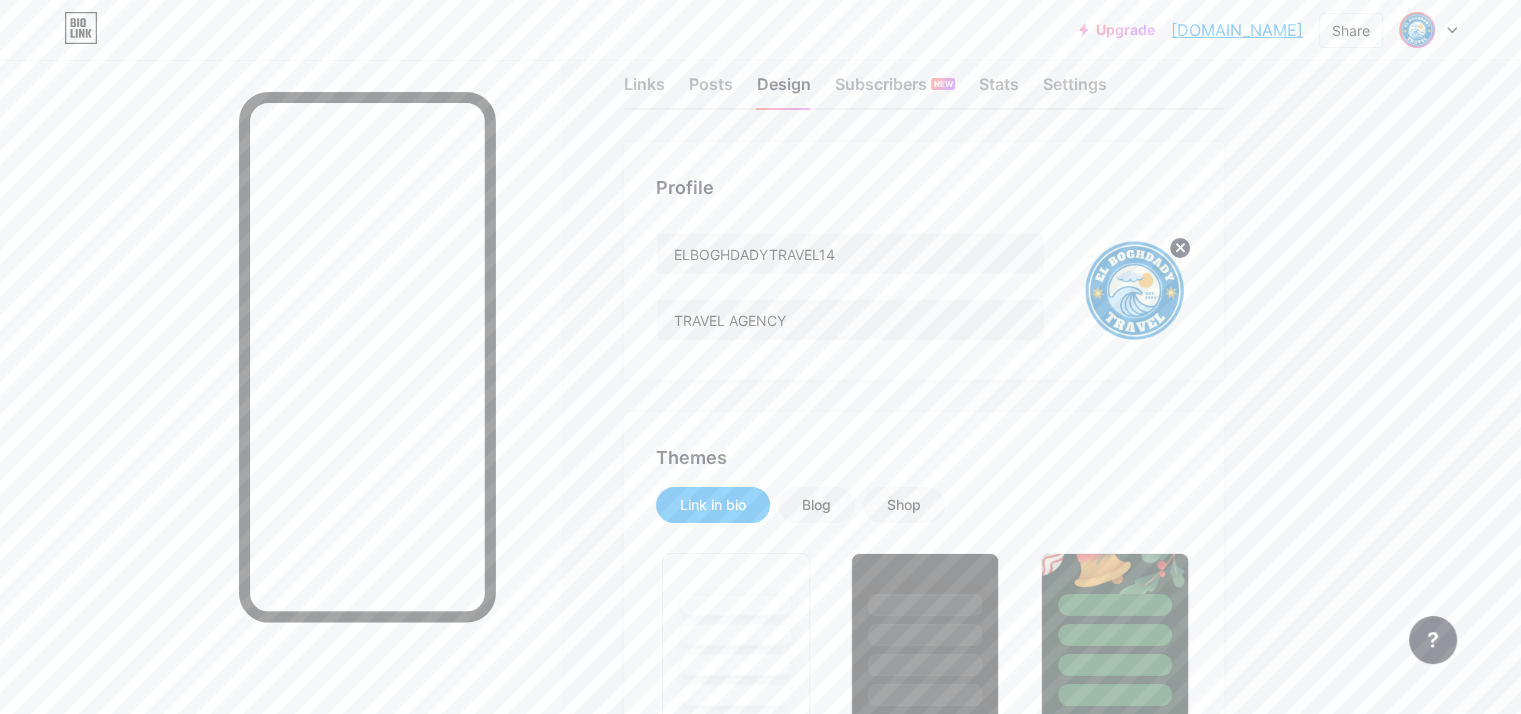 scroll, scrollTop: 0, scrollLeft: 0, axis: both 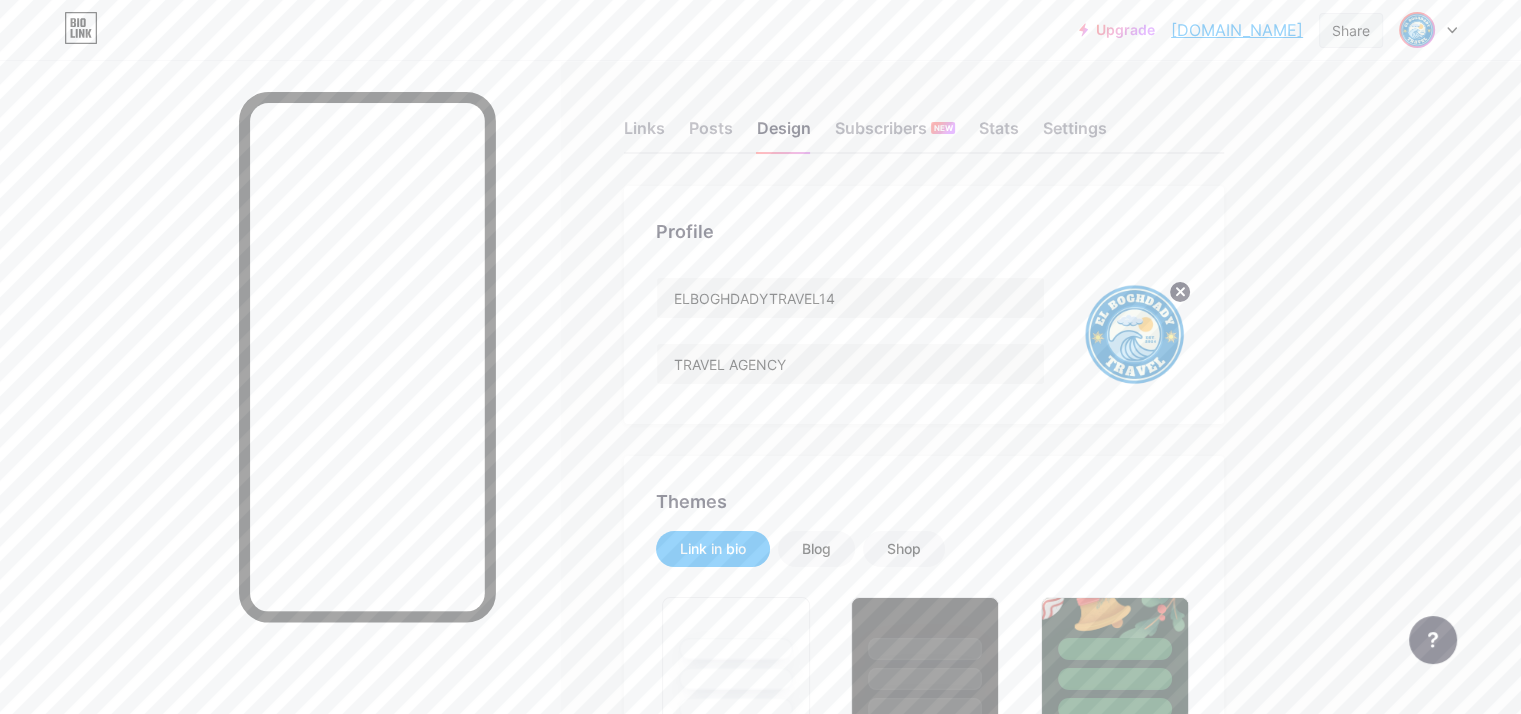 click on "Share" at bounding box center (1351, 30) 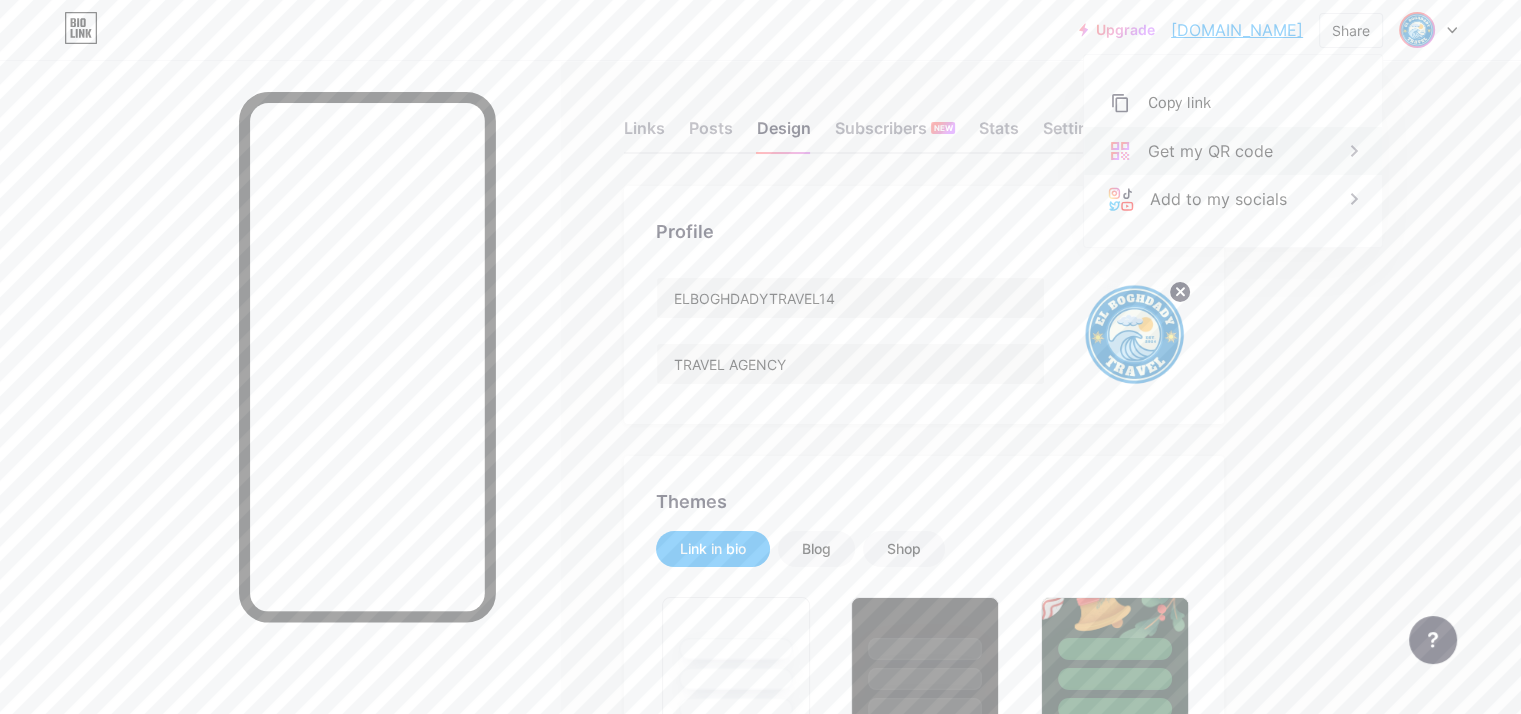 click on "Get my QR code" at bounding box center (1210, 151) 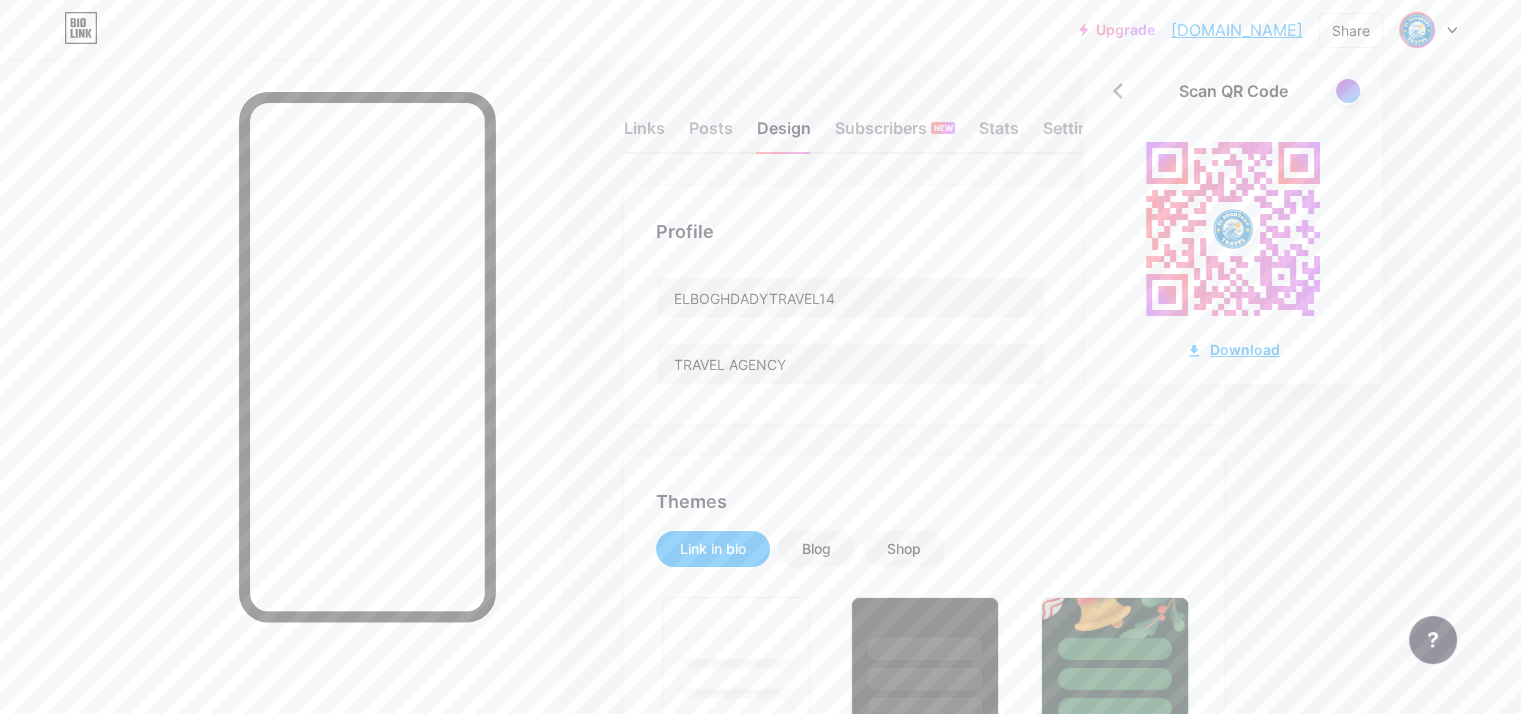 click on "Download" at bounding box center [1233, 349] 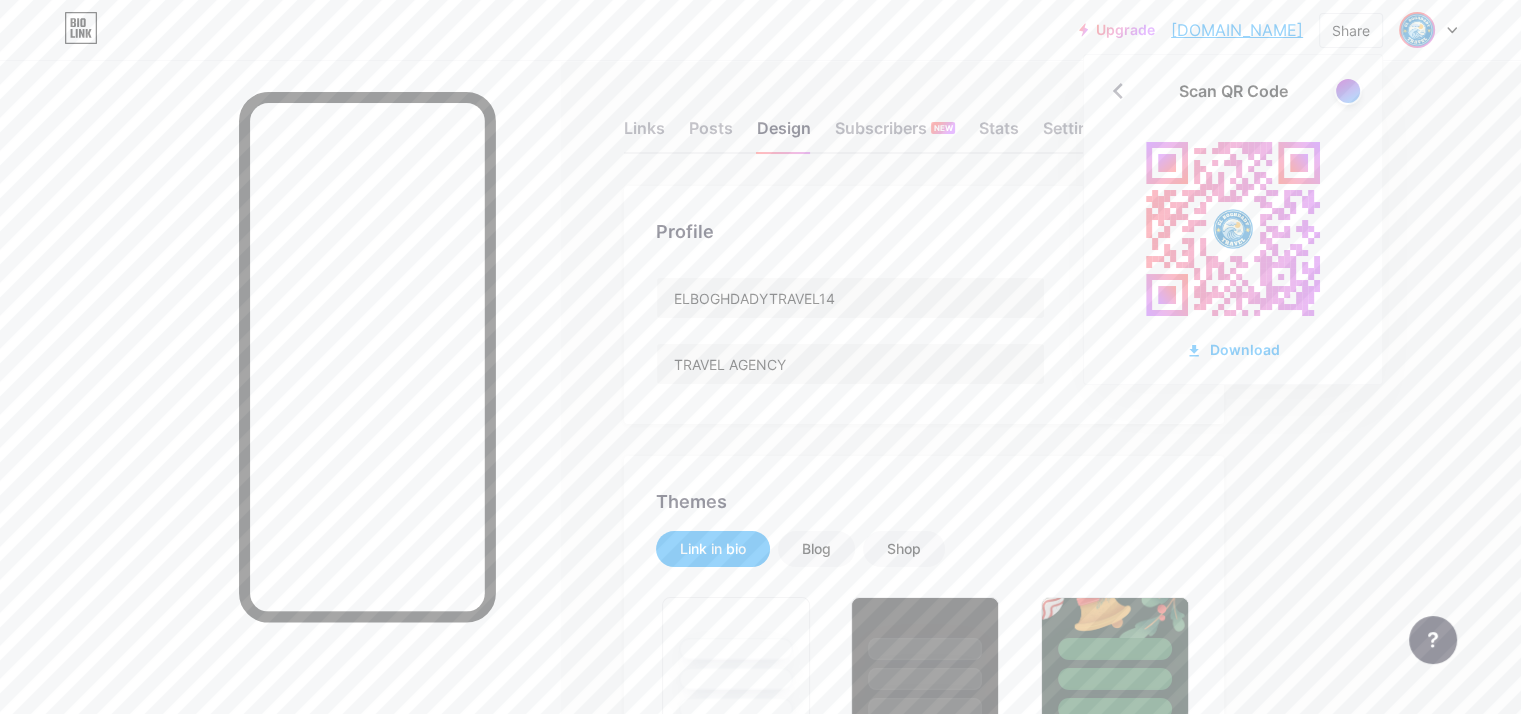 click on "Upgrade   [DOMAIN_NAME]...   [DOMAIN_NAME]   Share       Scan QR Code
Download               Switch accounts     ELBOGHDADYTRAVEL14   [DOMAIN_NAME]/elboghda       + Add a new page        Account settings   Logout   Link Copied
Links
Posts
Design
Subscribers
NEW
Stats
Settings     Profile   ELBOGHDADYTRAVEL14     TRAVEL AGENCY                   Themes   Link in bio   Blog   Shop       Basics       Carbon       Xmas 23       Pride       Glitch       Winter · Live       Glassy · Live       Chameleon · Live       Rainy Night · Live       Neon · Live       Summer       Retro       Strawberry · Live       Desert       Sunny       Autumn       Leaf       Clear Sky       Blush       Unicorn       Minimal       Cloudy       Shadow     Create your own           Changes saved       Position to display socials                 Top                     Bottom" at bounding box center [760, 1698] 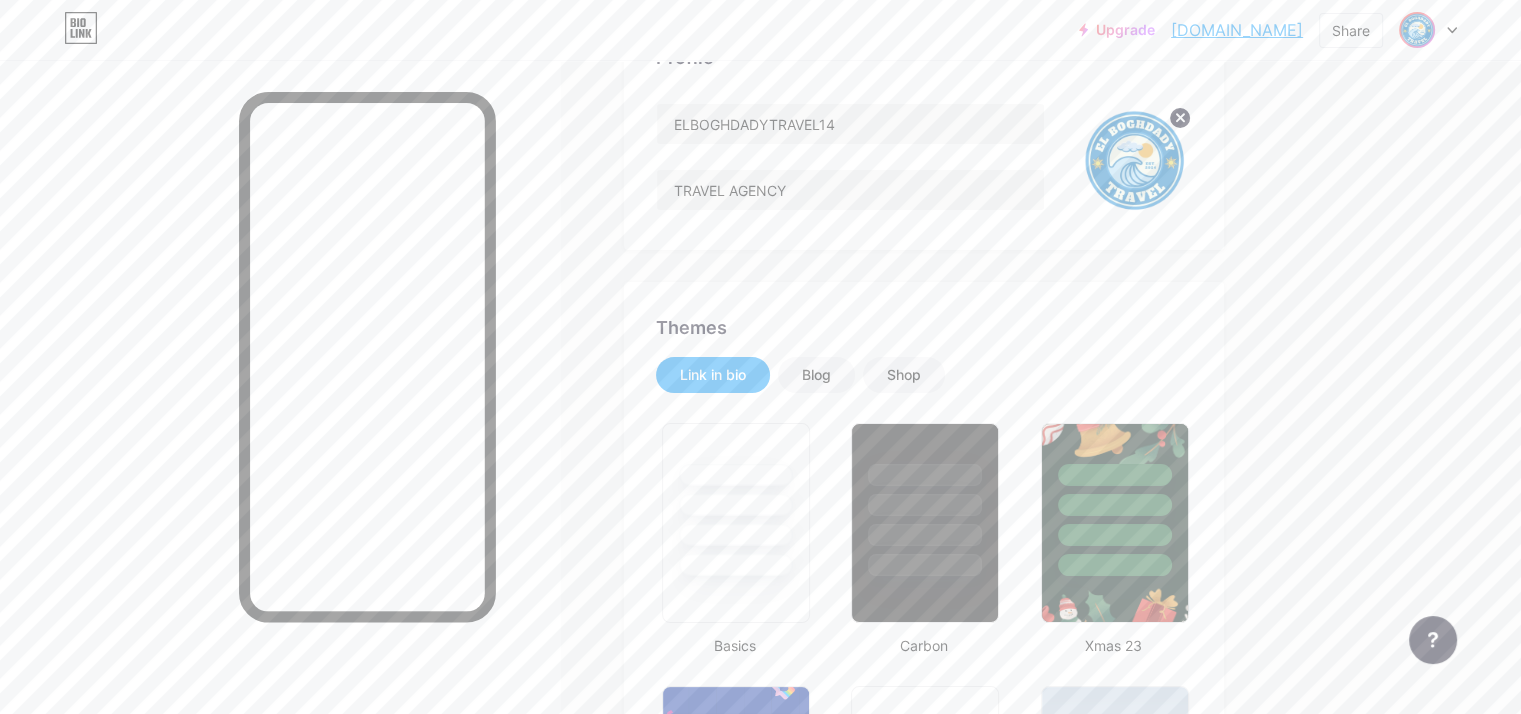 scroll, scrollTop: 0, scrollLeft: 0, axis: both 